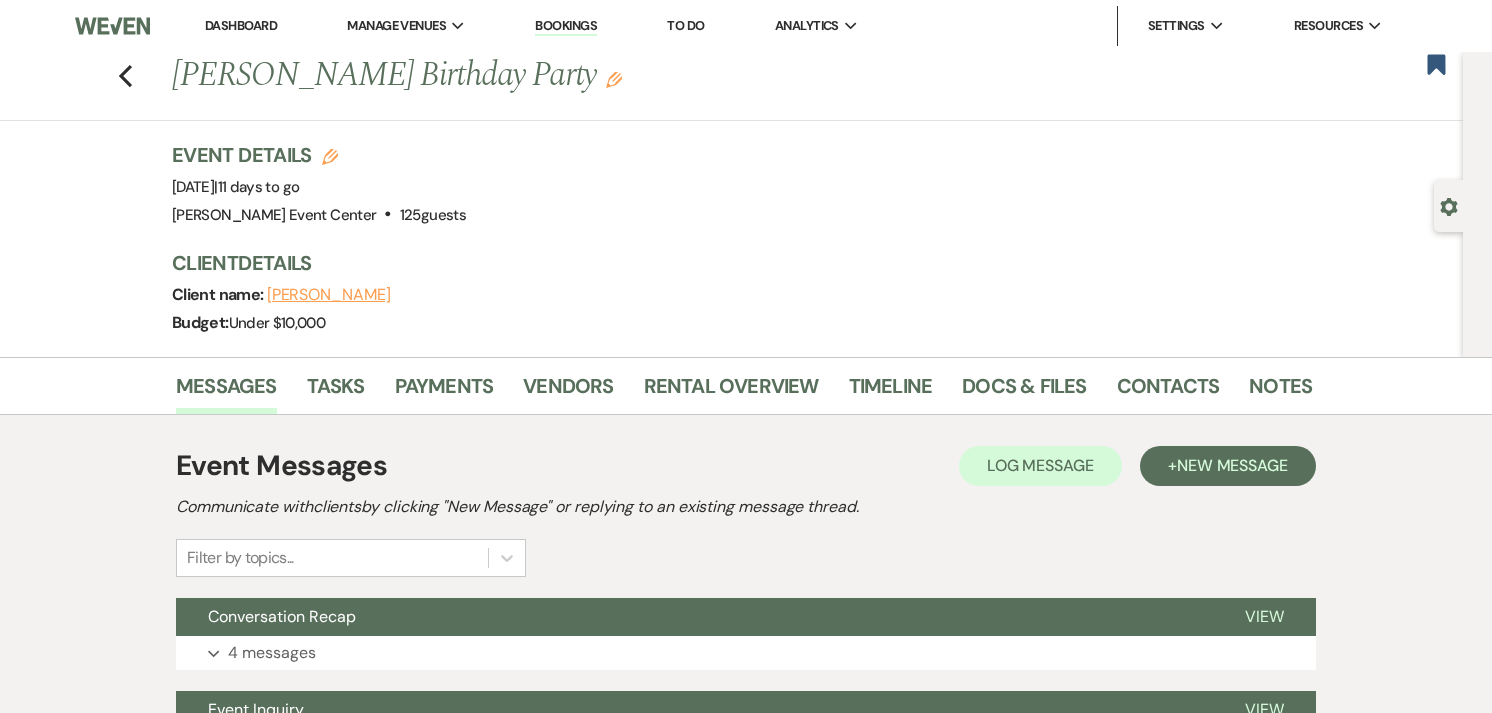 scroll, scrollTop: 470, scrollLeft: 0, axis: vertical 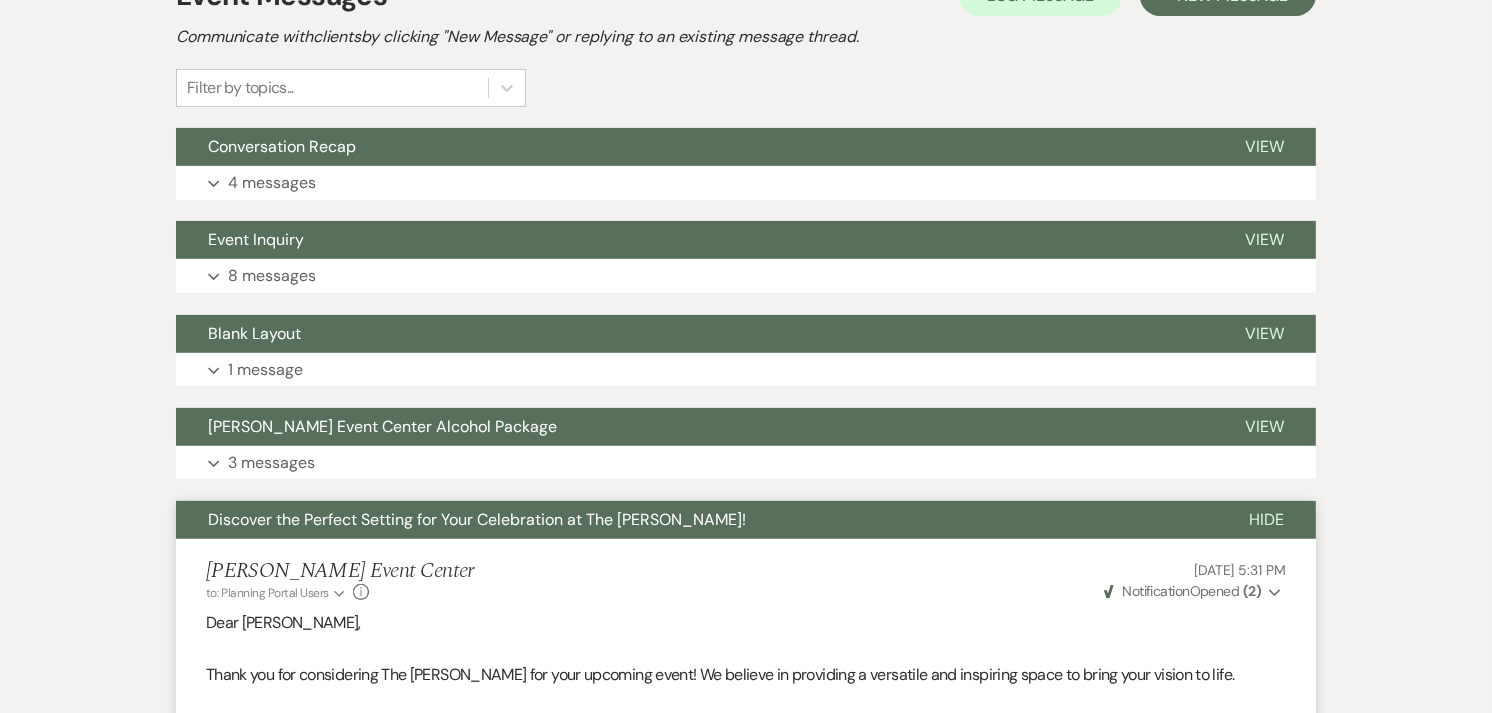 click on "[PERSON_NAME] Event Center to: Planning Portal Users Expand Info [DATE] 5:31 PM Weven Check Notification  Opened   ( 2 ) Expand Dear [PERSON_NAME], Thank you for considering The [PERSON_NAME] for your upcoming event! We believe in providing a versatile and inspiring space to bring your vision to life. Imagine having our venue exclusively for your event, offering a canvas for your creativity. I would be thrilled to personally guide you through our facilities and discuss how we can make your event truly remarkable. To schedule a tour please  click here .  We’re excited about the possibility of hosting your event and turning it into a memorable experience! Best regards, The [PERSON_NAME] Team" at bounding box center (746, 751) 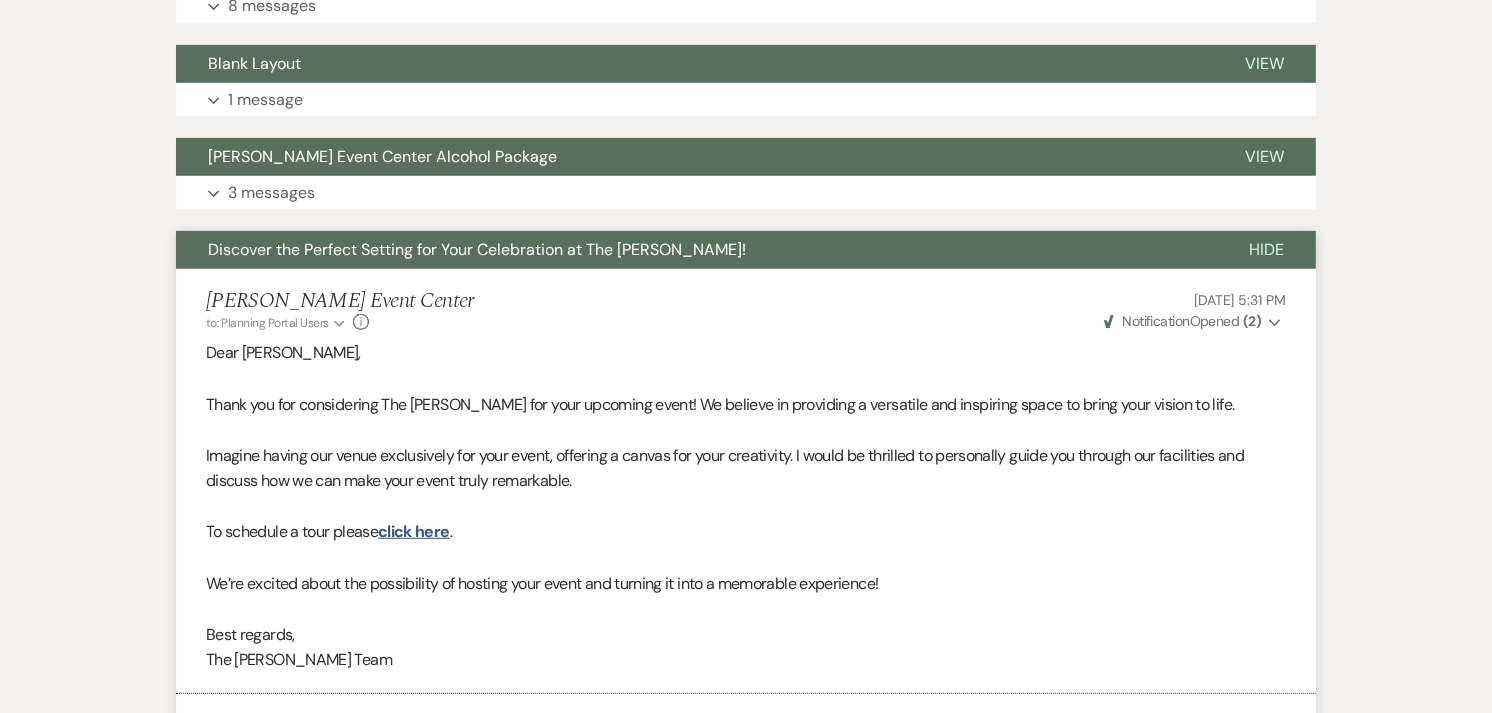 scroll, scrollTop: 724, scrollLeft: 0, axis: vertical 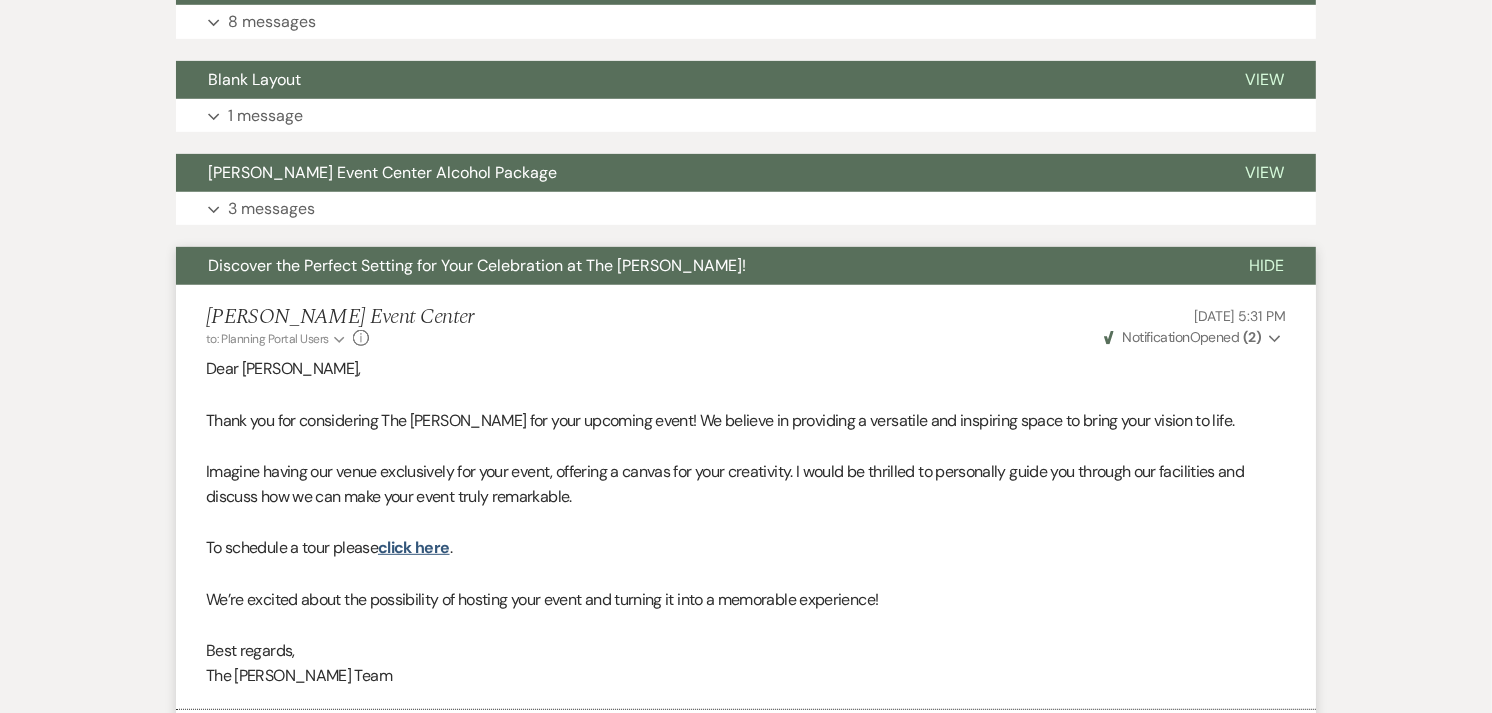 click on "Discover the Perfect Setting for Your Celebration at The [PERSON_NAME]!" at bounding box center (477, 265) 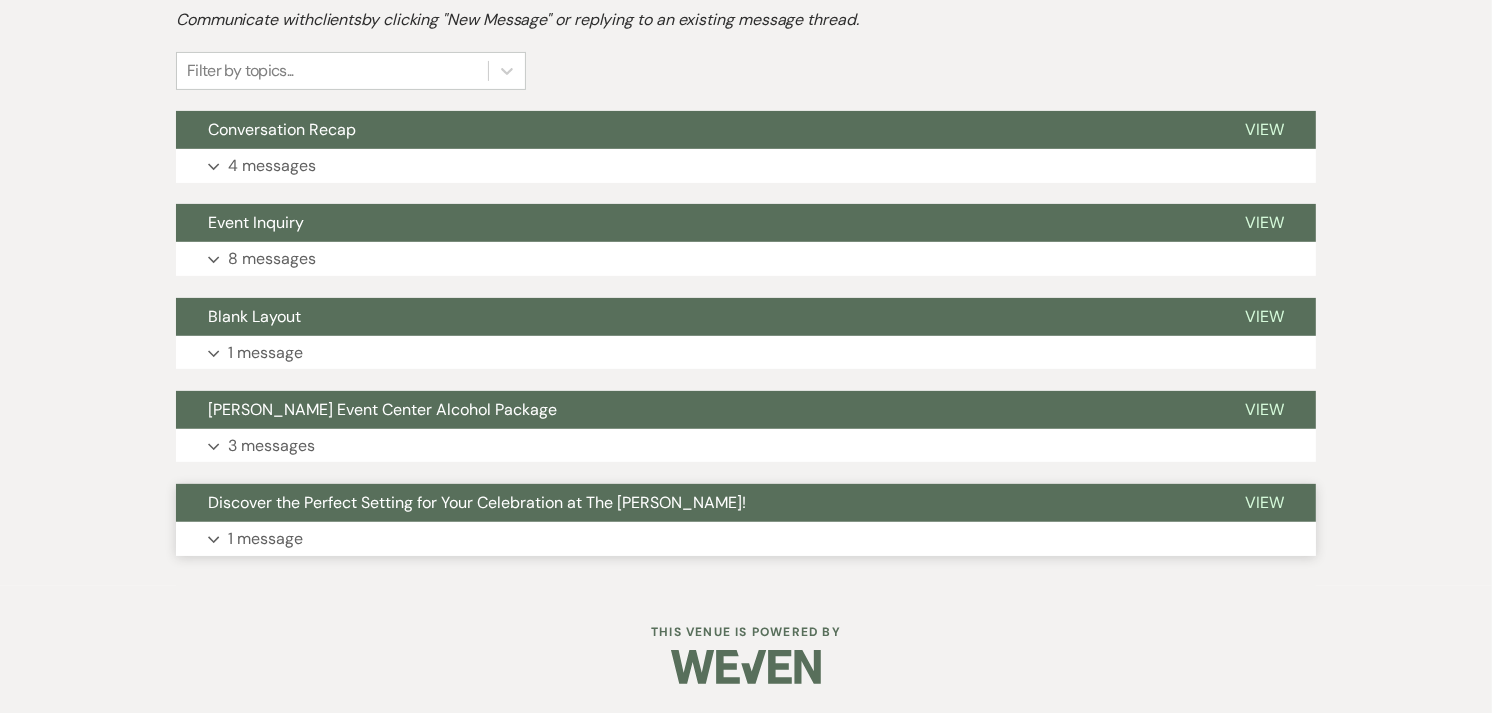 click on "Expand 8 messages" at bounding box center (746, 259) 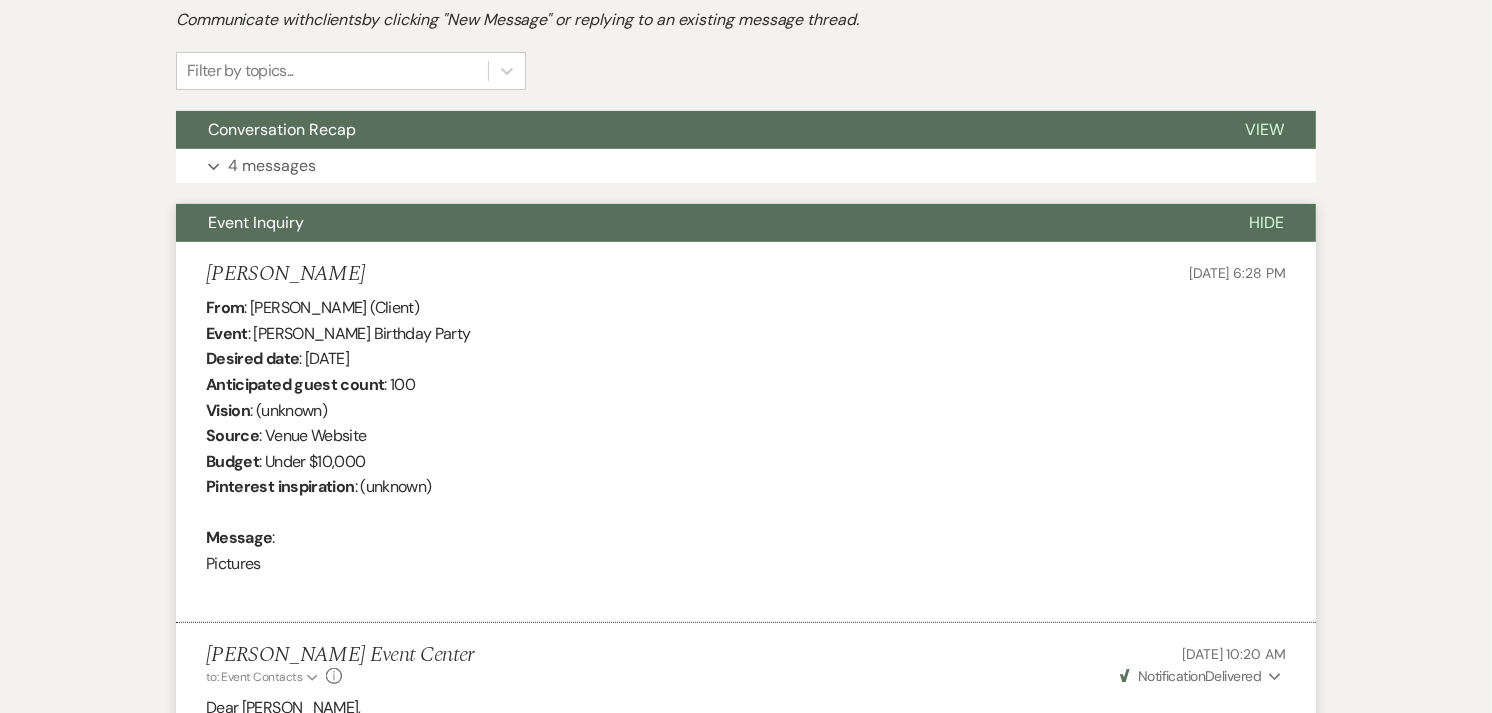 click on "Event Inquiry" at bounding box center [696, 223] 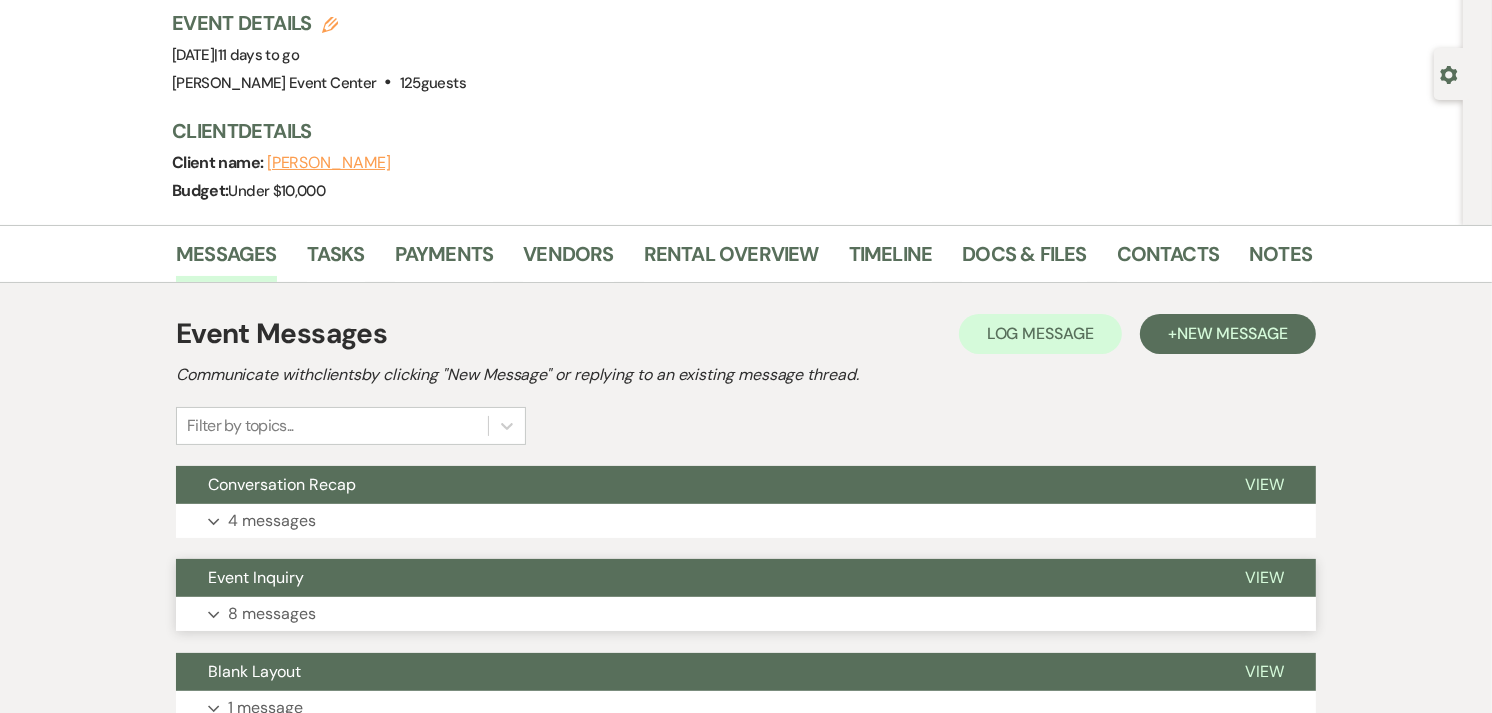 scroll, scrollTop: 0, scrollLeft: 0, axis: both 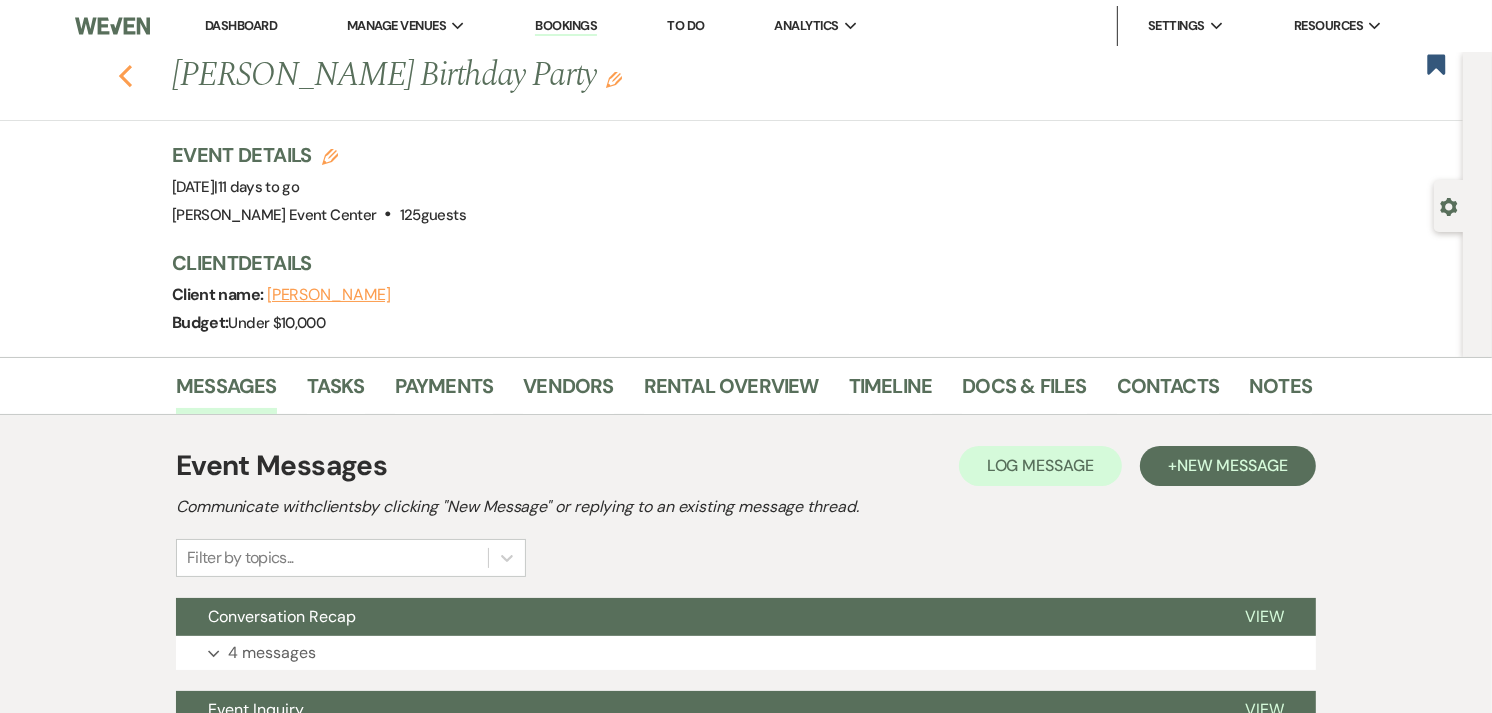 click 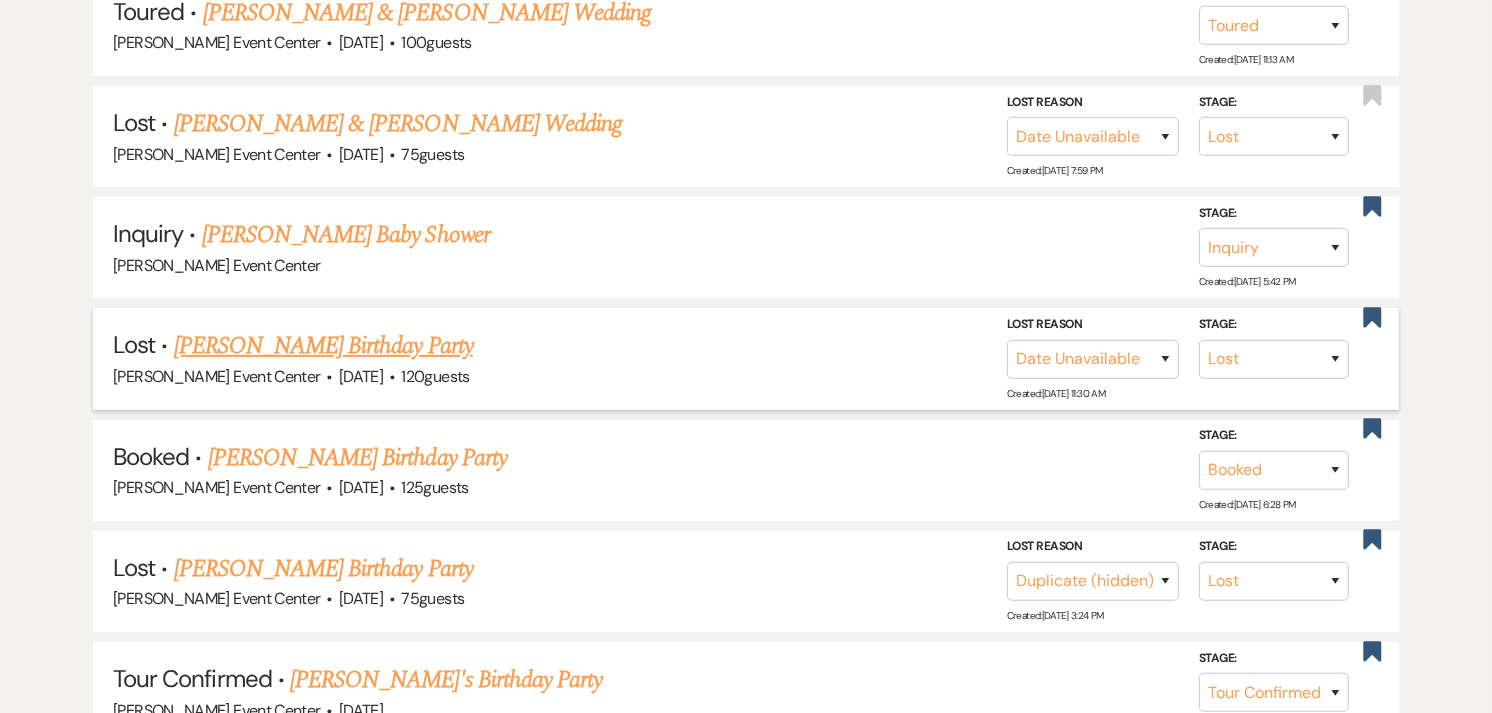 scroll, scrollTop: 596, scrollLeft: 0, axis: vertical 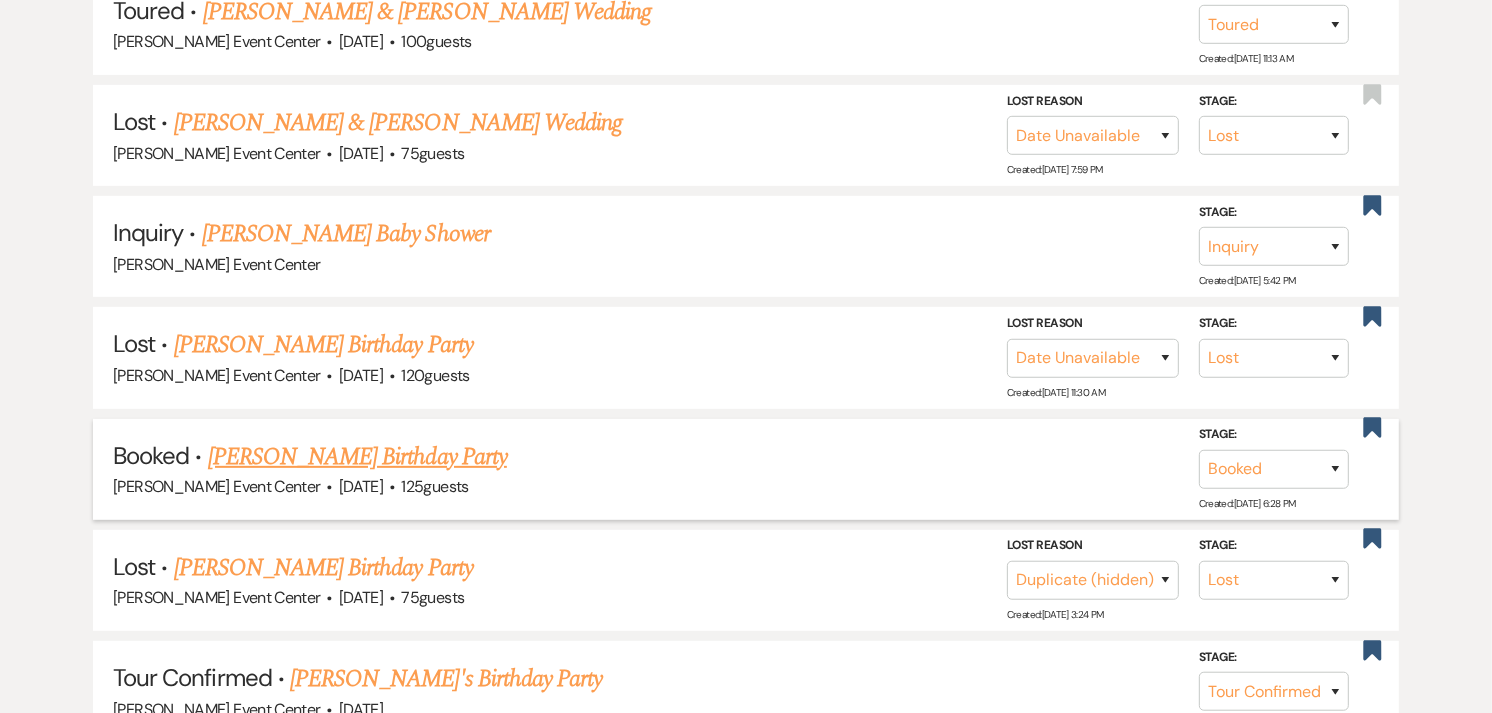 click on "[PERSON_NAME] Birthday Party" at bounding box center (357, 457) 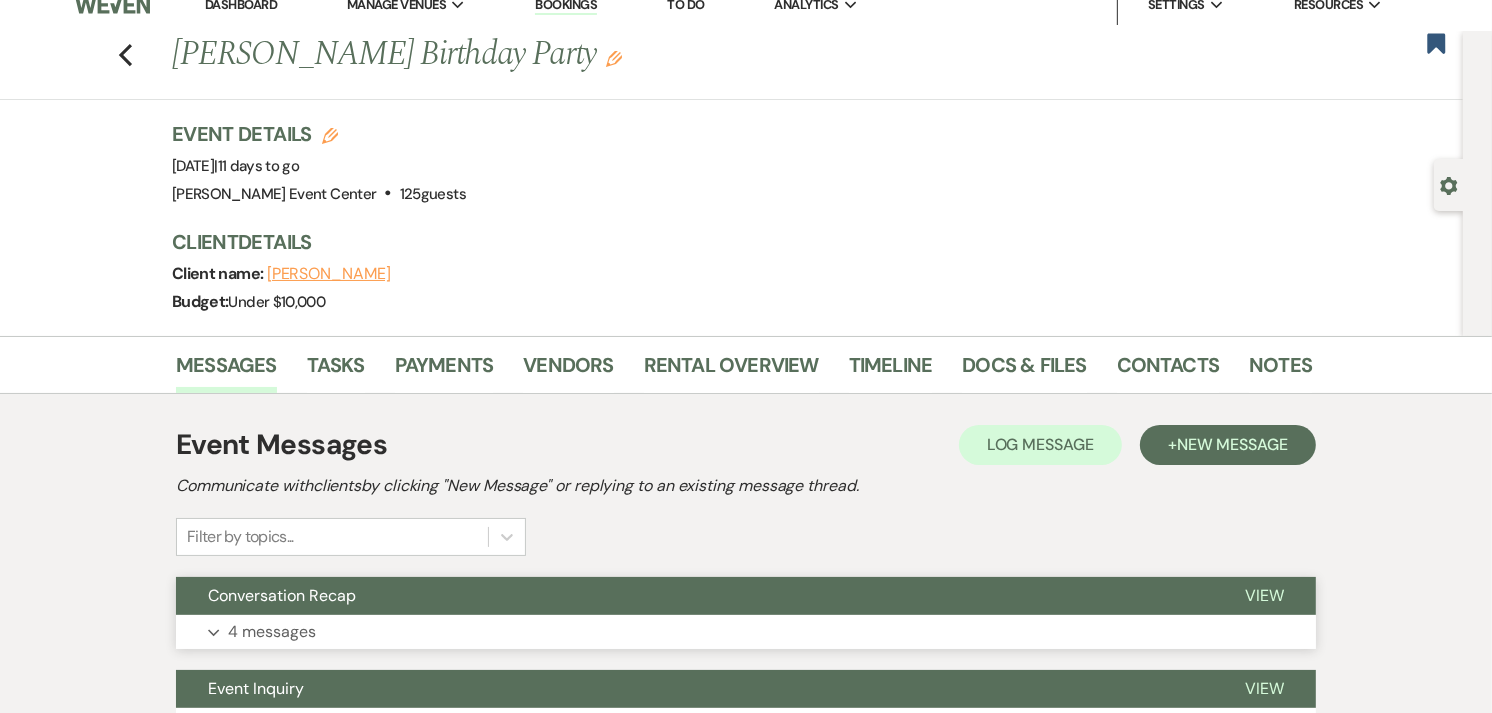 scroll, scrollTop: 20, scrollLeft: 0, axis: vertical 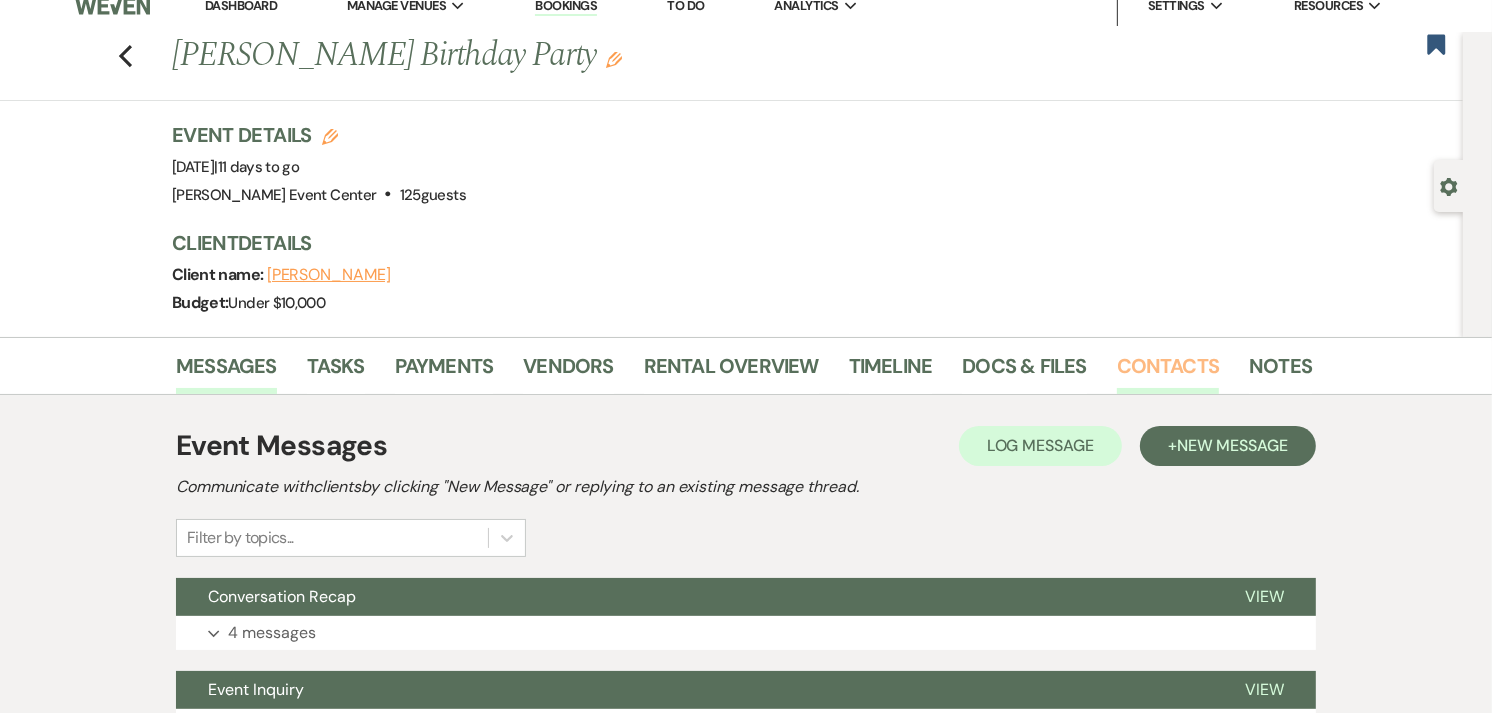 click on "Contacts" at bounding box center (1168, 372) 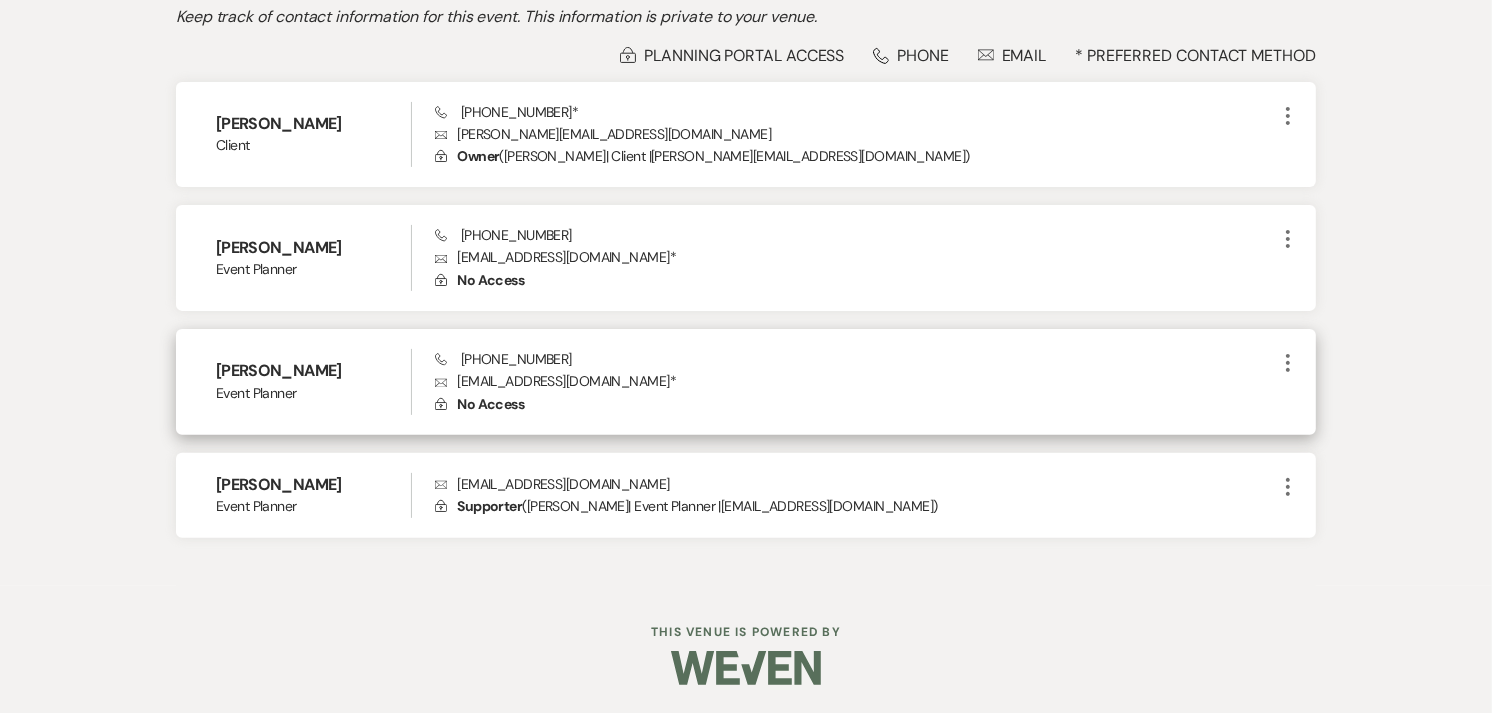 scroll, scrollTop: 491, scrollLeft: 0, axis: vertical 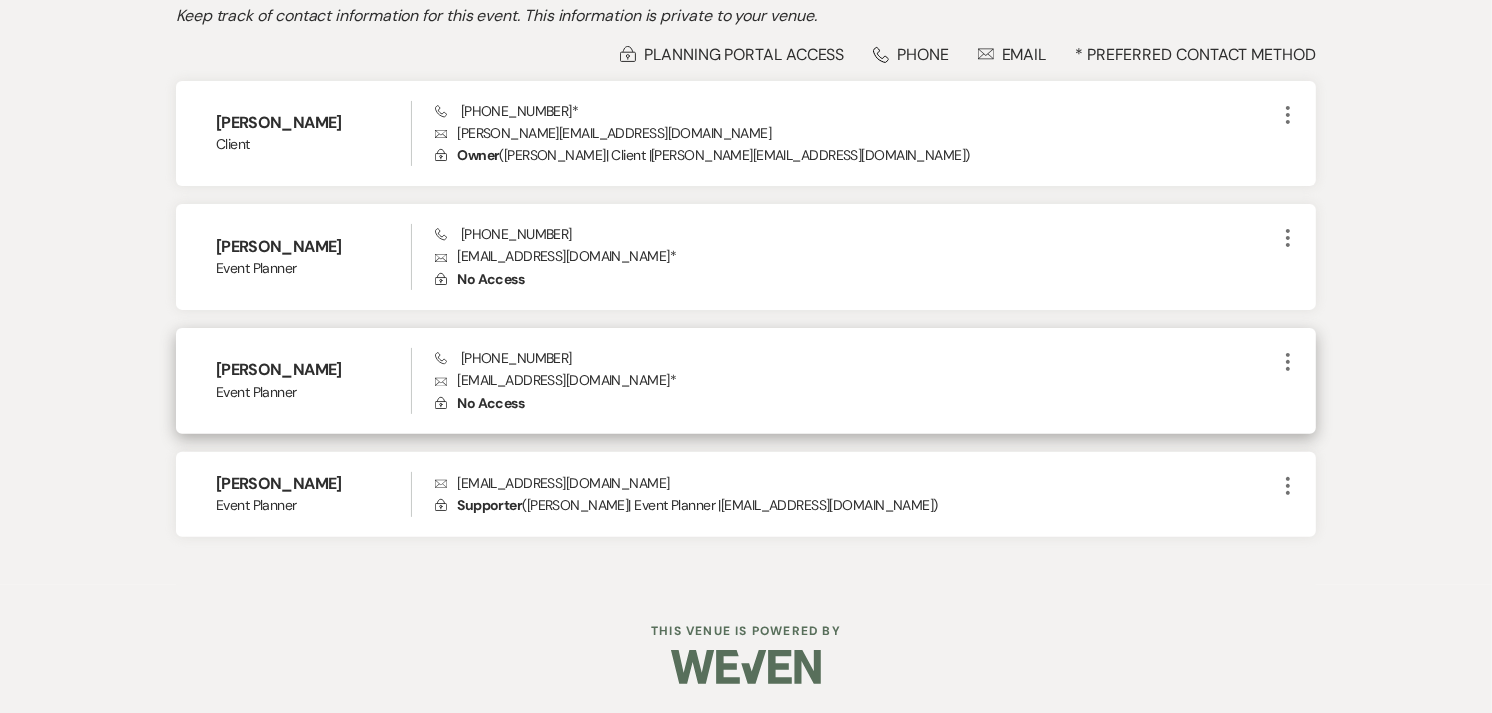 click on "[PERSON_NAME] Event Planner   Phone   [PHONE_NUMBER] Envelope [EMAIL_ADDRESS][DOMAIN_NAME] * Lock No Access More" at bounding box center [746, 381] 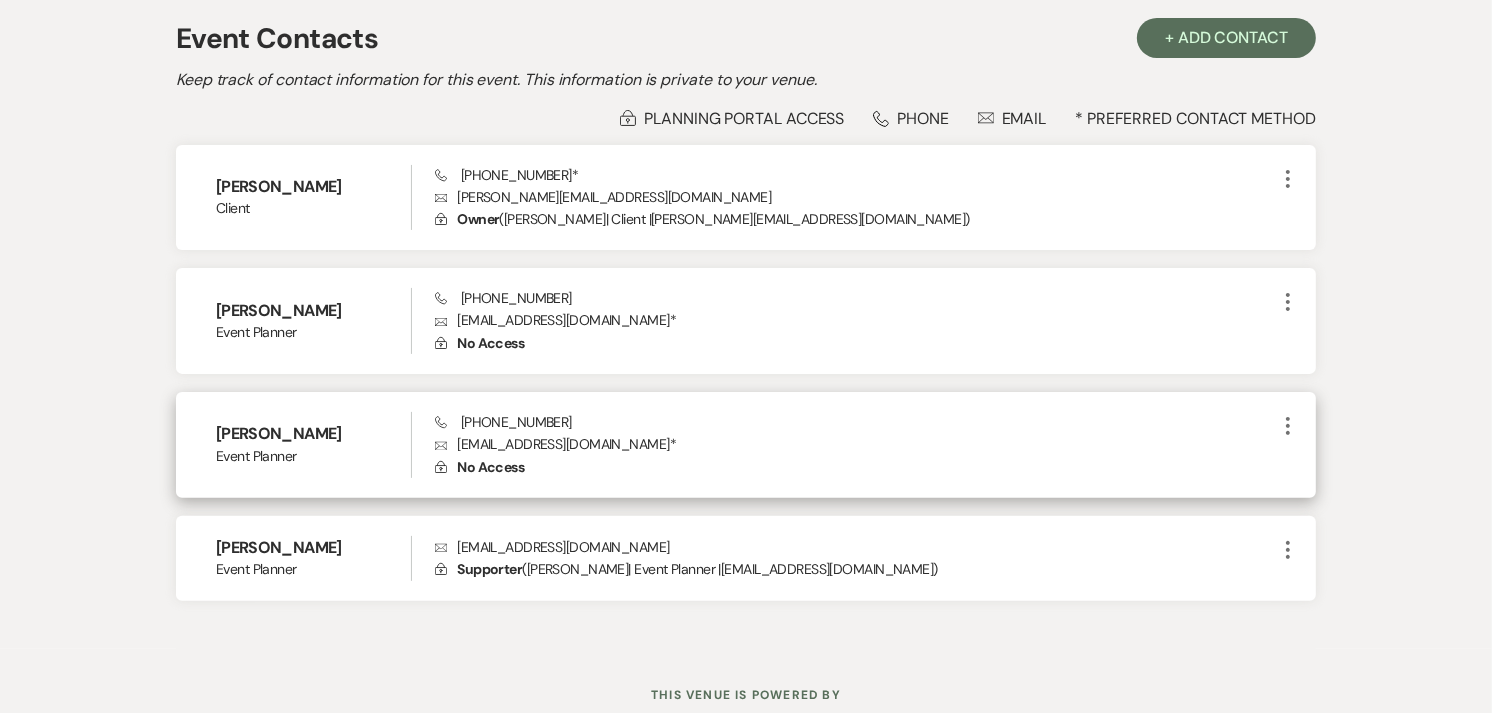 scroll, scrollTop: 426, scrollLeft: 0, axis: vertical 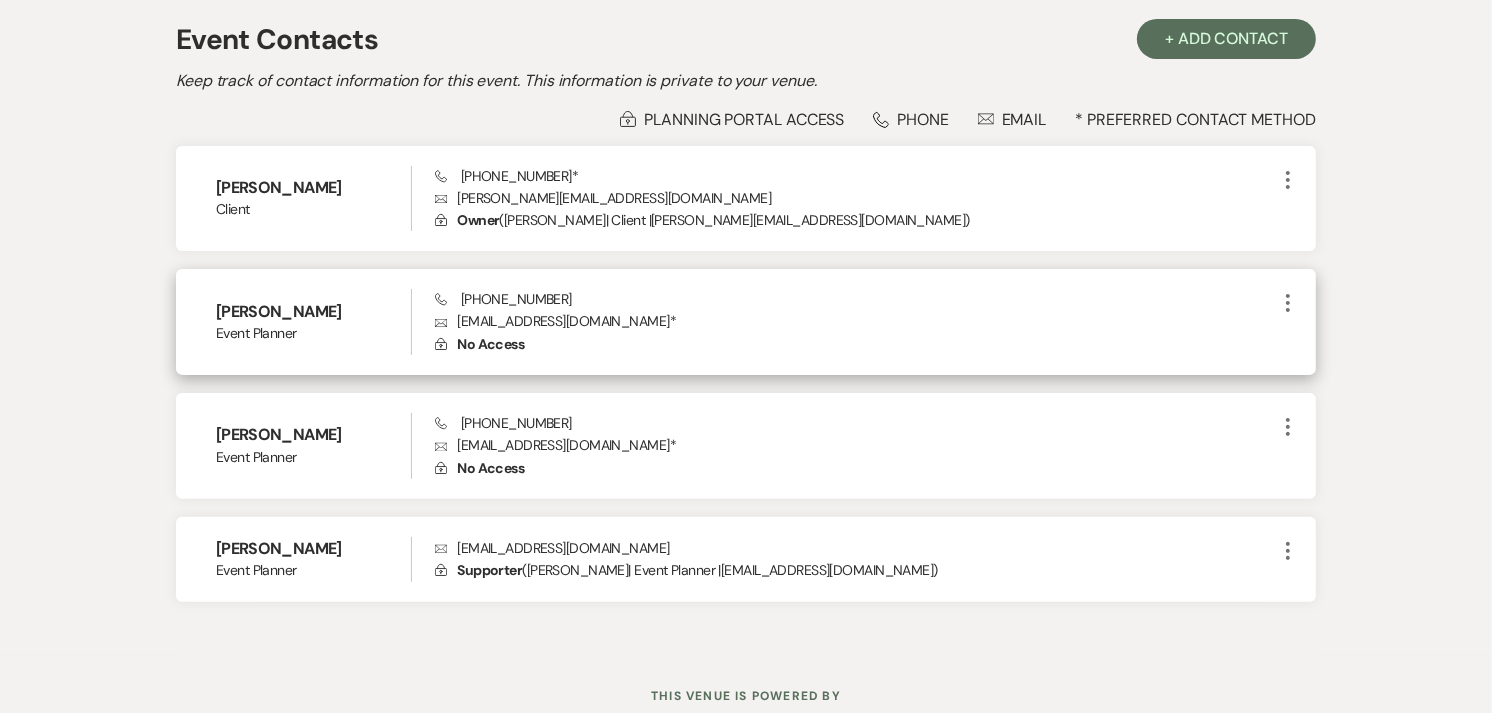click on "Envelope [EMAIL_ADDRESS][DOMAIN_NAME] *" at bounding box center (855, 321) 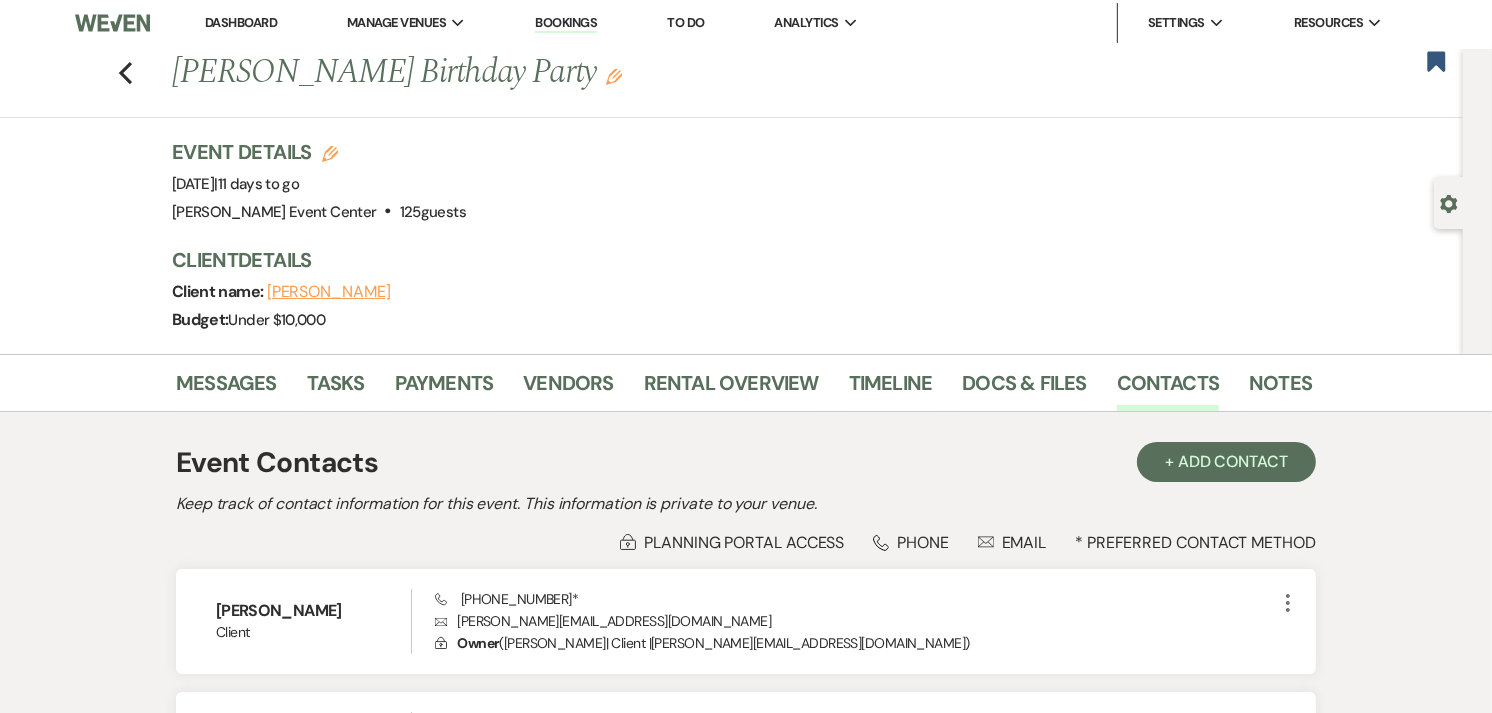 scroll, scrollTop: 0, scrollLeft: 0, axis: both 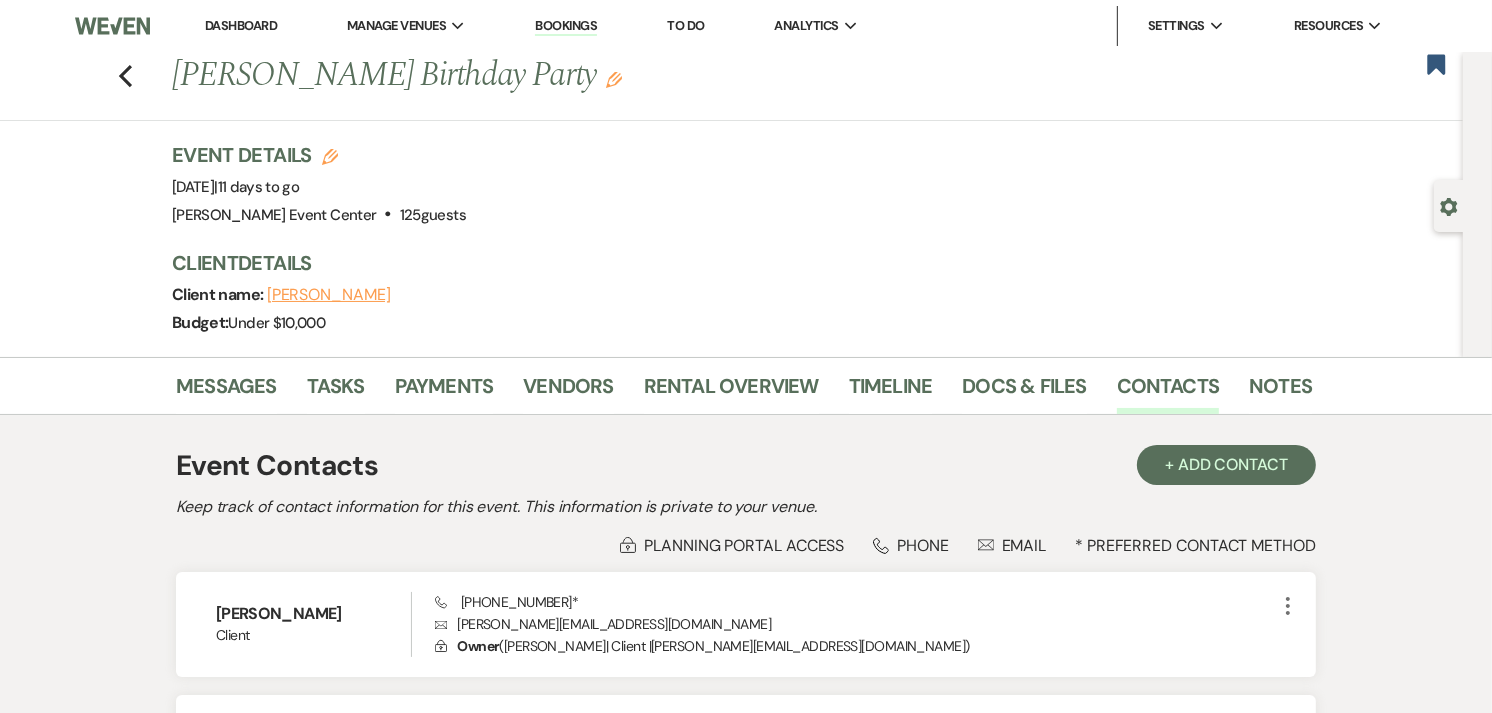 click on "Event Contacts + Add Contact Keep track of contact information for this event. This information is private to your venue.   Lock Planning Portal Access Phone Phone Envelope Email * Preferred Contact Method [PERSON_NAME] Client   Phone   [PHONE_NUMBER]  * Envelope [PERSON_NAME][EMAIL_ADDRESS][DOMAIN_NAME] Lock Owner  ( [PERSON_NAME]  |   Client   |  [PERSON_NAME][EMAIL_ADDRESS][DOMAIN_NAME] ) More [PERSON_NAME] Event Planner   Phone   [PHONE_NUMBER] Envelope [EMAIL_ADDRESS][DOMAIN_NAME] * Lock No Access More [PERSON_NAME] Event Planner   Phone   [PHONE_NUMBER] Envelope [EMAIL_ADDRESS][DOMAIN_NAME] * Lock No Access More [PERSON_NAME] Event Planner   Envelope [EMAIL_ADDRESS][DOMAIN_NAME] Lock Supporter  ( [PERSON_NAME]  |   Event Planner   |  [PERSON_NAME][EMAIL_ADDRESS][DOMAIN_NAME] ) More" at bounding box center [746, 745] 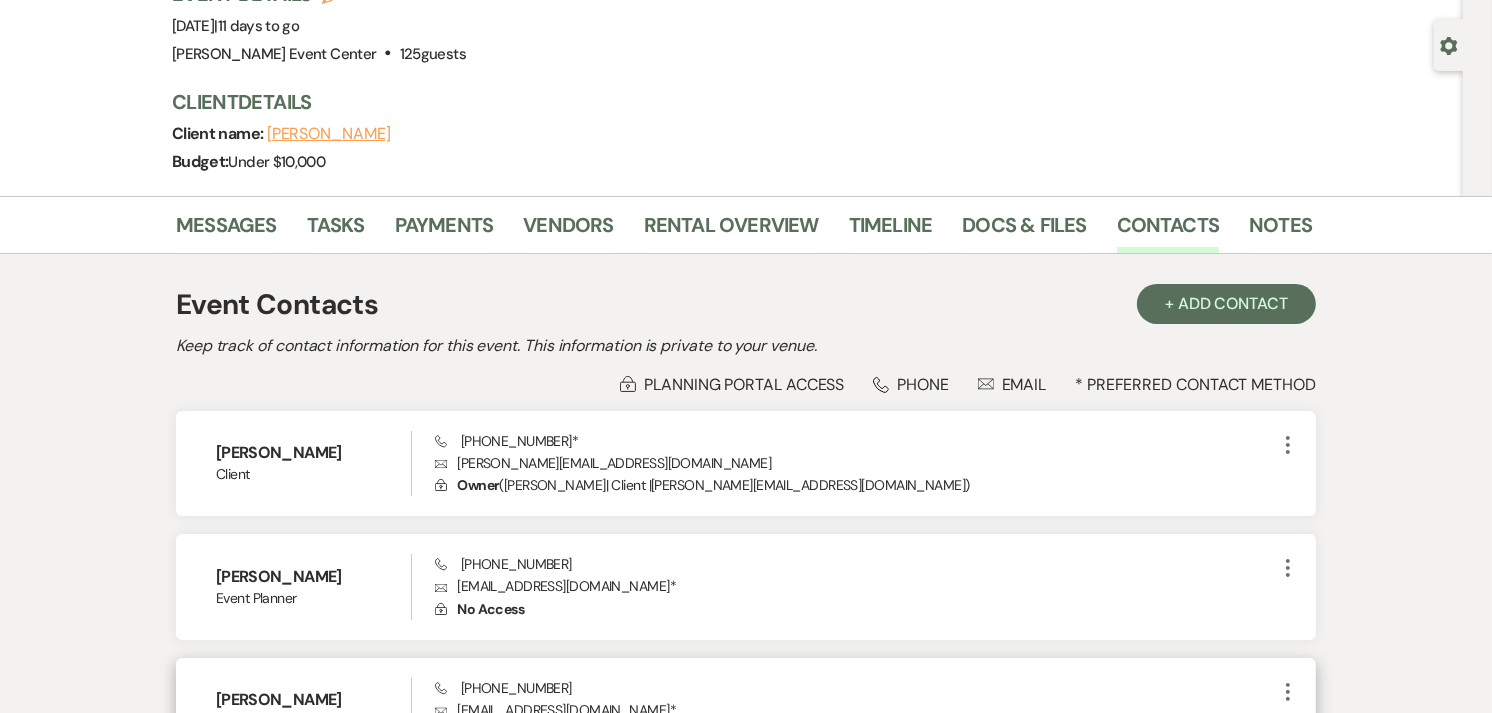 scroll, scrollTop: 0, scrollLeft: 0, axis: both 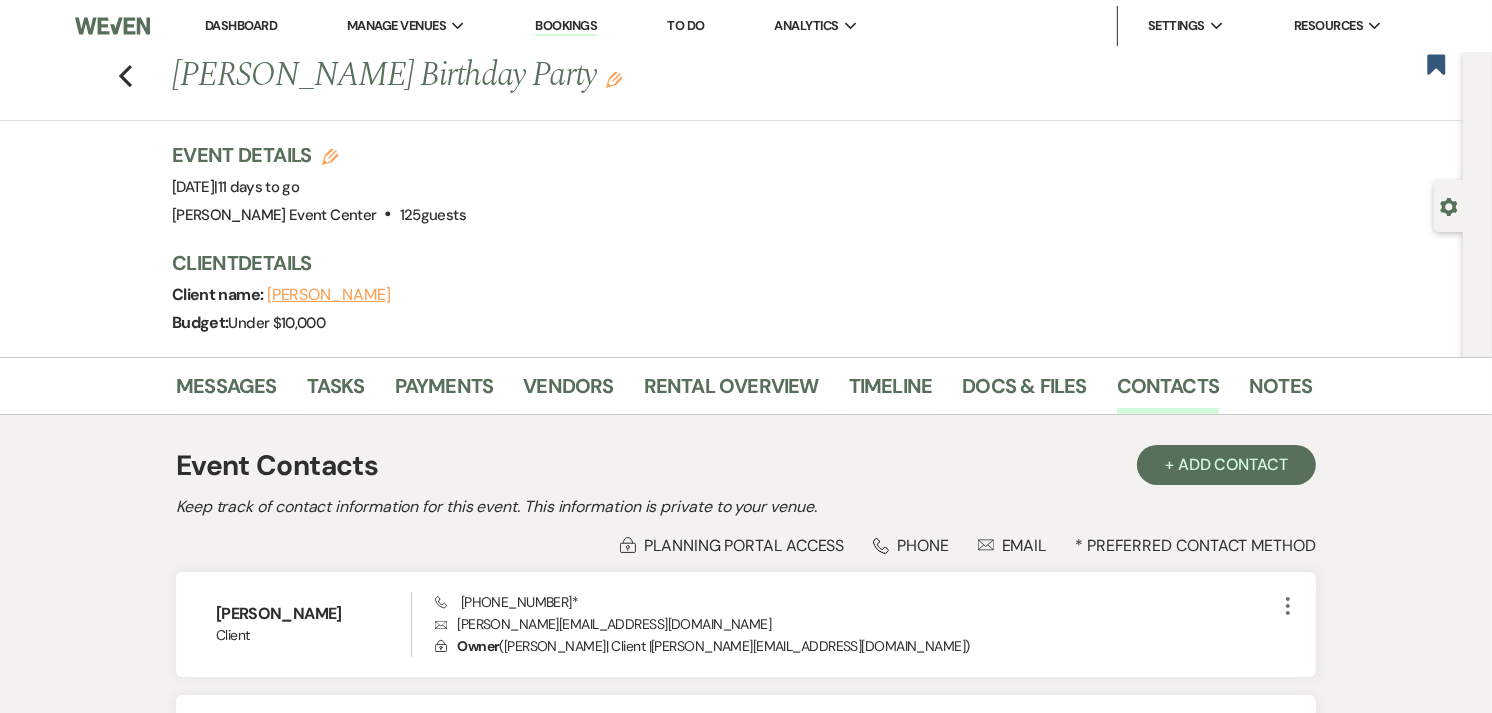click on "Client name:   [PERSON_NAME]" at bounding box center [732, 295] 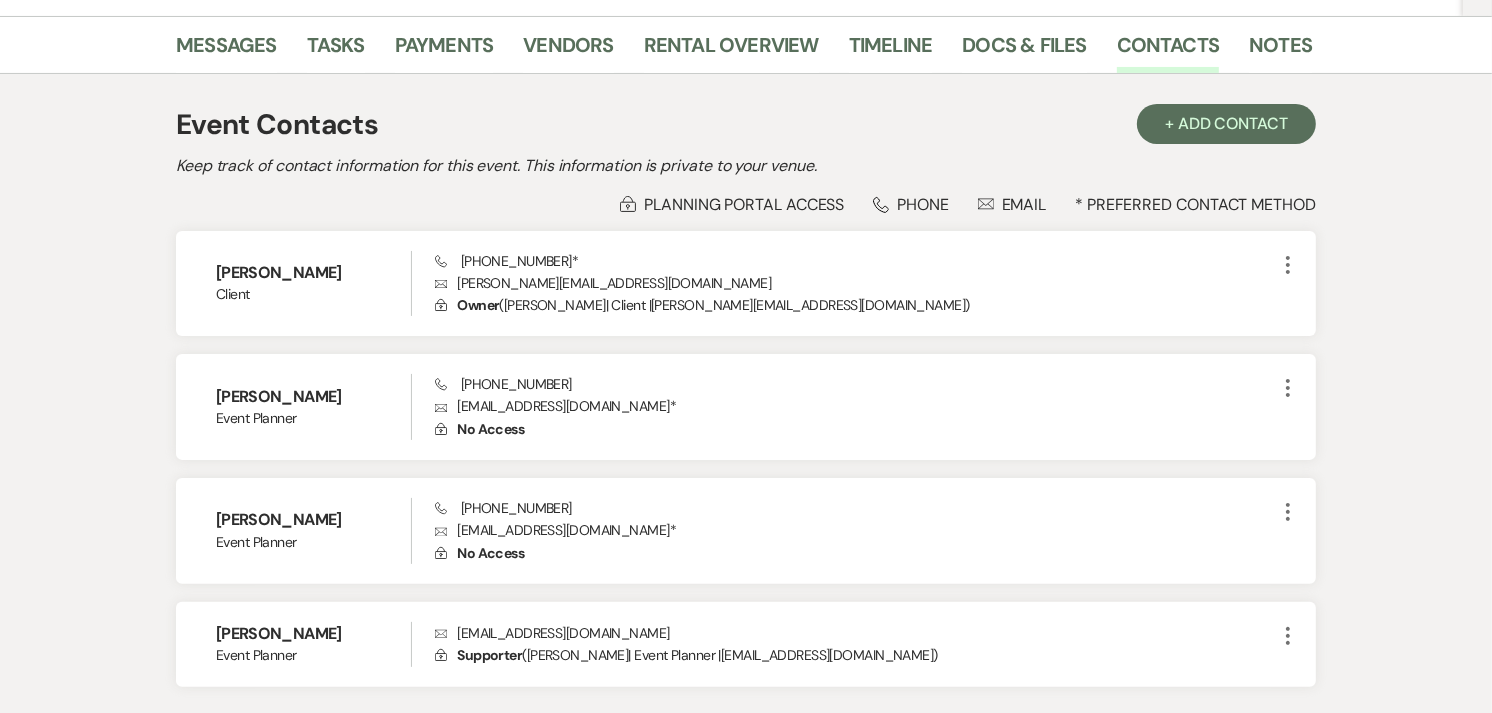 scroll, scrollTop: 342, scrollLeft: 0, axis: vertical 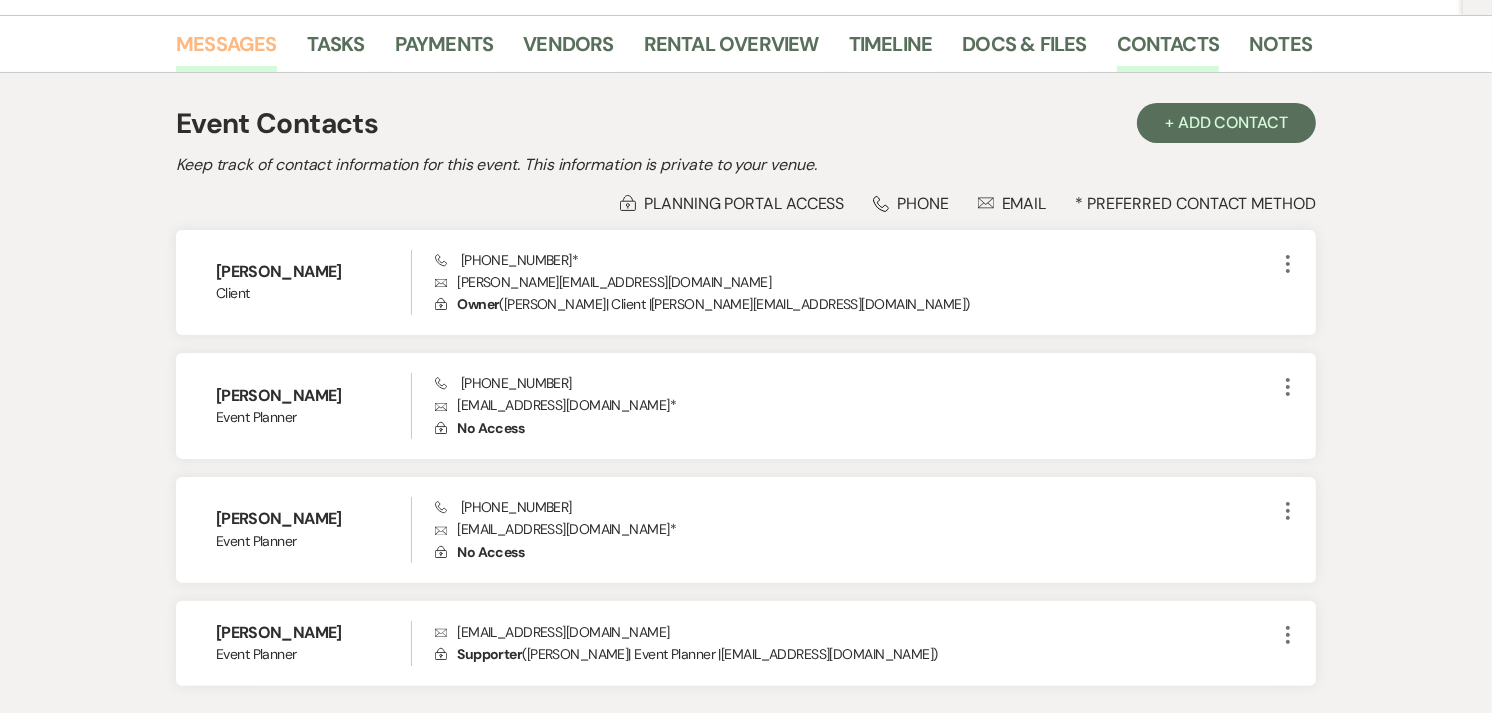 click on "Messages" at bounding box center (226, 50) 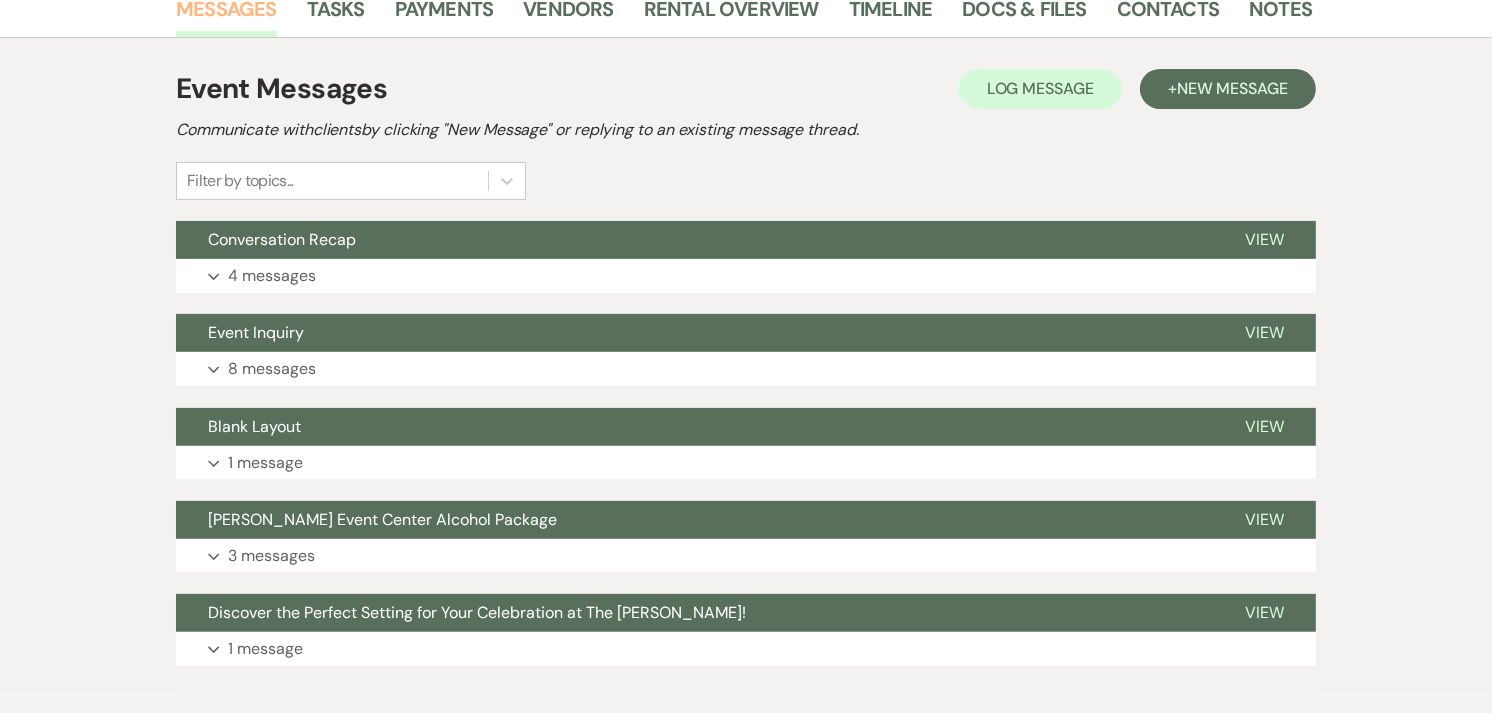 scroll, scrollTop: 371, scrollLeft: 0, axis: vertical 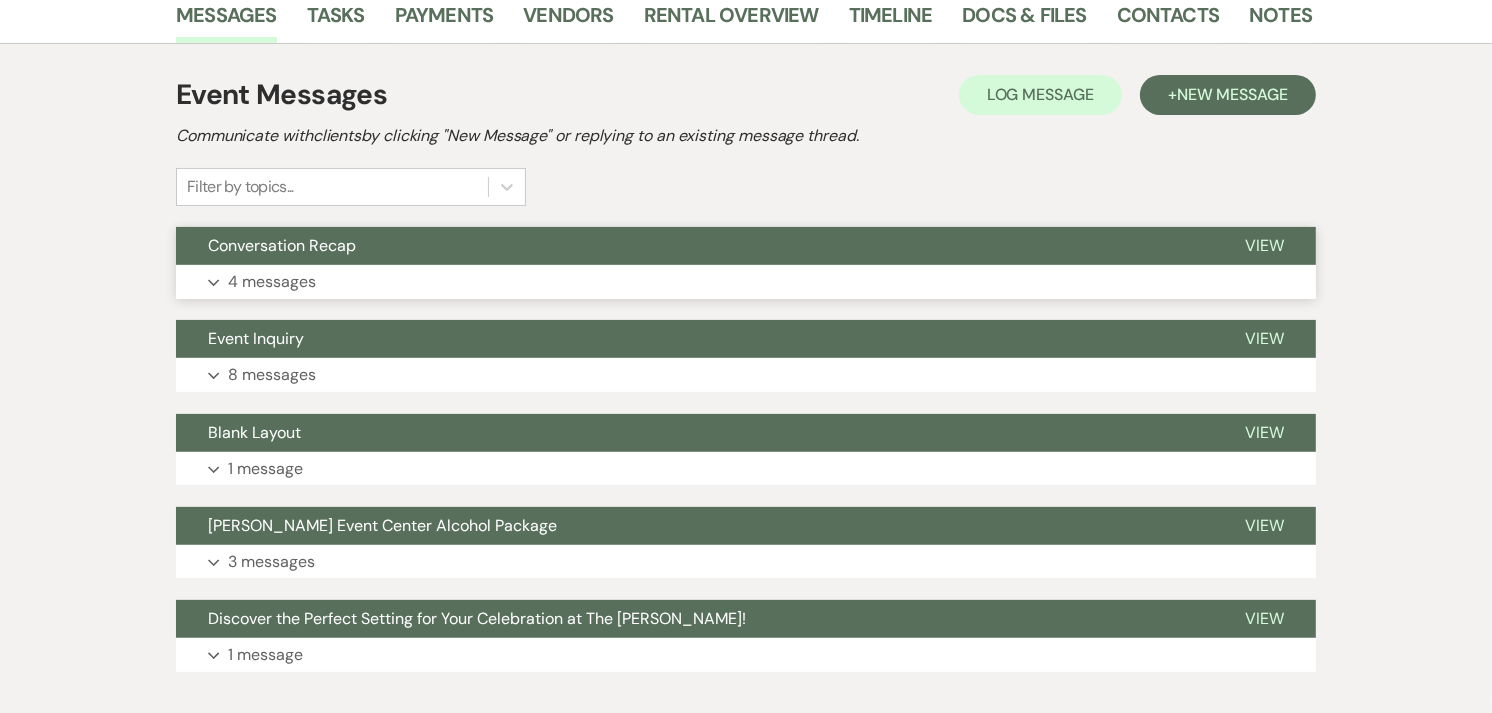 click on "Expand 4 messages" at bounding box center [746, 282] 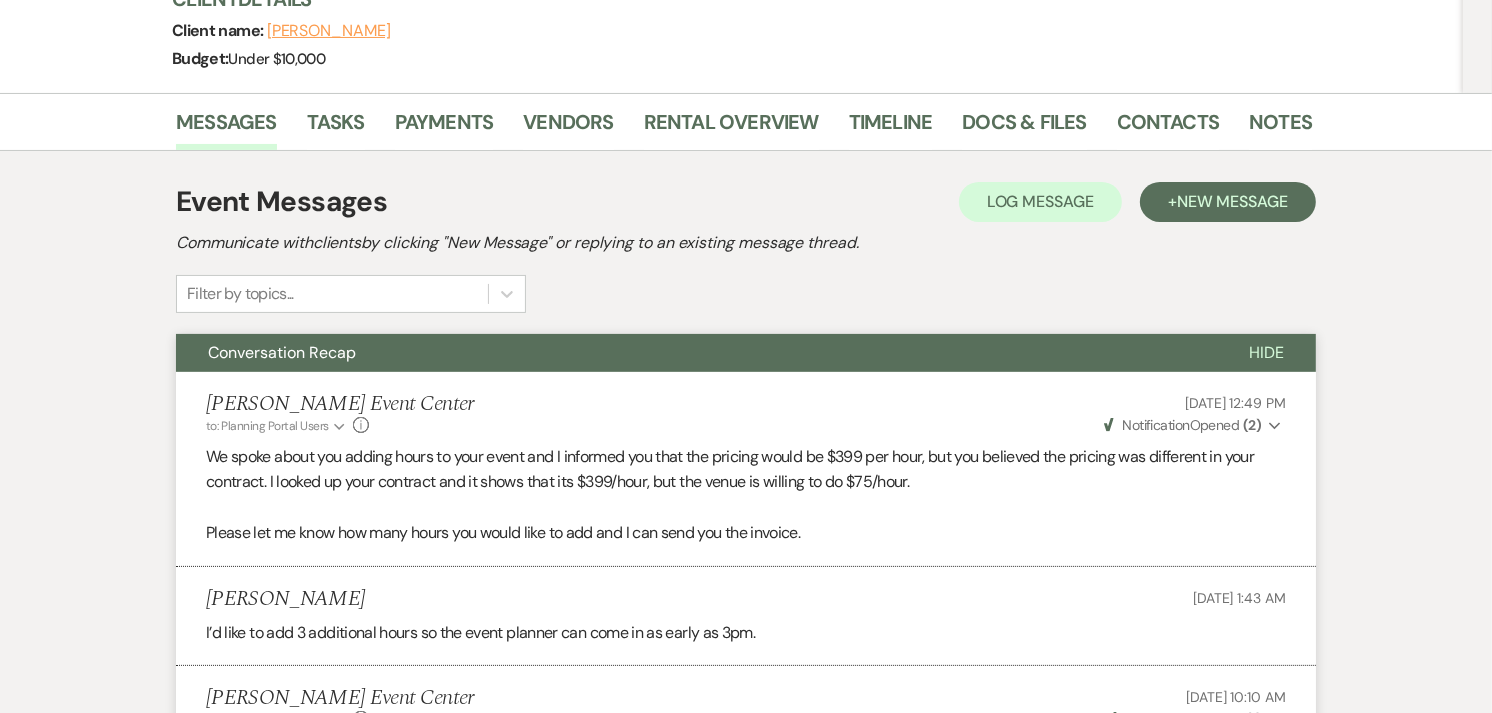 scroll, scrollTop: 263, scrollLeft: 0, axis: vertical 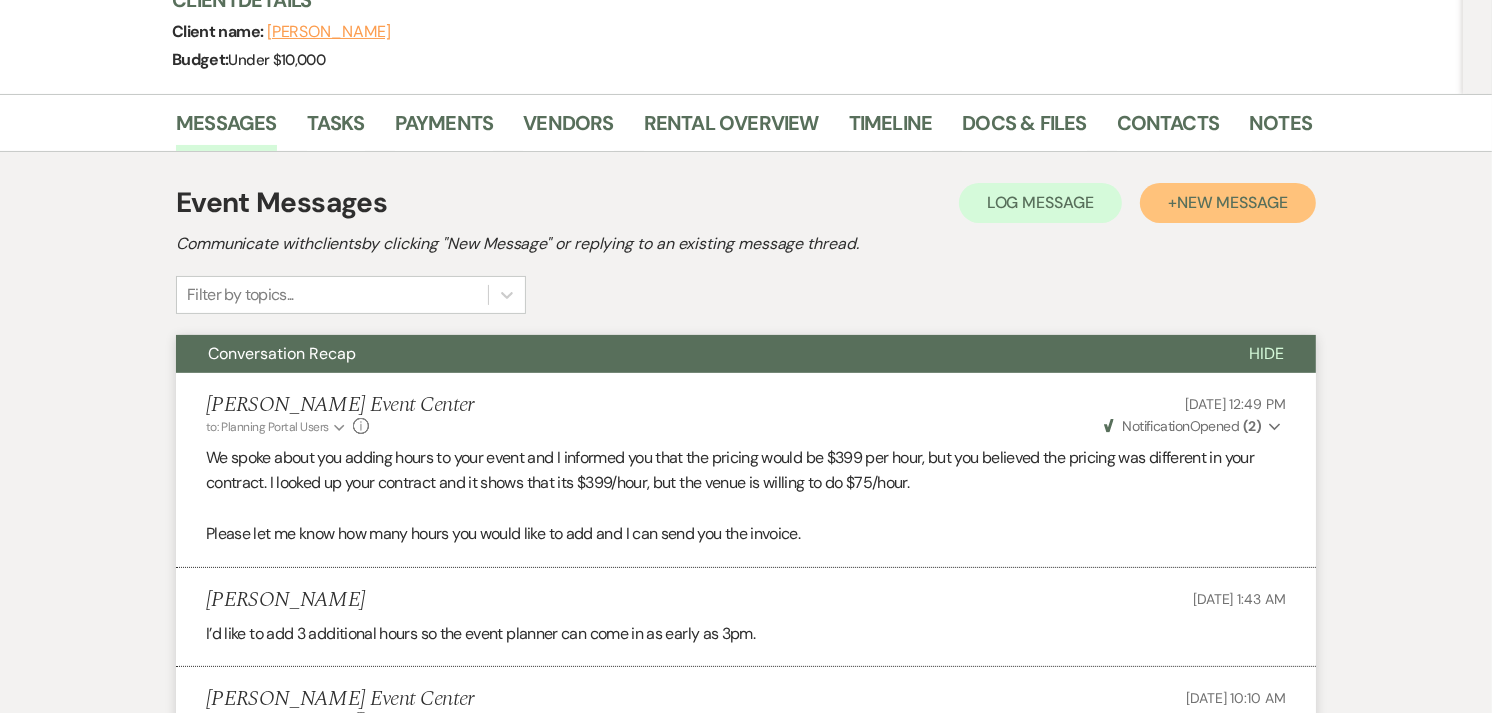 click on "New Message" at bounding box center (1232, 202) 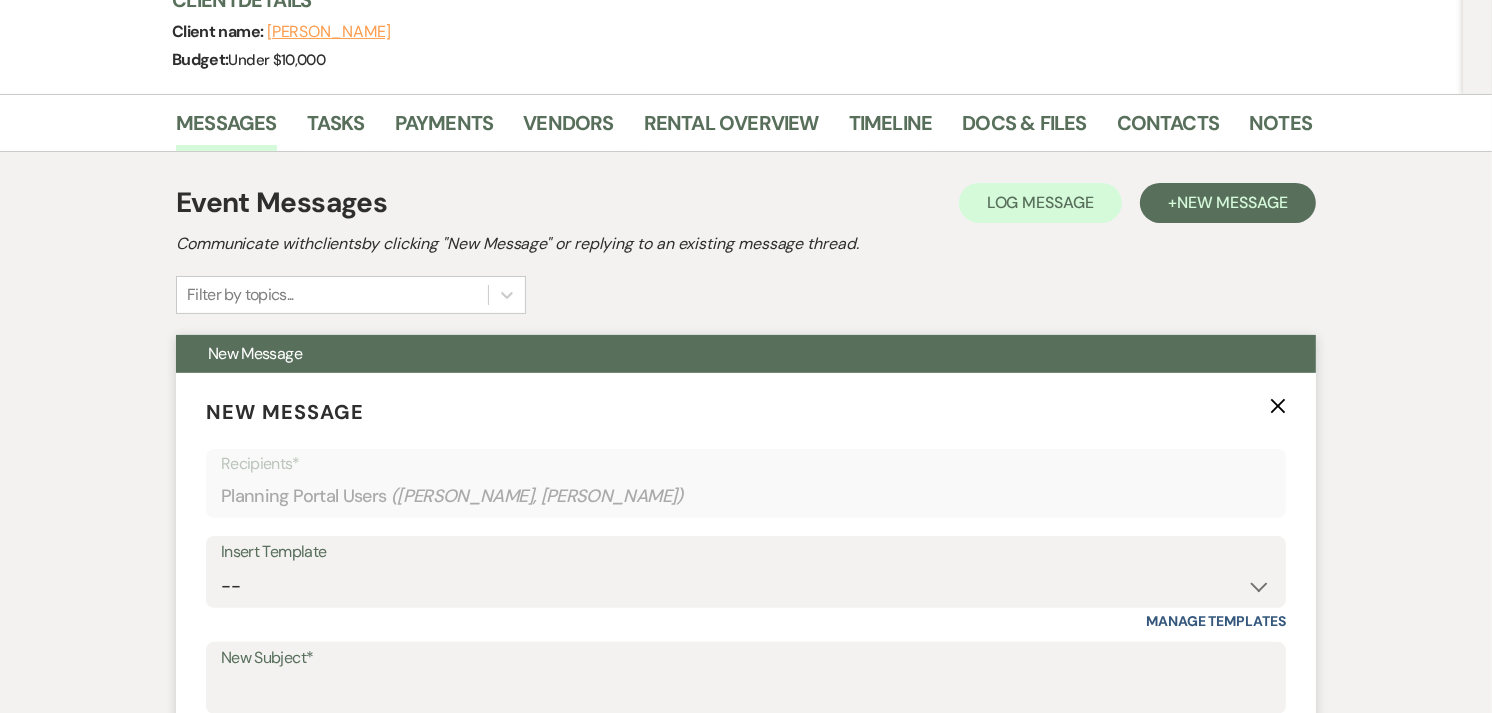 click on "Insert Template" at bounding box center (746, 552) 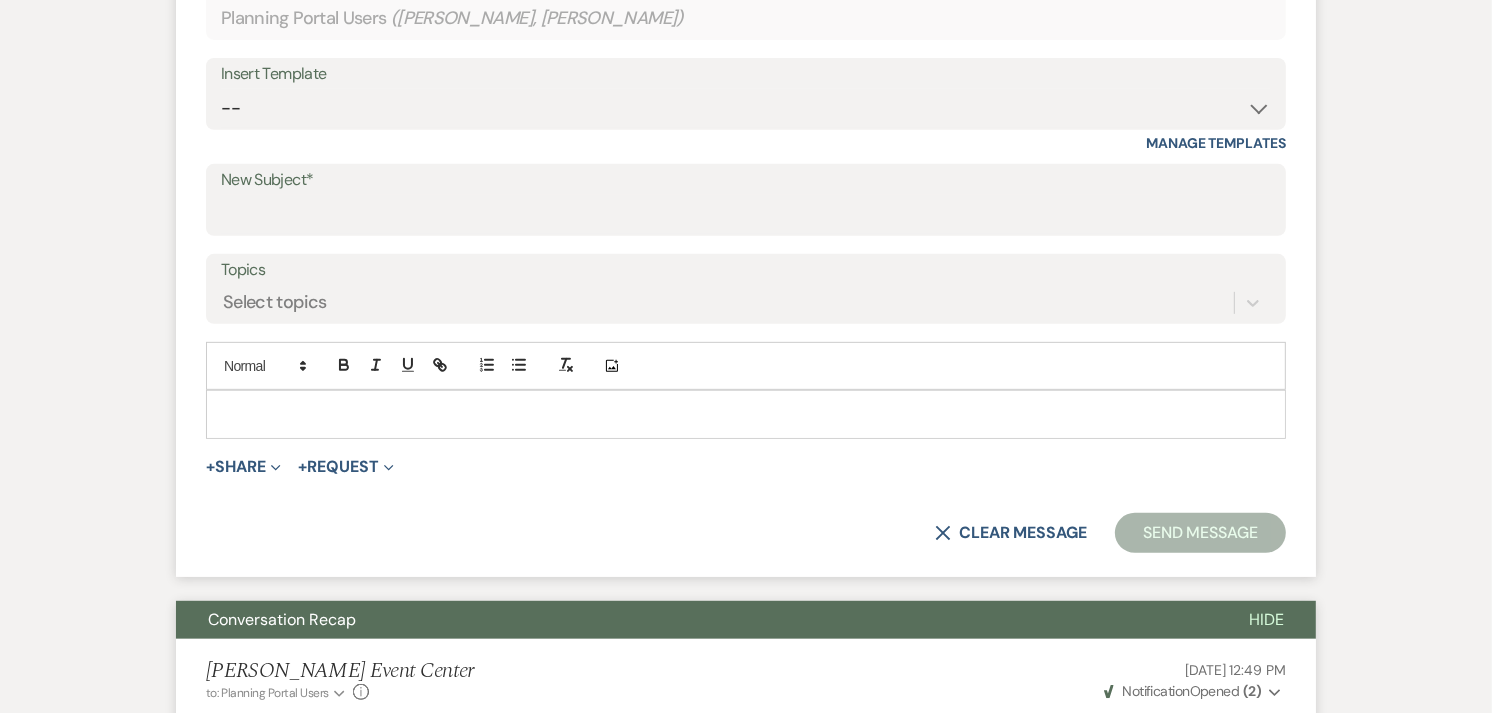 scroll, scrollTop: 742, scrollLeft: 0, axis: vertical 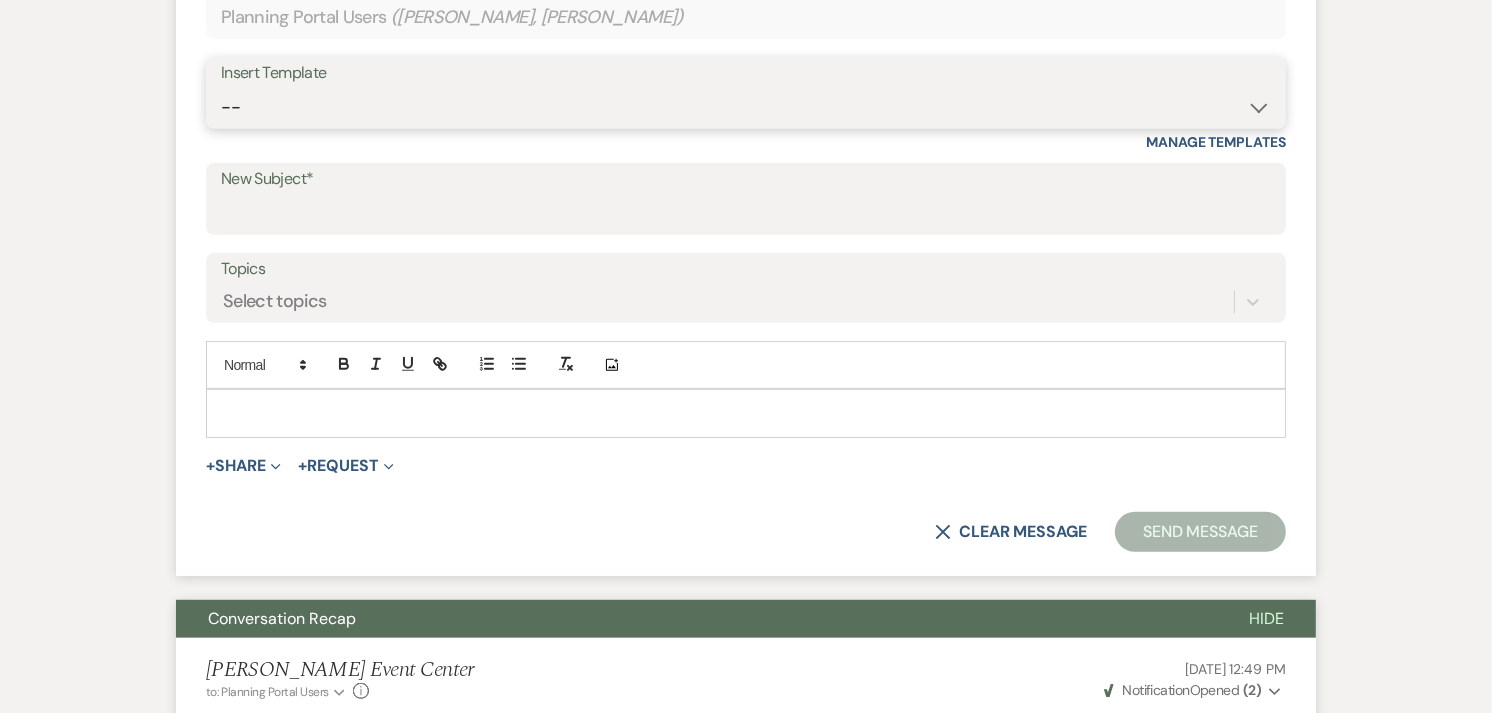 click on "-- Weven Planning Portal Introduction (Booked Events) Initial Inquiry Response Tour Request Response Contract (Pre-Booked Leads) Auto-response (Initial Inquiry) Tour Request Response- General Tour Request- Quince Tour Request Response- Wedding  Tour Request Response- Corporate Post-Event Congratulations Copy of Tour Request Response- Vendor Payment Past Due Follow Up Response- General Event Insurance Follow Up- General Preferred Vendor Inquiry  General- Initial Inquiry Response Wedding- Initial Inquiry Response Copy of Weven Planning Portal Introduction (Corporate Booked Events) Copy of Weven Planning Portal Introduction (Wedding Booked Events) FAQ & VET List Promotion  Deposit Request Google Review Request Exclusive Grand Opening Pricing Your Dedicated Venue Concierge at [PERSON_NAME] Event Center Grand Opening Invitation [PERSON_NAME] Clients- Open House  Follow Up- Template 2025 Follow-up Email with Custom Proposal Did You Receive the Proposal Email? Still Interested Email? Initial Inquiry: from Gmail to Weven" at bounding box center [746, 107] 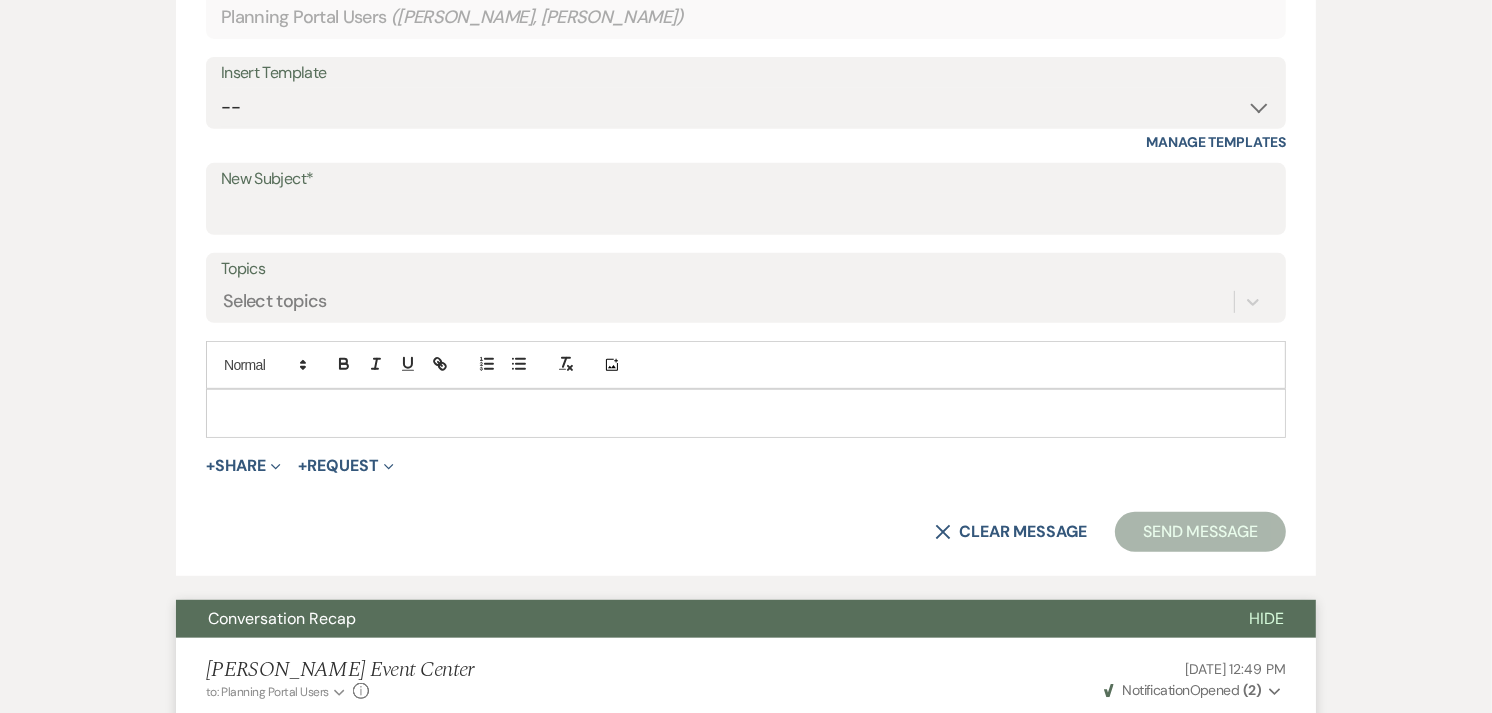 click on "Messages Tasks Payments Vendors Rental Overview Timeline Docs & Files Contacts Notes Event Messages   Log Log Message +  New Message Communicate with  clients  by clicking "New Message" or replying to an existing message thread. Filter by topics... New Message New Message   X Recipients* Planning Portal Users   ( [PERSON_NAME], [PERSON_NAME] )   Insert Template   -- Weven Planning Portal Introduction (Booked Events) Initial Inquiry Response Tour Request Response Contract (Pre-Booked Leads) Auto-response (Initial Inquiry) Tour Request Response- General Tour Request- Quince Tour Request Response- Wedding  Tour Request Response- Corporate Post-Event Congratulations Copy of Tour Request Response- Vendor Payment Past Due Follow Up Response- General Event Insurance Follow Up- General Preferred Vendor Inquiry  General- Initial Inquiry Response Wedding- Initial Inquiry Response Copy of Weven Planning Portal Introduction (Corporate Booked Events) FAQ & VET List Promotion  Deposit Request Google Review Request" at bounding box center [746, 765] 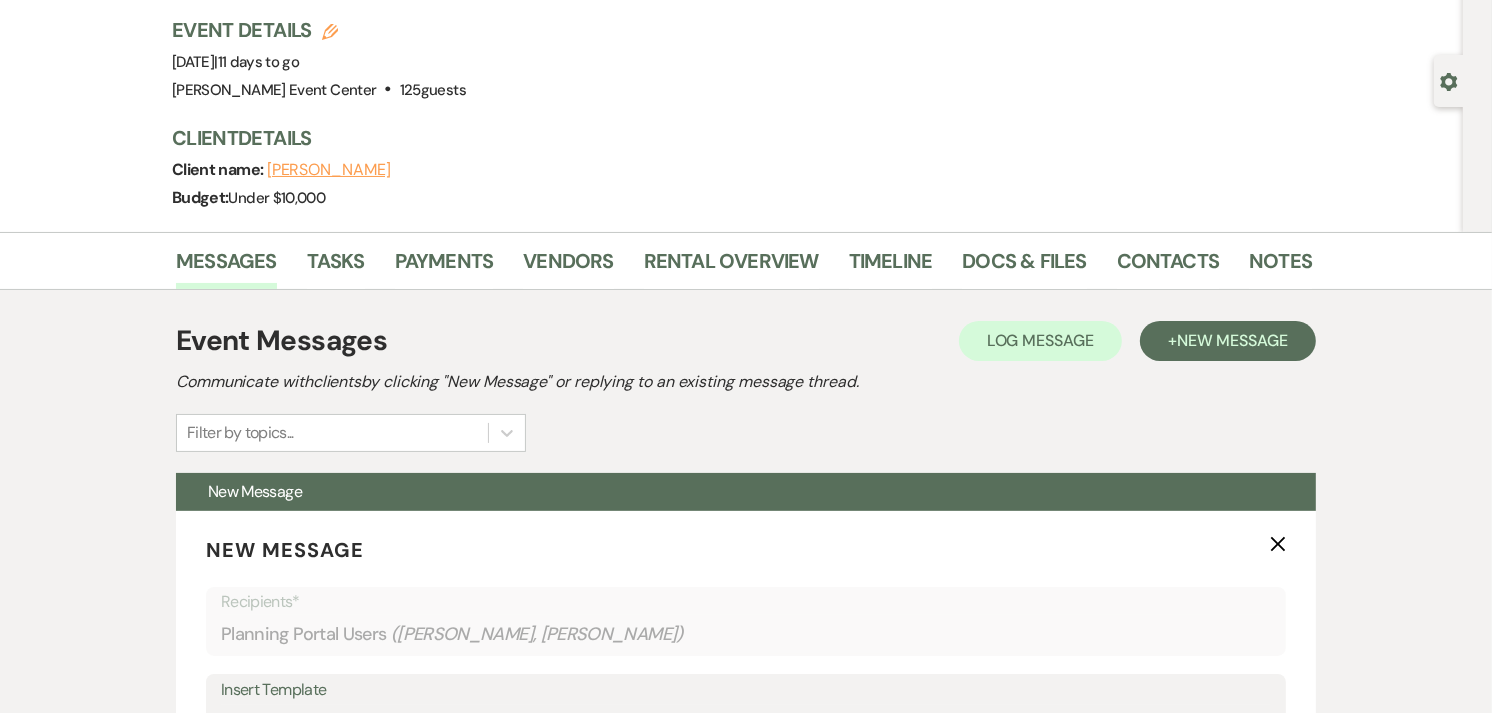 scroll, scrollTop: 0, scrollLeft: 0, axis: both 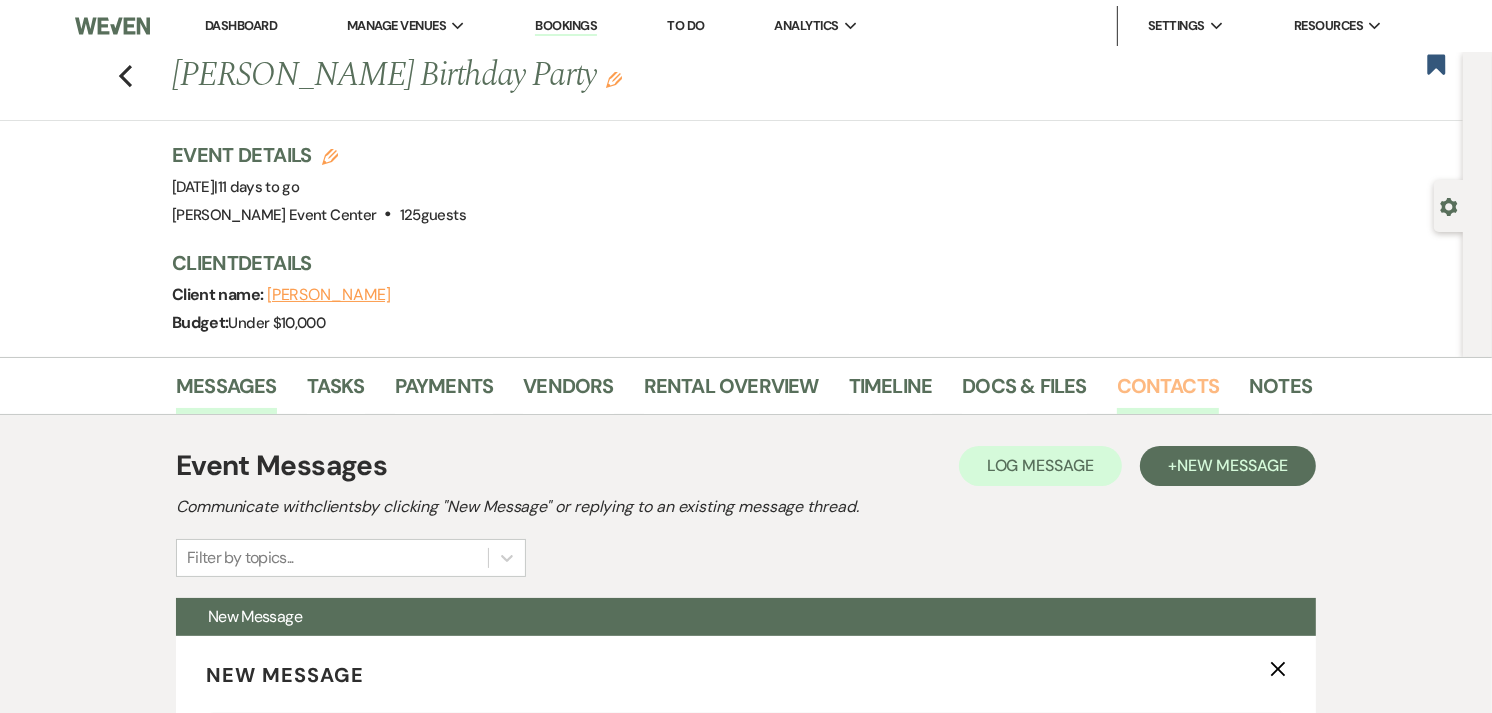 click on "Contacts" at bounding box center [1168, 392] 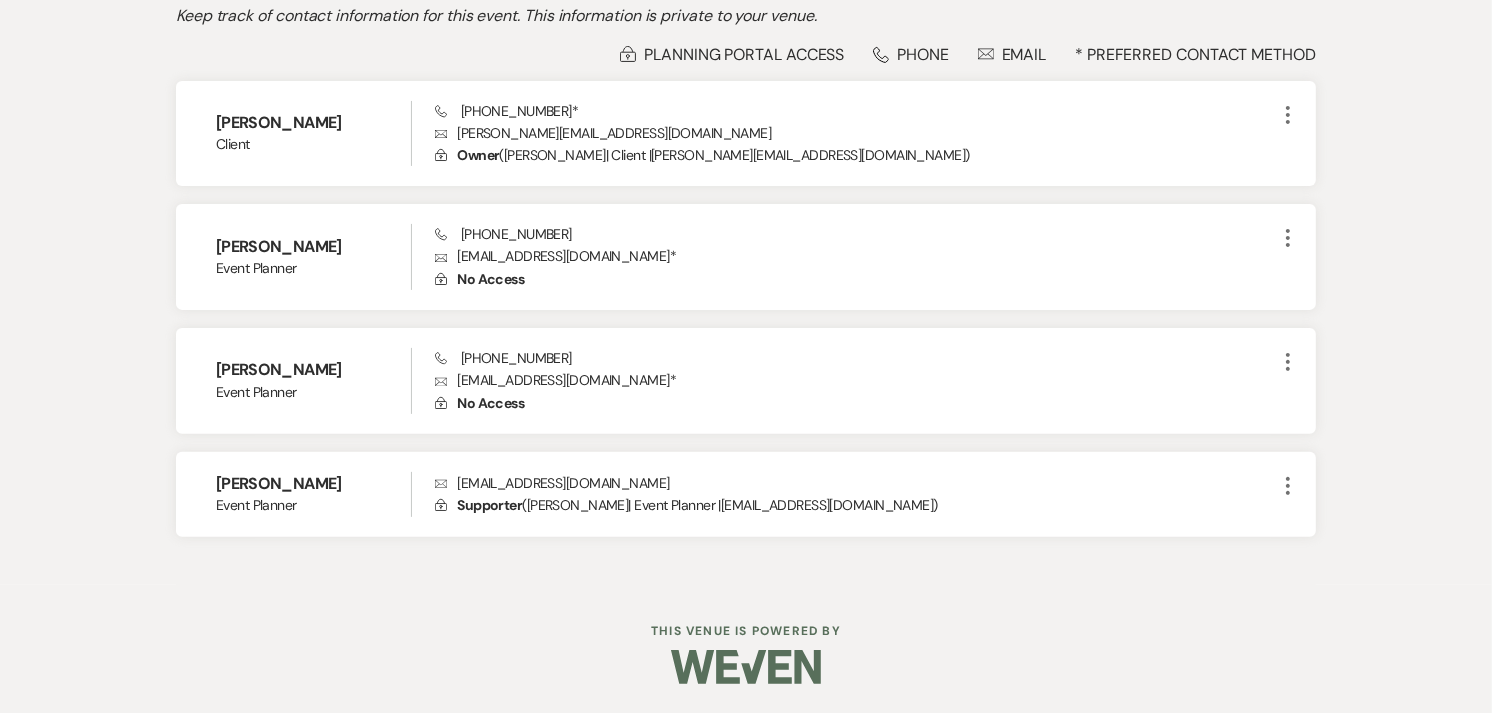 scroll, scrollTop: 0, scrollLeft: 0, axis: both 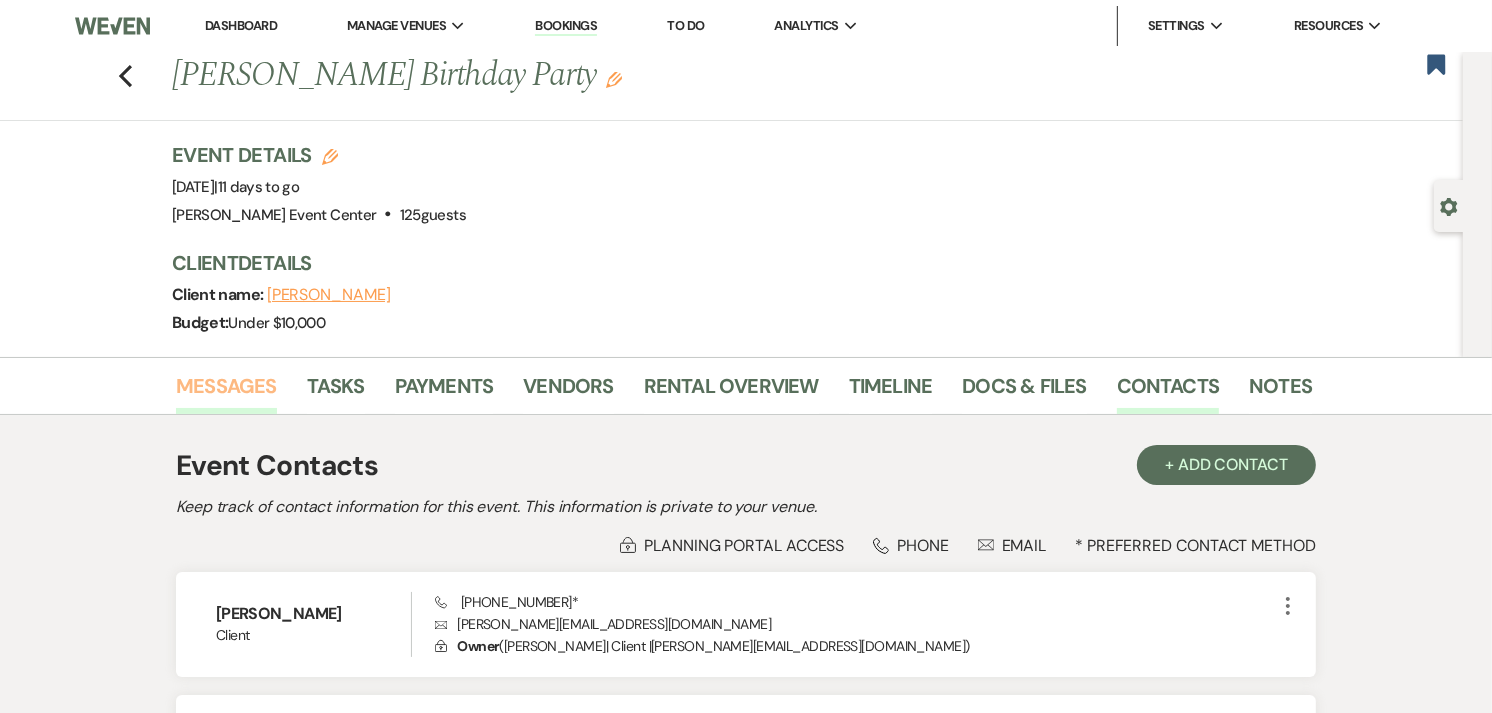 click on "Messages" at bounding box center [226, 392] 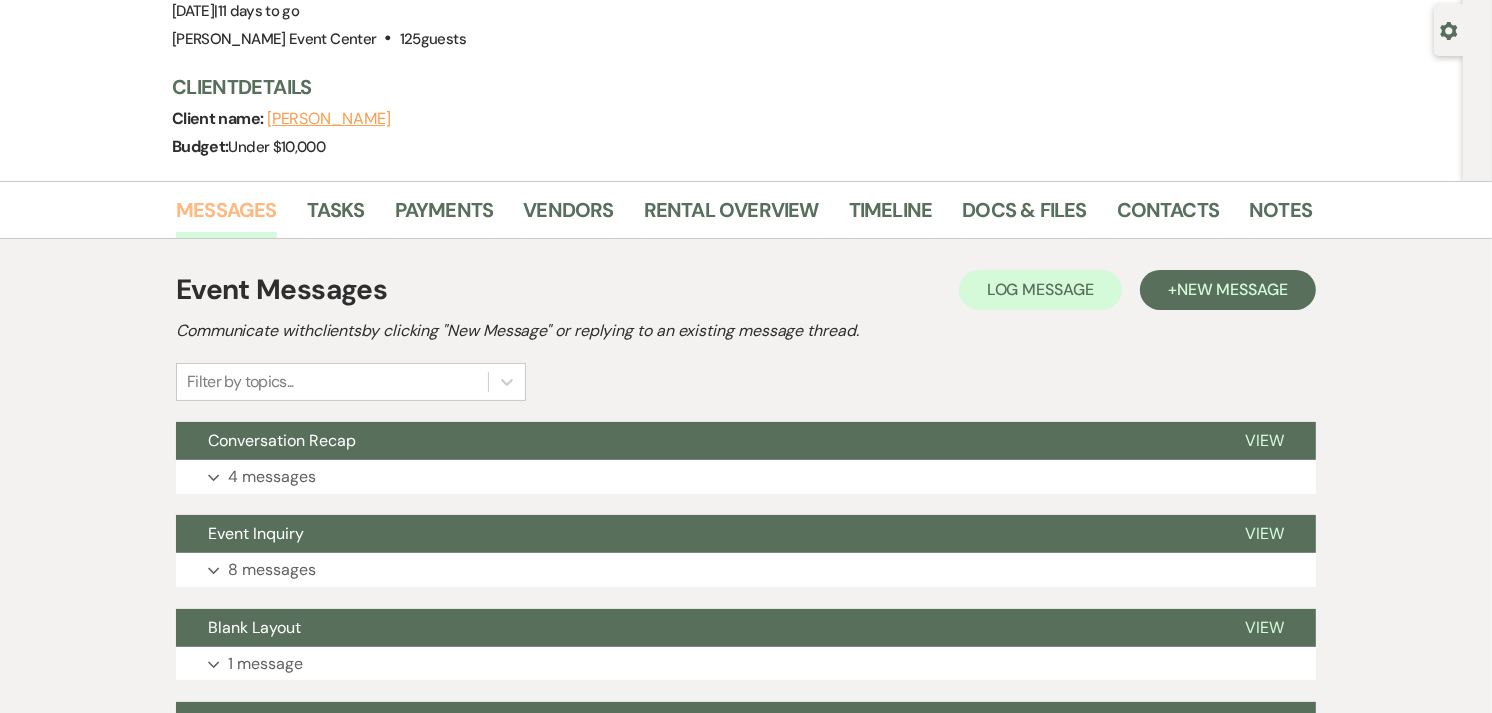 scroll, scrollTop: 0, scrollLeft: 0, axis: both 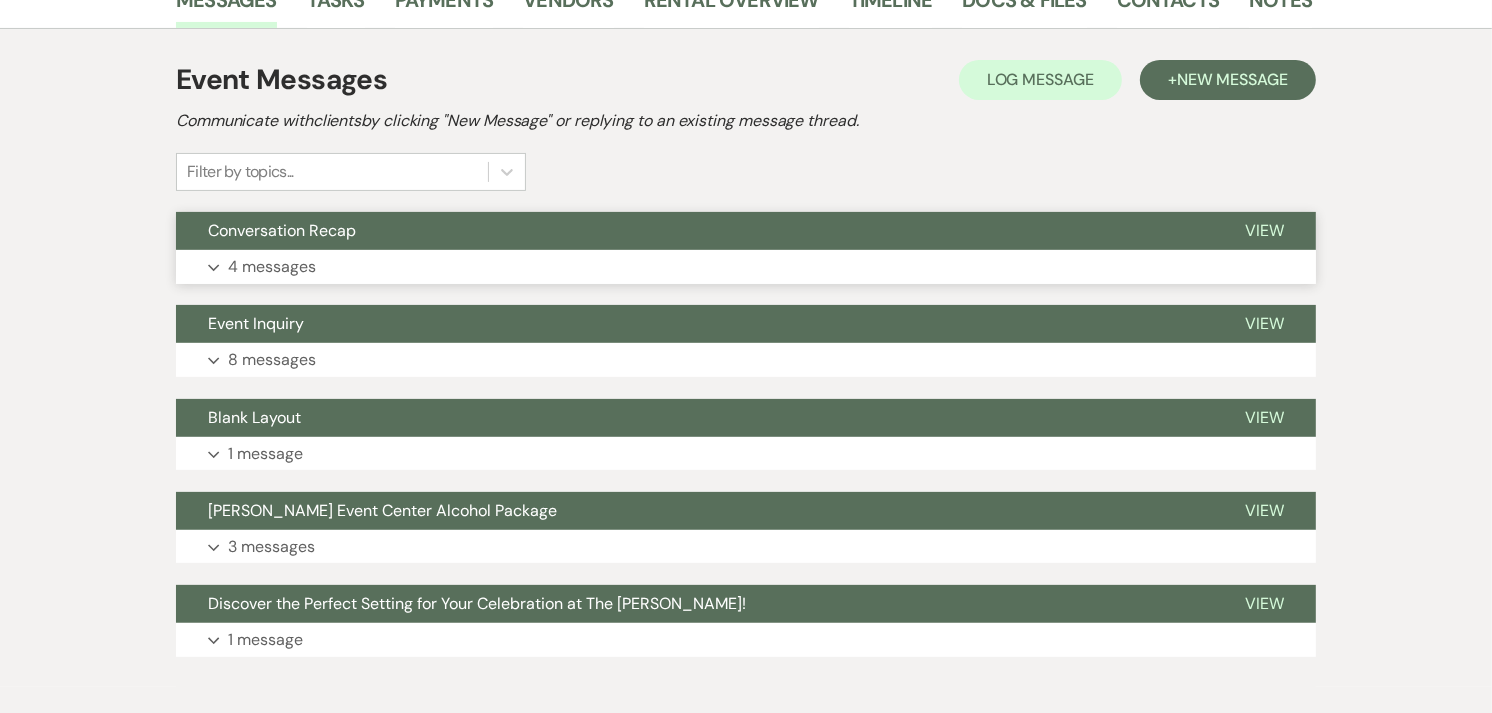click on "Expand 4 messages" at bounding box center (746, 267) 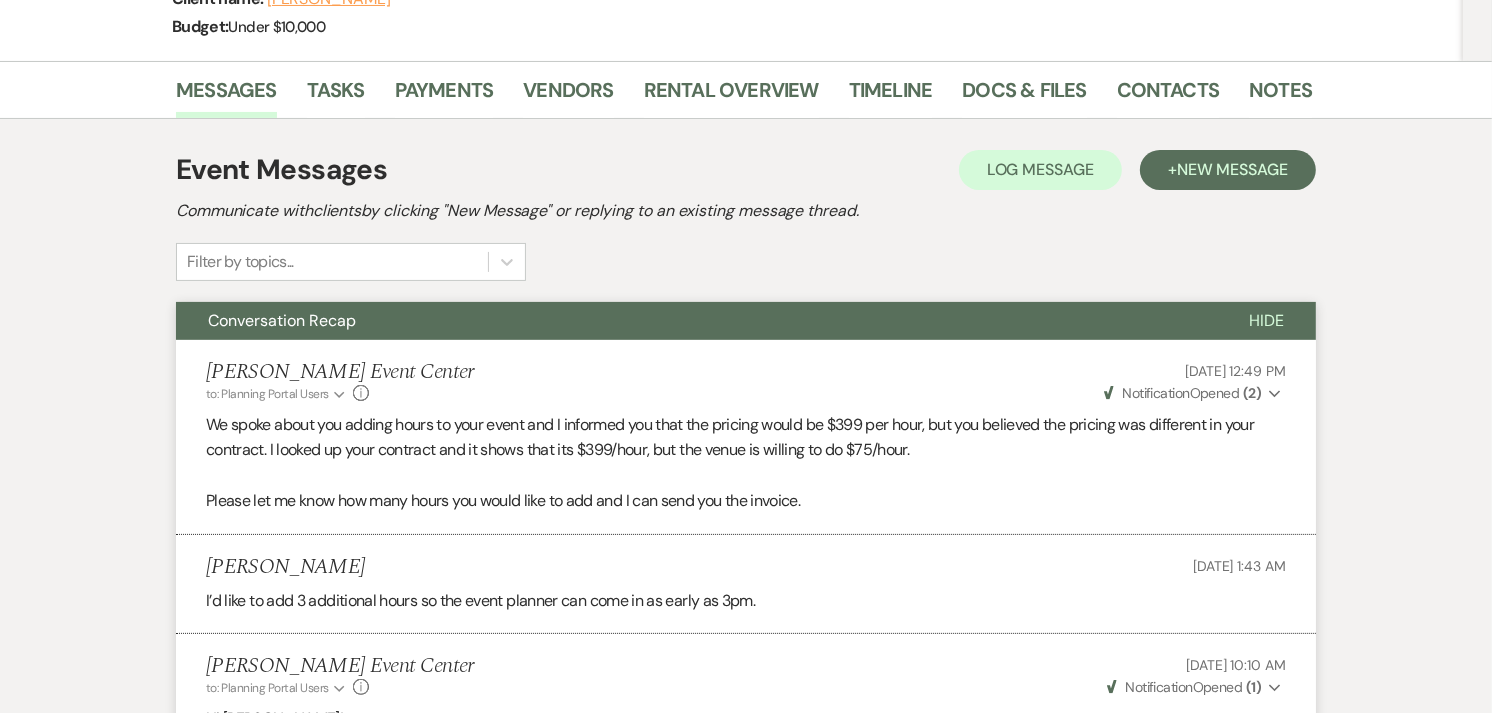 scroll, scrollTop: 295, scrollLeft: 0, axis: vertical 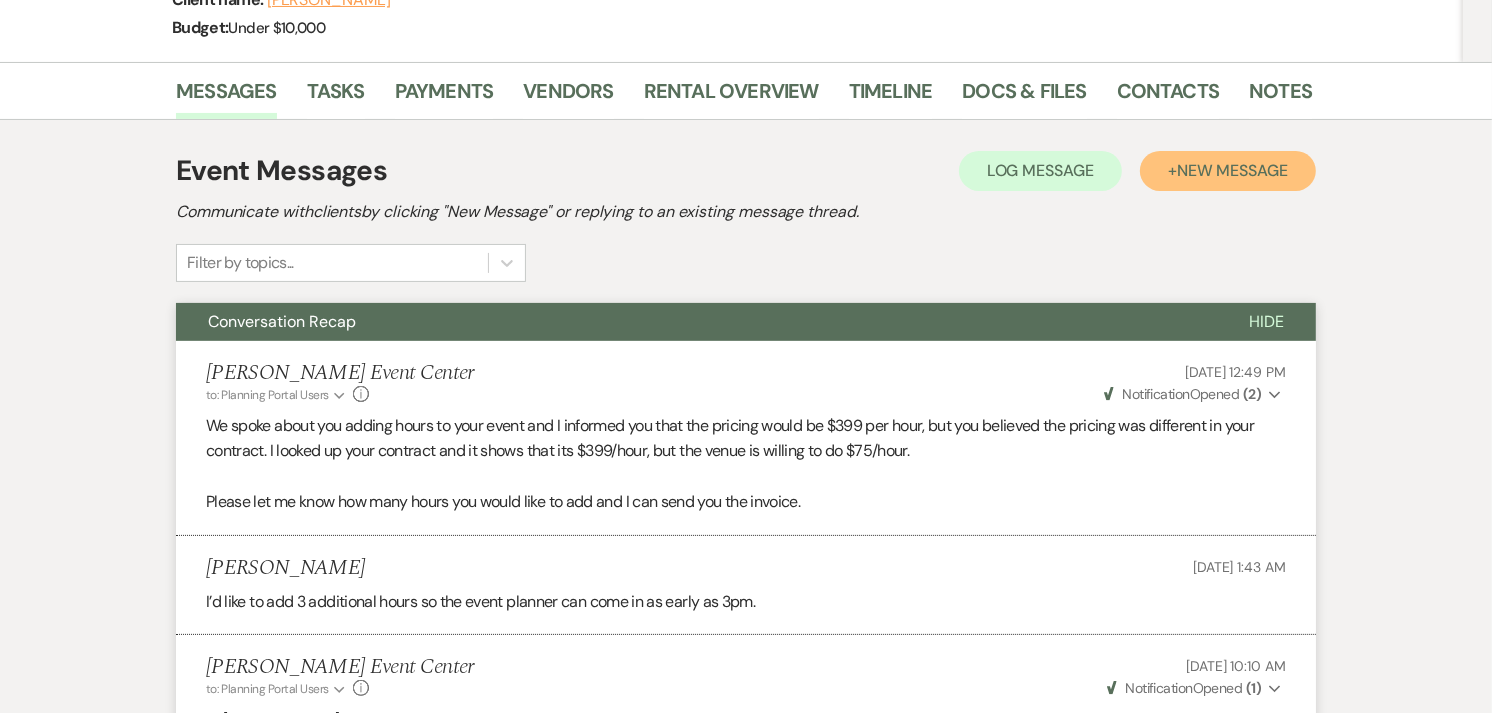 click on "New Message" at bounding box center (1232, 170) 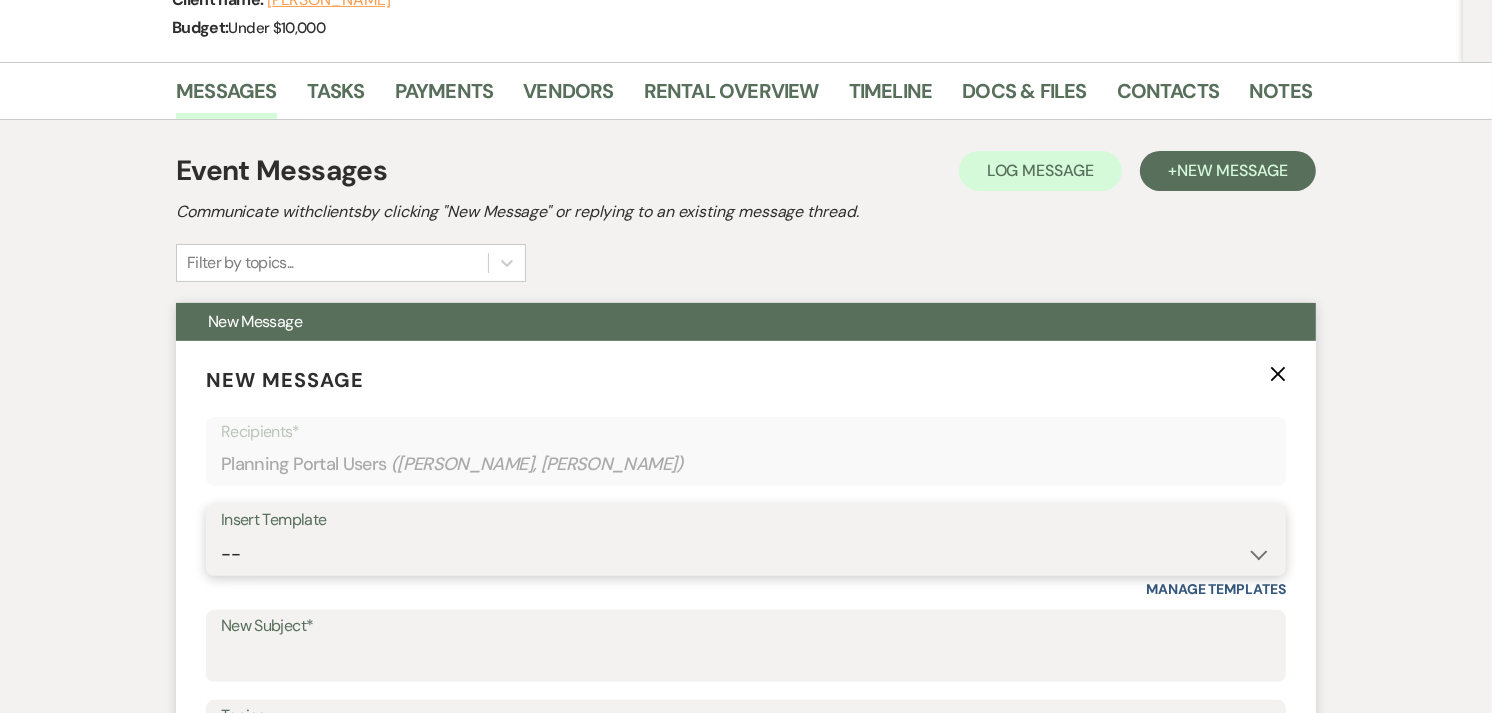 click on "-- Weven Planning Portal Introduction (Booked Events) Initial Inquiry Response Tour Request Response Contract (Pre-Booked Leads) Auto-response (Initial Inquiry) Tour Request Response- General Tour Request- Quince Tour Request Response- Wedding  Tour Request Response- Corporate Post-Event Congratulations Copy of Tour Request Response- Vendor Payment Past Due Follow Up Response- General Event Insurance Follow Up- General Preferred Vendor Inquiry  General- Initial Inquiry Response Wedding- Initial Inquiry Response Copy of Weven Planning Portal Introduction (Corporate Booked Events) Copy of Weven Planning Portal Introduction (Wedding Booked Events) FAQ & VET List Promotion  Deposit Request Google Review Request Exclusive Grand Opening Pricing Your Dedicated Venue Concierge at [PERSON_NAME] Event Center Grand Opening Invitation [PERSON_NAME] Clients- Open House  Follow Up- Template 2025 Follow-up Email with Custom Proposal Did You Receive the Proposal Email? Still Interested Email? Initial Inquiry: from Gmail to Weven" at bounding box center [746, 554] 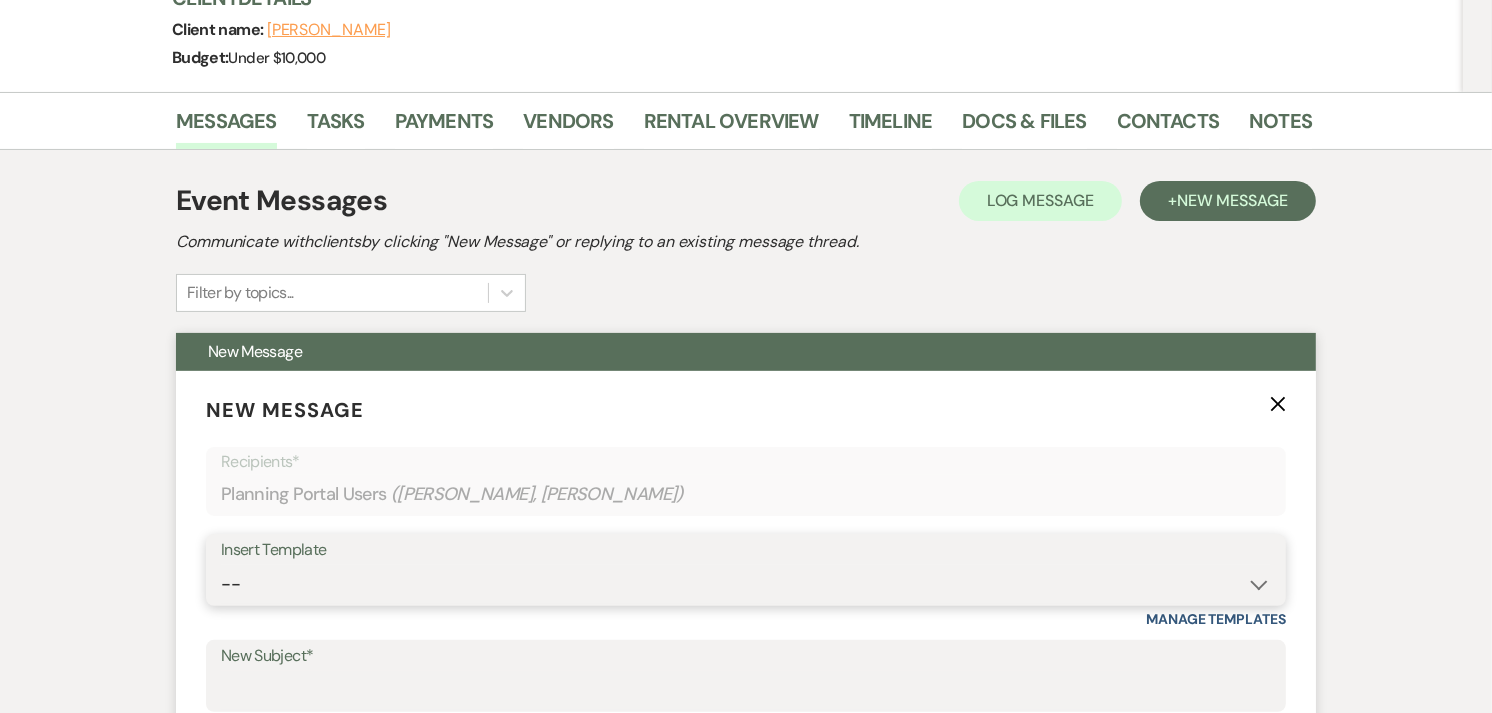 scroll, scrollTop: 264, scrollLeft: 0, axis: vertical 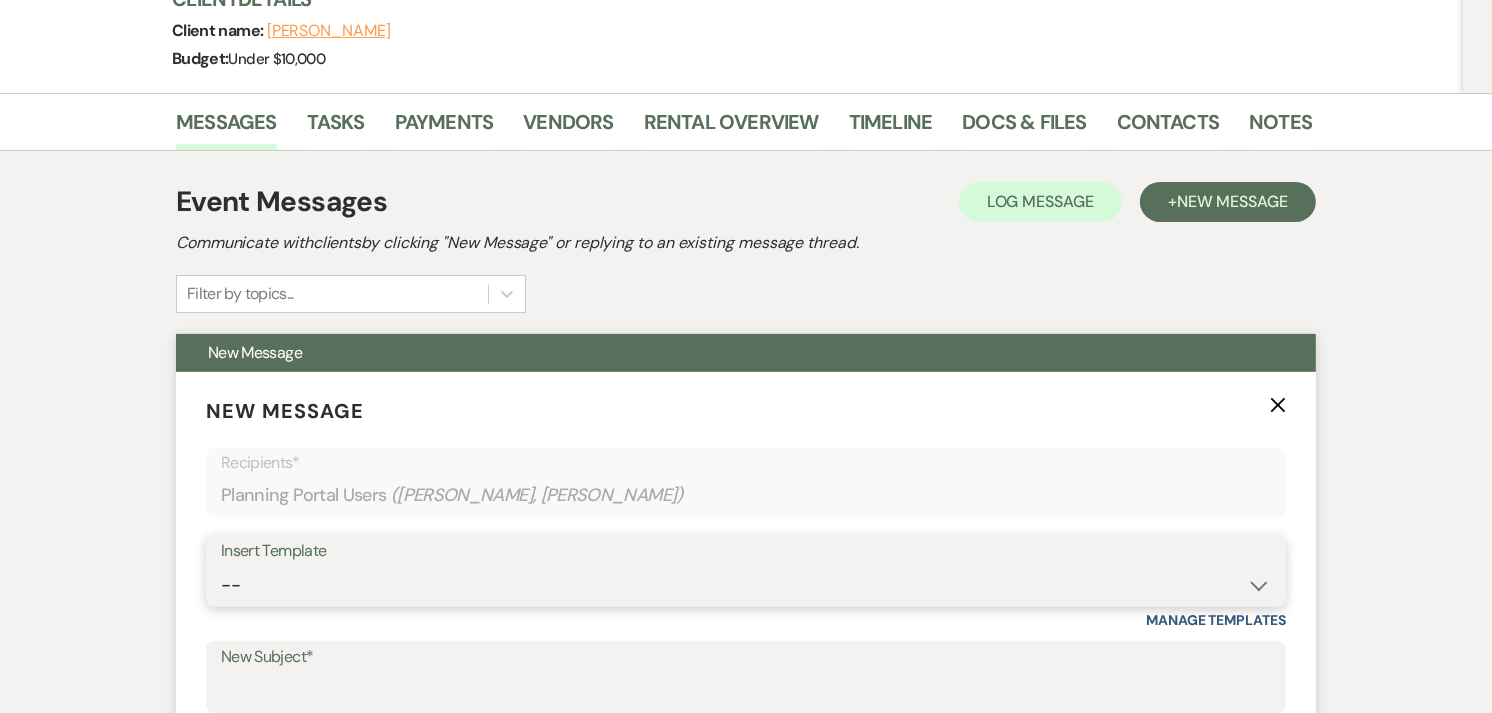 click on "-- Weven Planning Portal Introduction (Booked Events) Initial Inquiry Response Tour Request Response Contract (Pre-Booked Leads) Auto-response (Initial Inquiry) Tour Request Response- General Tour Request- Quince Tour Request Response- Wedding  Tour Request Response- Corporate Post-Event Congratulations Copy of Tour Request Response- Vendor Payment Past Due Follow Up Response- General Event Insurance Follow Up- General Preferred Vendor Inquiry  General- Initial Inquiry Response Wedding- Initial Inquiry Response Copy of Weven Planning Portal Introduction (Corporate Booked Events) Copy of Weven Planning Portal Introduction (Wedding Booked Events) FAQ & VET List Promotion  Deposit Request Google Review Request Exclusive Grand Opening Pricing Your Dedicated Venue Concierge at [PERSON_NAME] Event Center Grand Opening Invitation [PERSON_NAME] Clients- Open House  Follow Up- Template 2025 Follow-up Email with Custom Proposal Did You Receive the Proposal Email? Still Interested Email? Initial Inquiry: from Gmail to Weven" at bounding box center (746, 585) 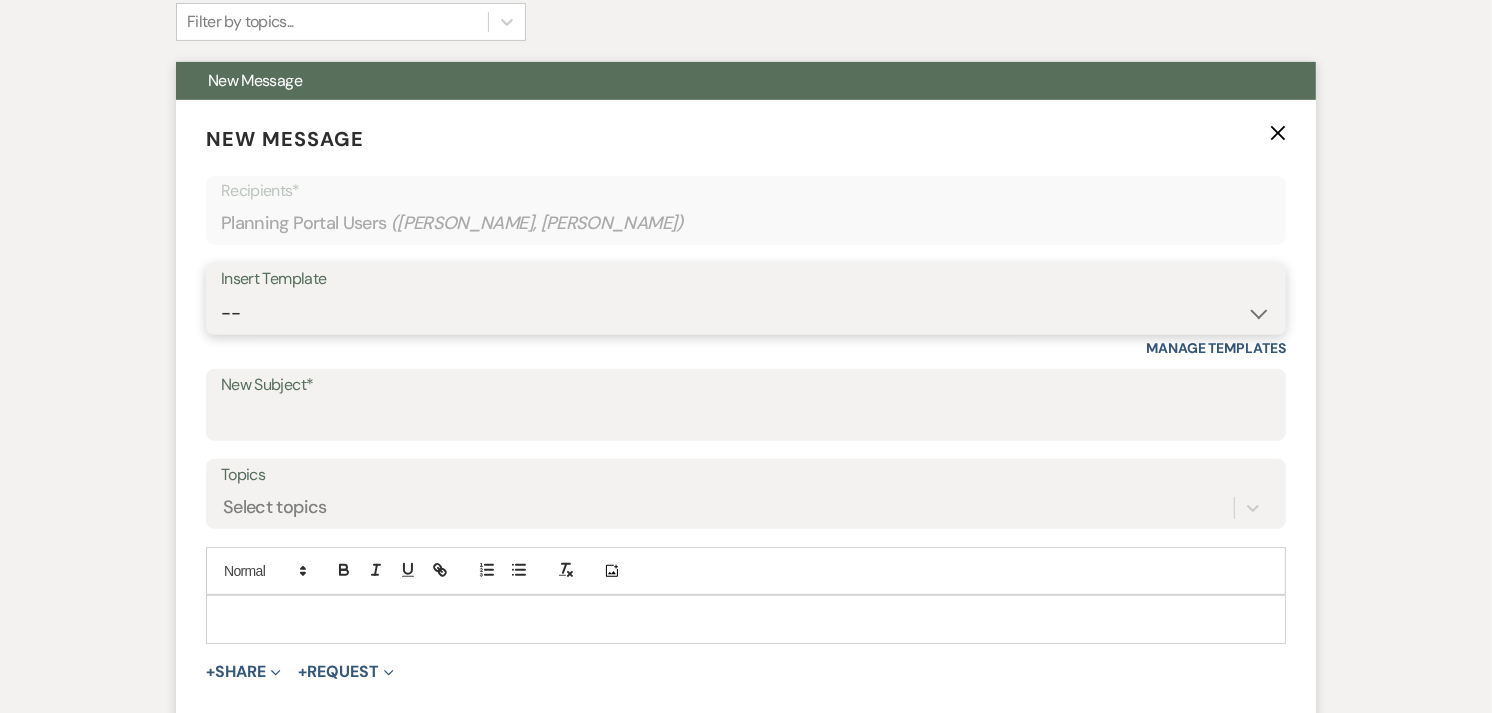 scroll, scrollTop: 540, scrollLeft: 0, axis: vertical 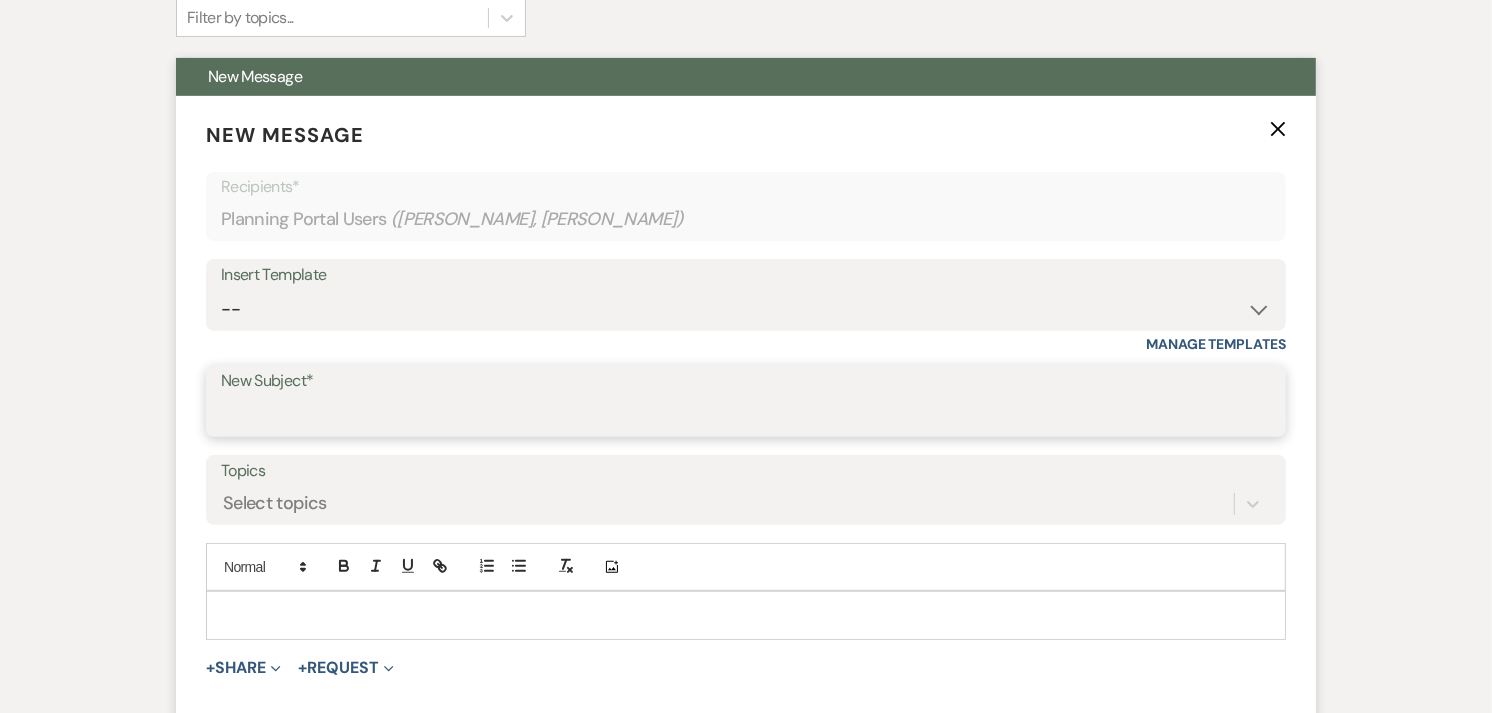 click on "New Subject*" at bounding box center (746, 415) 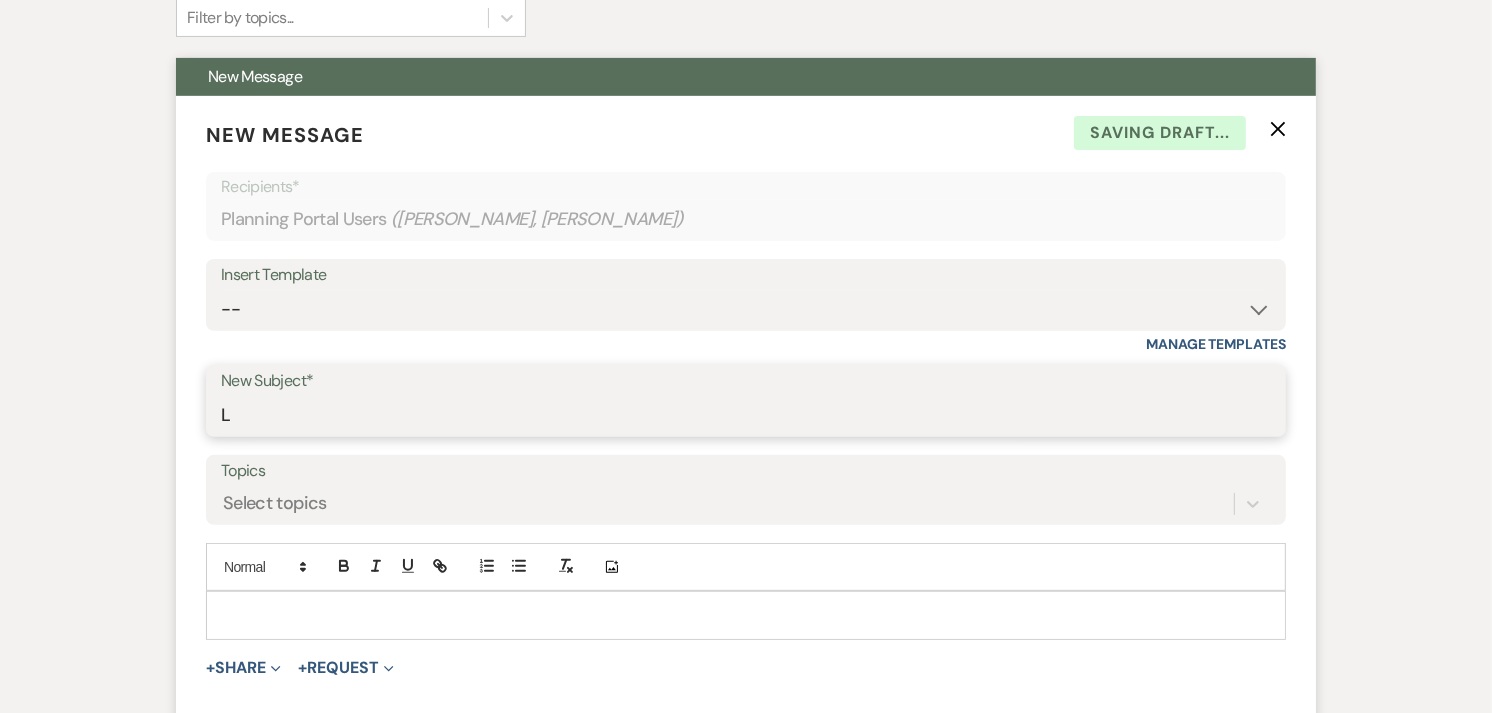 type on "Layout" 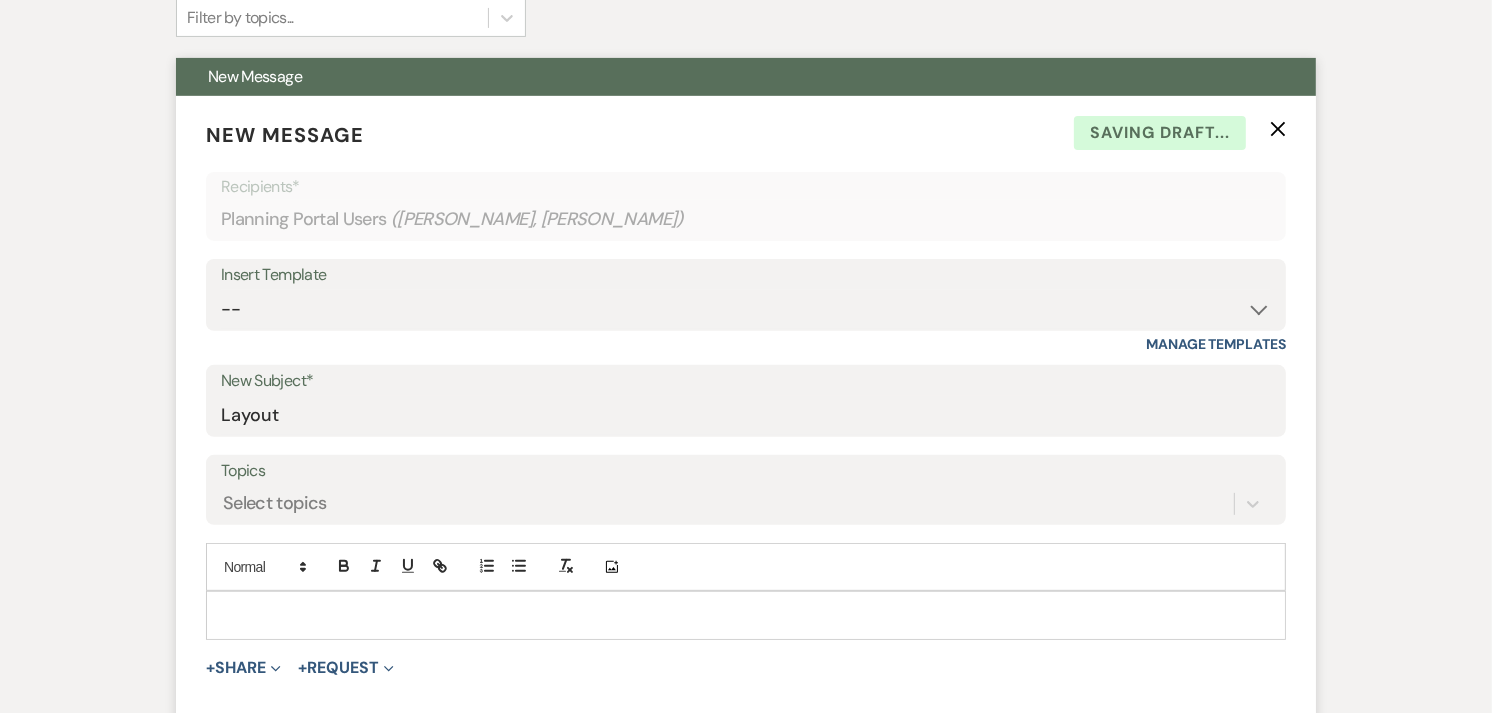 click at bounding box center [746, 615] 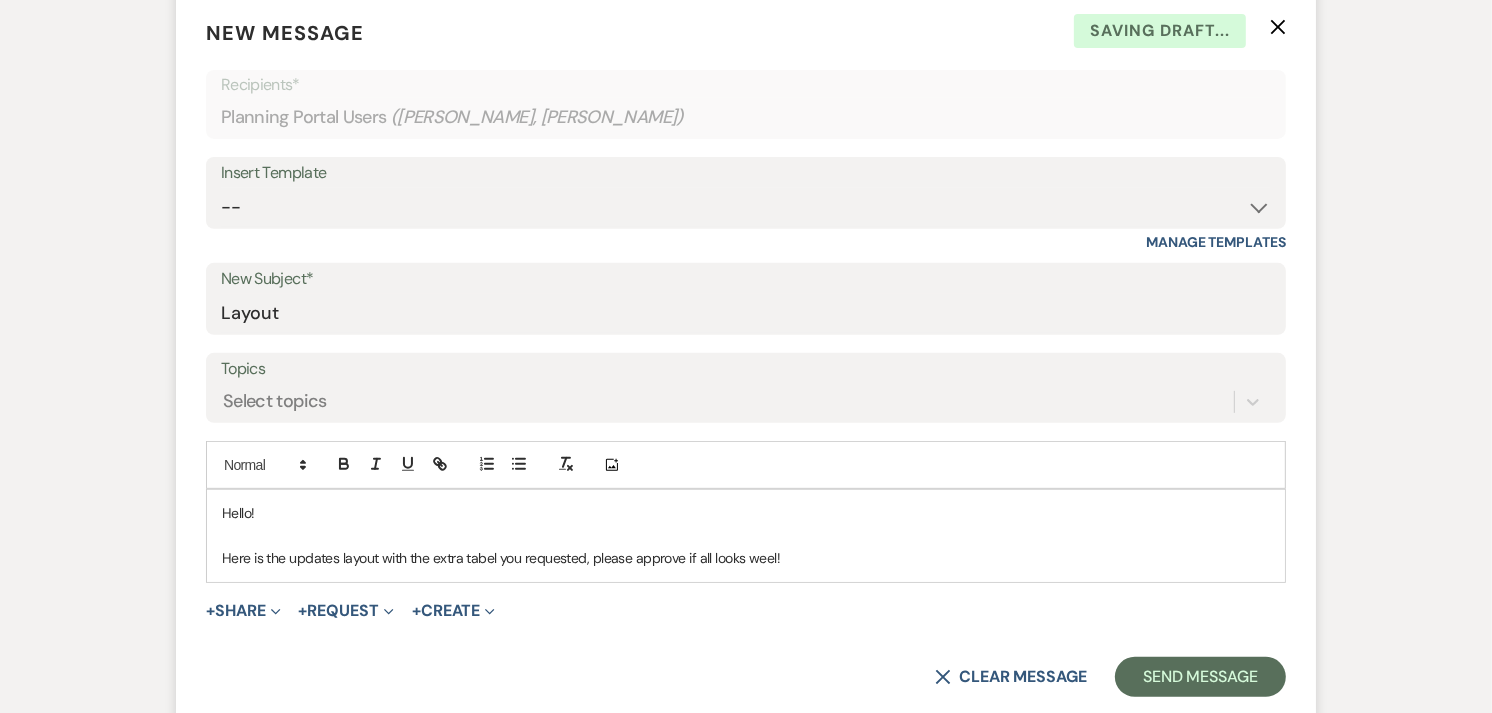 scroll, scrollTop: 644, scrollLeft: 0, axis: vertical 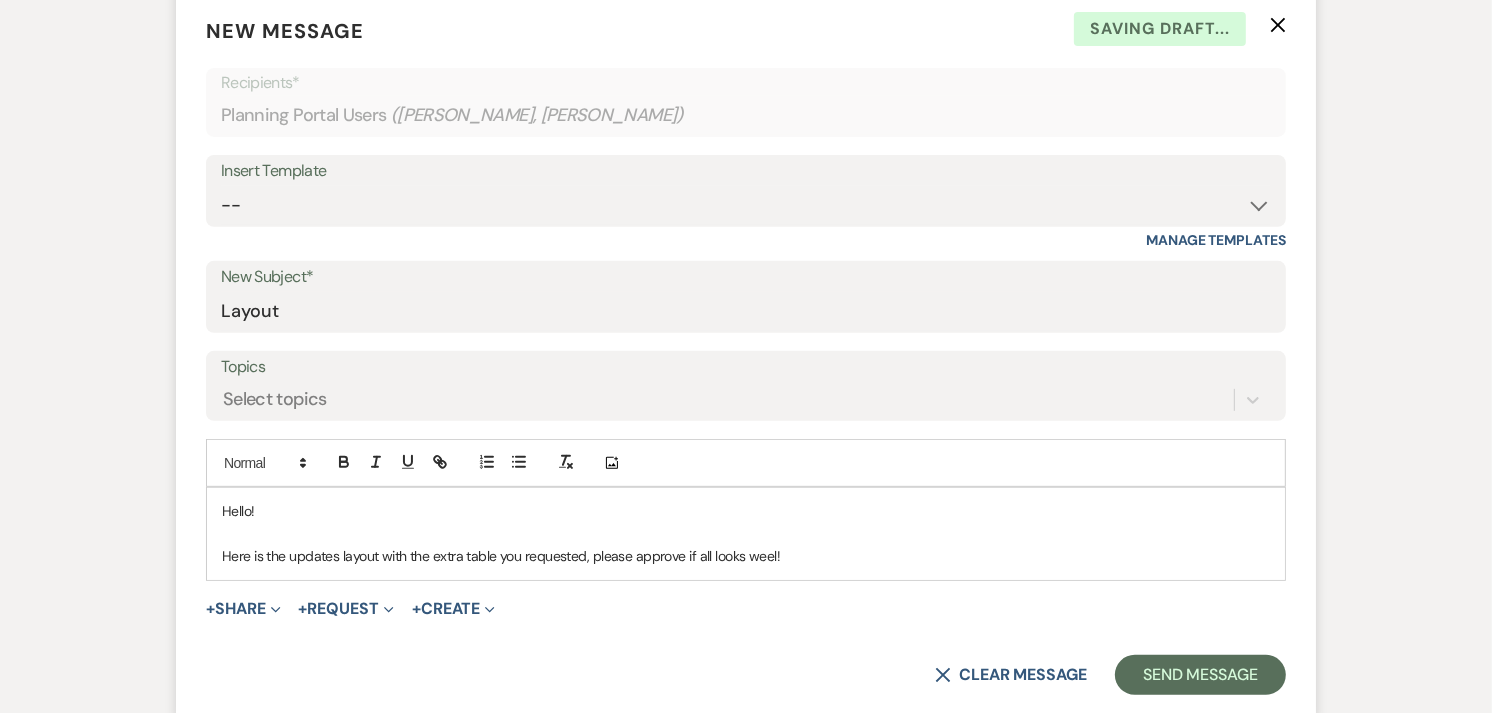 click on "Here is the updates layout with the extra table you requested, please approve if all looks weel!" at bounding box center [746, 556] 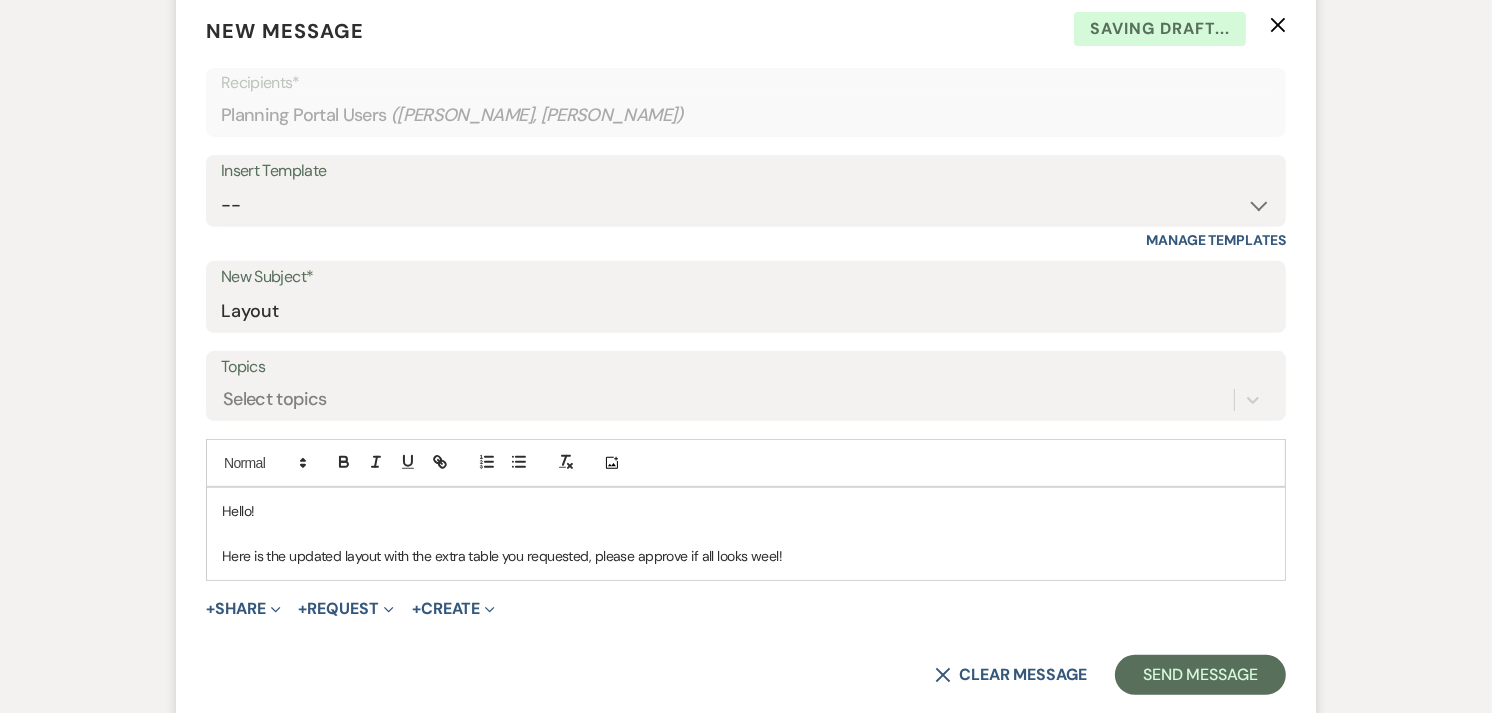 click on "Here is the updated layout with the extra table you requested, please approve if all looks weel!" at bounding box center [746, 556] 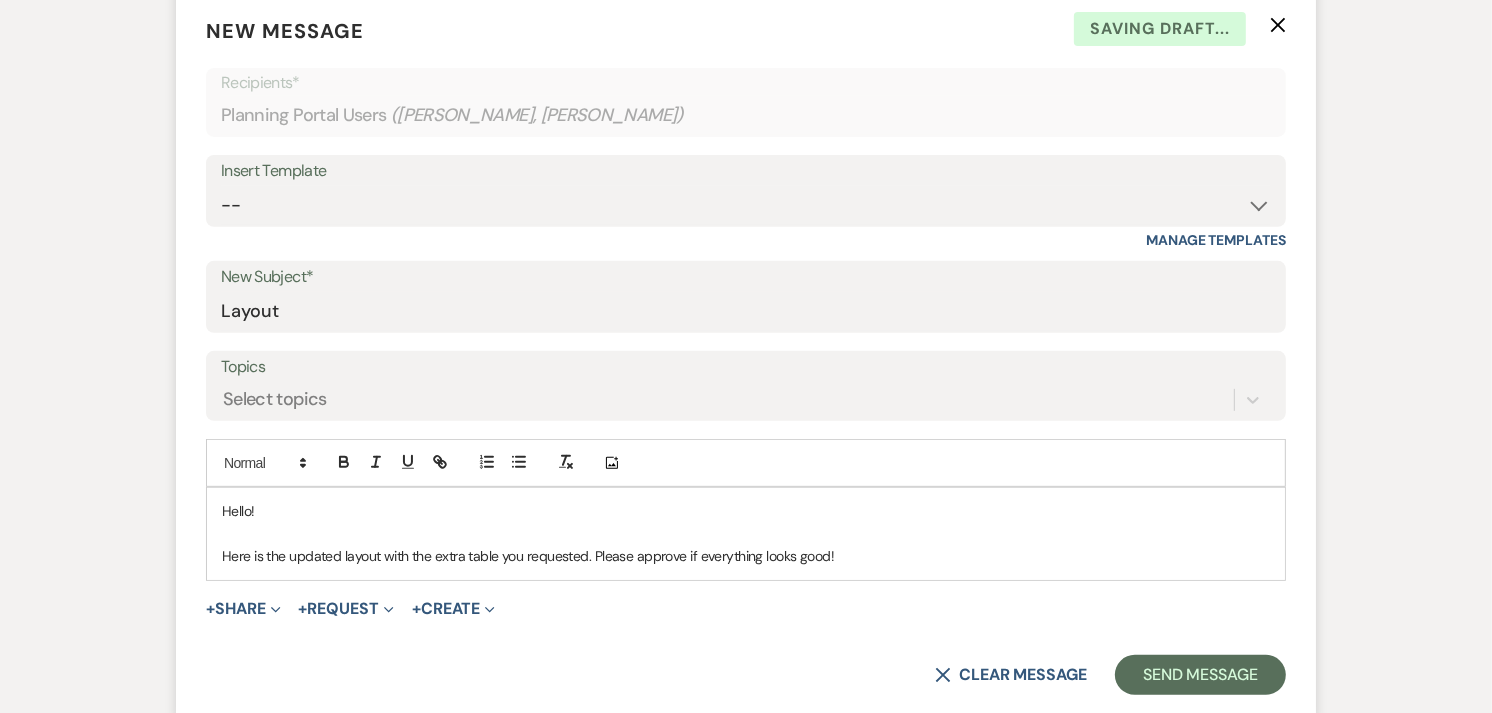 click on "Hello!  Here is the updated layout with the extra table you requested. Please approve if everything looks good!" at bounding box center [746, 533] 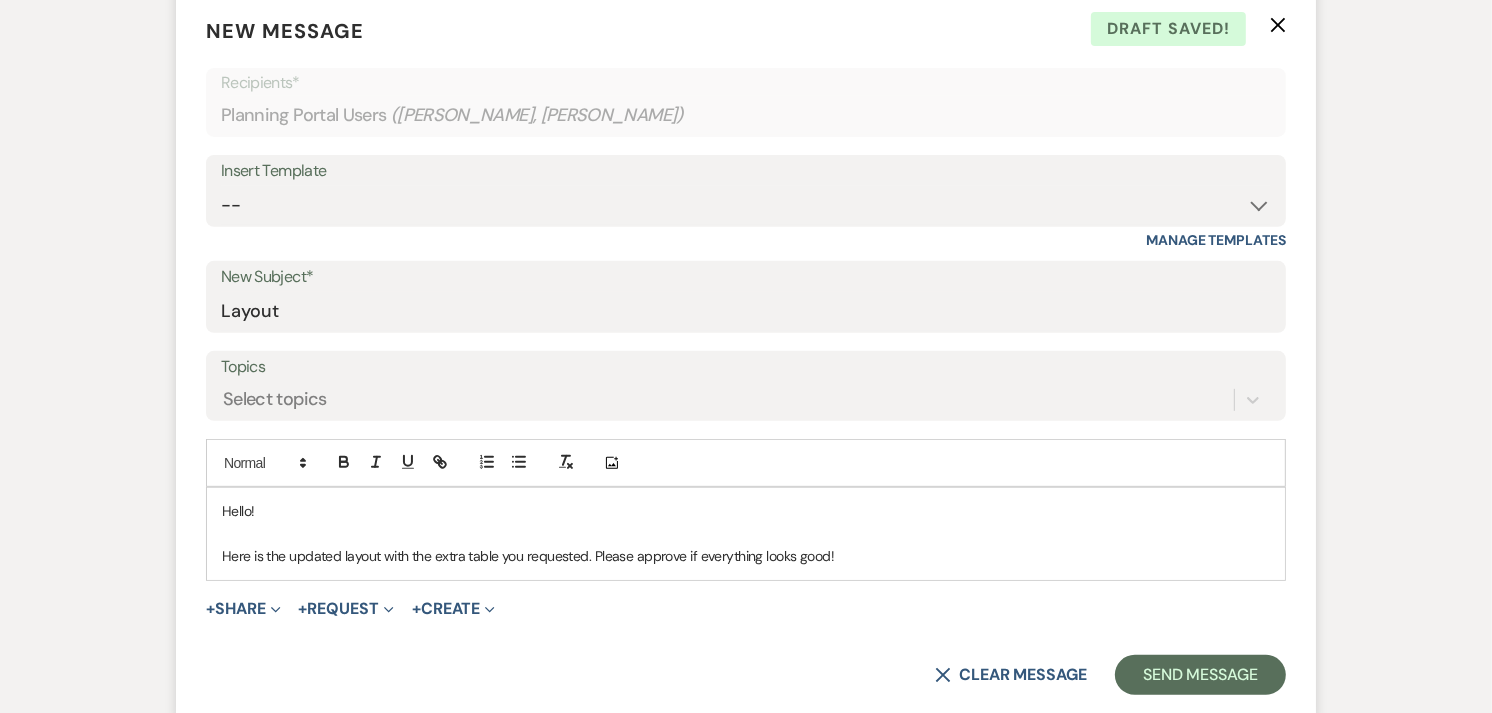 click on "Here is the updated layout with the extra table you requested. Please approve if everything looks good!" at bounding box center (746, 556) 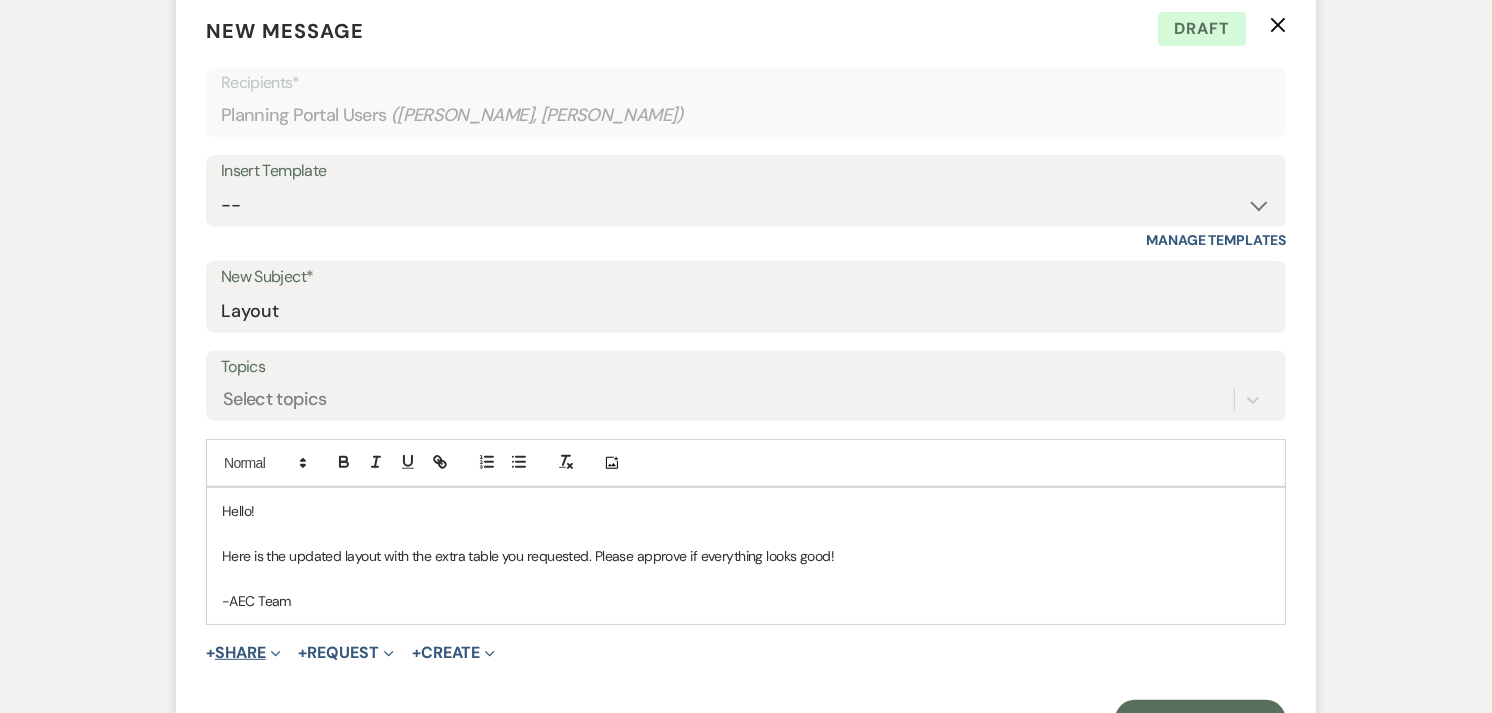 click on "+  Share Expand" at bounding box center (243, 653) 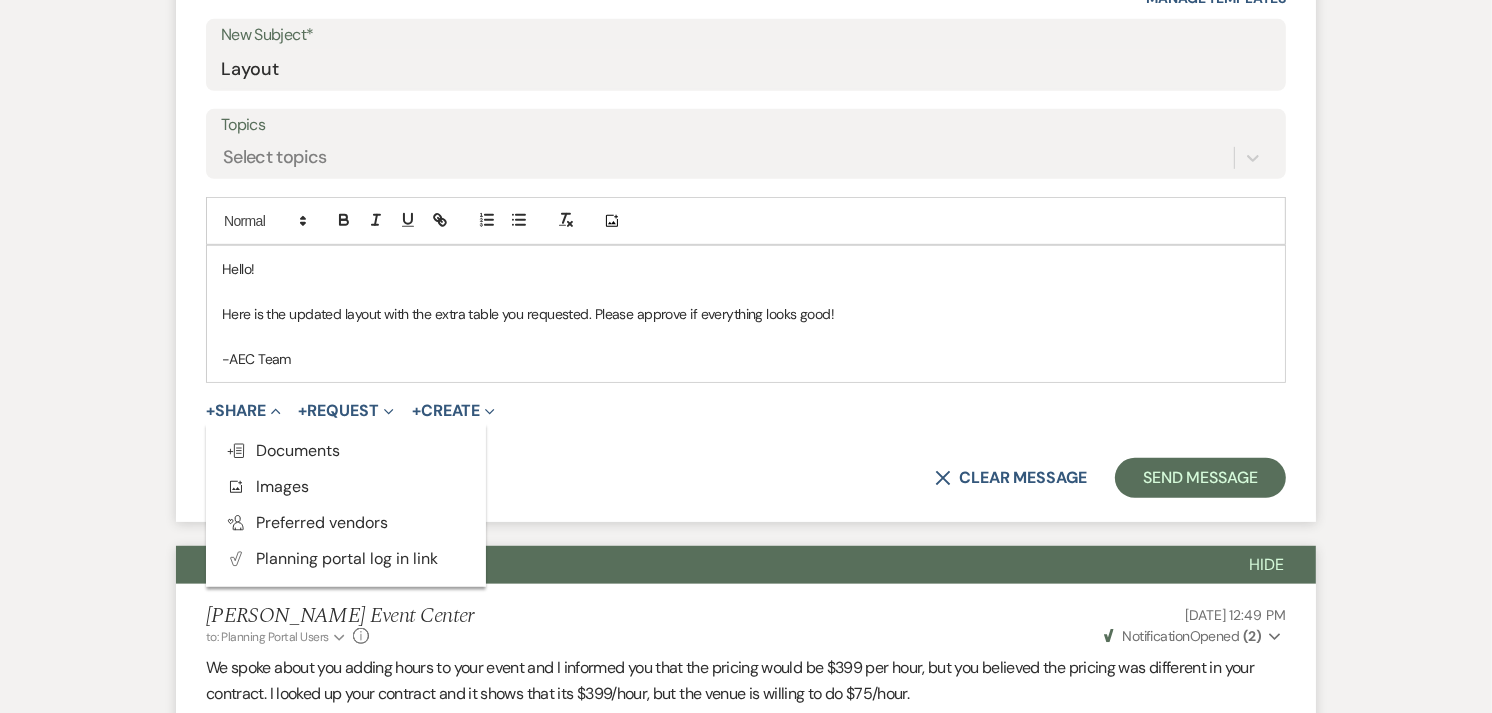 scroll, scrollTop: 891, scrollLeft: 0, axis: vertical 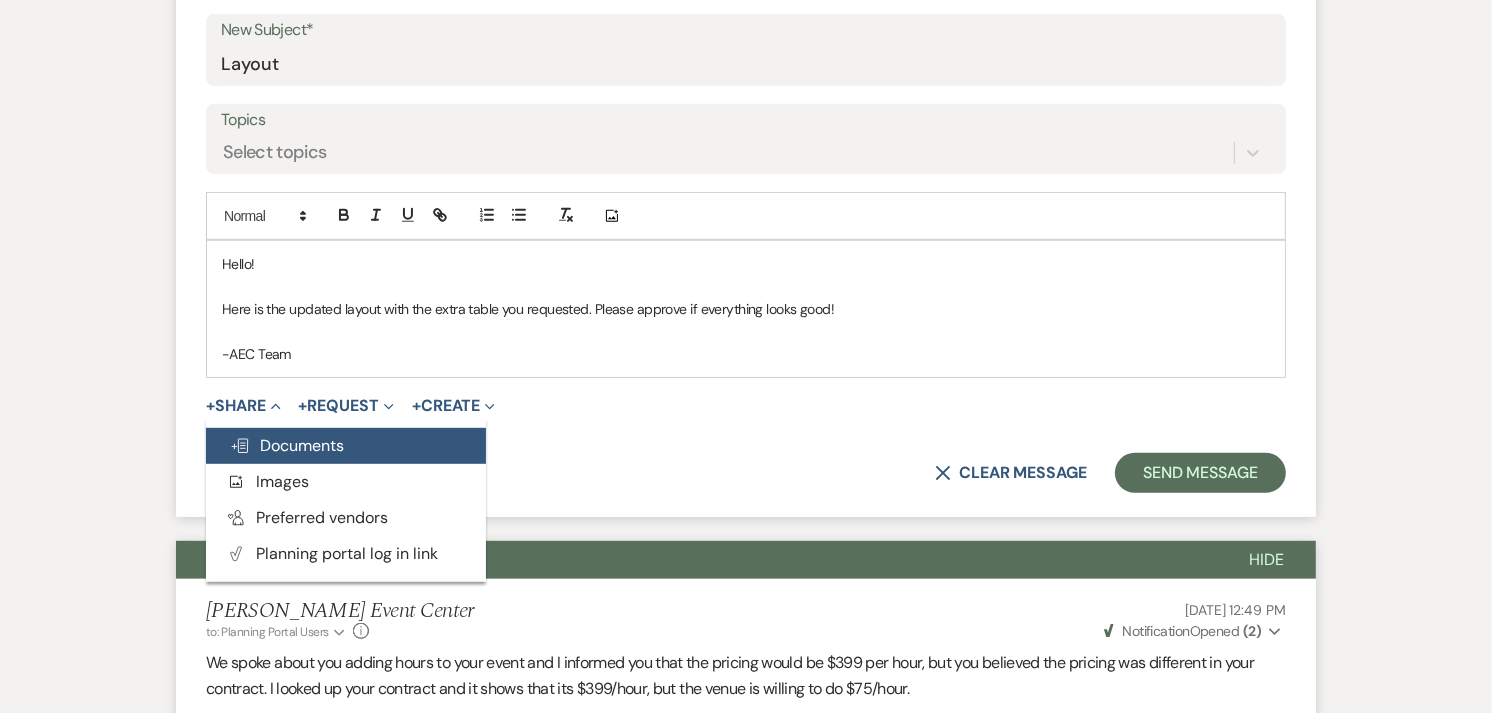 click on "Doc Upload Documents" at bounding box center [287, 445] 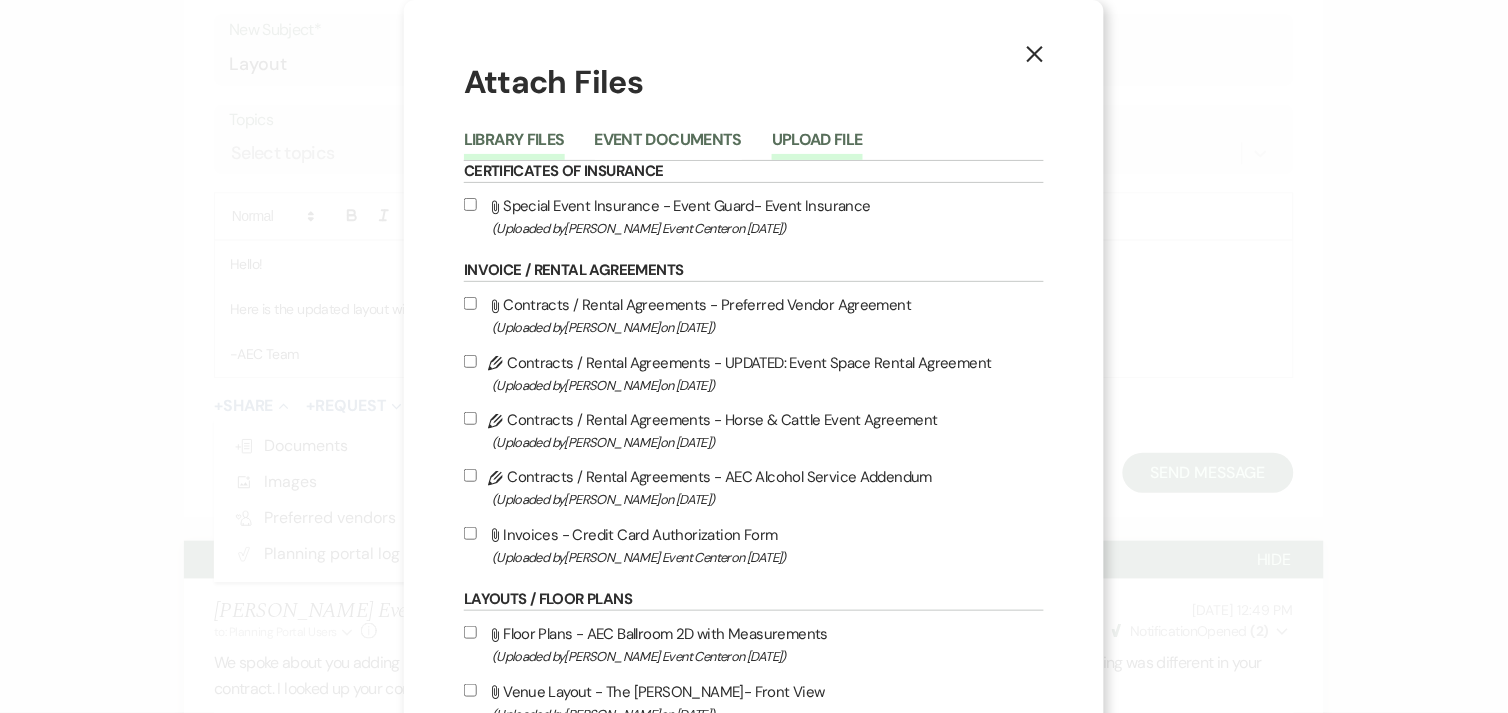 click on "Upload File" at bounding box center (817, 146) 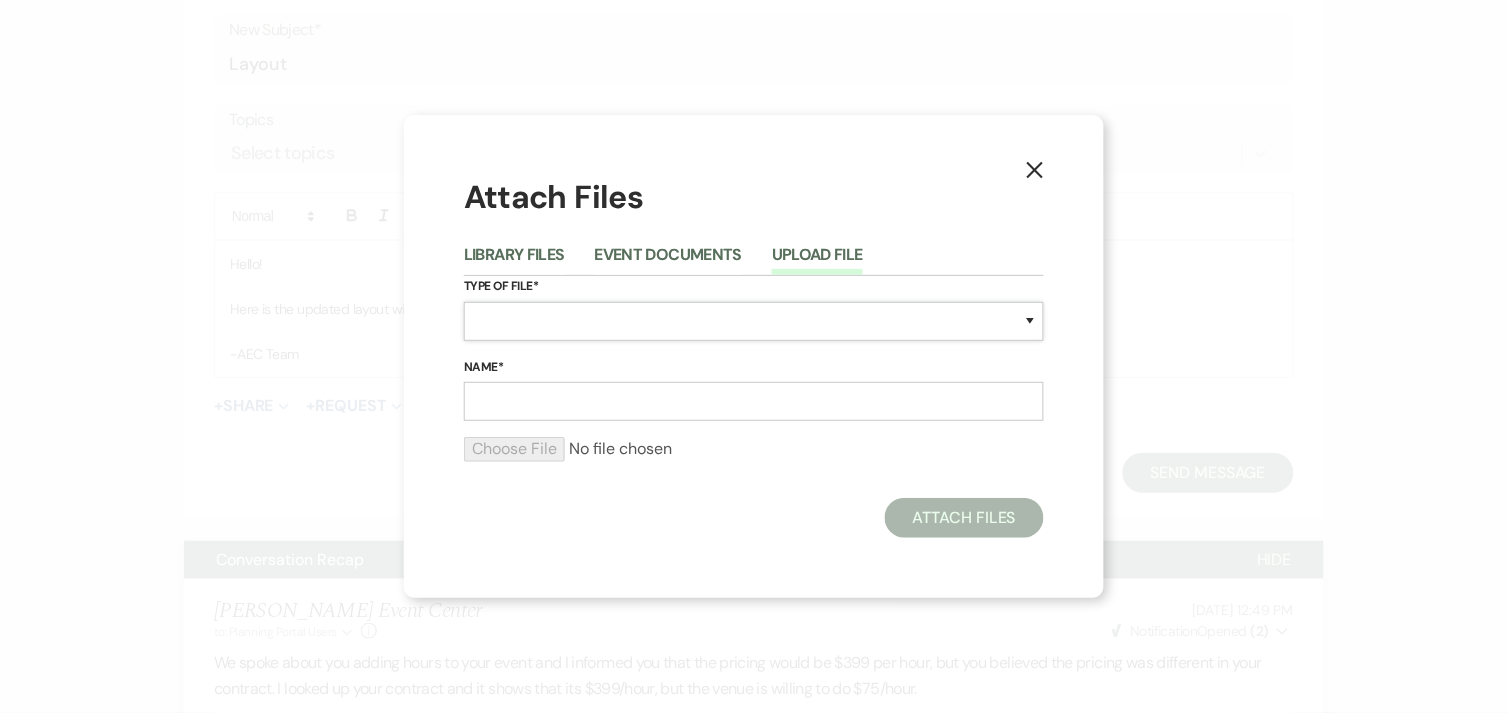 click on "Special Event Insurance Vendor Certificate of Insurance Contracts / Rental Agreements Invoices Receipts Event Maps Floor Plans Rain Plan Seating Charts Venue Layout Catering / Alcohol Permit Event Permit Fire Permit Fuel Permit Generator Permit Tent Permit Venue Permit Other Permit Inventory  Promotional Sample Venue Beverage Ceremony Event Finalize + Share Guests Lodging Menu Vendors Venue Beverage Brochure Menu Packages Product Specifications Quotes Beverage Event and Ceremony Details Finalize & Share Guests Lodging Menu Vendors Venue Event Timeline Family / Wedding Party Timeline Food and Beverage Timeline MC / DJ / Band Timeline Master Timeline Photography Timeline Set-Up / Clean-Up Vendor Timeline Bartender Safe Serve / TiPS Certification Vendor Certification Vendor License Other" at bounding box center (754, 321) 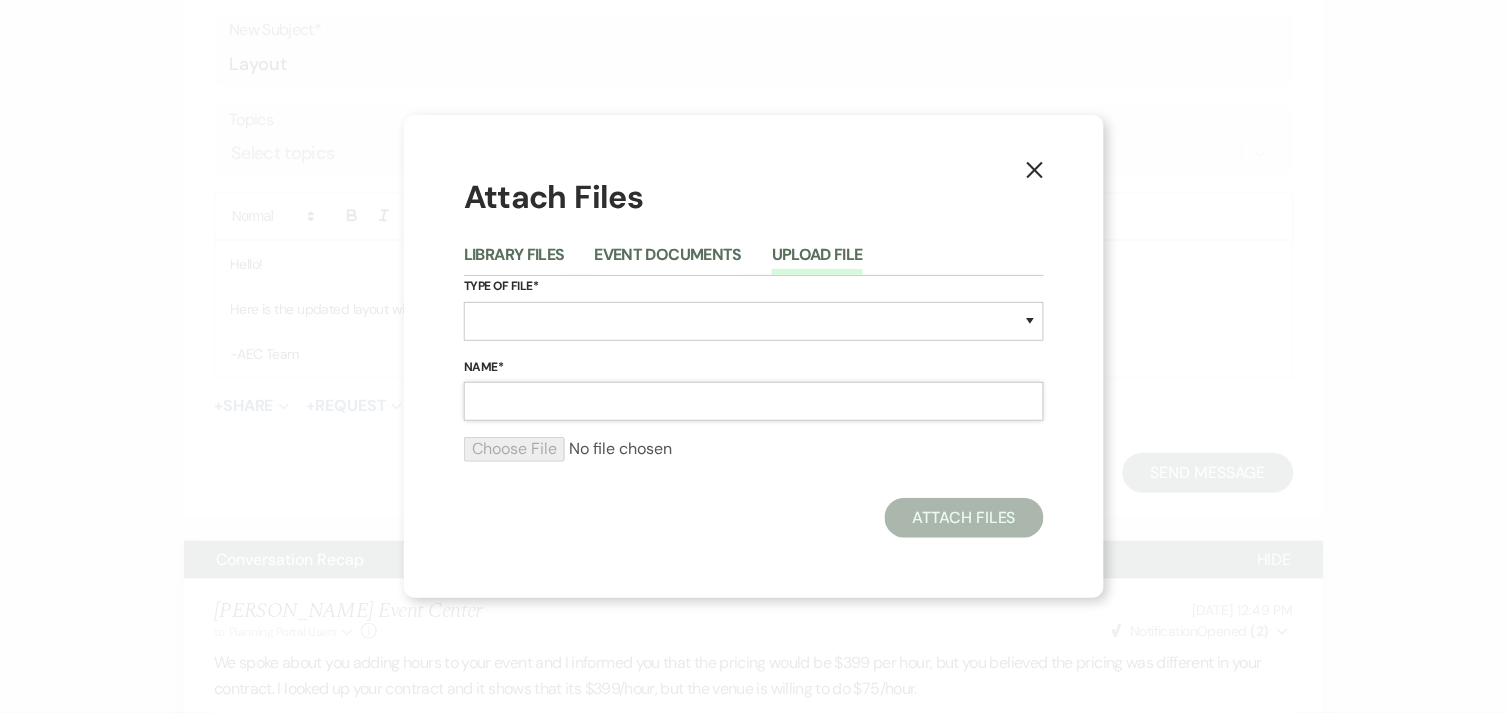 click on "Name*" at bounding box center (754, 401) 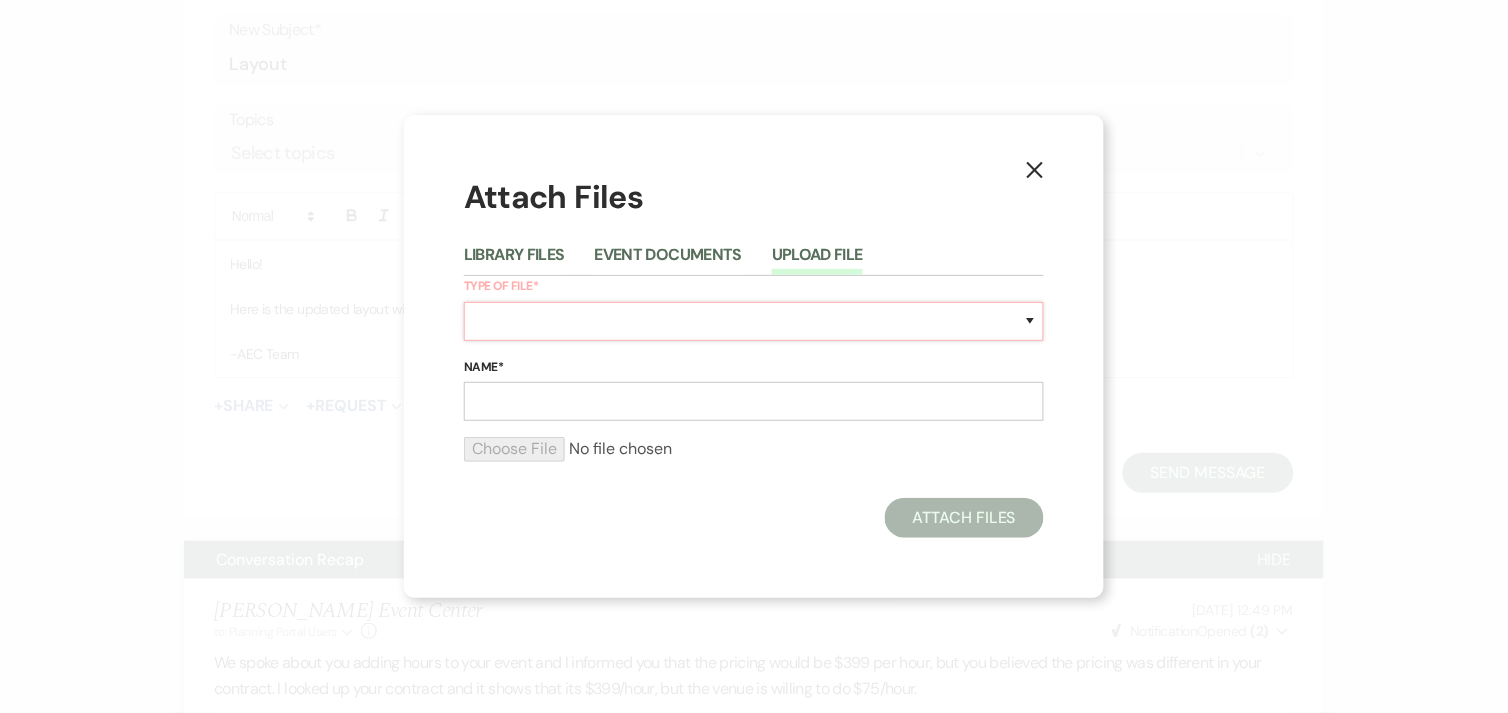 click on "Special Event Insurance Vendor Certificate of Insurance Contracts / Rental Agreements Invoices Receipts Event Maps Floor Plans Rain Plan Seating Charts Venue Layout Catering / Alcohol Permit Event Permit Fire Permit Fuel Permit Generator Permit Tent Permit Venue Permit Other Permit Inventory  Promotional Sample Venue Beverage Ceremony Event Finalize + Share Guests Lodging Menu Vendors Venue Beverage Brochure Menu Packages Product Specifications Quotes Beverage Event and Ceremony Details Finalize & Share Guests Lodging Menu Vendors Venue Event Timeline Family / Wedding Party Timeline Food and Beverage Timeline MC / DJ / Band Timeline Master Timeline Photography Timeline Set-Up / Clean-Up Vendor Timeline Bartender Safe Serve / TiPS Certification Vendor Certification Vendor License Other" at bounding box center (754, 321) 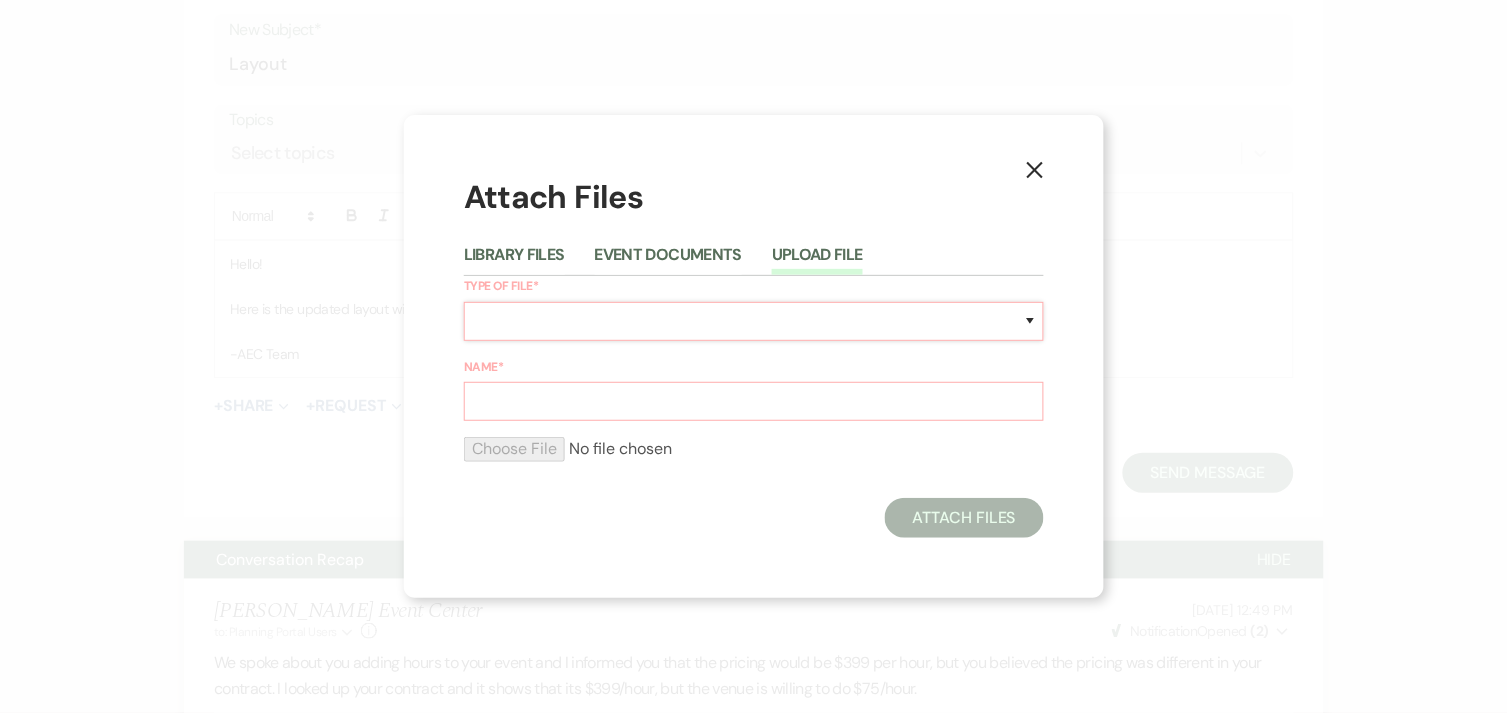select on "25" 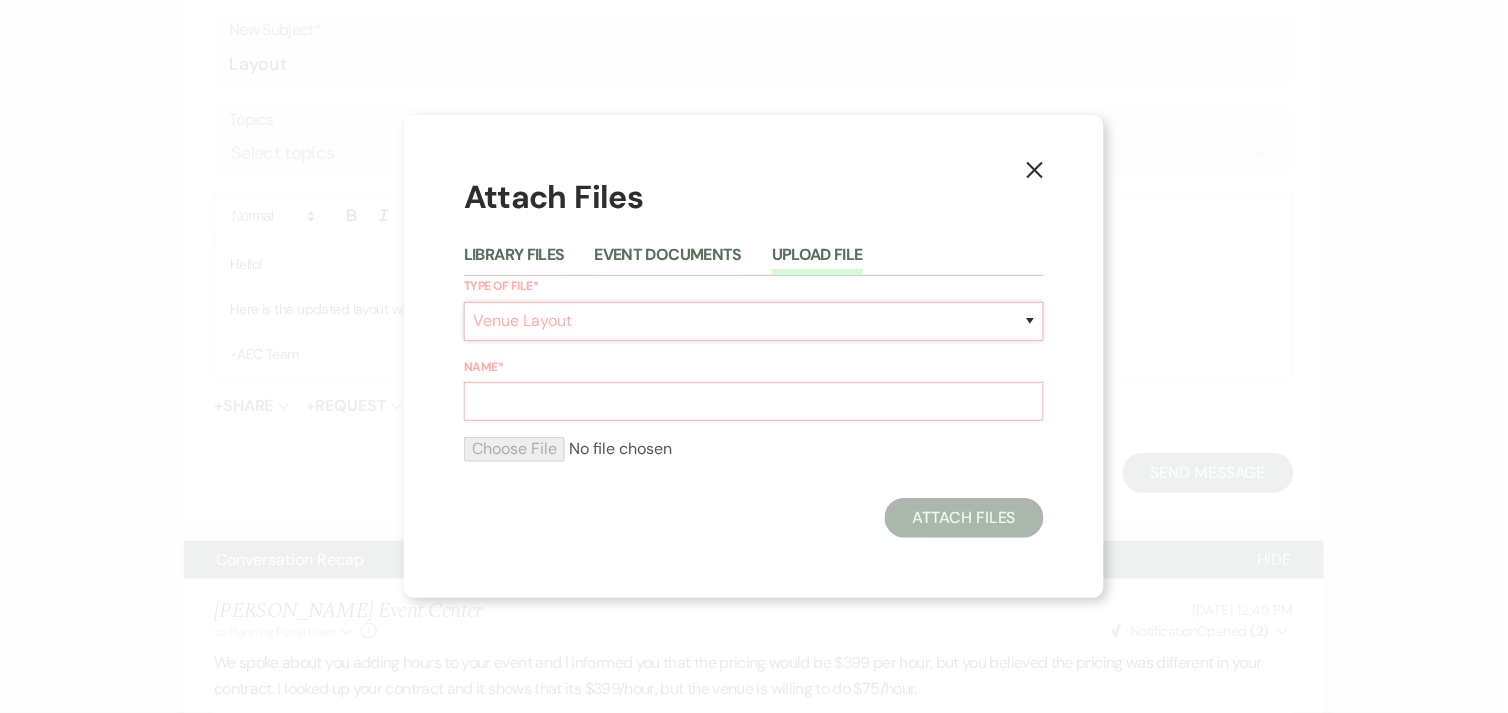 click on "Special Event Insurance Vendor Certificate of Insurance Contracts / Rental Agreements Invoices Receipts Event Maps Floor Plans Rain Plan Seating Charts Venue Layout Catering / Alcohol Permit Event Permit Fire Permit Fuel Permit Generator Permit Tent Permit Venue Permit Other Permit Inventory  Promotional Sample Venue Beverage Ceremony Event Finalize + Share Guests Lodging Menu Vendors Venue Beverage Brochure Menu Packages Product Specifications Quotes Beverage Event and Ceremony Details Finalize & Share Guests Lodging Menu Vendors Venue Event Timeline Family / Wedding Party Timeline Food and Beverage Timeline MC / DJ / Band Timeline Master Timeline Photography Timeline Set-Up / Clean-Up Vendor Timeline Bartender Safe Serve / TiPS Certification Vendor Certification Vendor License Other" at bounding box center [754, 321] 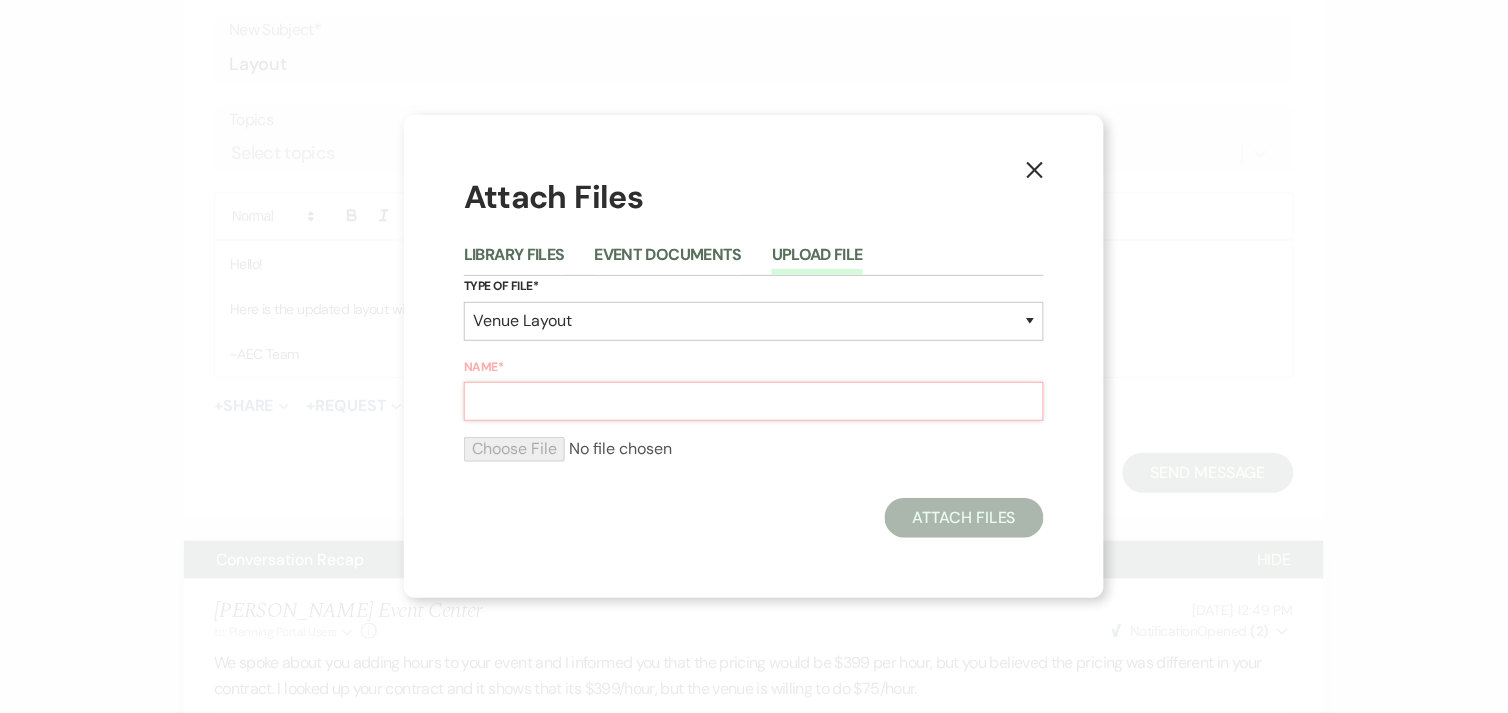 click on "Name*" at bounding box center [754, 401] 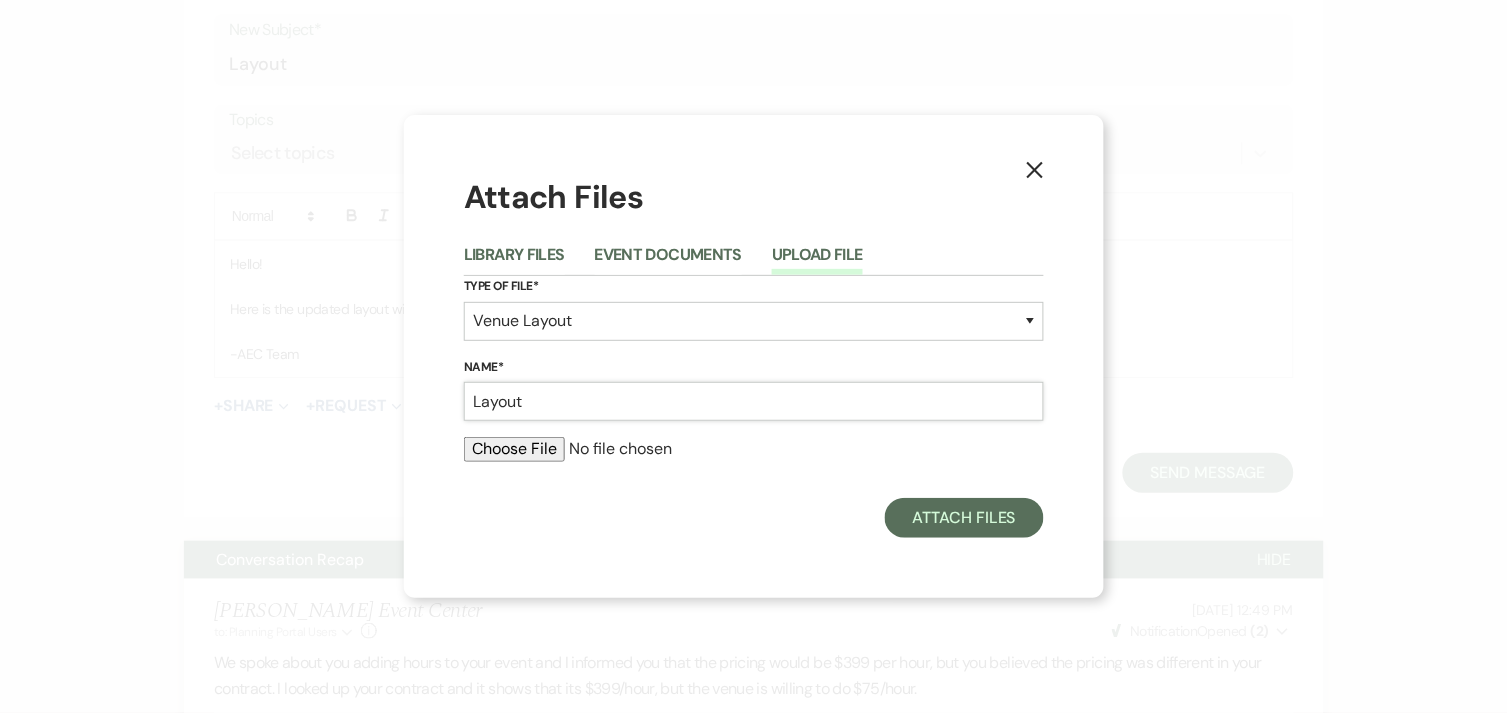 type on "Layout" 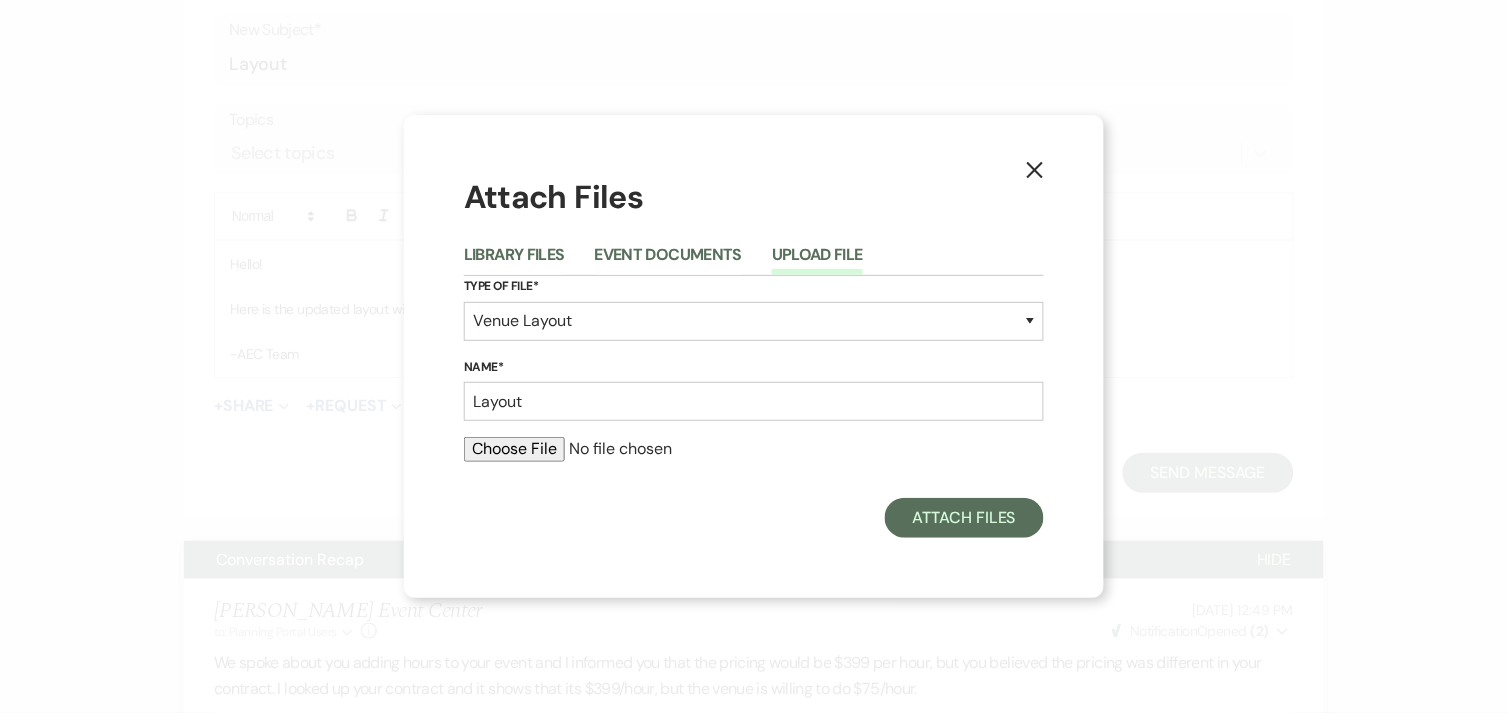 click at bounding box center [754, 449] 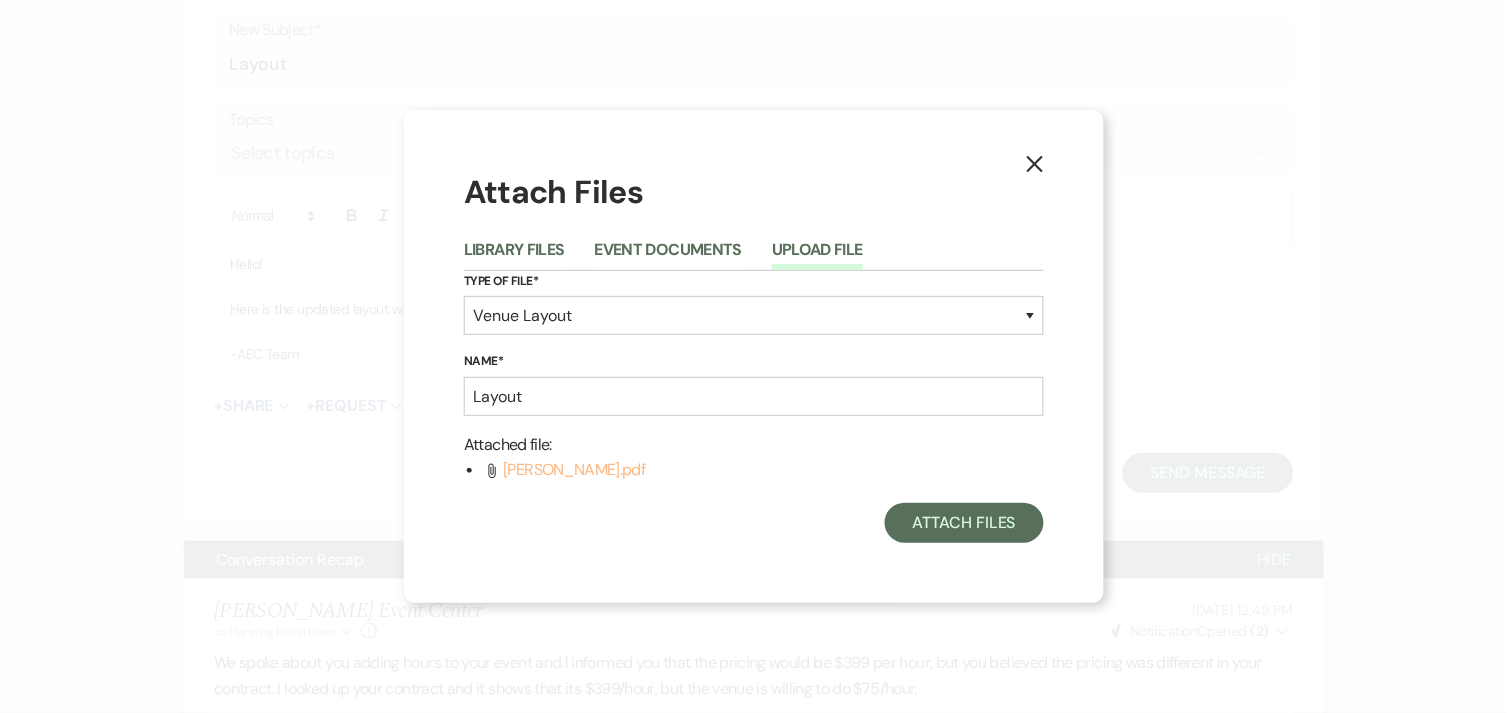 click on "[PERSON_NAME].pdf" at bounding box center [574, 469] 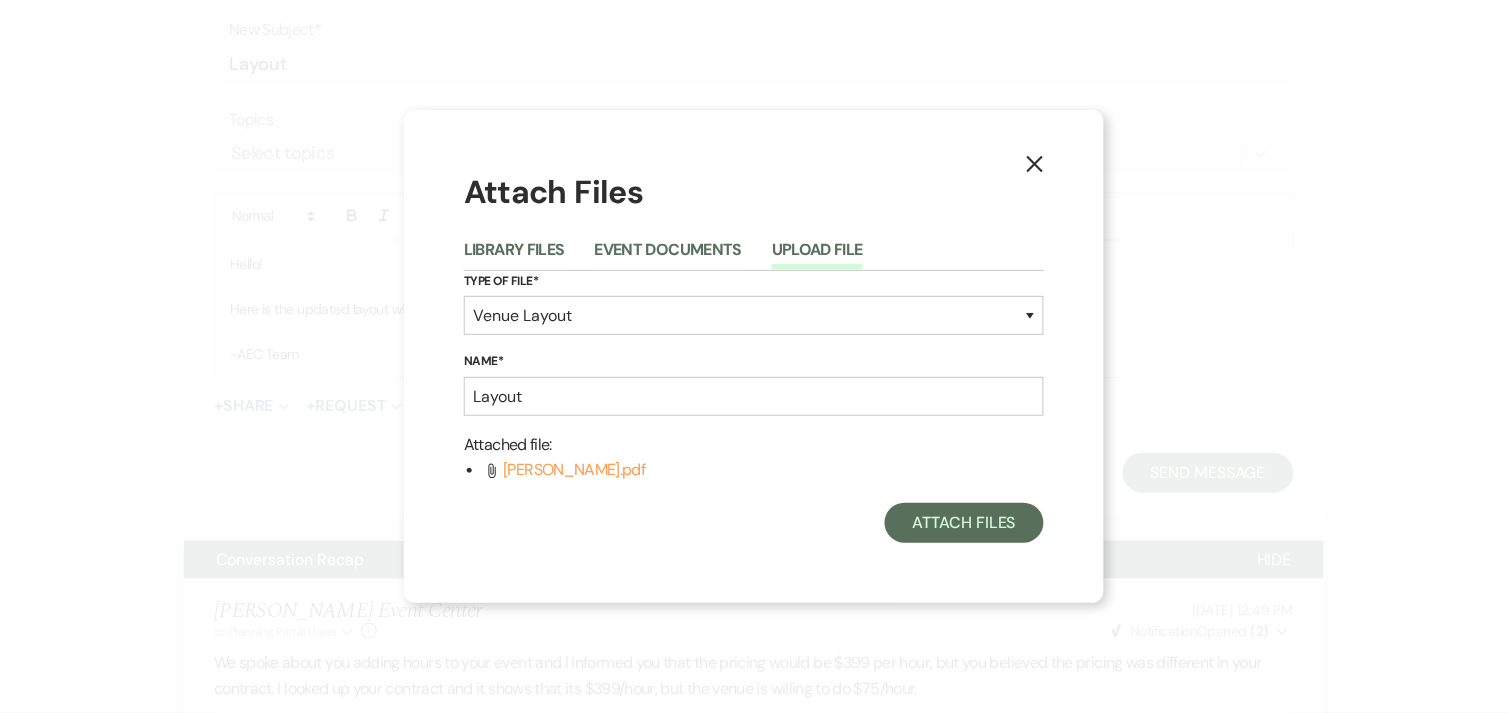 click on "Attach File" 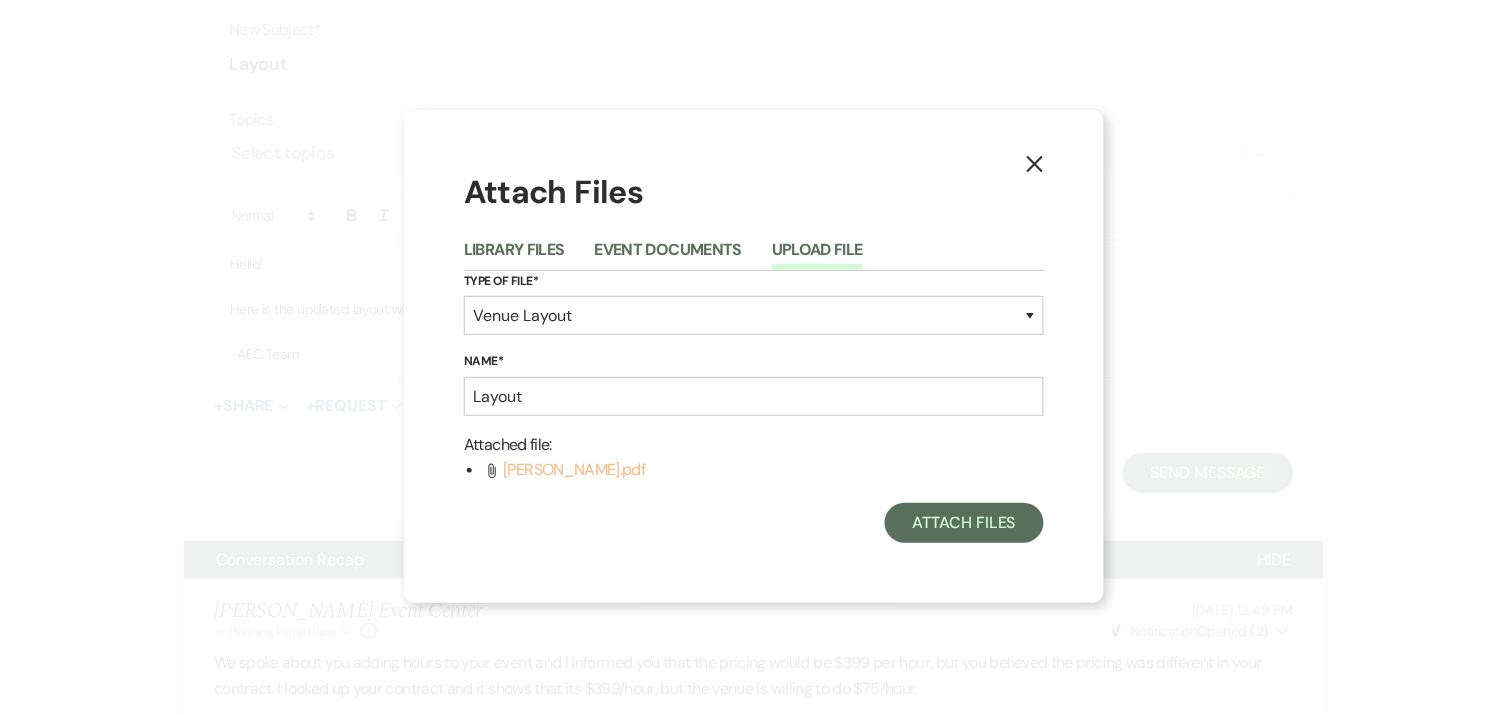 click on "[PERSON_NAME].pdf" at bounding box center [574, 469] 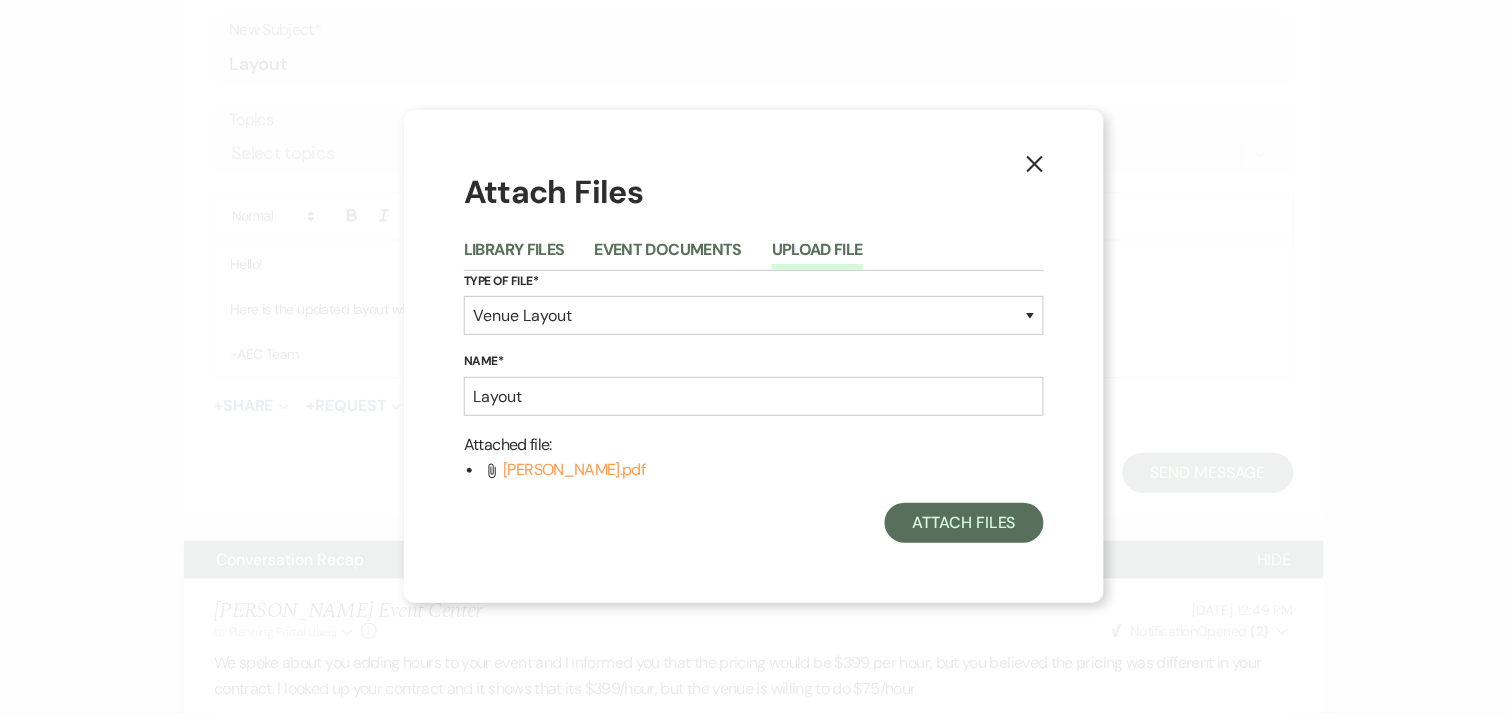 click on "Attach File" 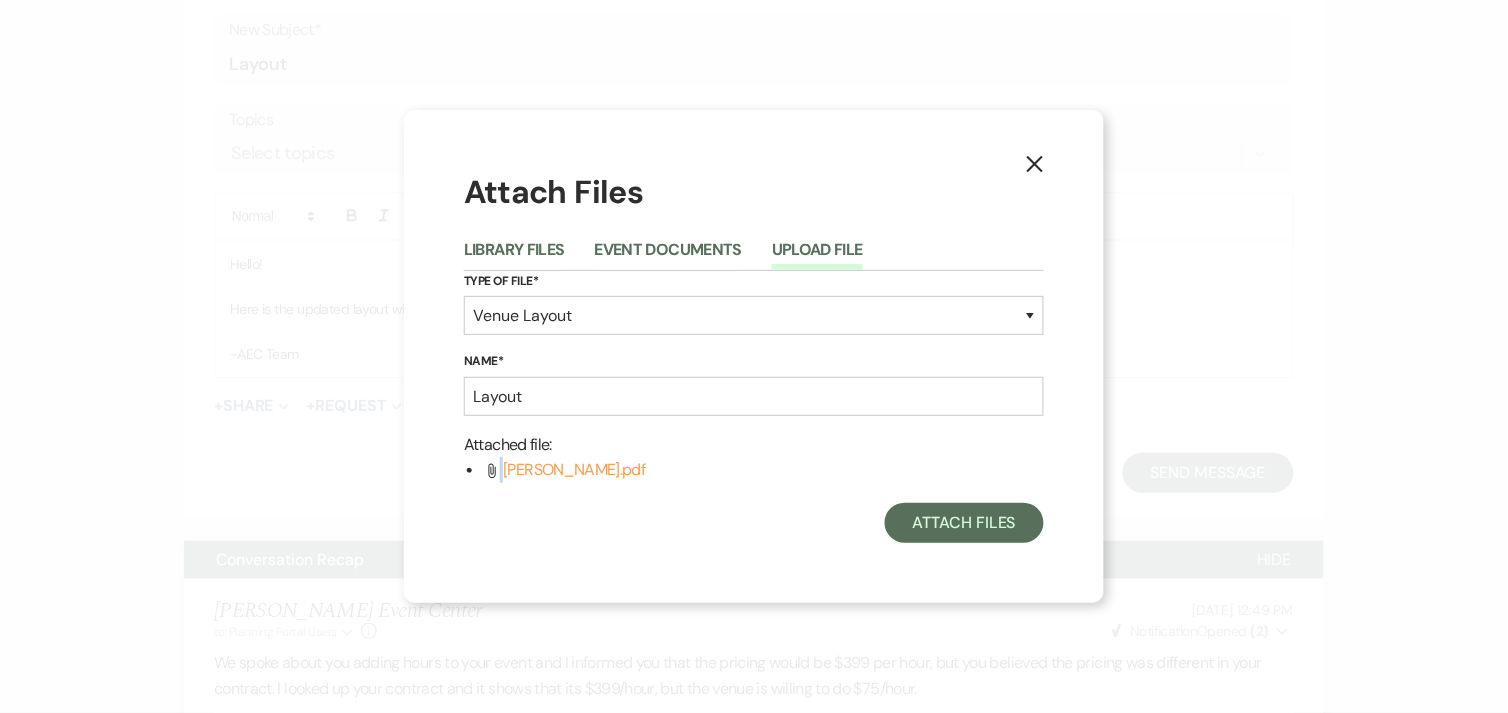 click 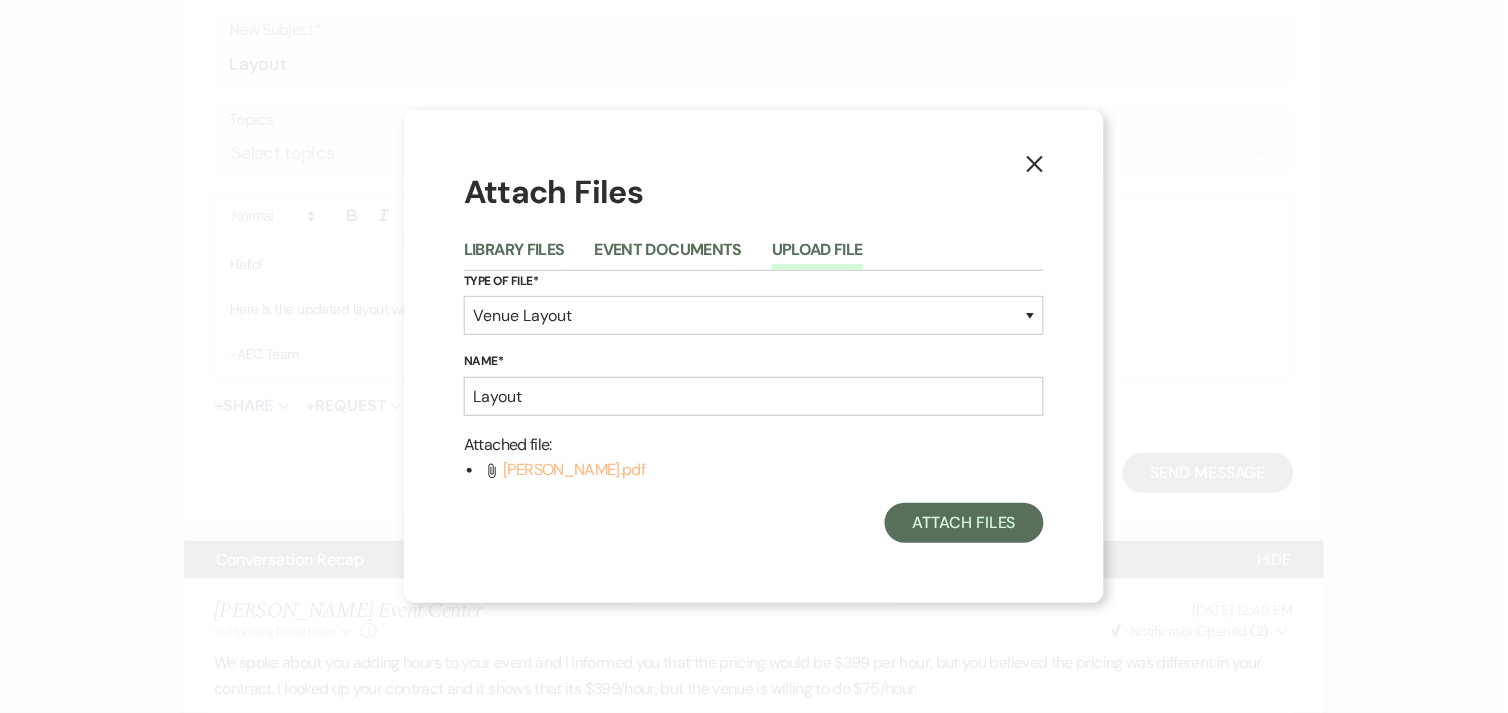 click on "[PERSON_NAME].pdf" at bounding box center (574, 469) 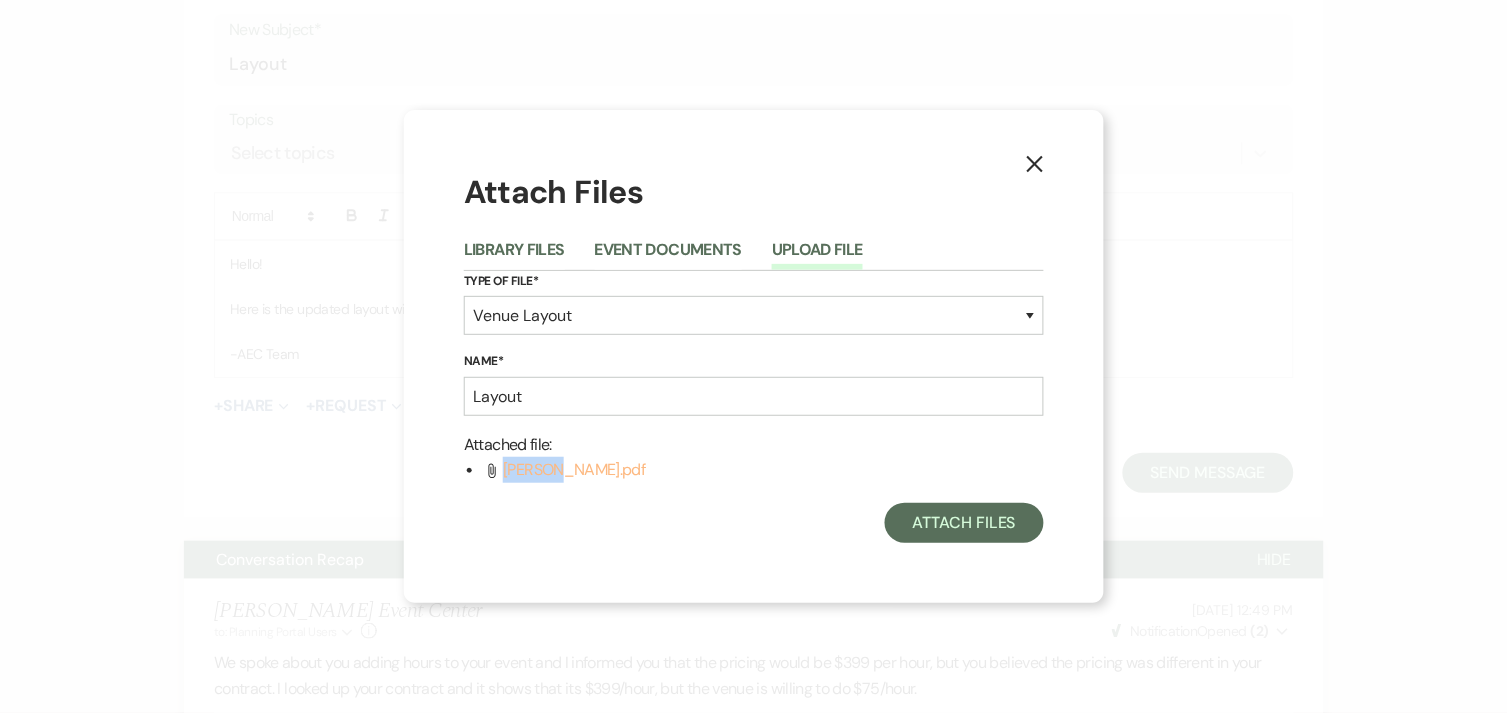 click on "[PERSON_NAME].pdf" at bounding box center [574, 469] 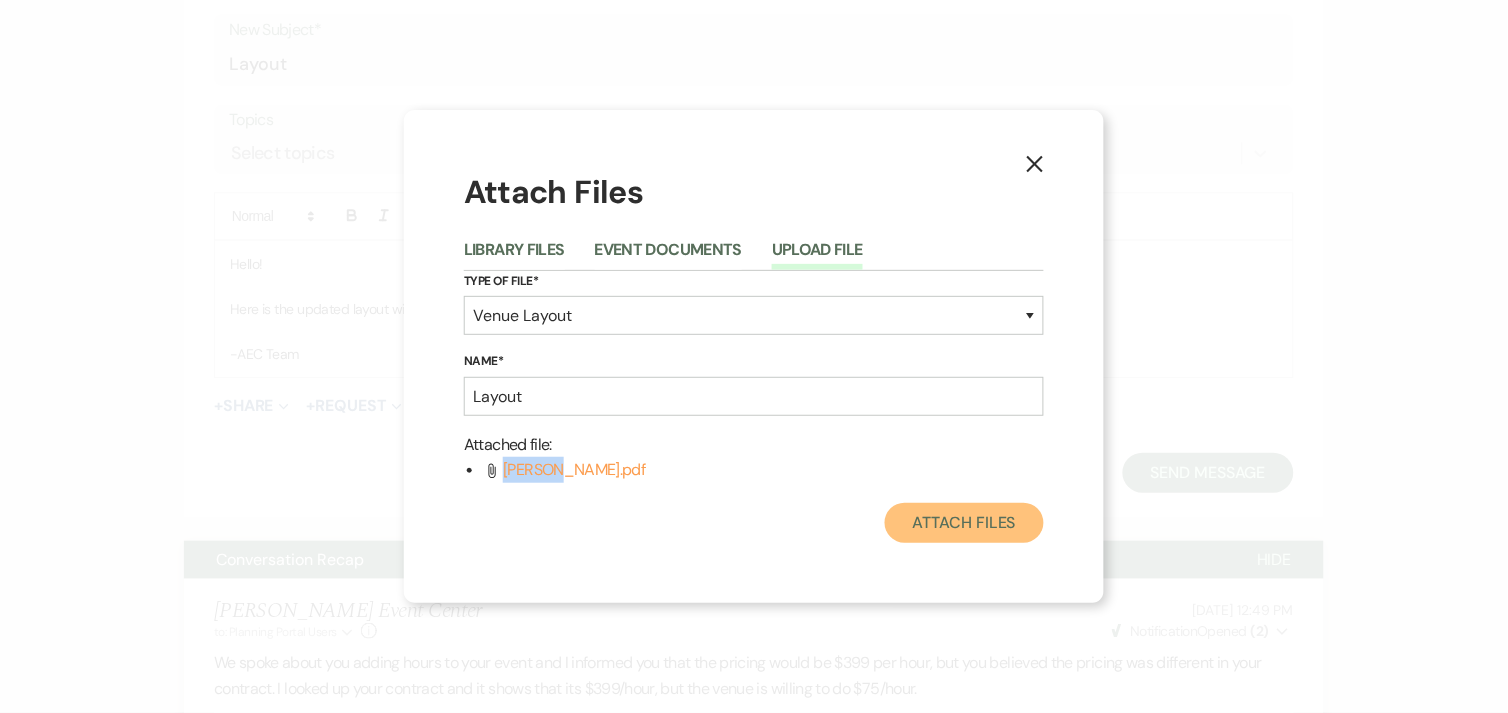 click on "Attach Files" at bounding box center [964, 523] 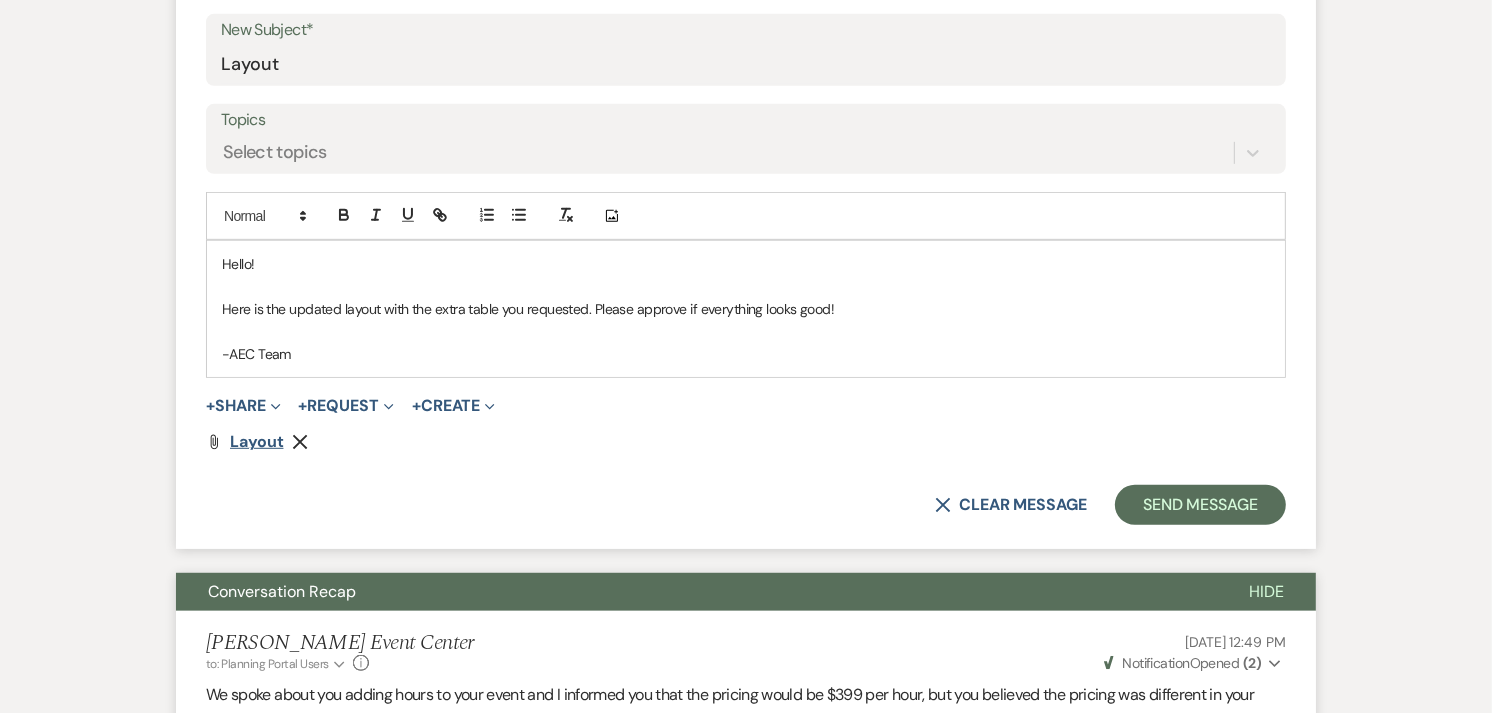 click on "Layout" at bounding box center [257, 441] 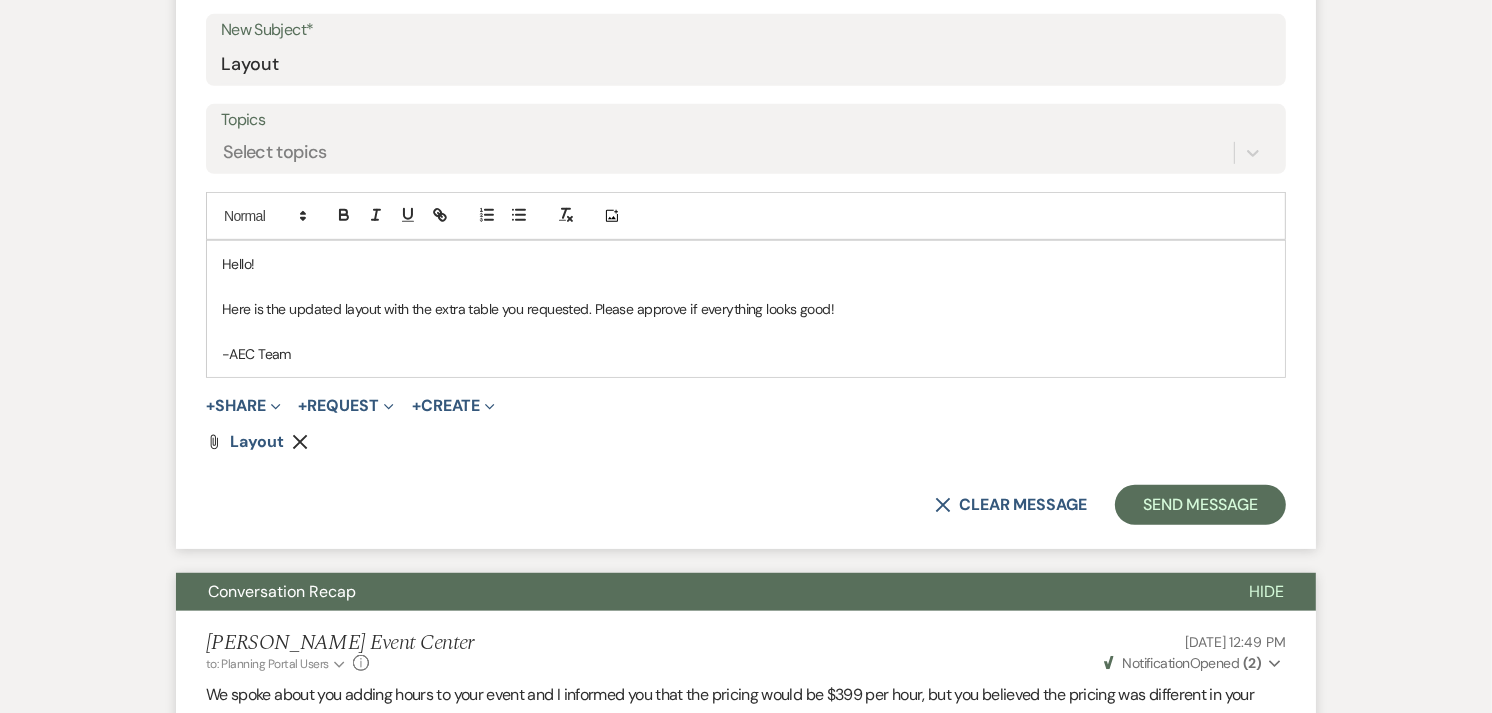 click on "-AEC Team" at bounding box center (746, 354) 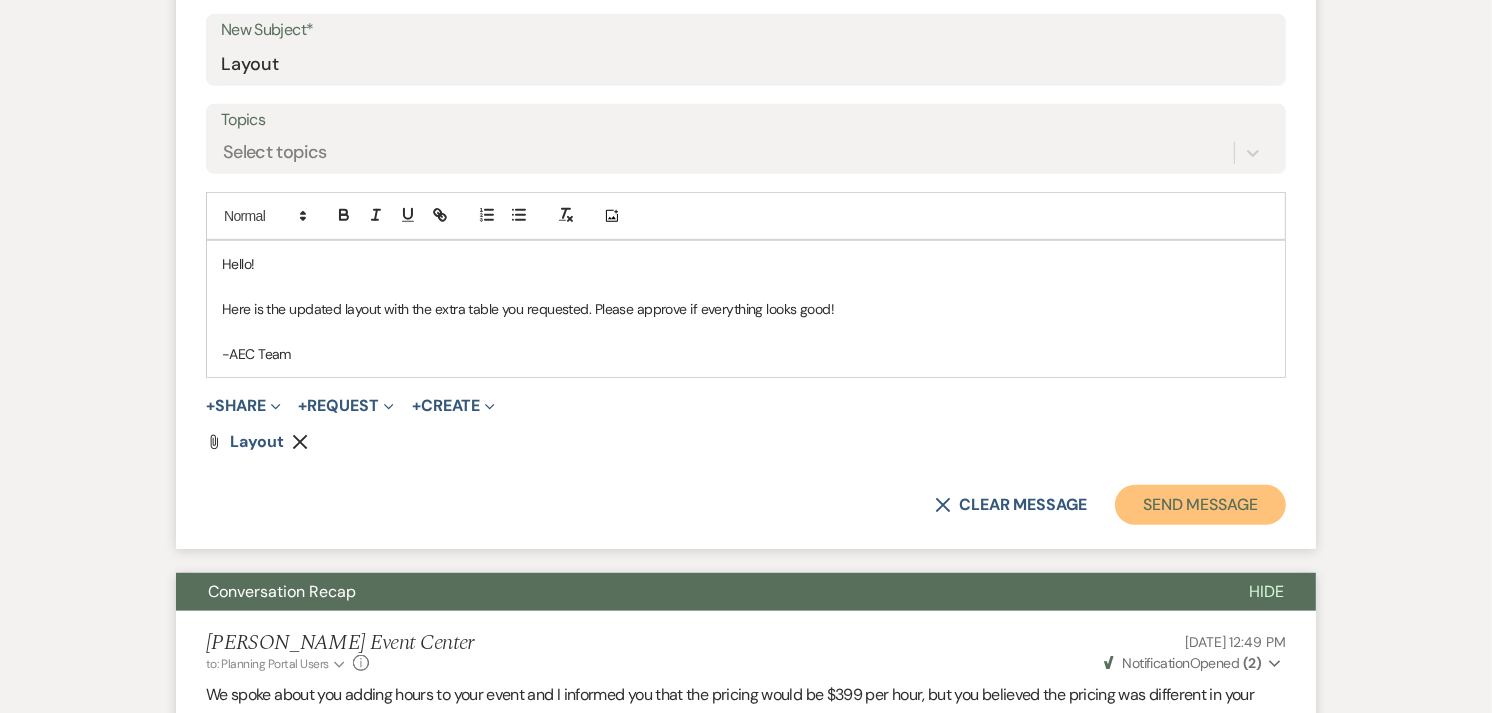 click on "Send Message" at bounding box center (1200, 505) 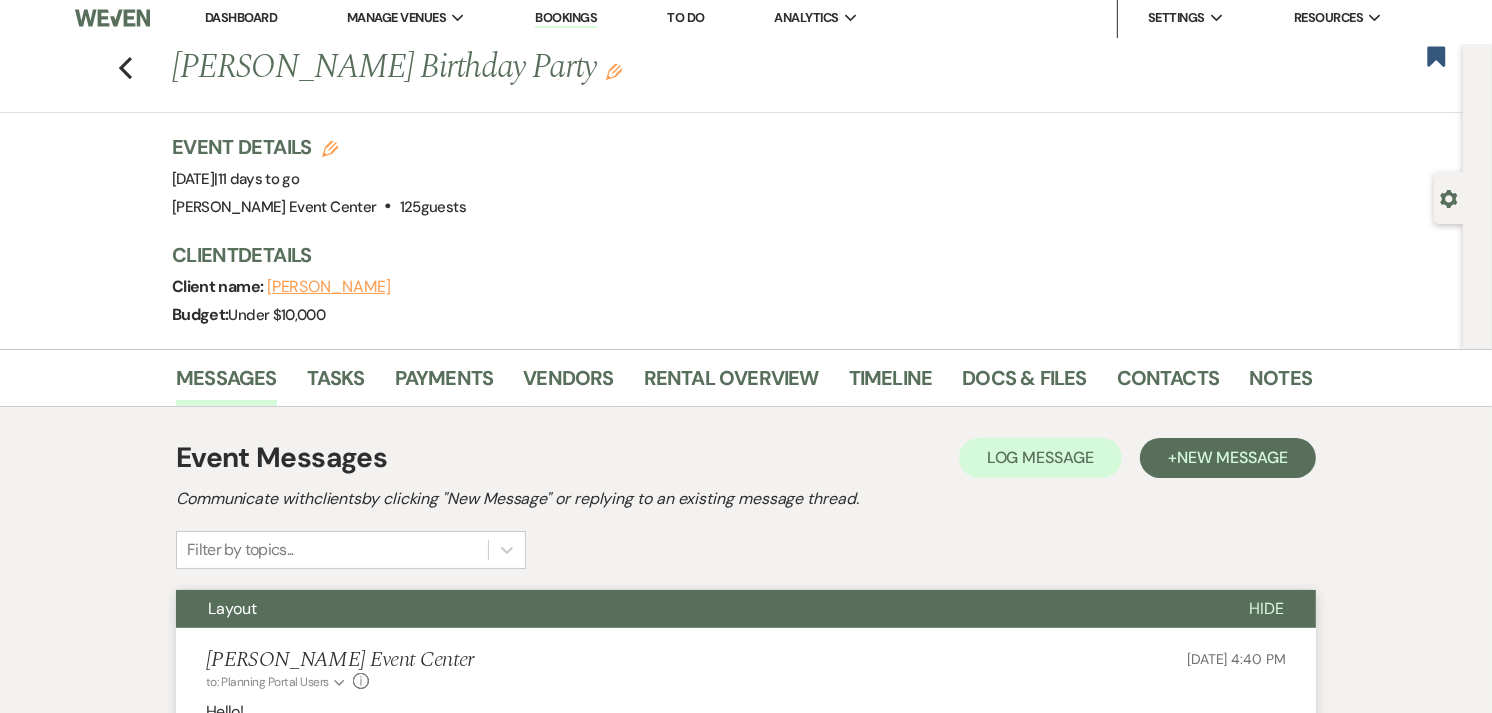 scroll, scrollTop: 0, scrollLeft: 0, axis: both 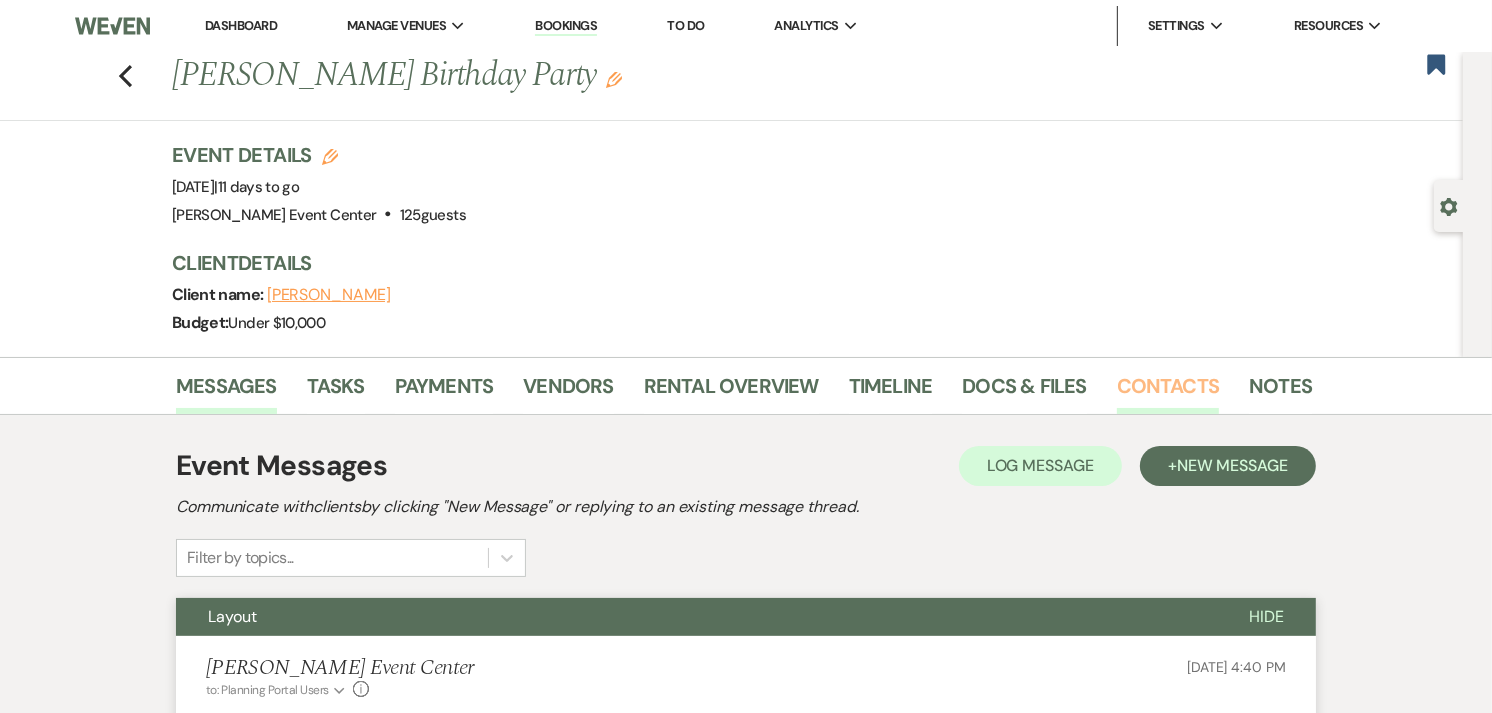 click on "Contacts" at bounding box center [1168, 392] 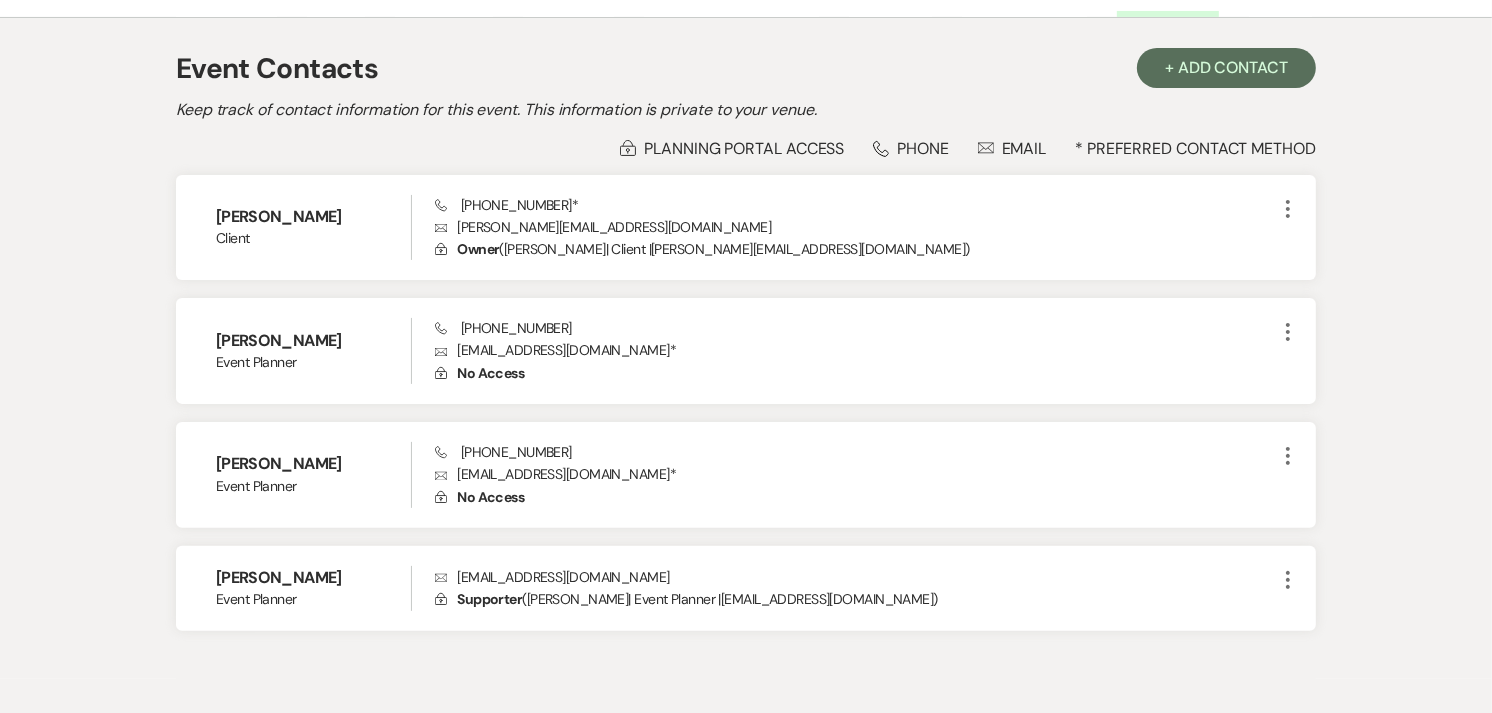 scroll, scrollTop: 400, scrollLeft: 0, axis: vertical 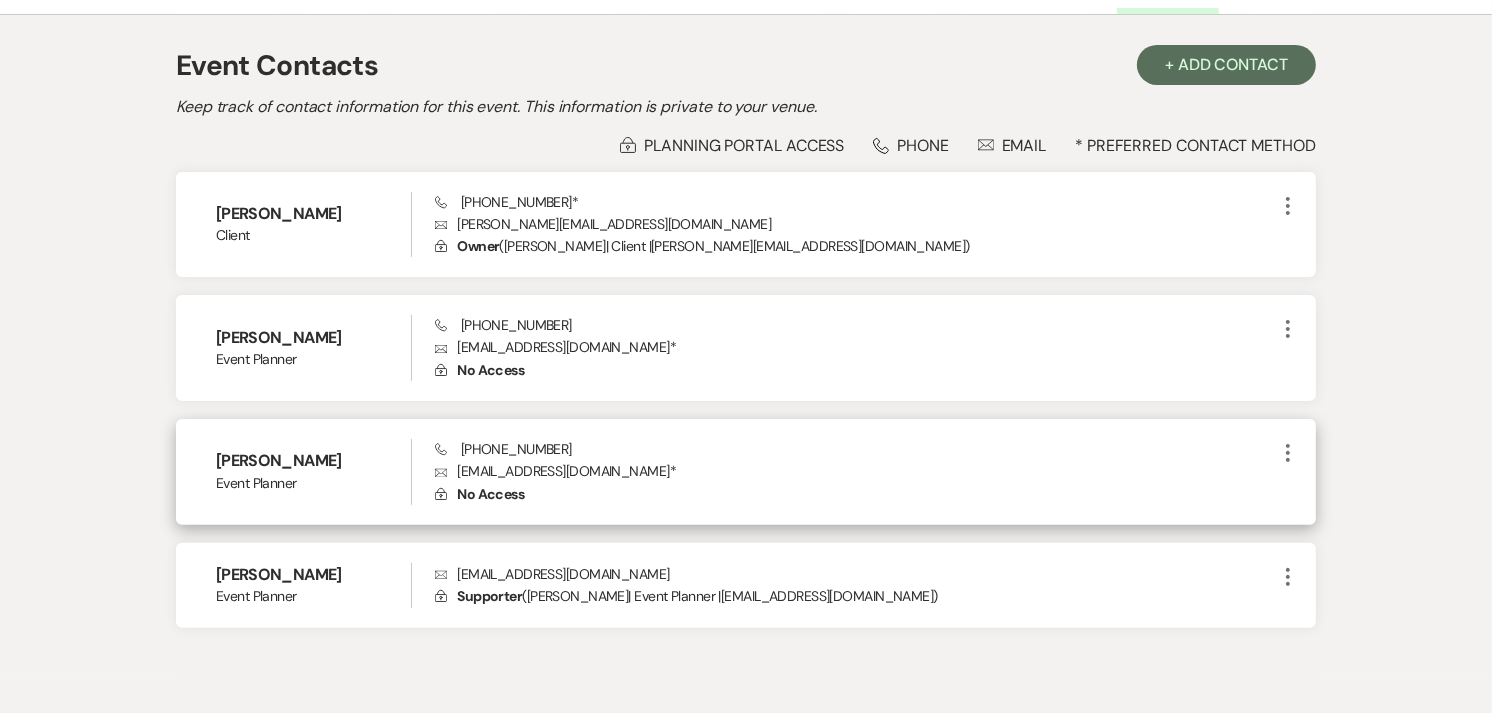 drag, startPoint x: 211, startPoint y: 456, endPoint x: 361, endPoint y: 466, distance: 150.33296 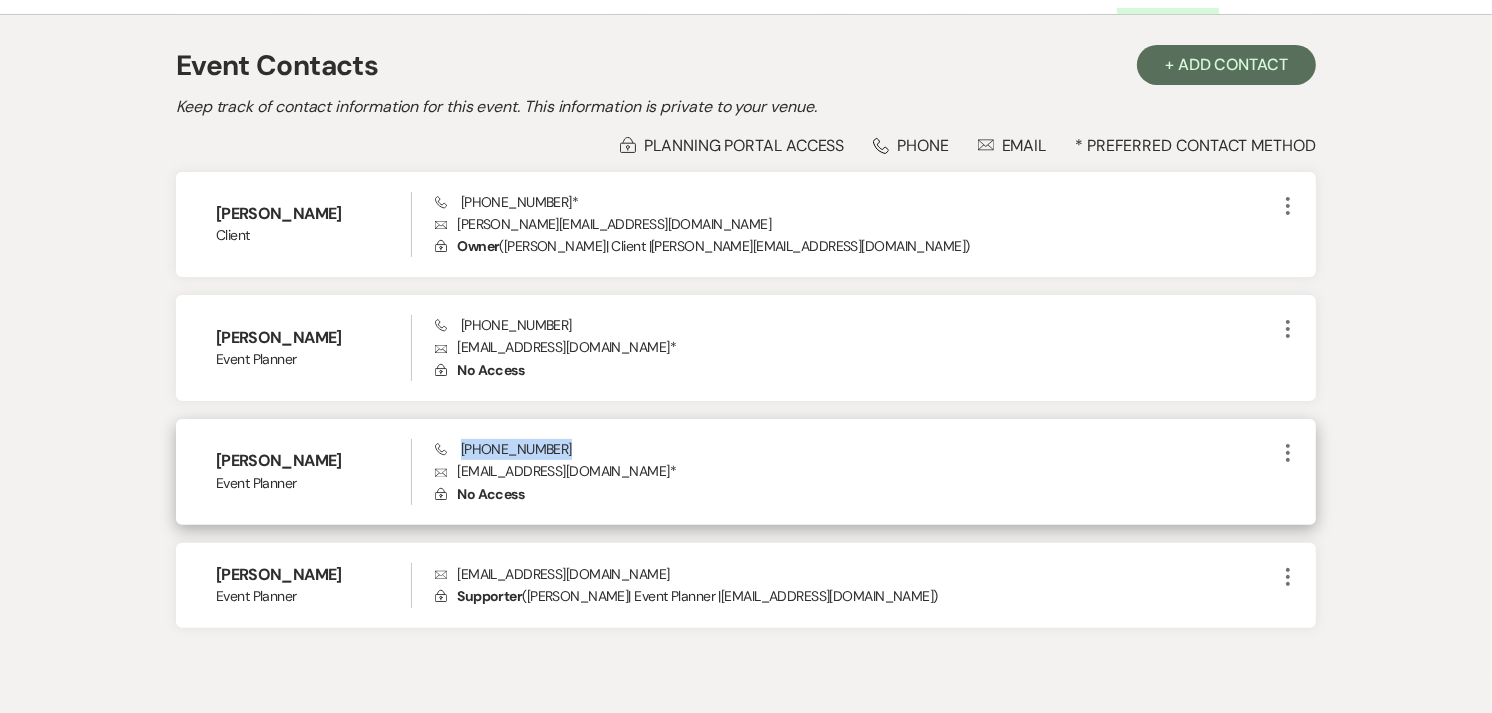 drag, startPoint x: 462, startPoint y: 445, endPoint x: 582, endPoint y: 450, distance: 120.10412 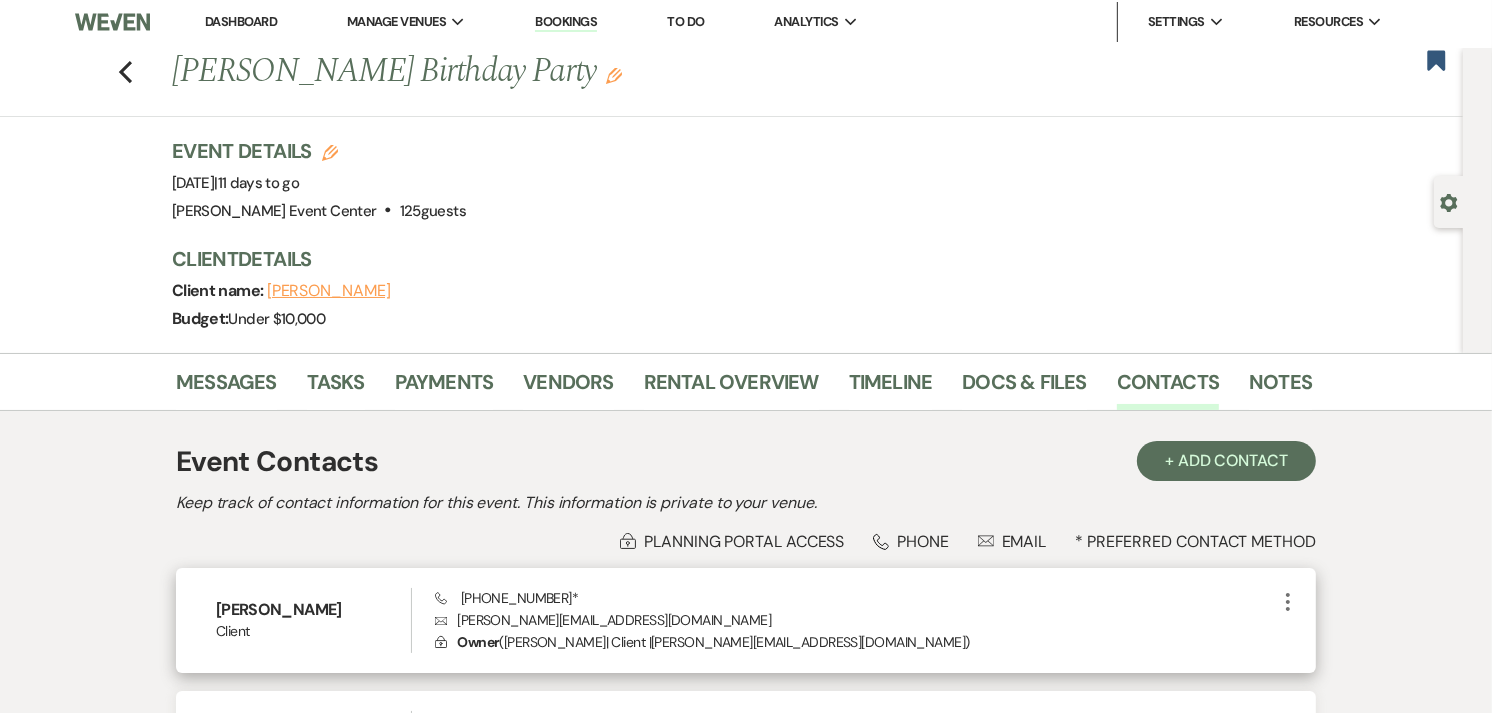 scroll, scrollTop: 0, scrollLeft: 0, axis: both 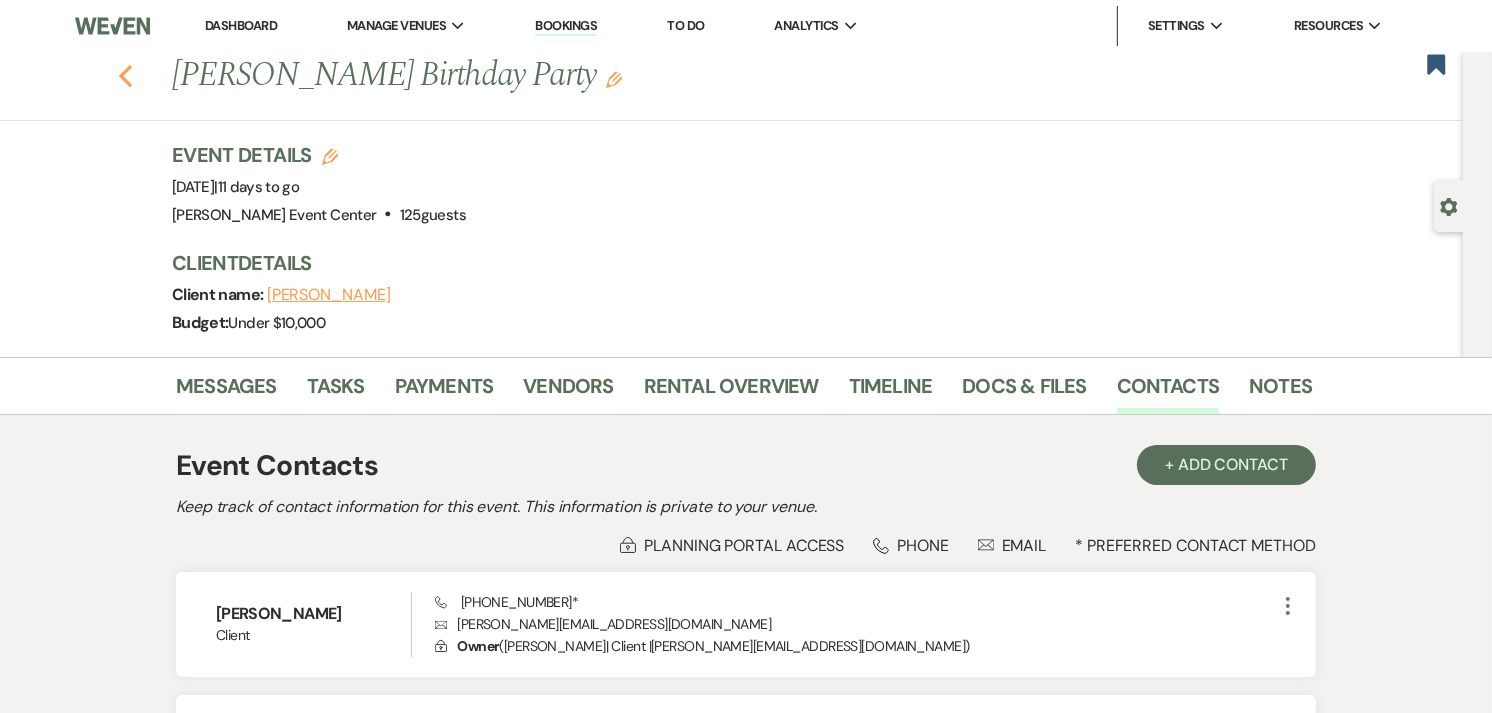 click on "Previous" 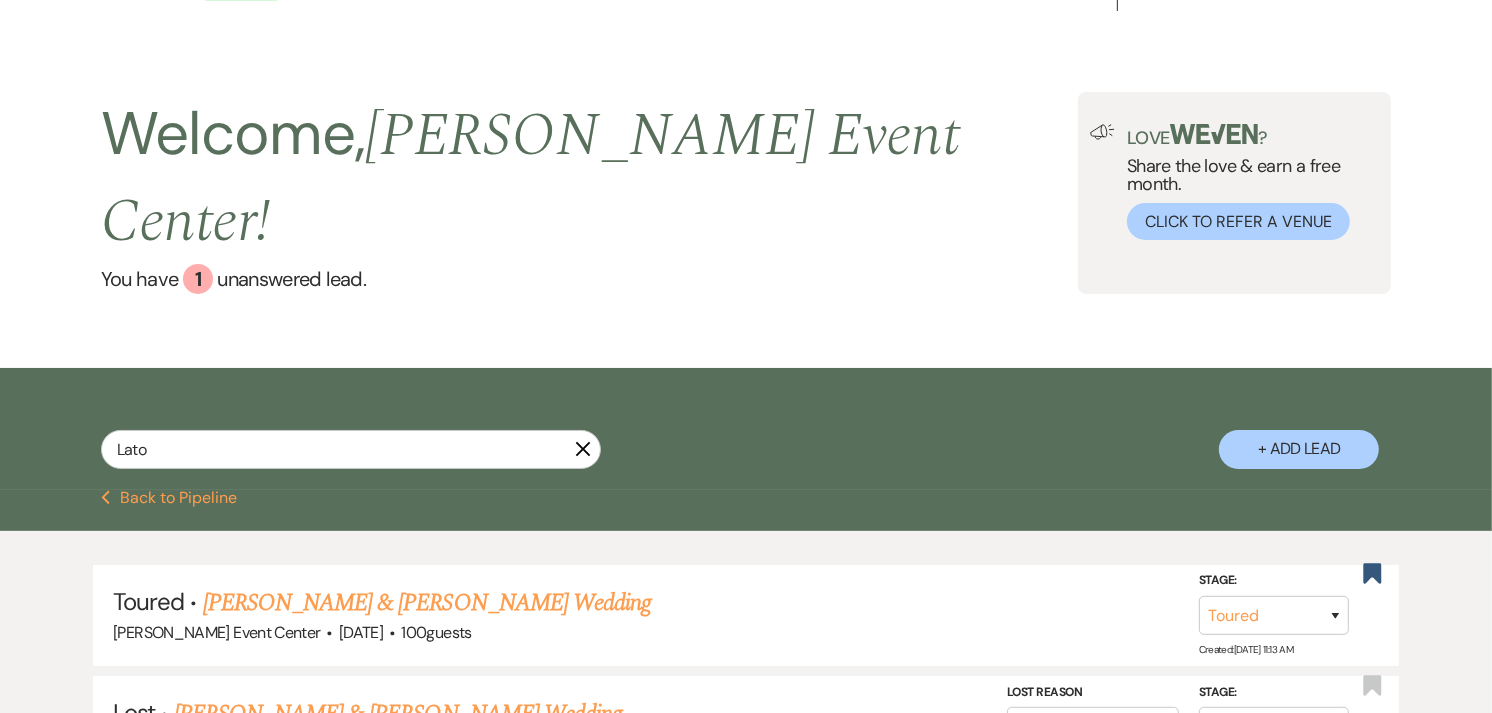 scroll, scrollTop: 0, scrollLeft: 0, axis: both 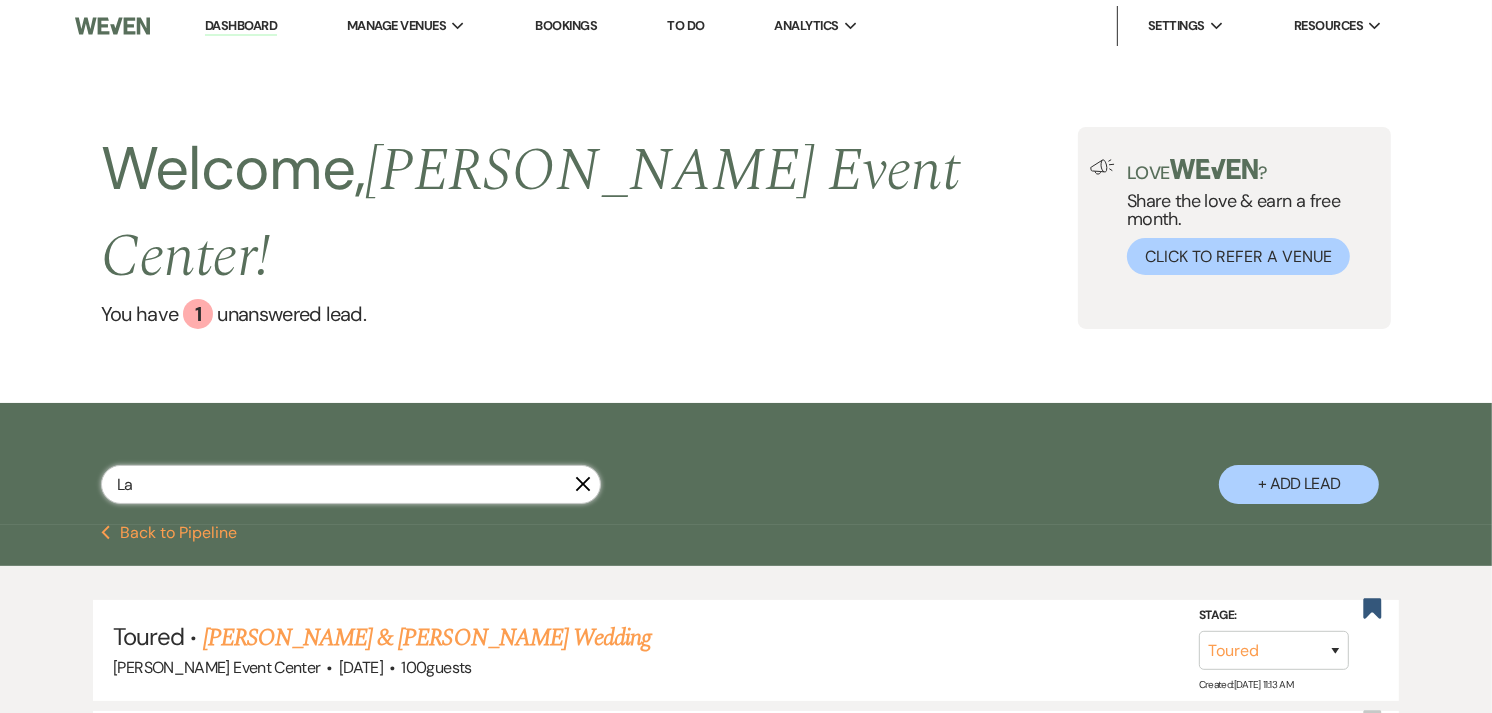 type on "L" 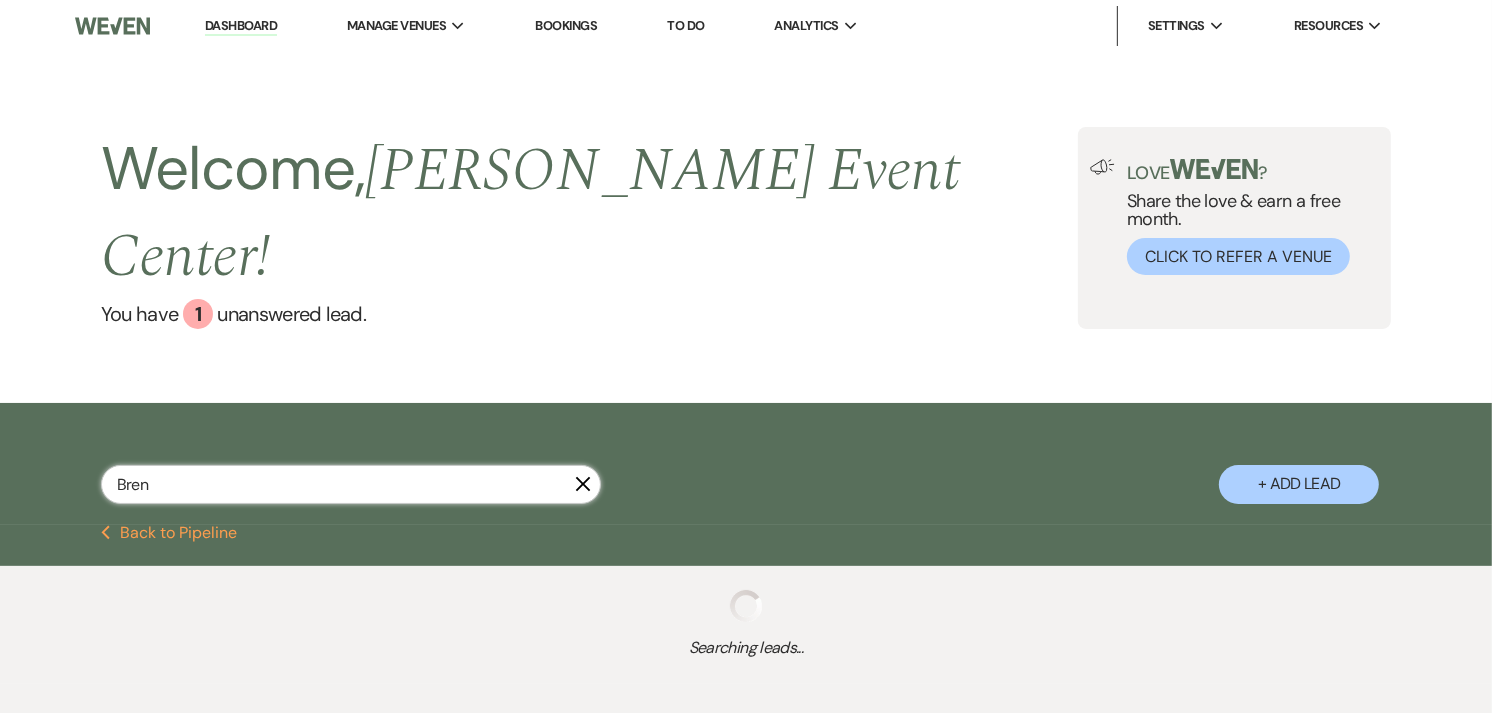 type on "Brend" 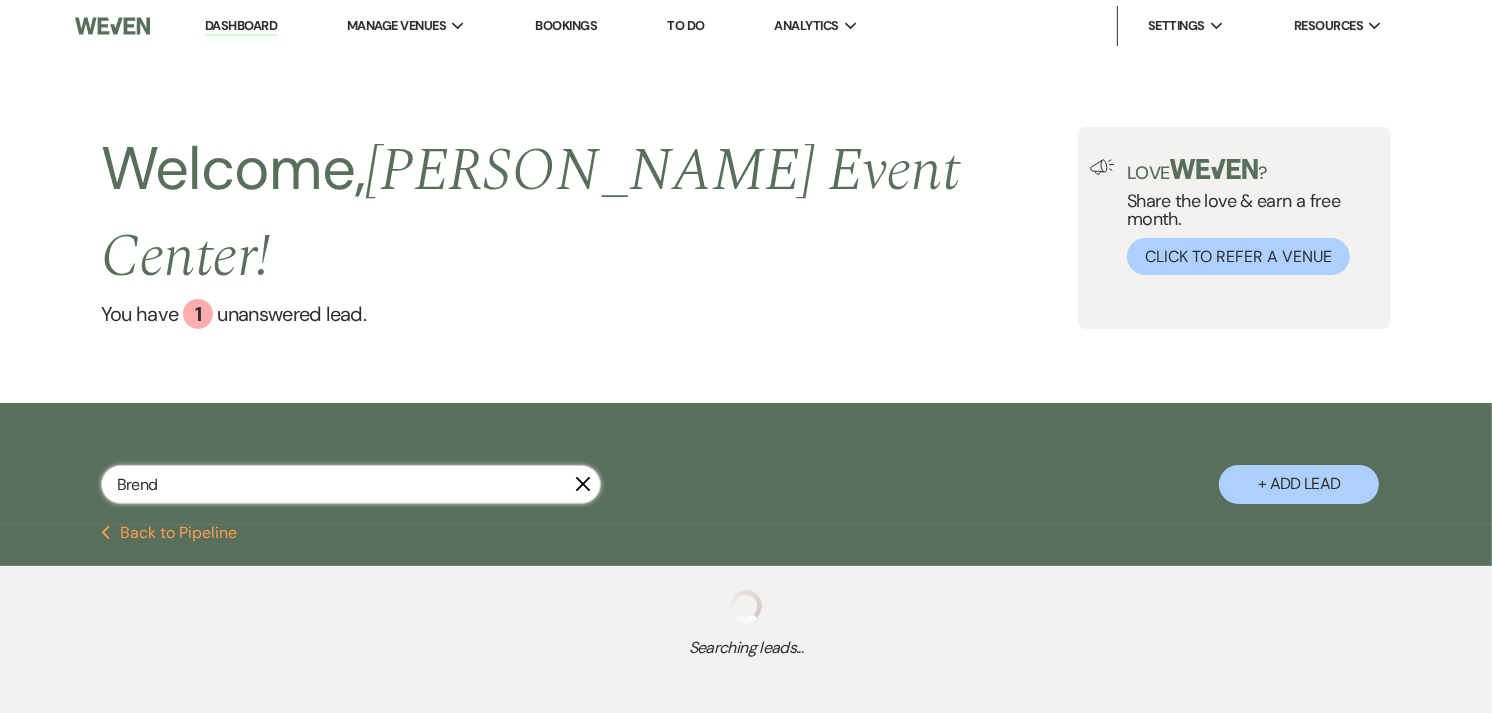 select on "6" 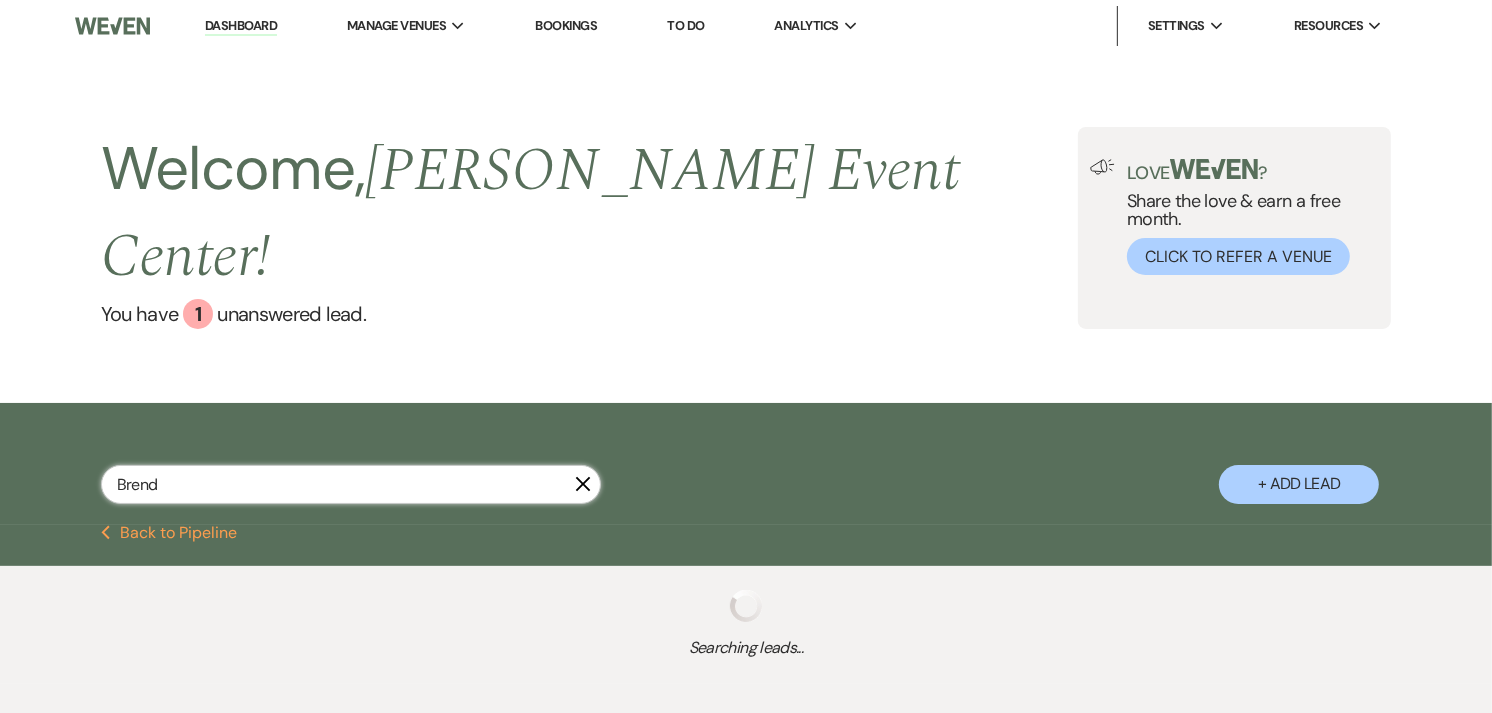 select on "2" 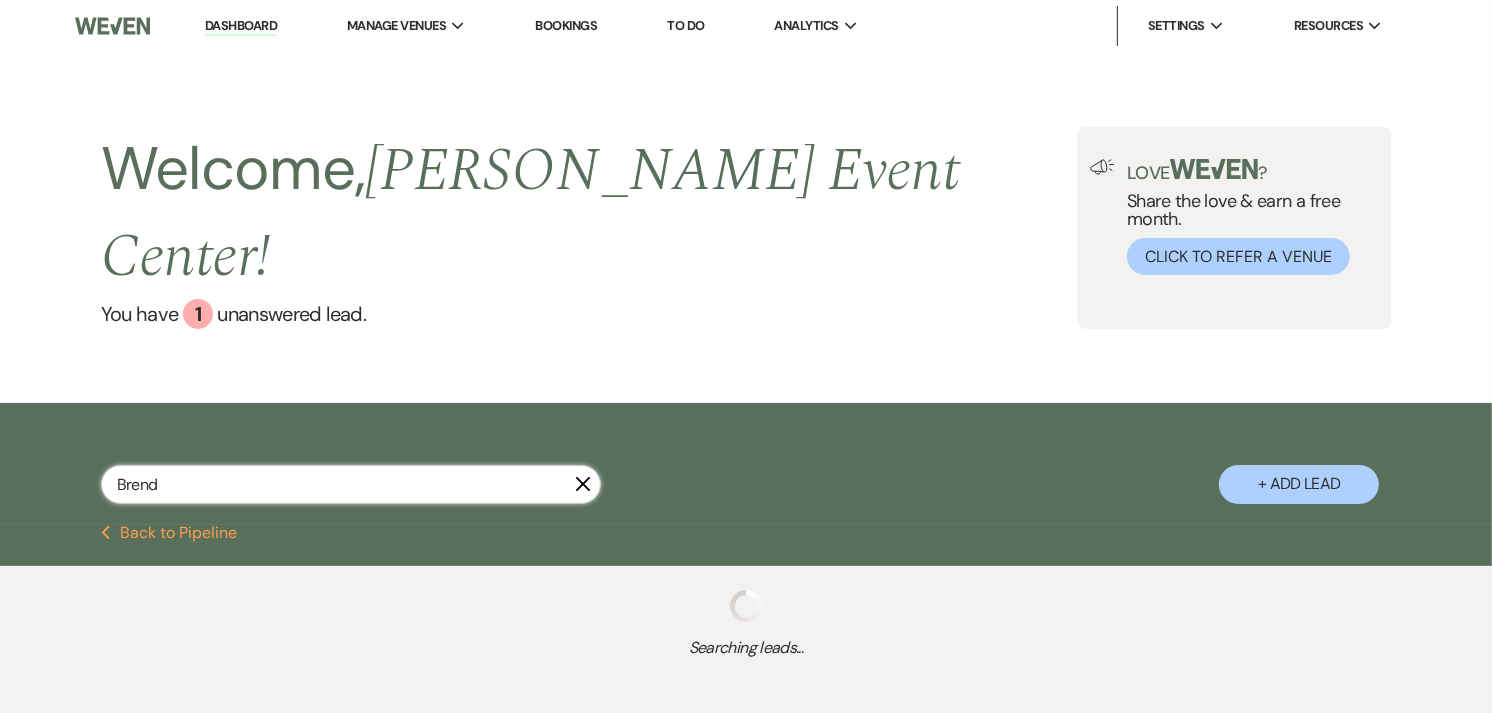 select on "5" 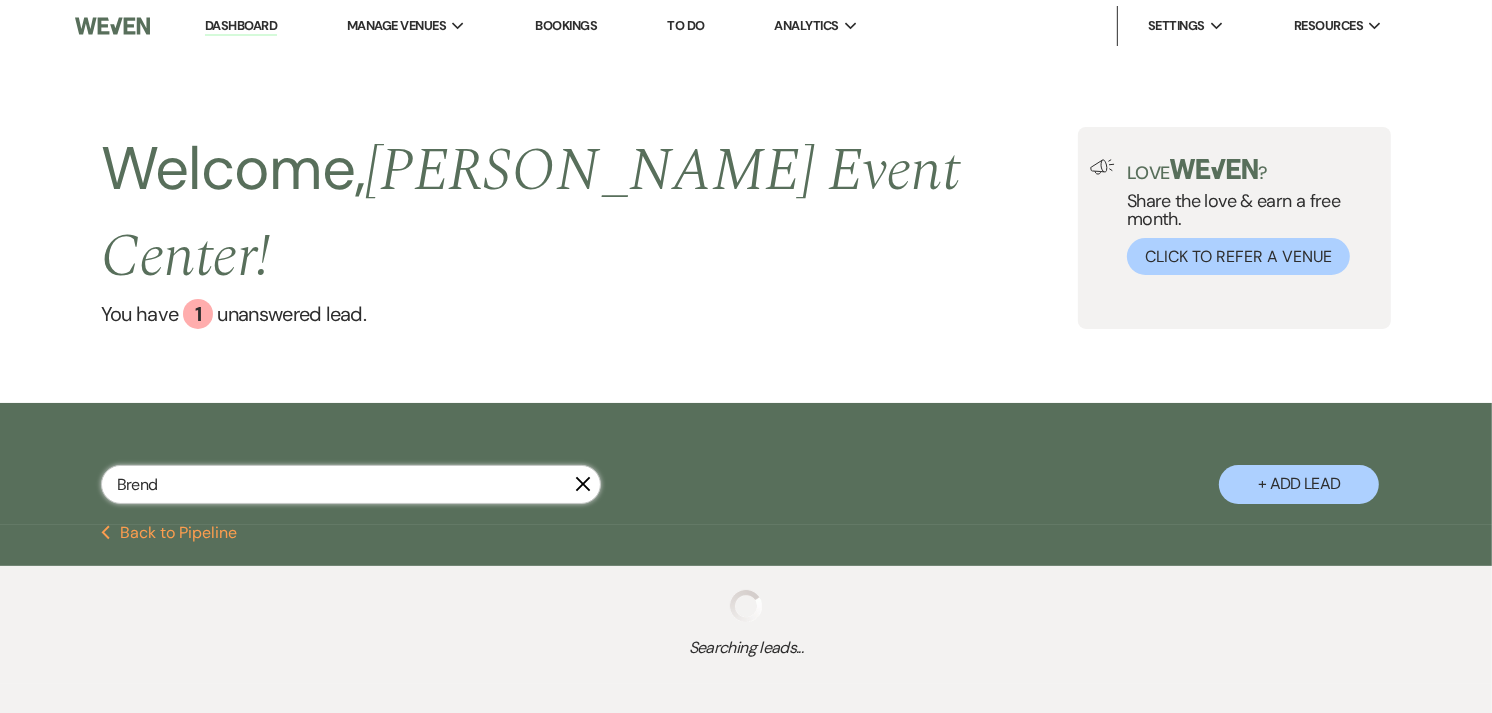 select on "4" 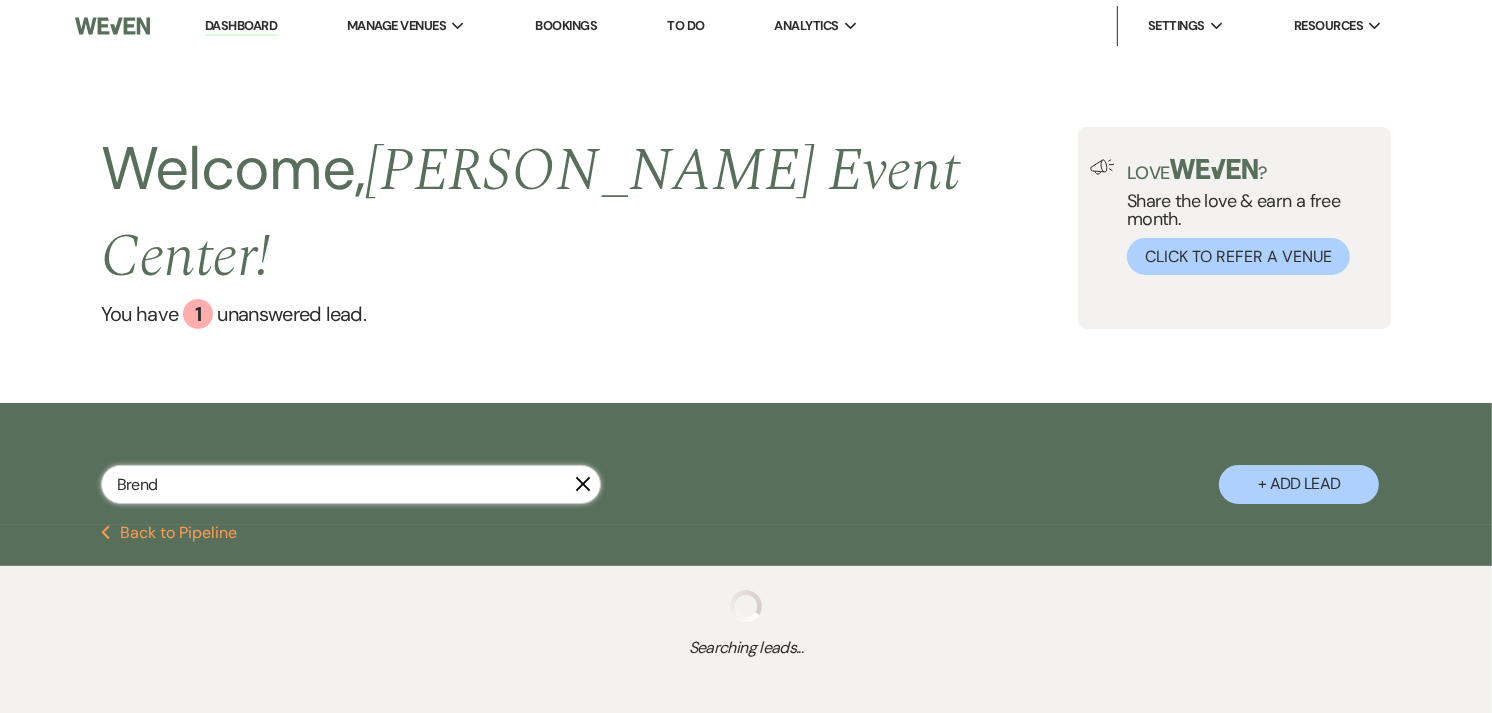 select on "5" 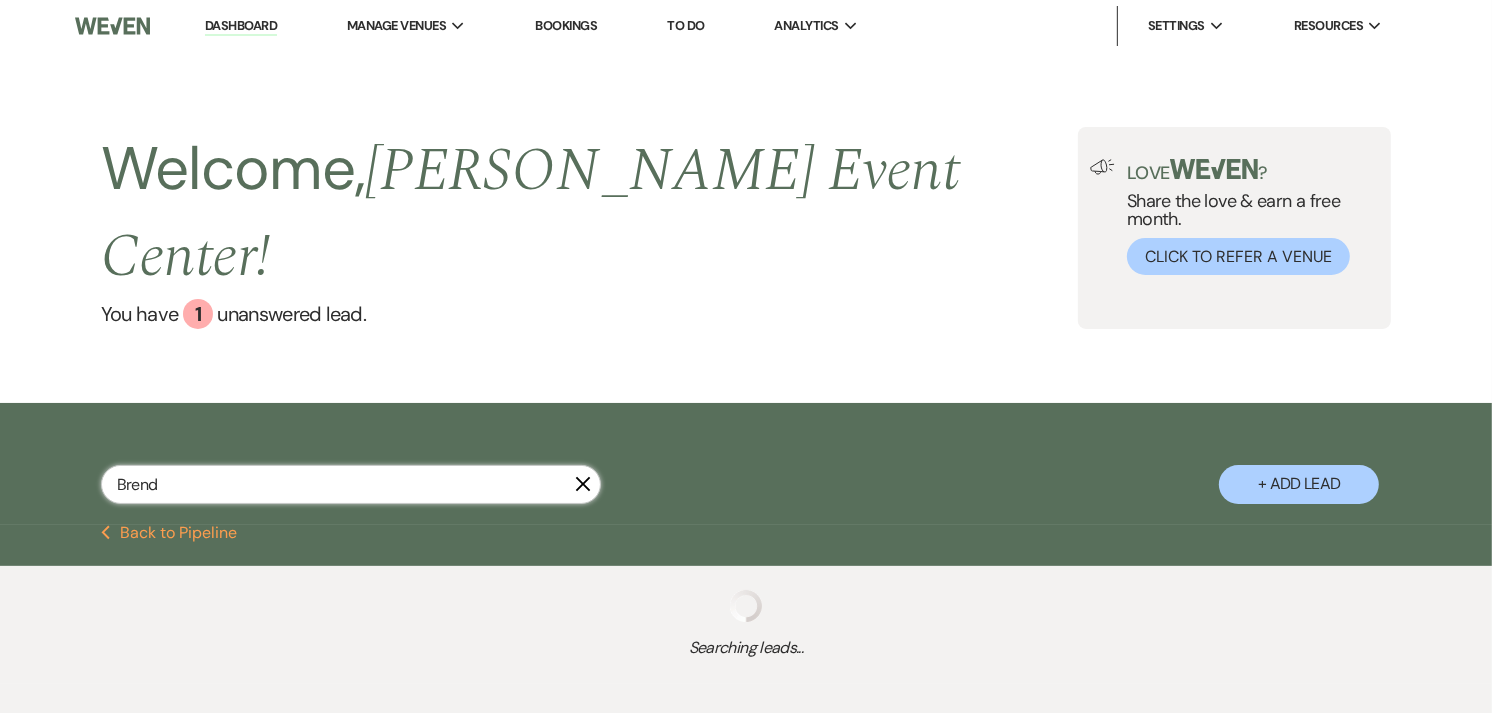 select on "2" 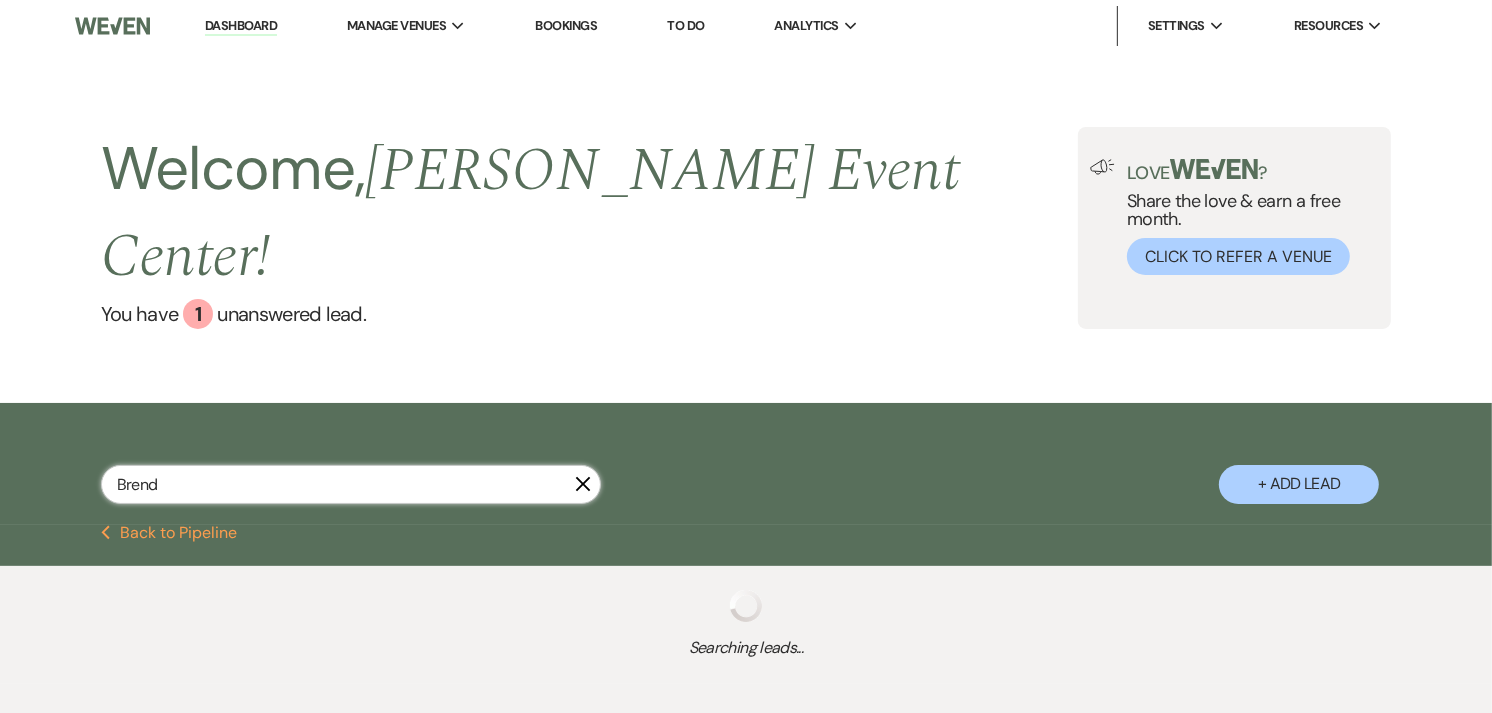 select on "8" 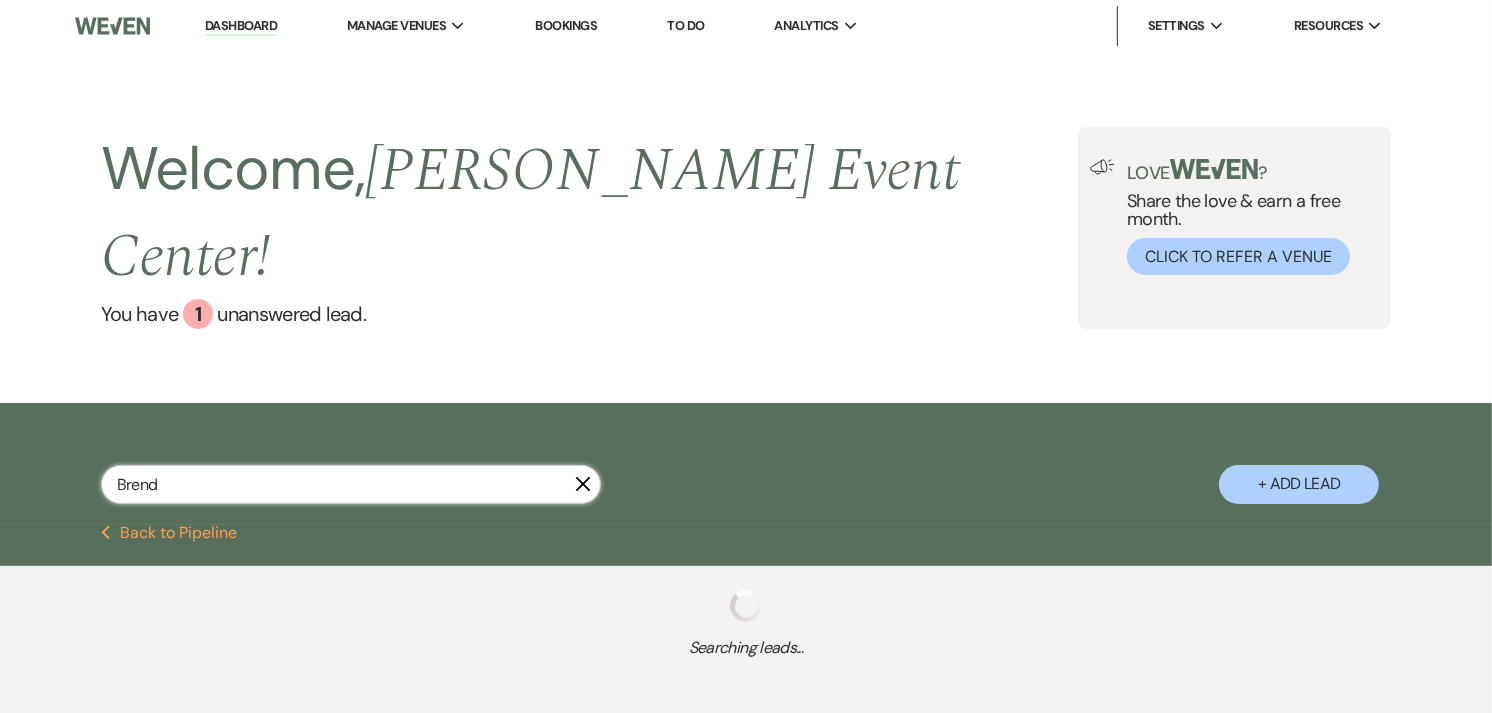 select on "6" 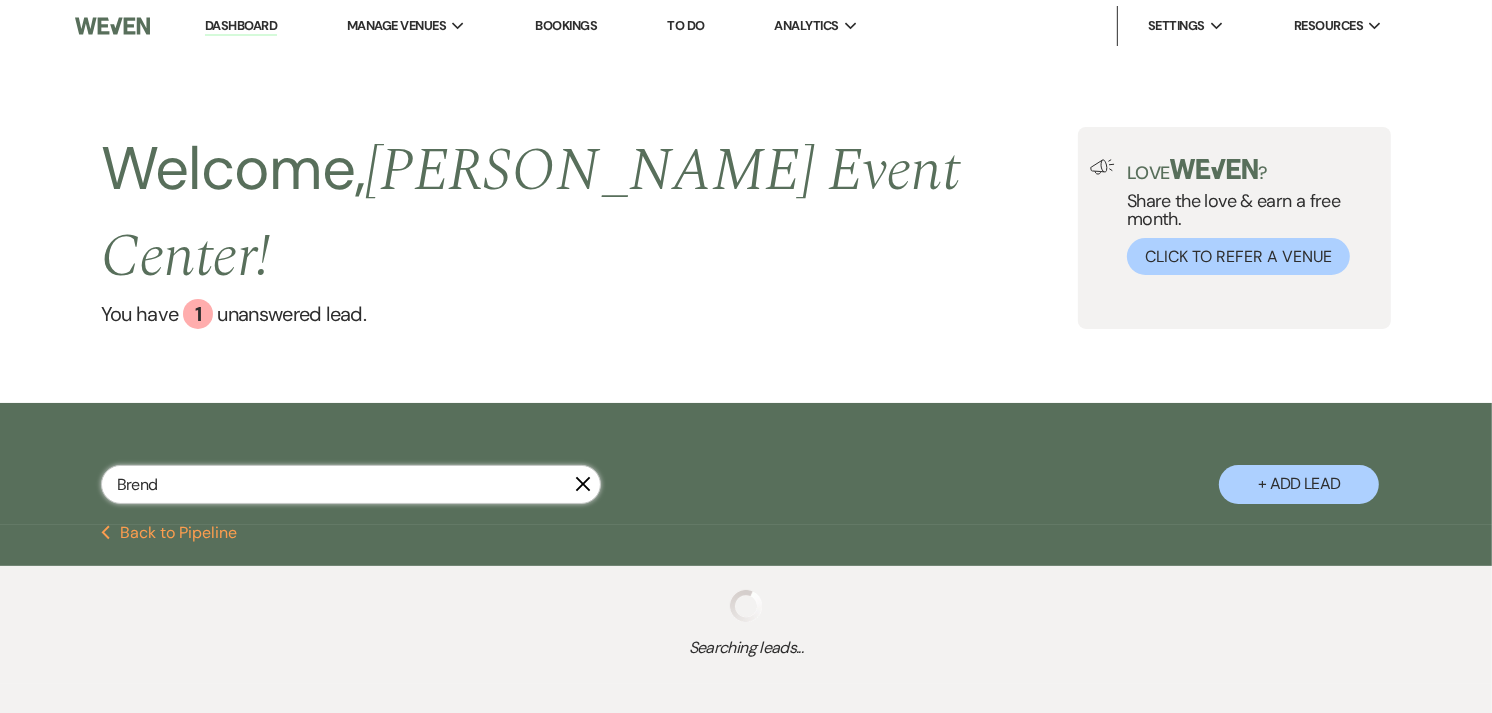select on "2" 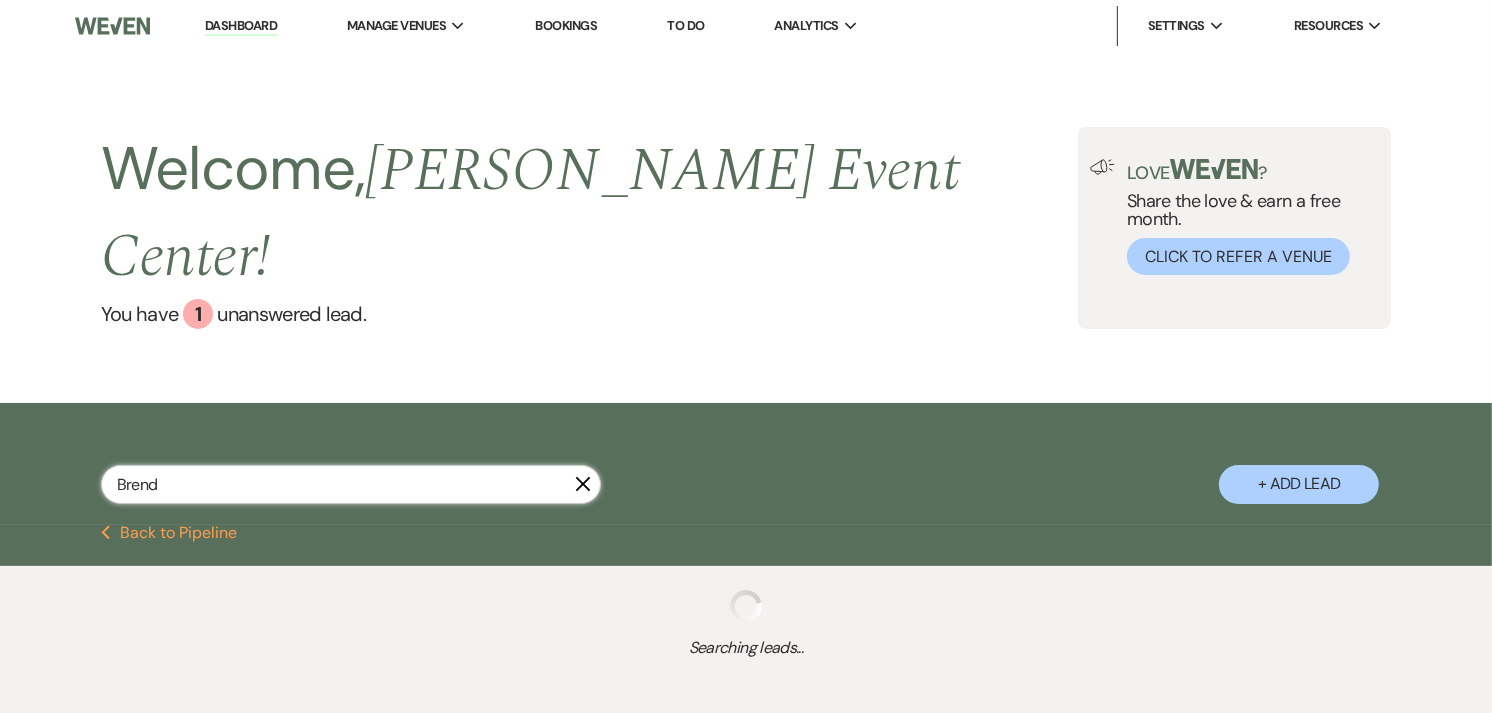 select on "2" 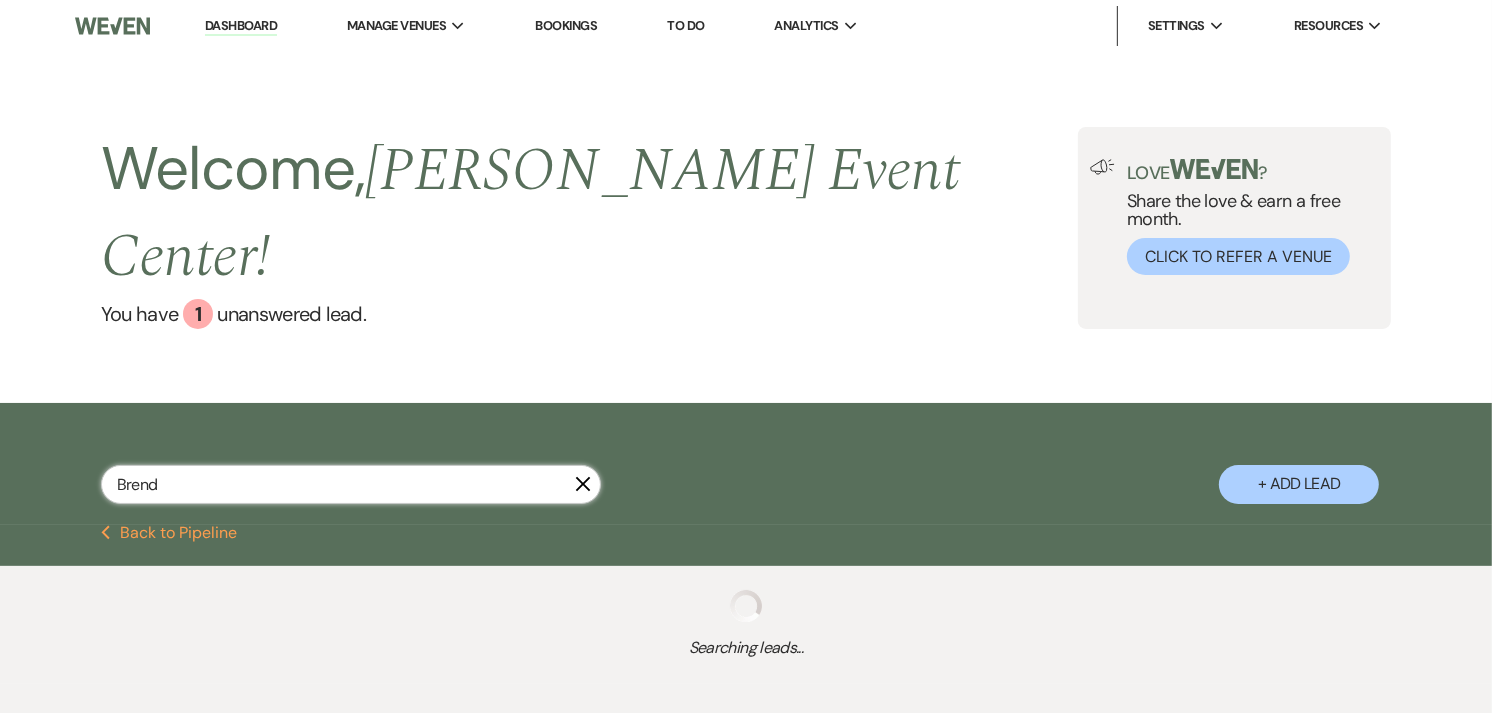 select on "8" 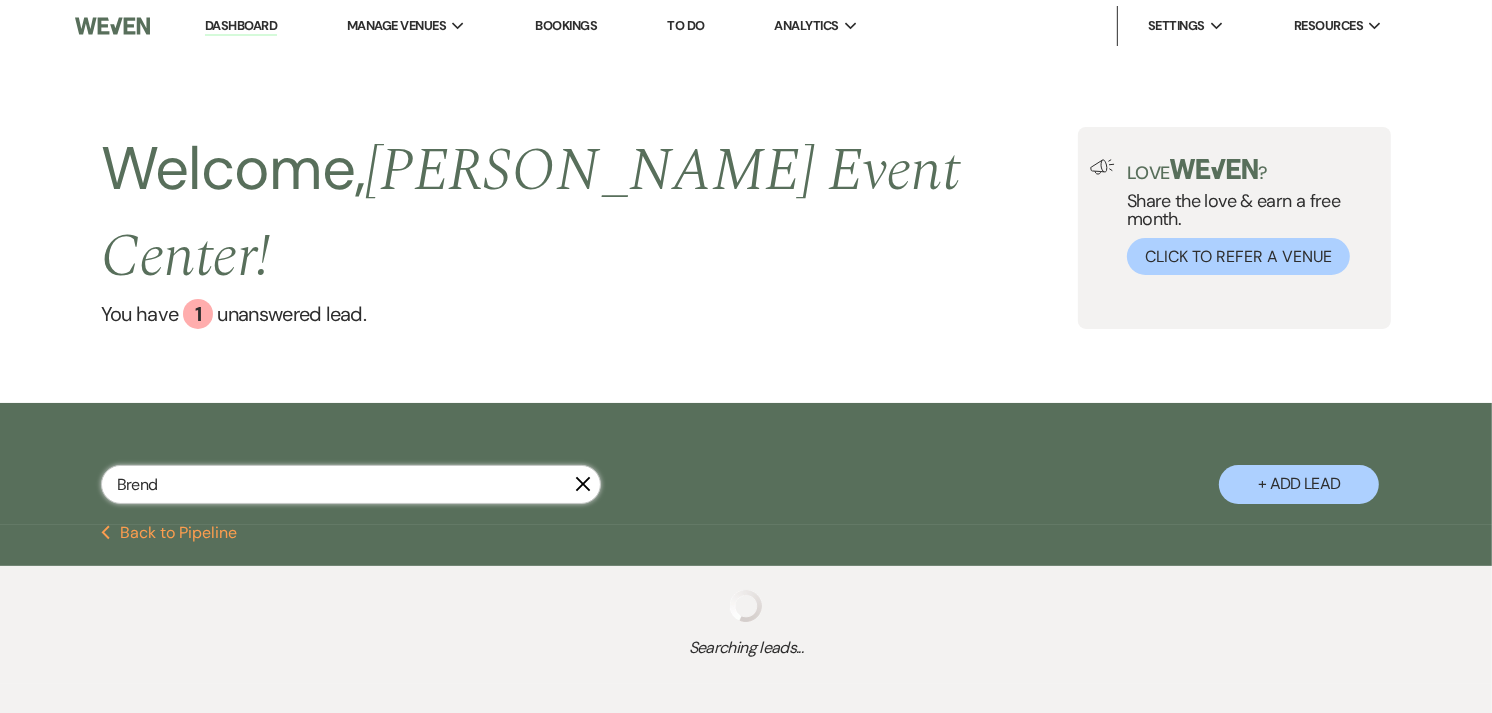 select on "6" 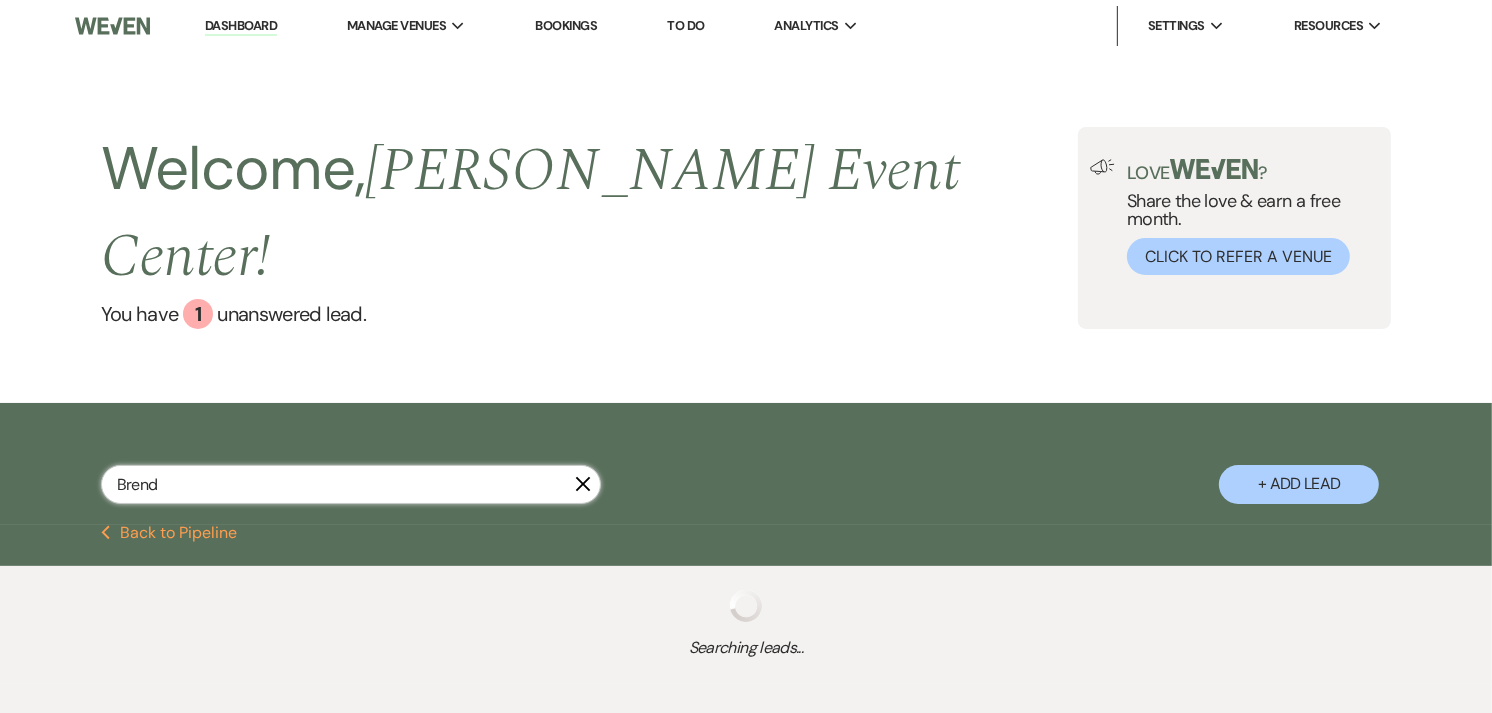 select on "6" 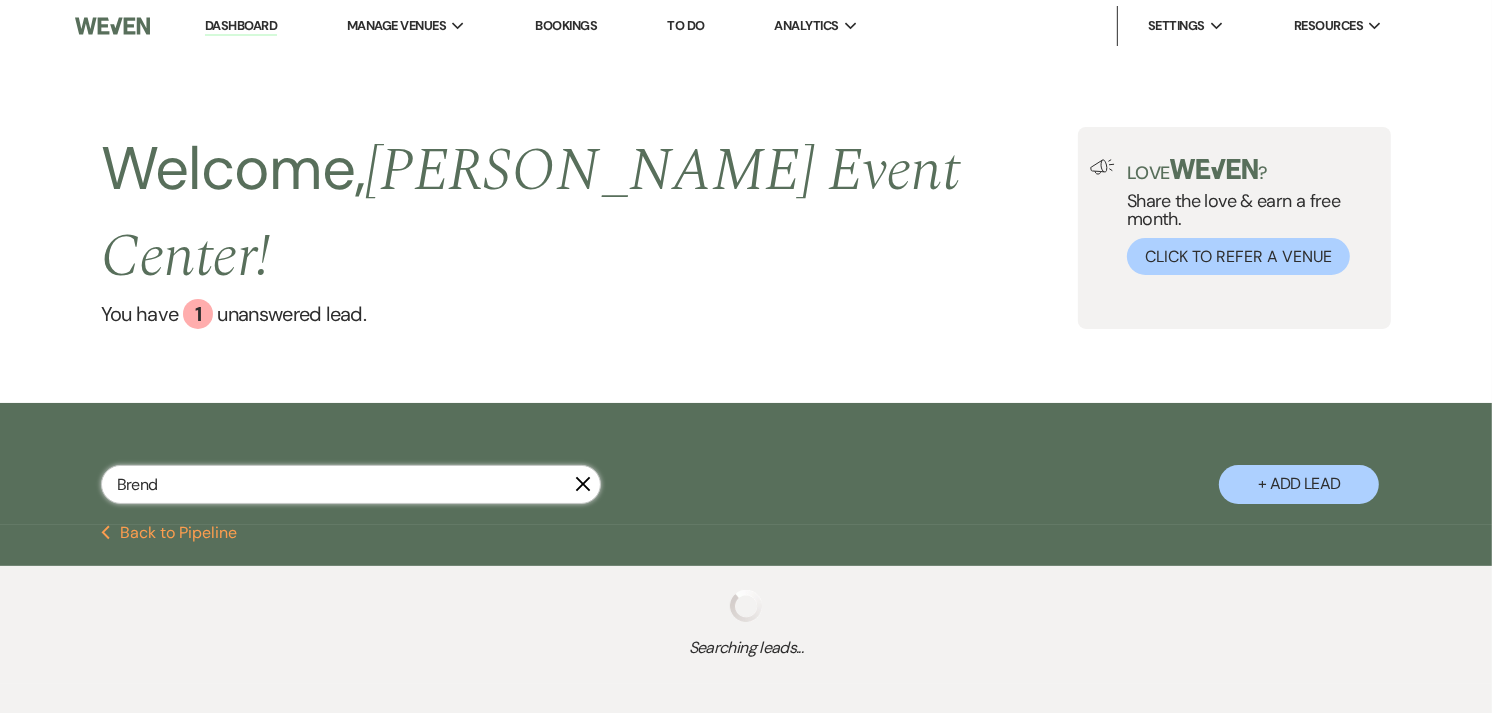 select on "5" 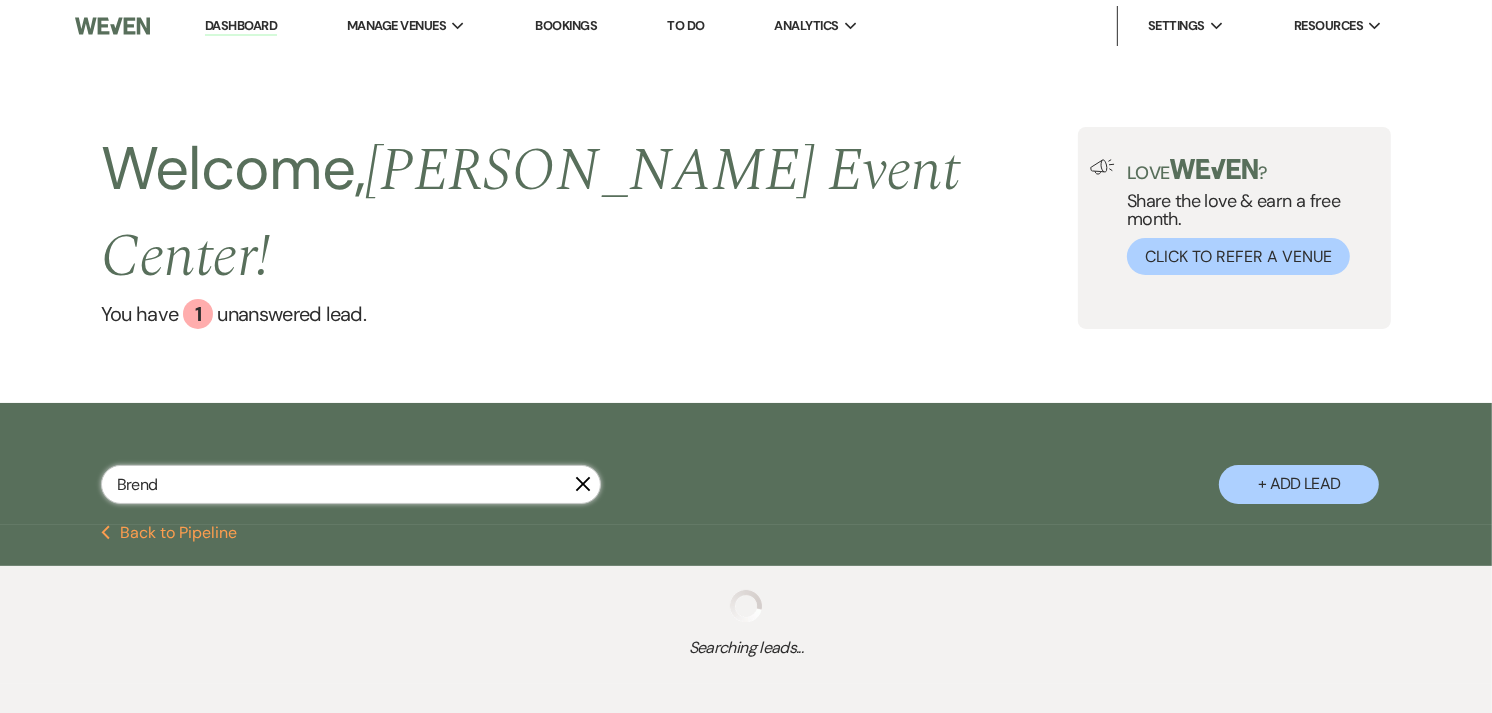 select on "5" 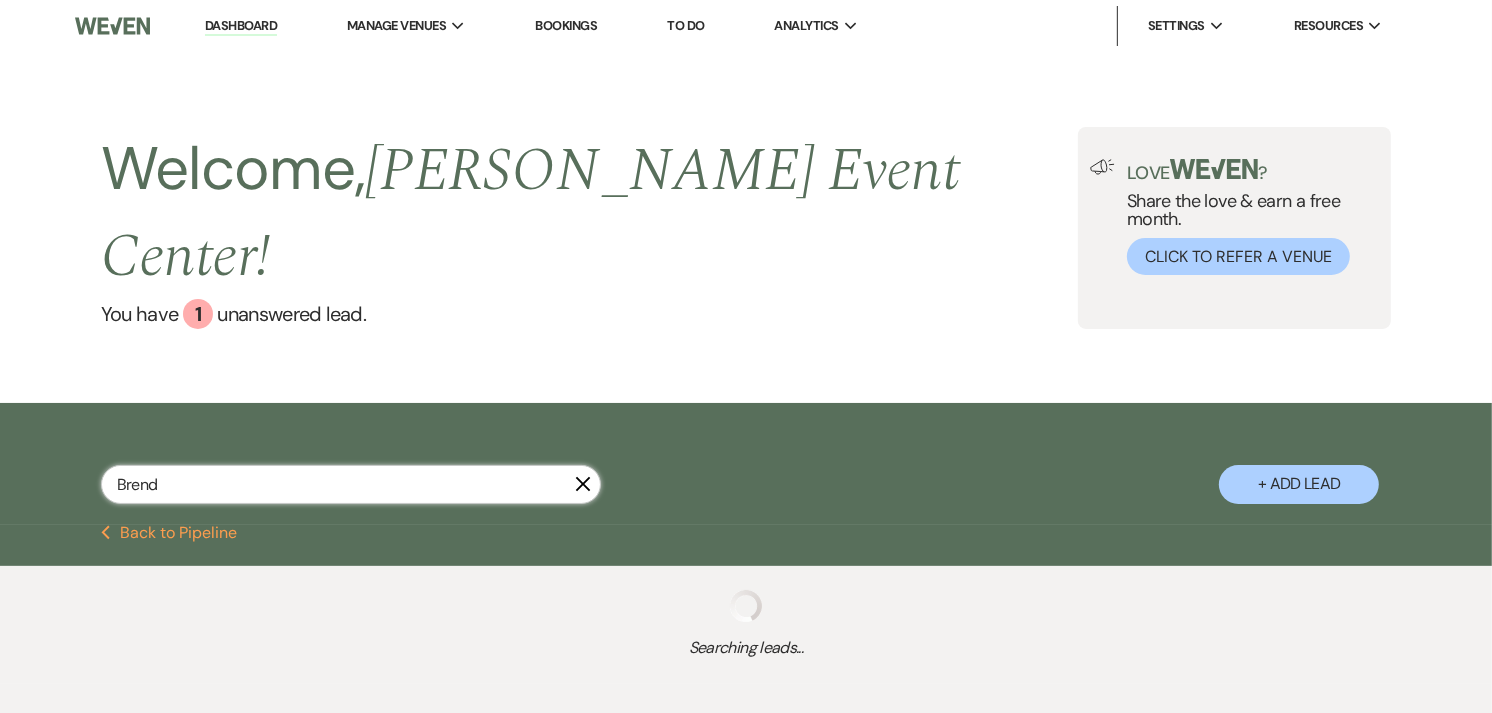 select on "8" 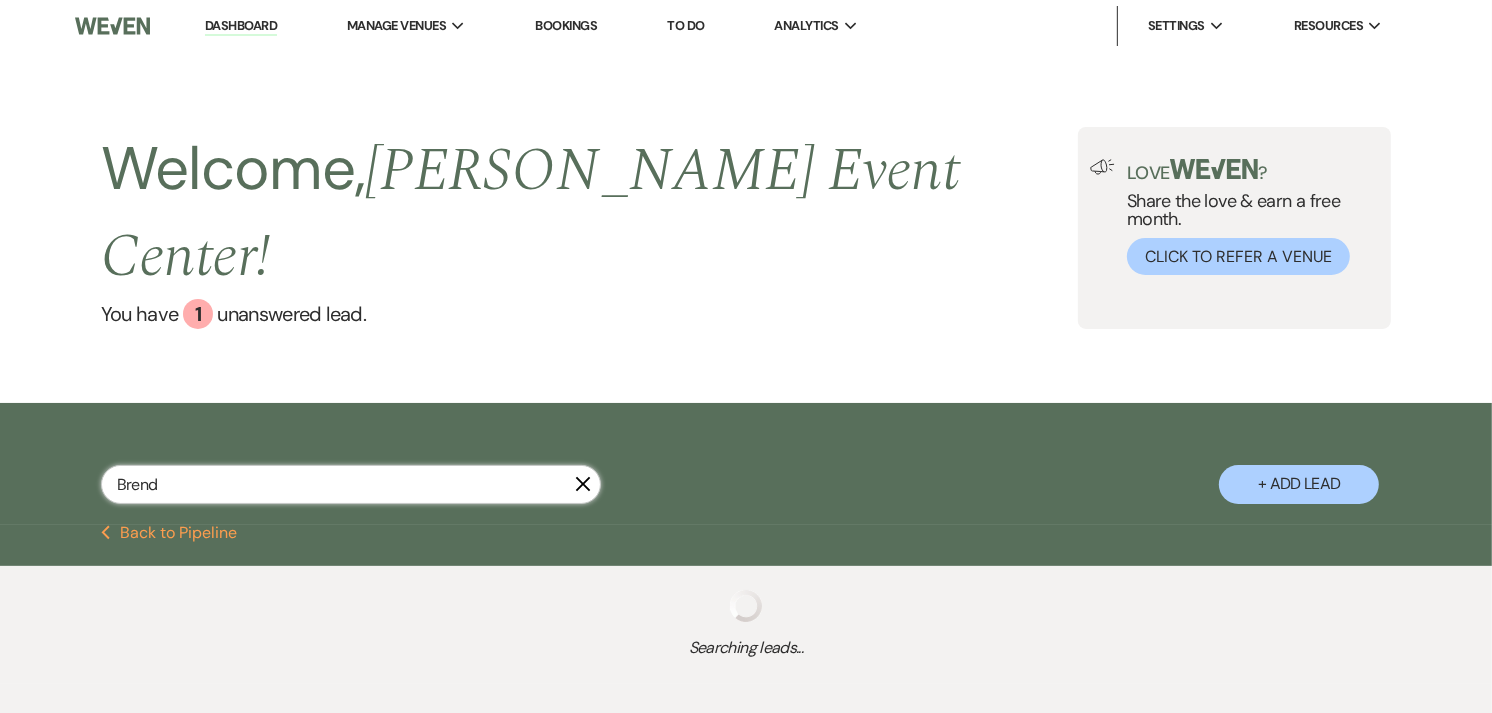 select on "8" 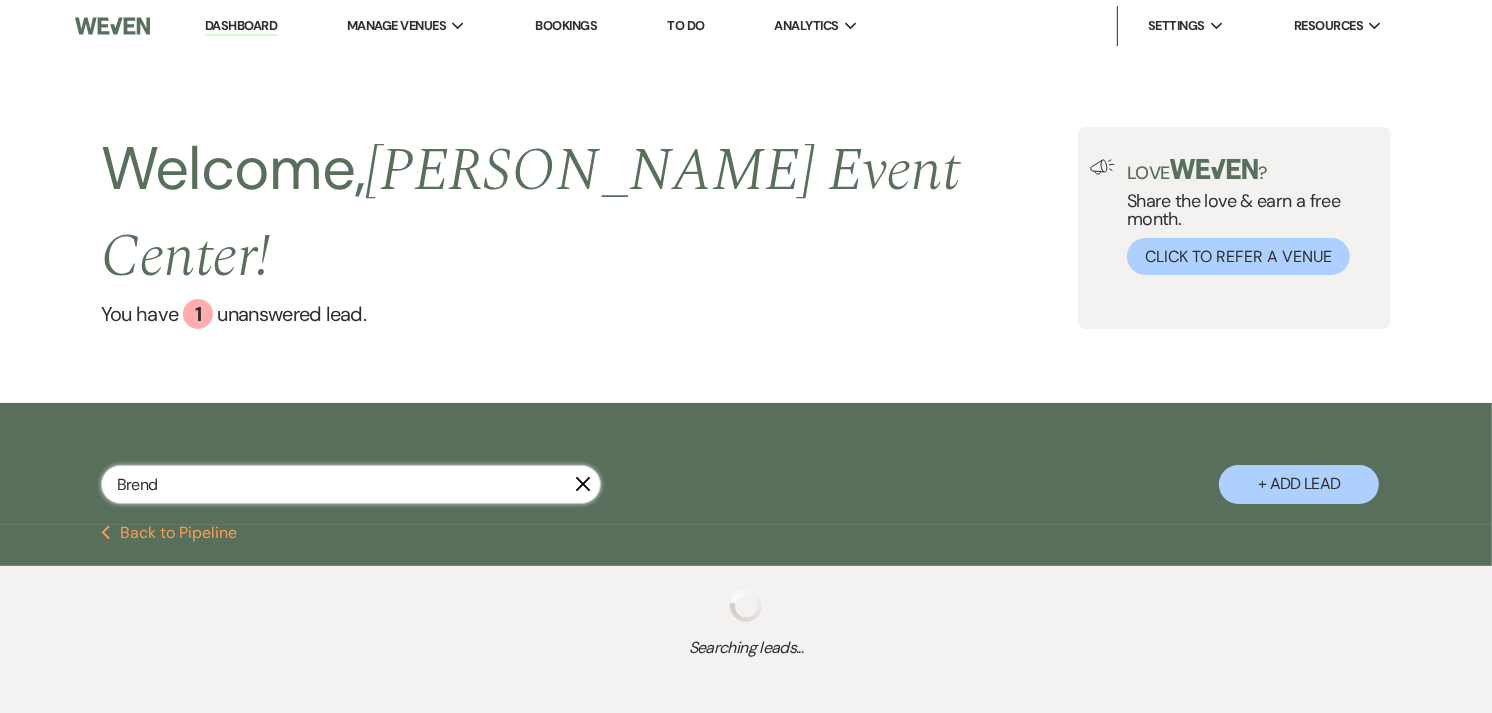select on "9" 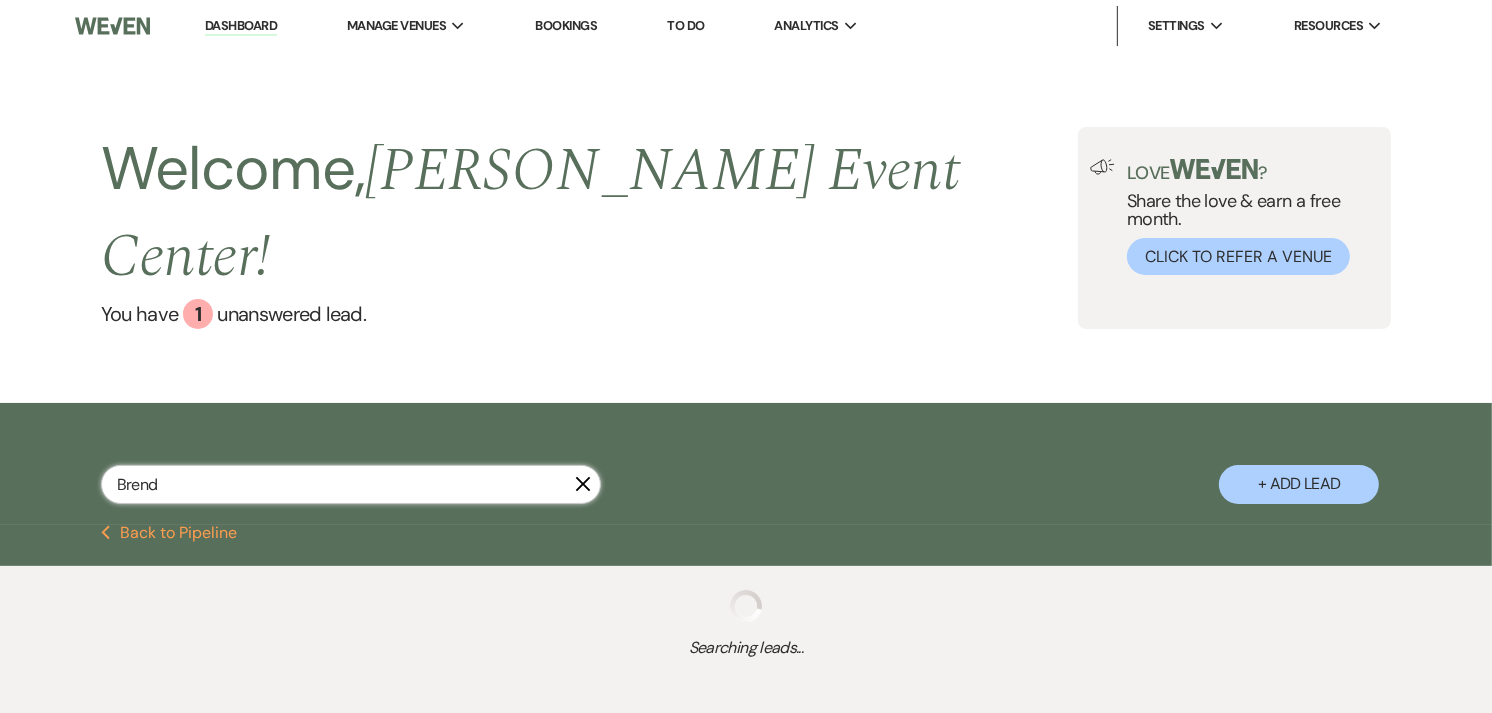 select on "8" 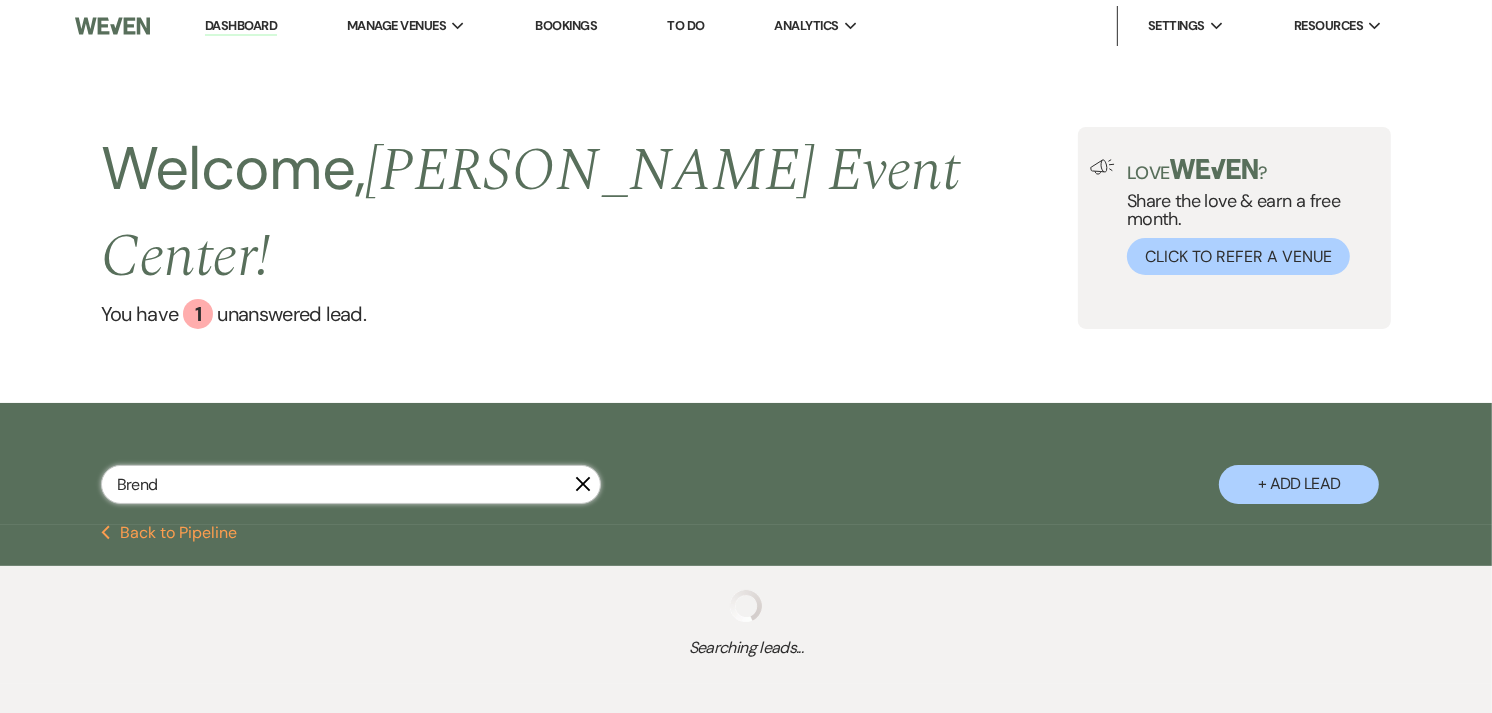 select on "8" 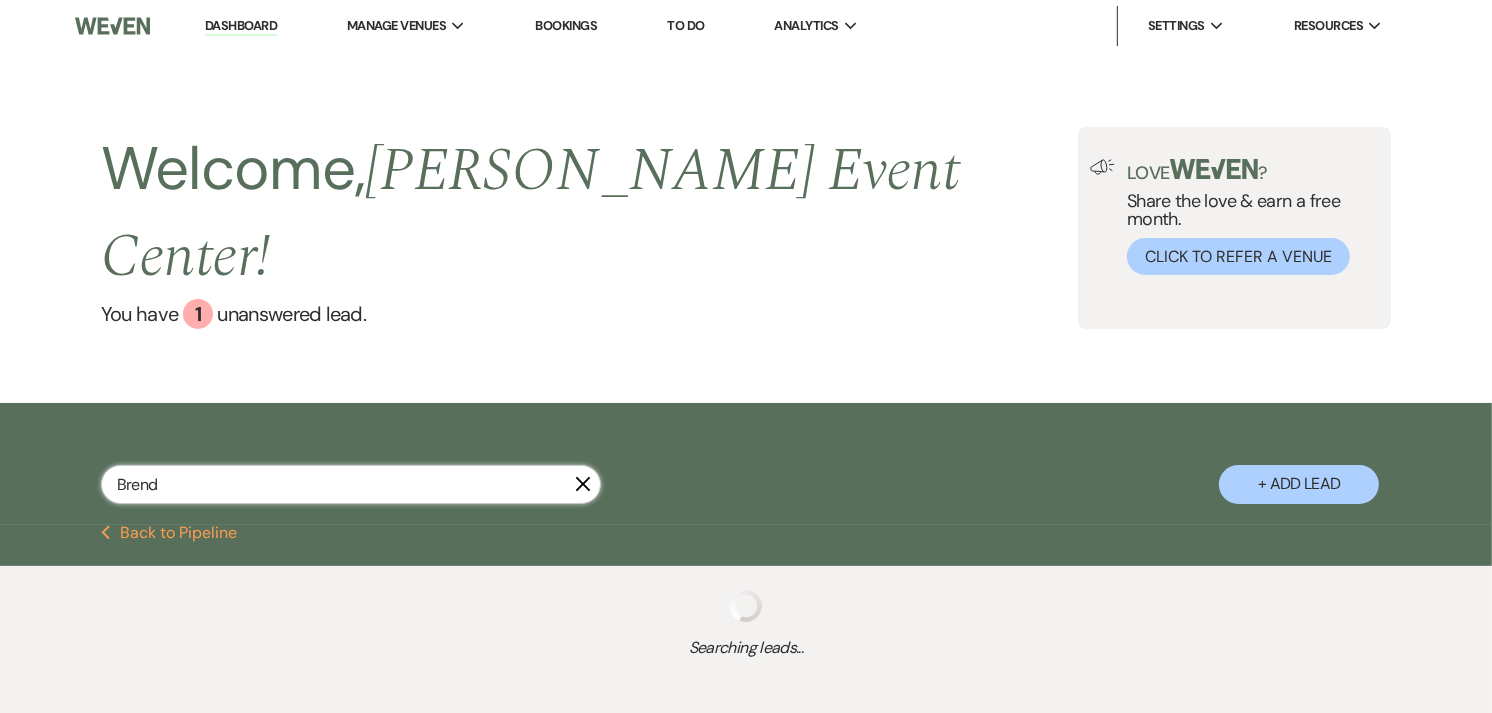 select on "8" 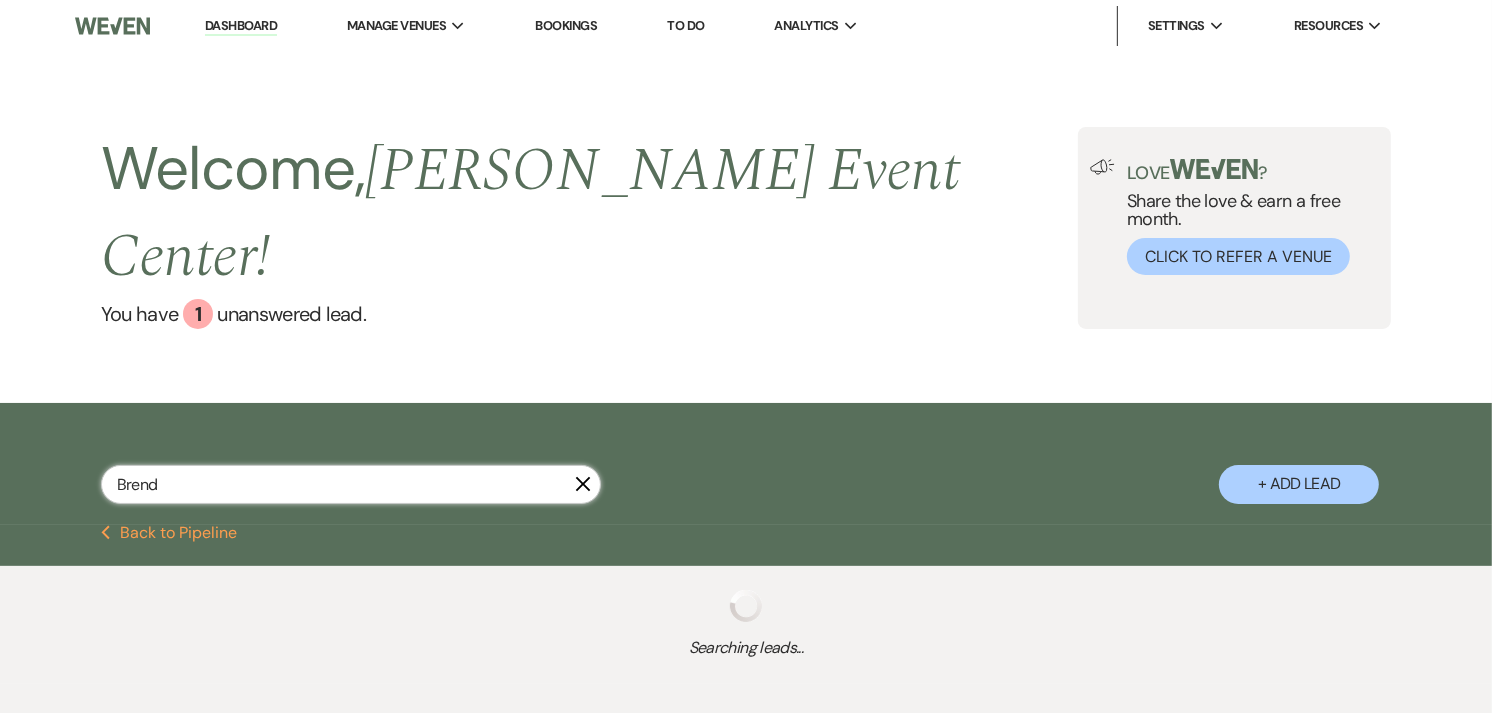 select on "10" 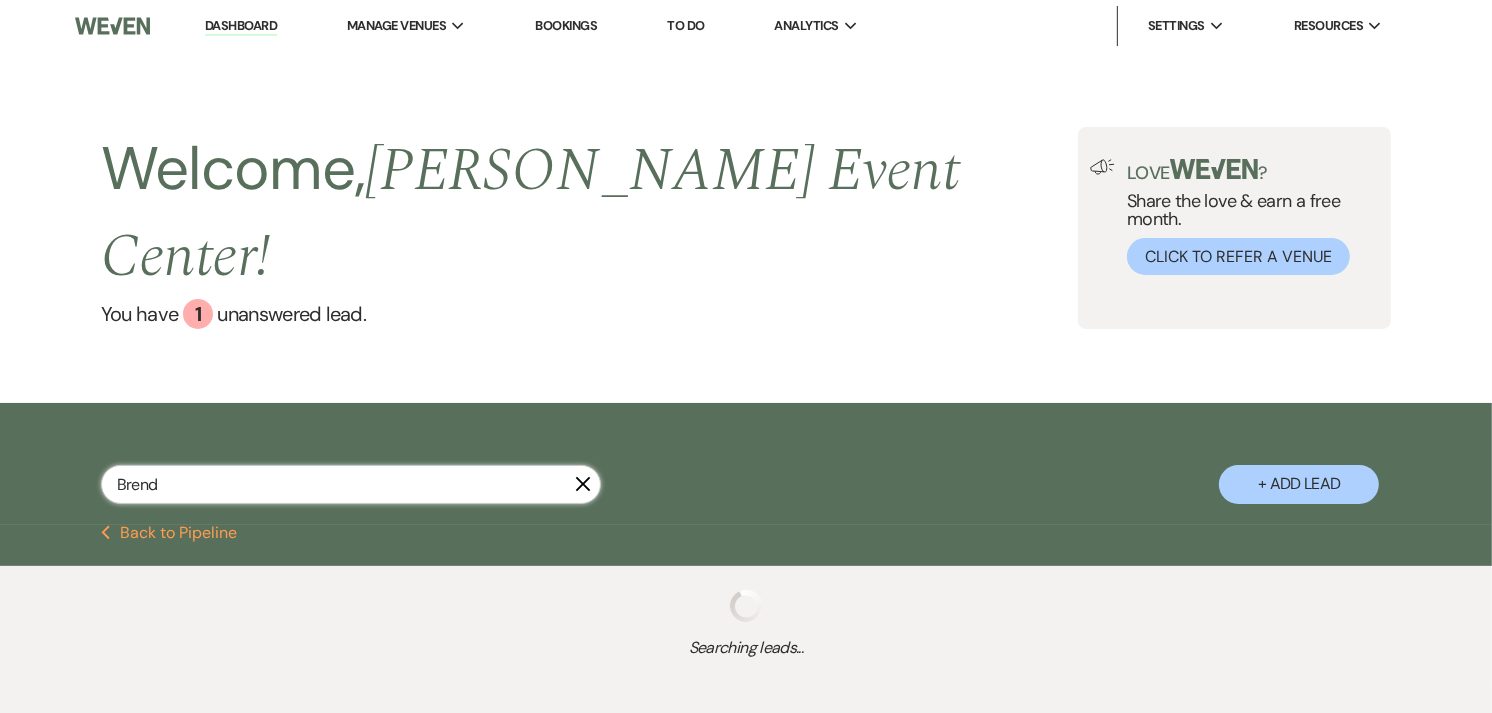 select on "8" 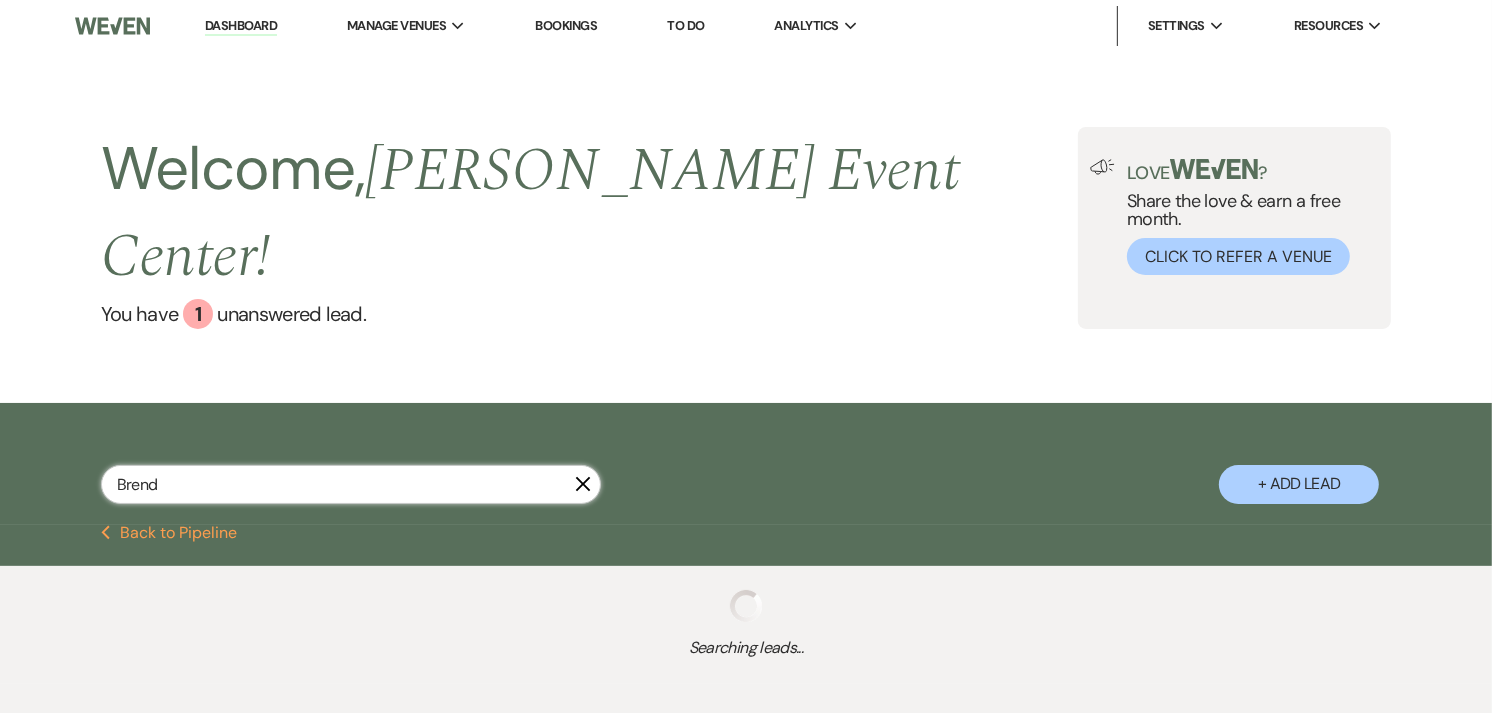 select on "4" 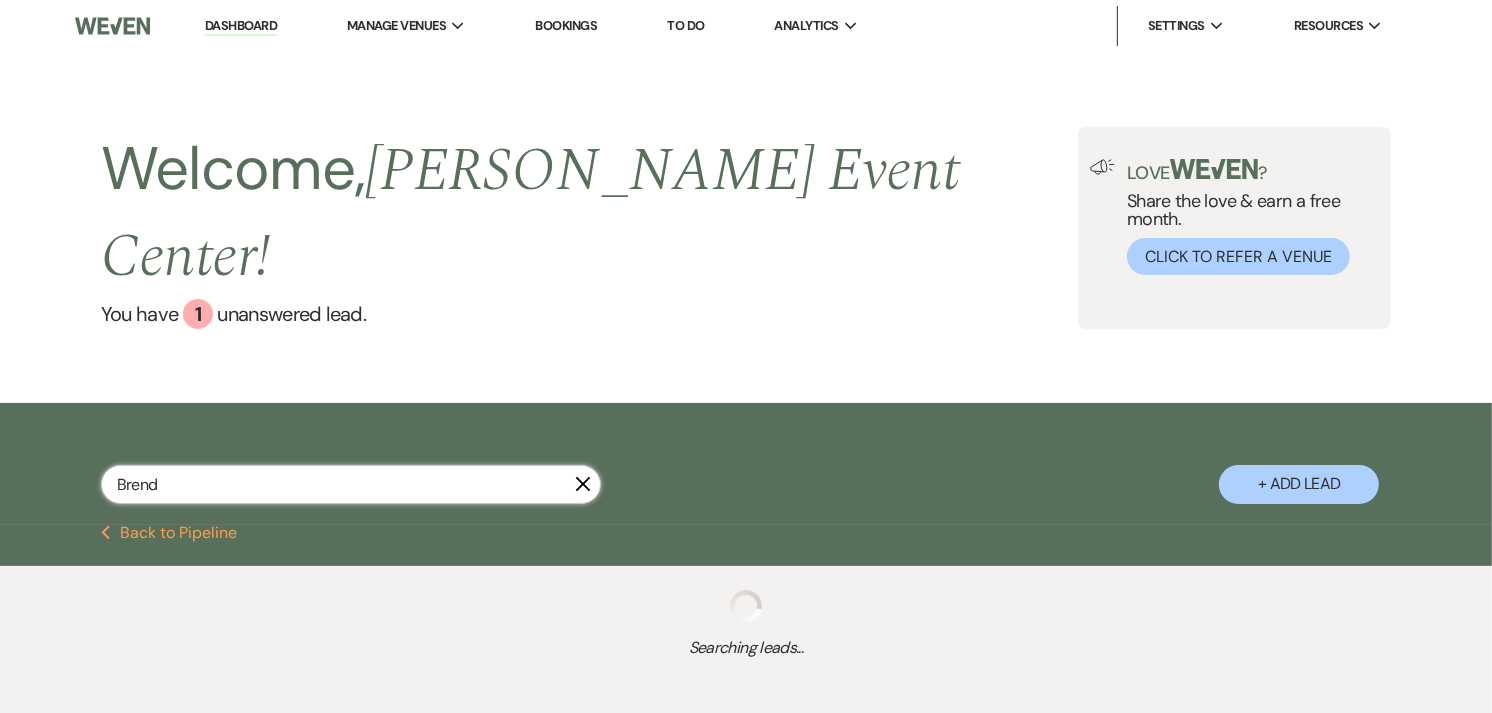 select on "5" 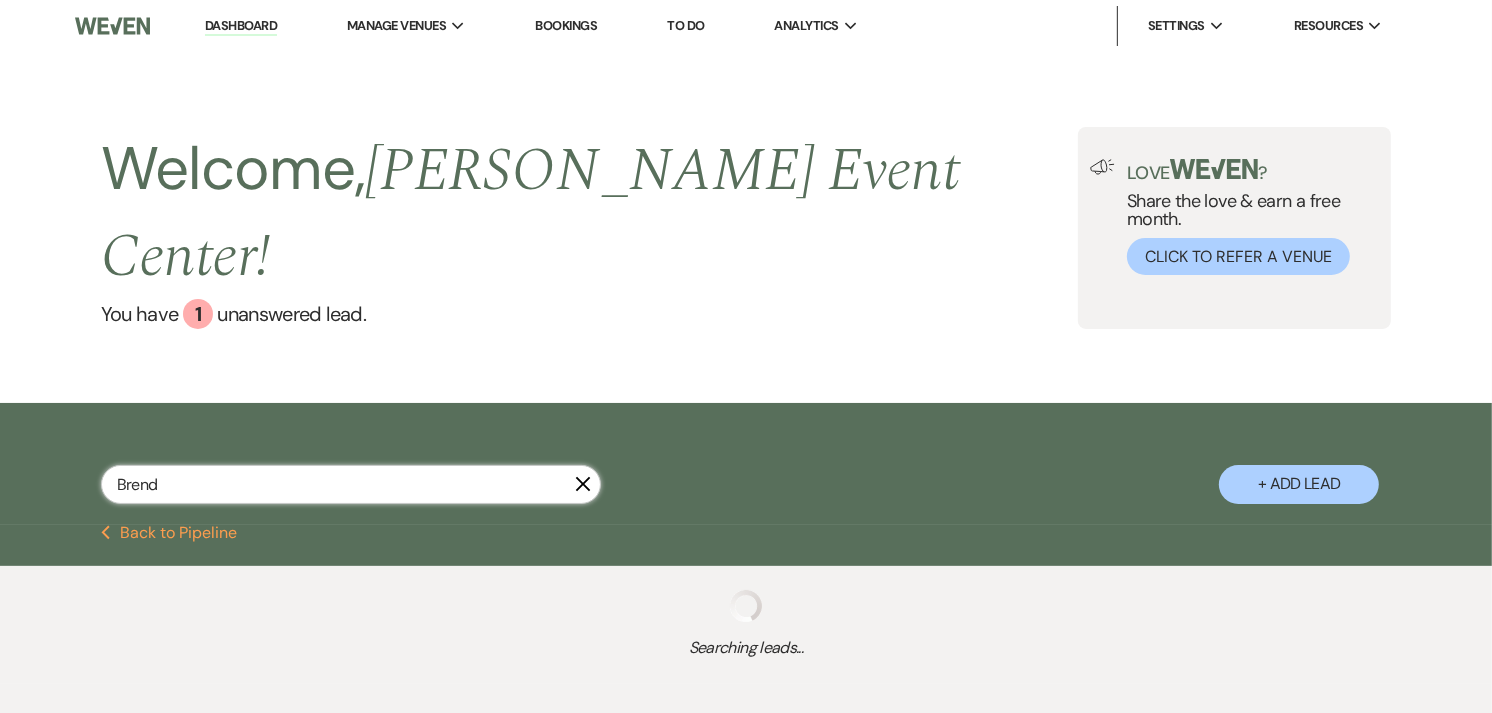 select on "6" 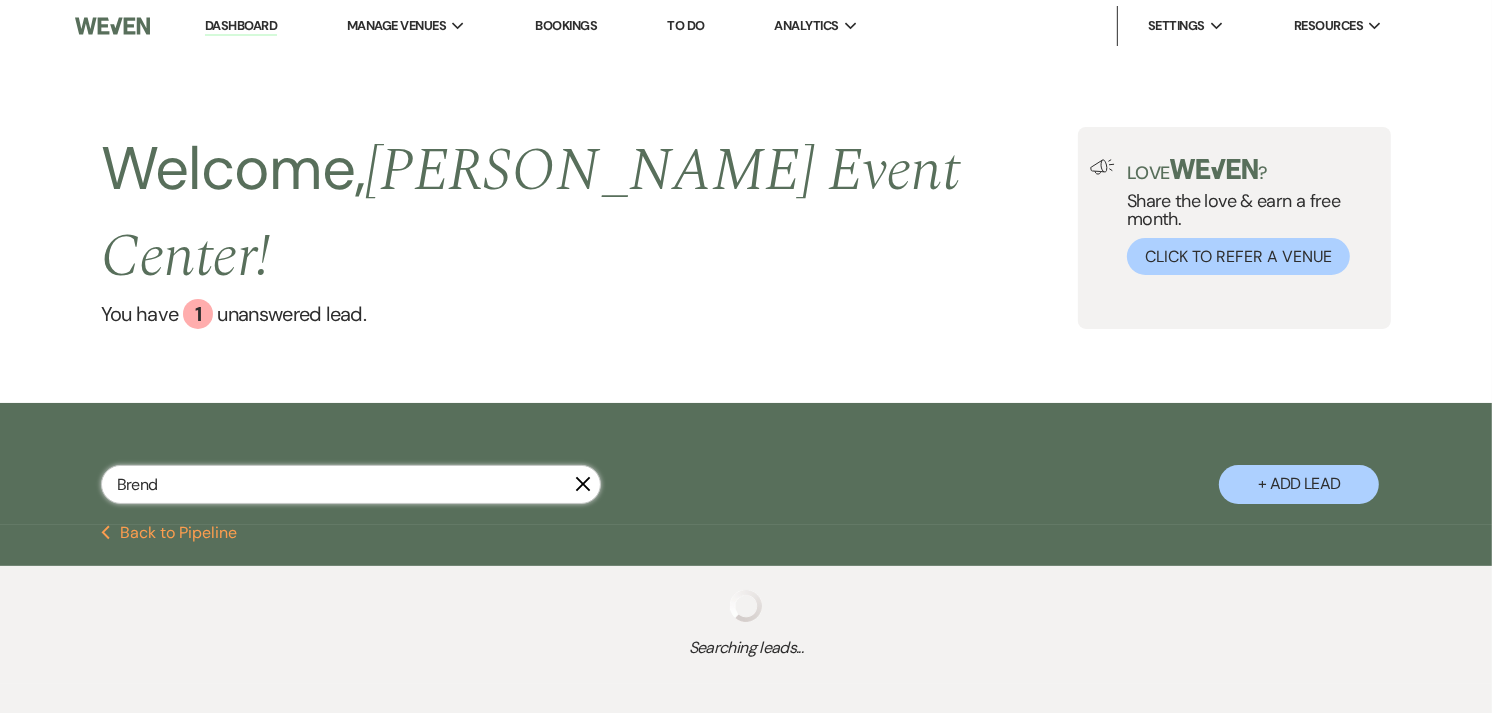 select on "8" 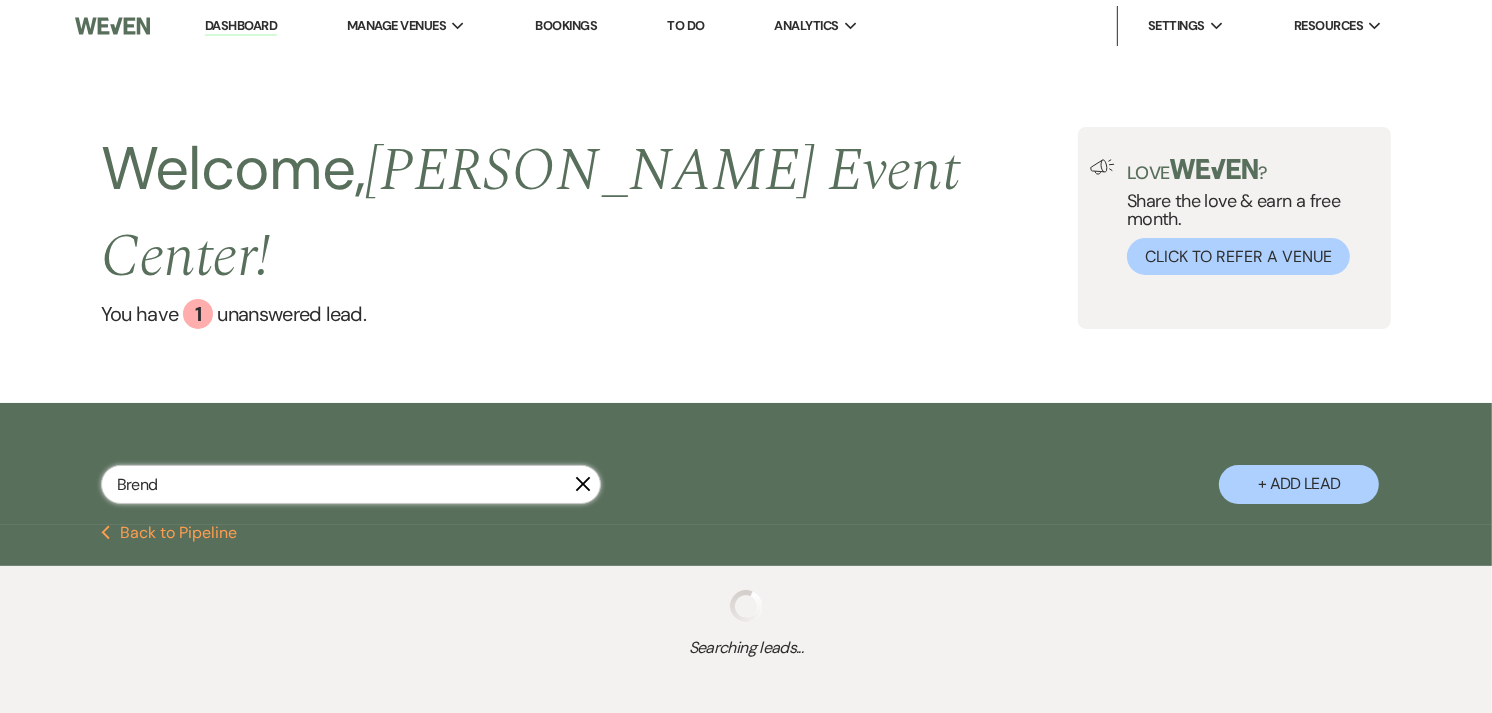 select on "6" 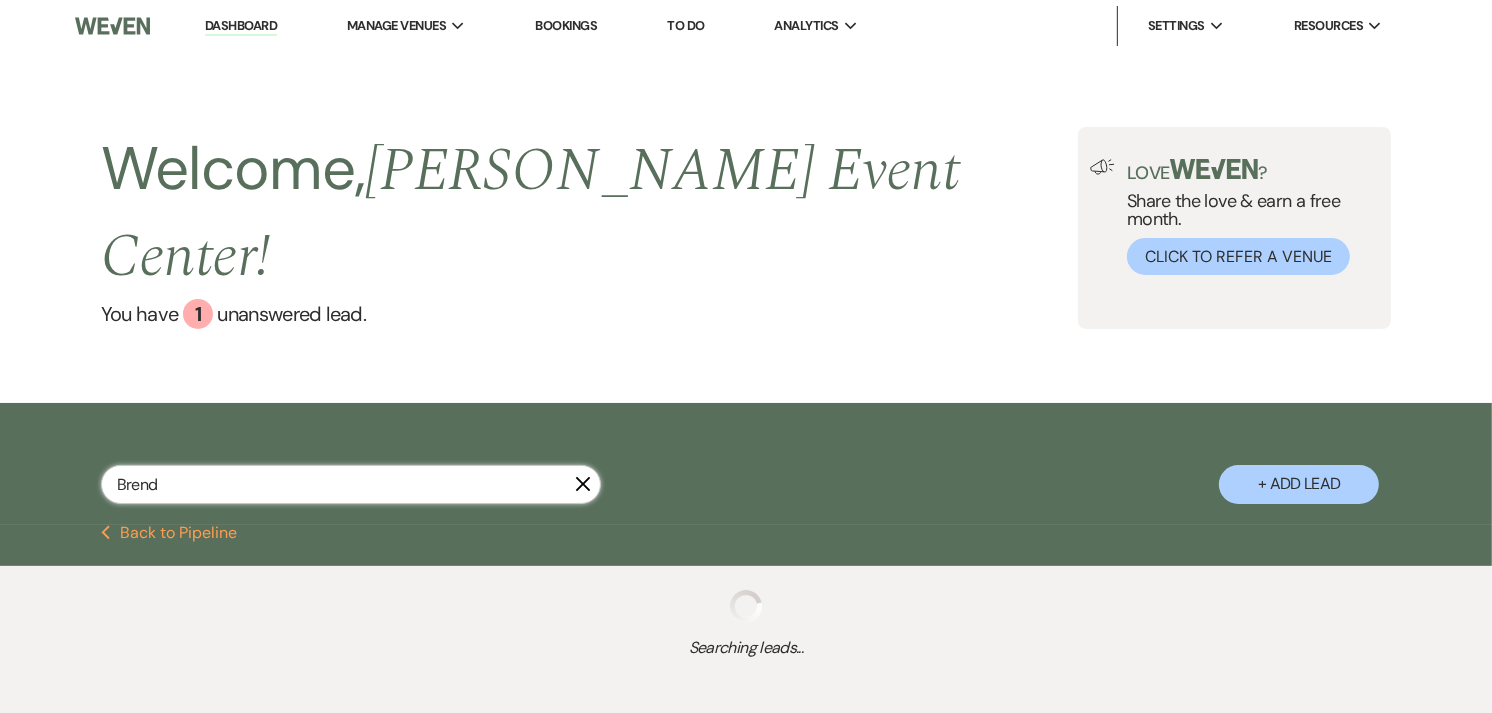 select on "8" 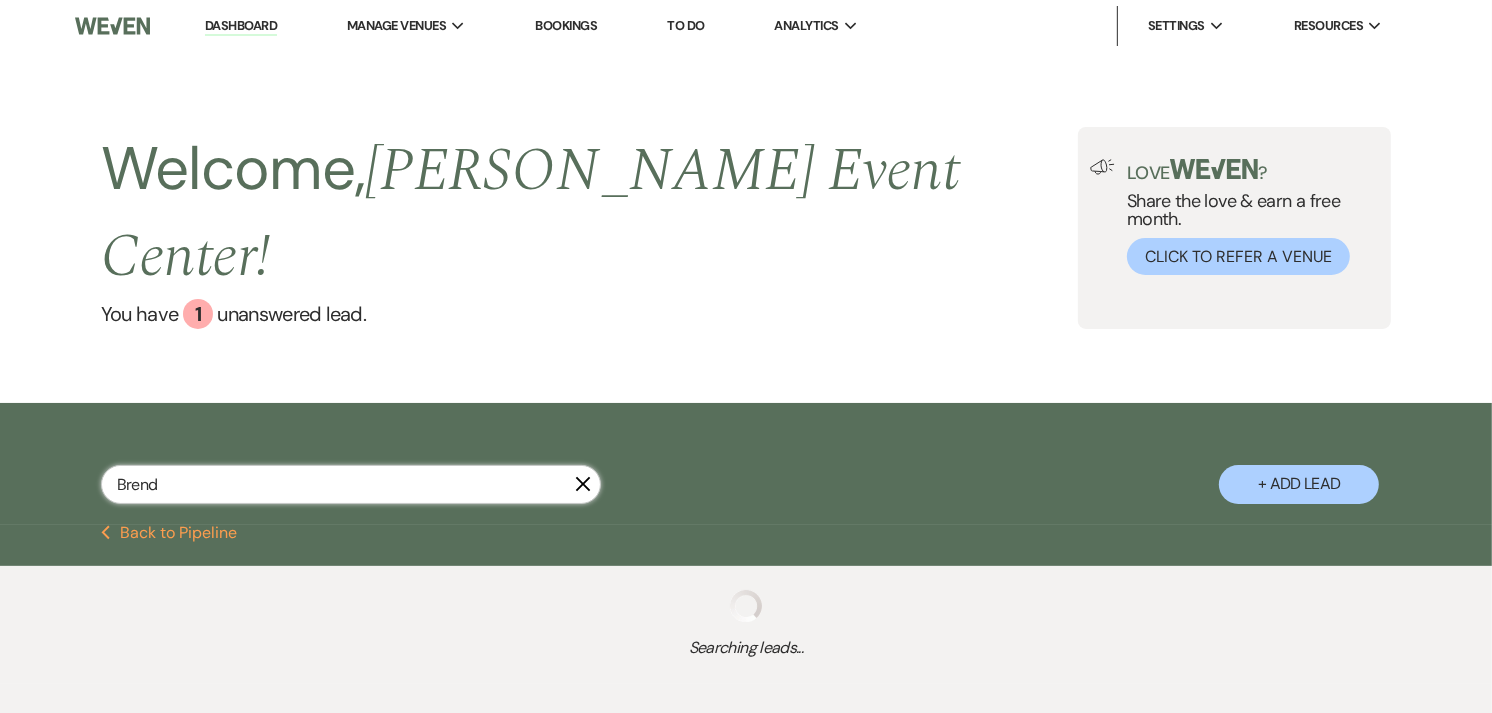 select on "7" 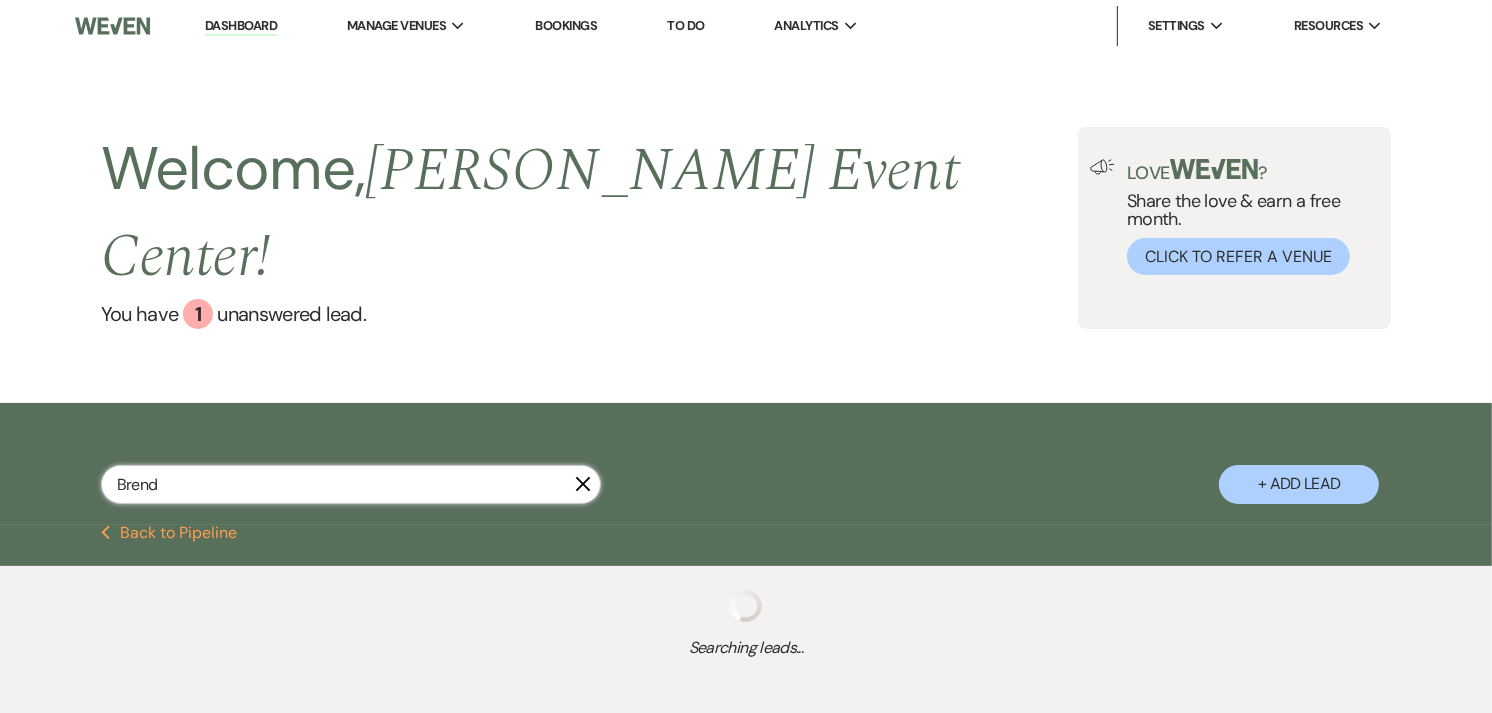 select on "5" 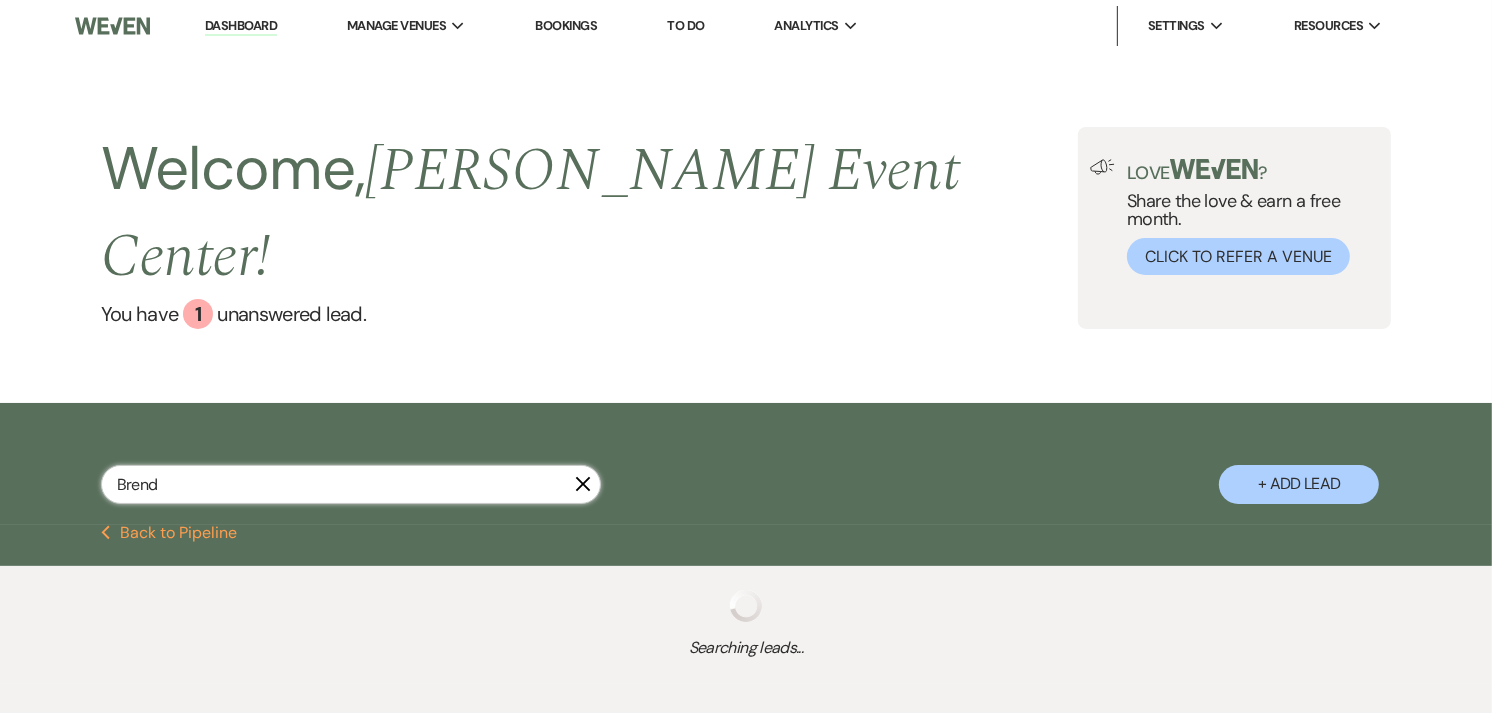 select on "2" 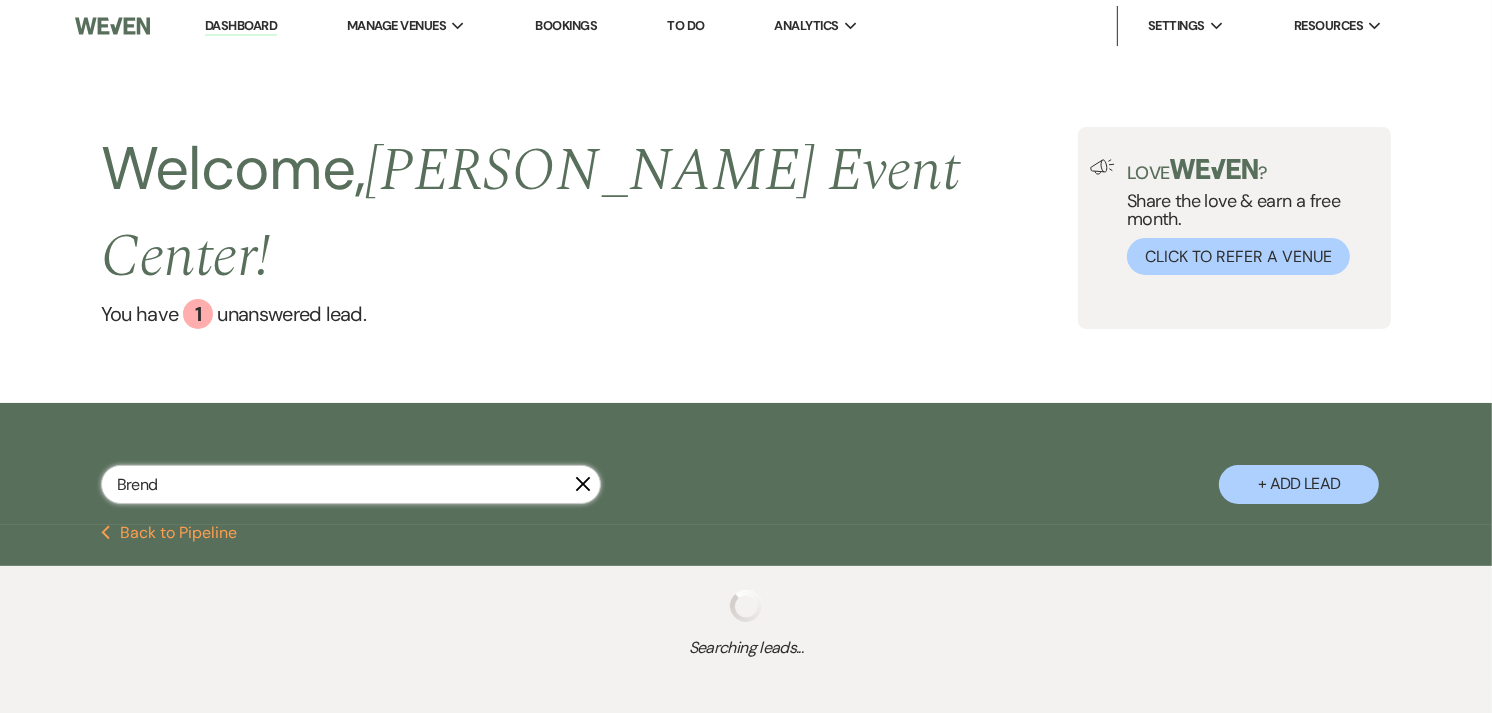 select on "8" 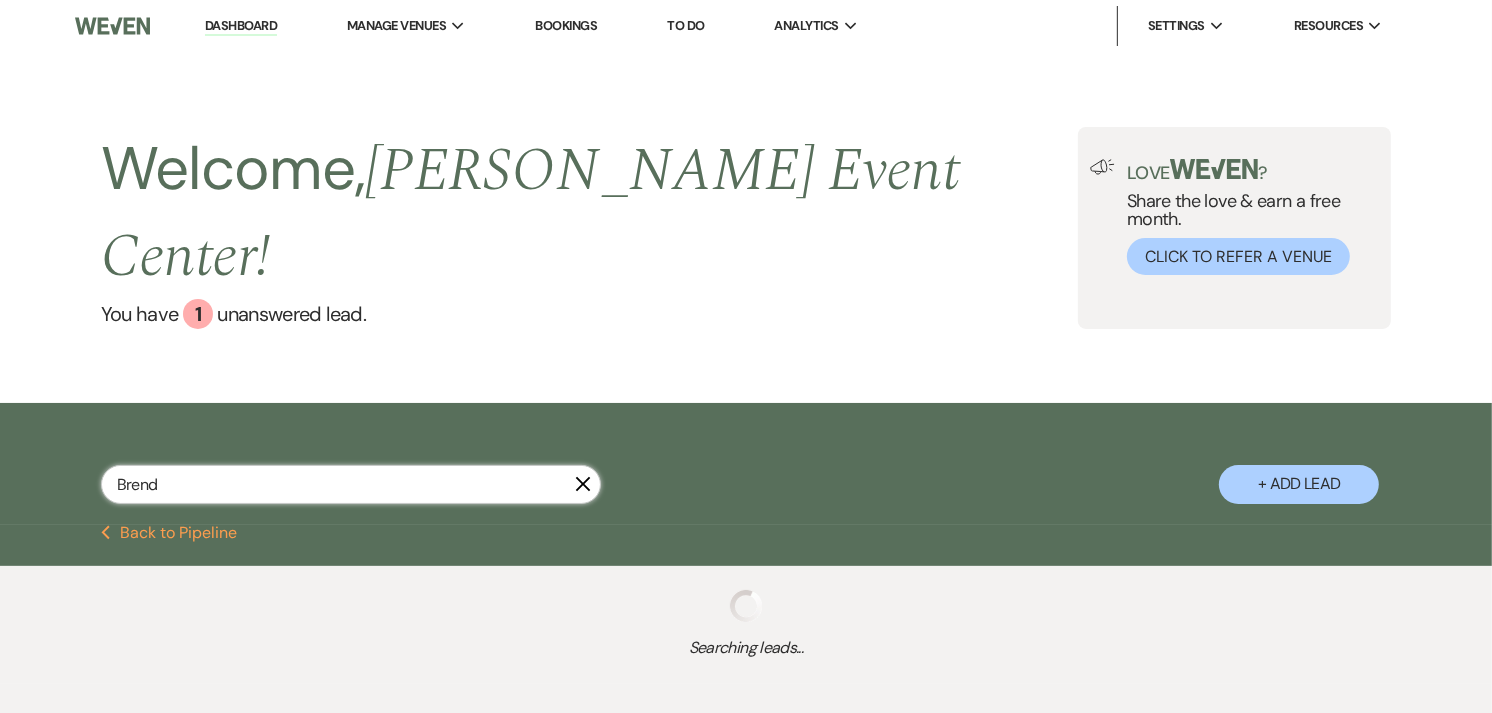 select on "4" 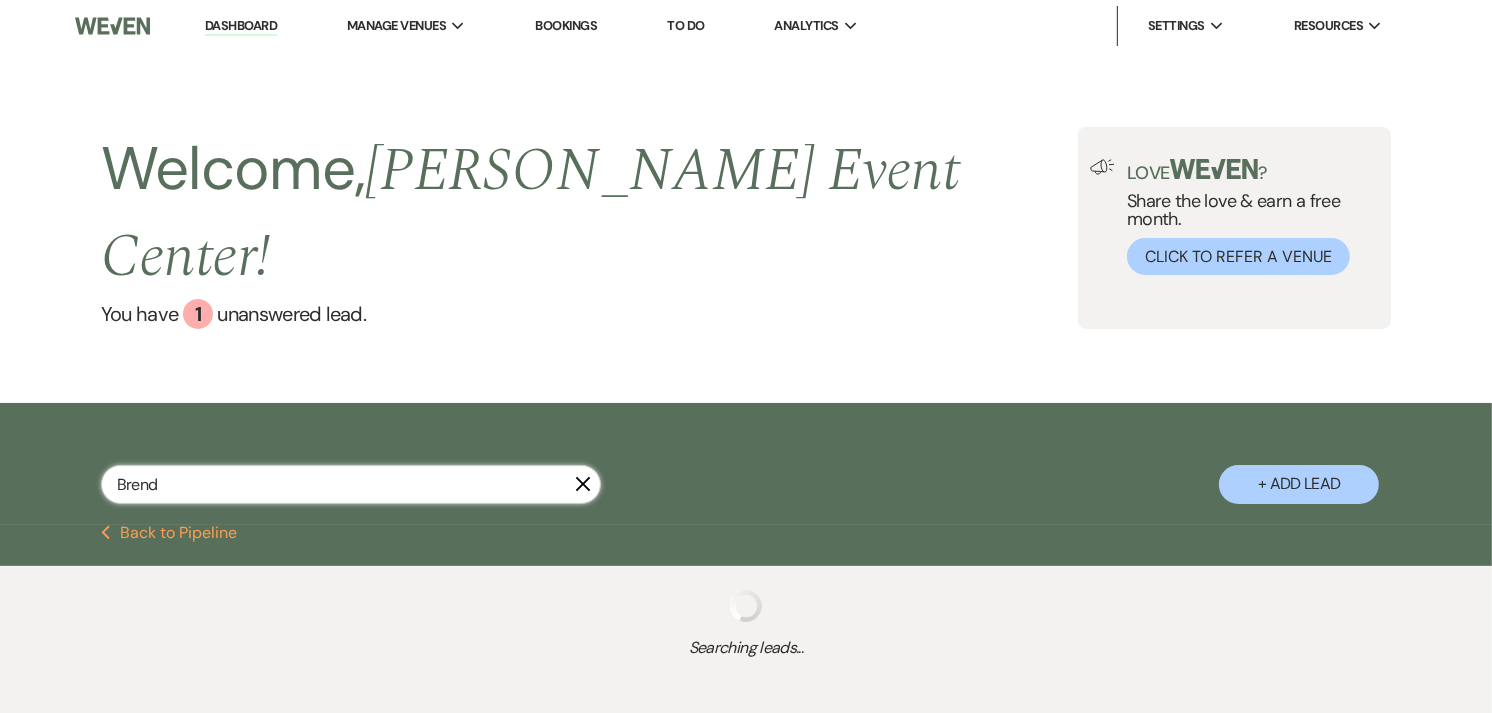 select on "5" 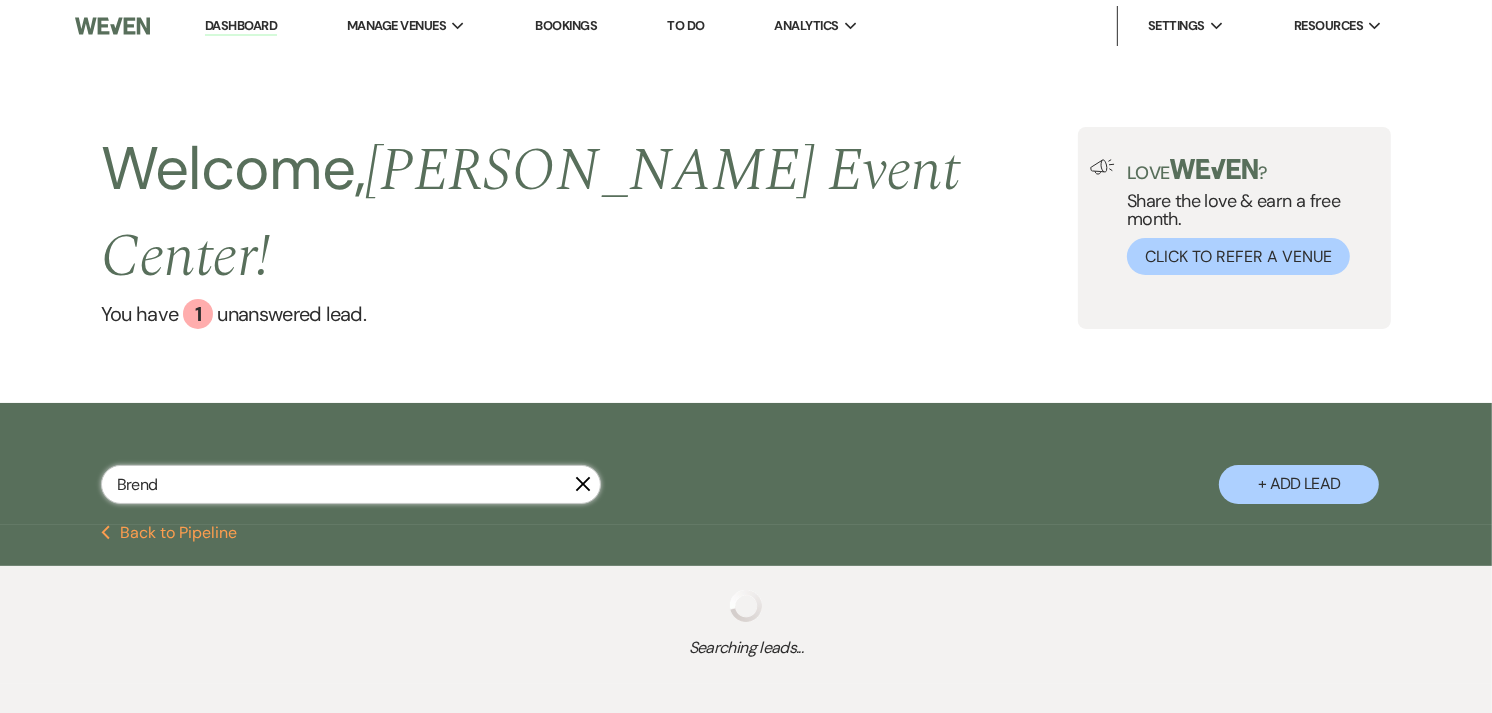 select on "5" 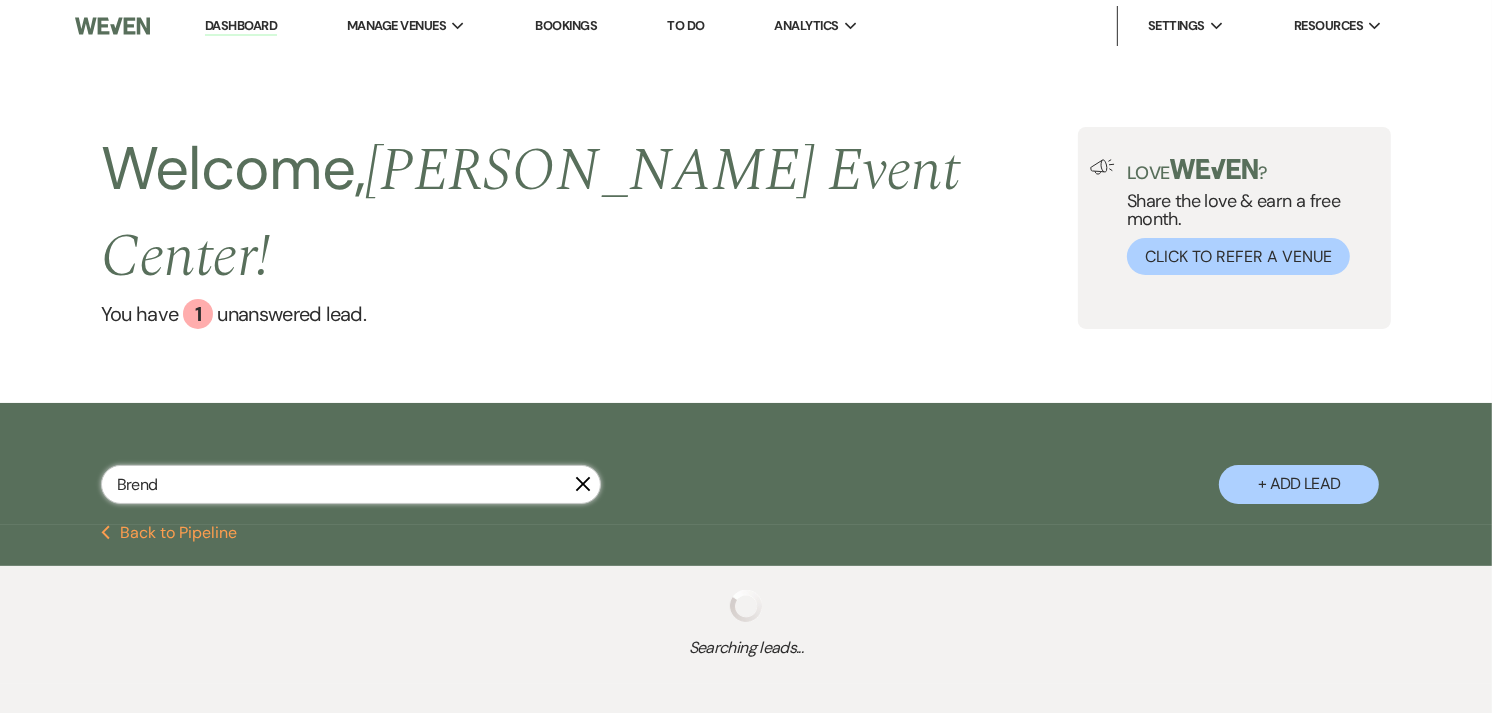 select on "4" 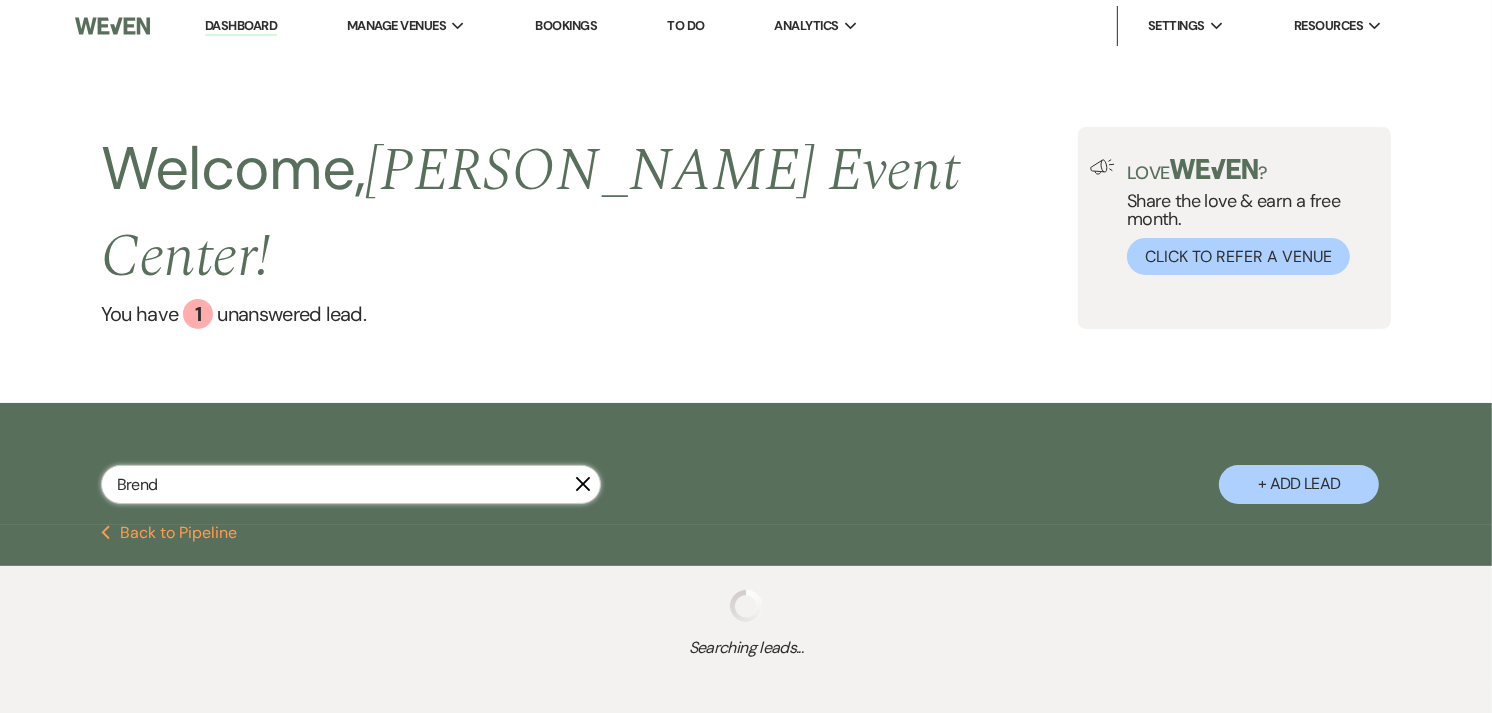 select on "8" 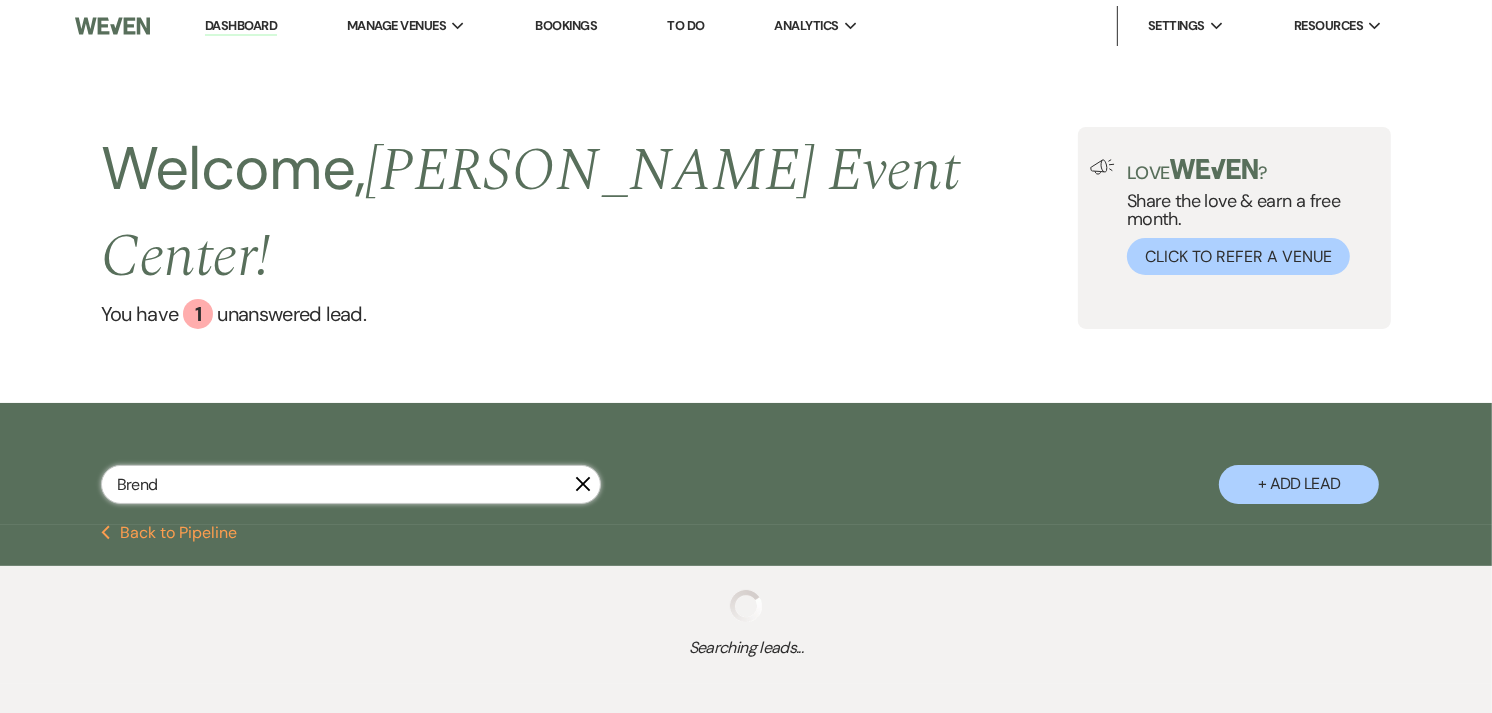 select on "5" 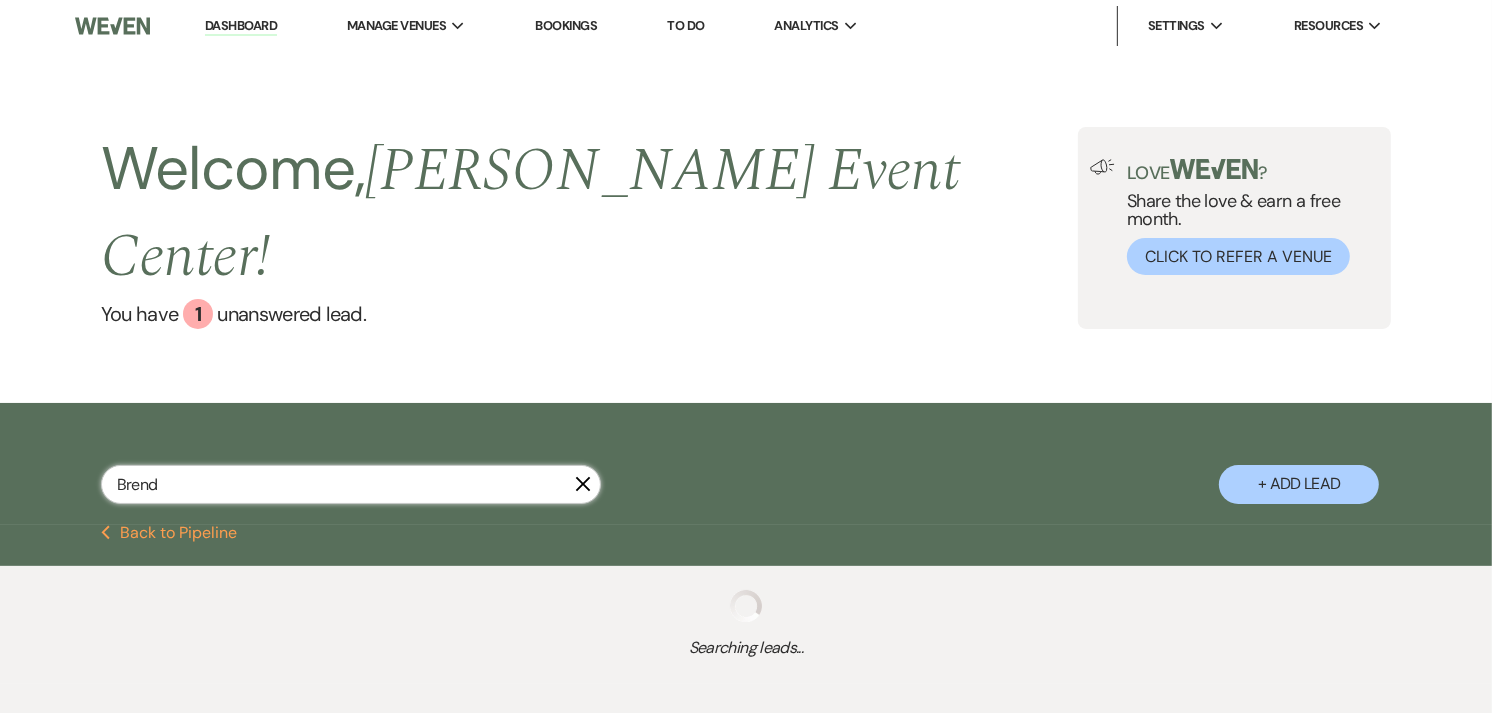 select on "8" 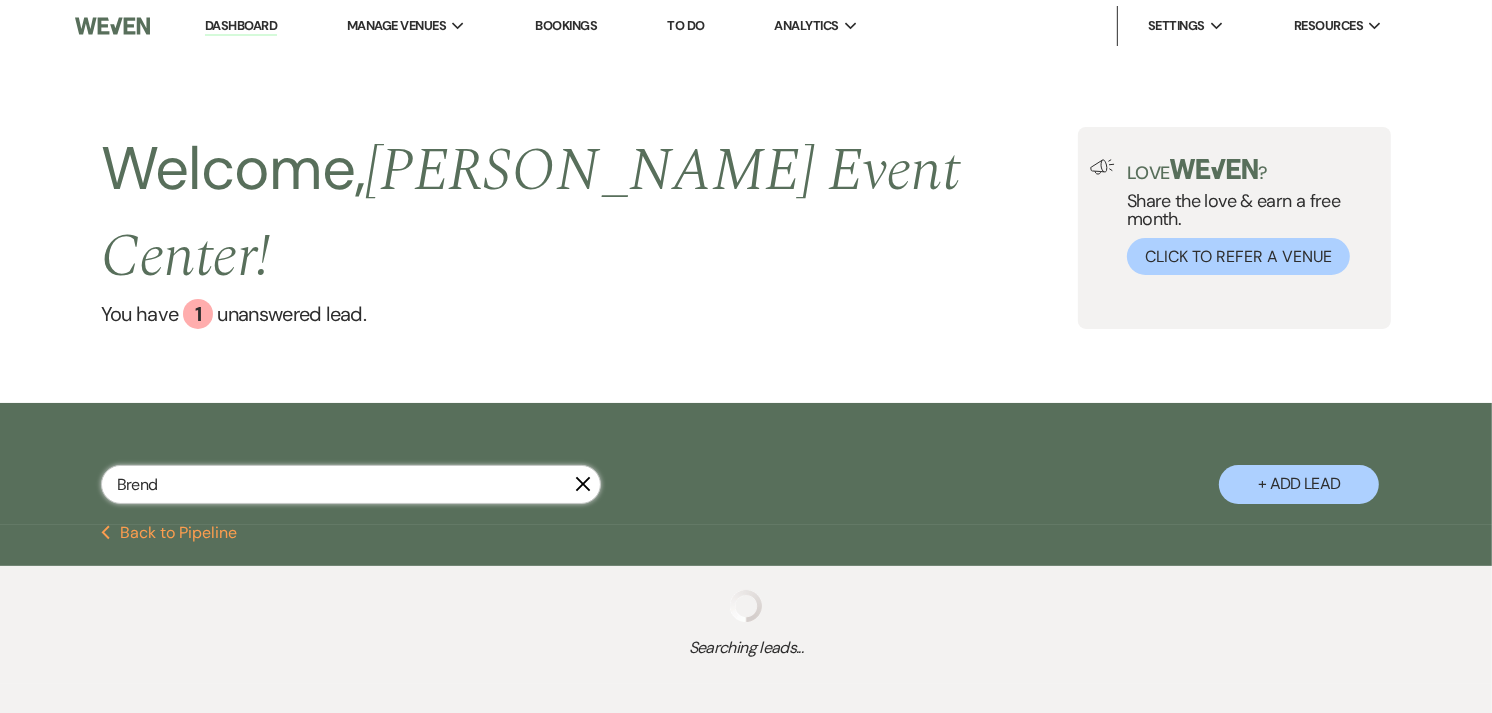 select on "5" 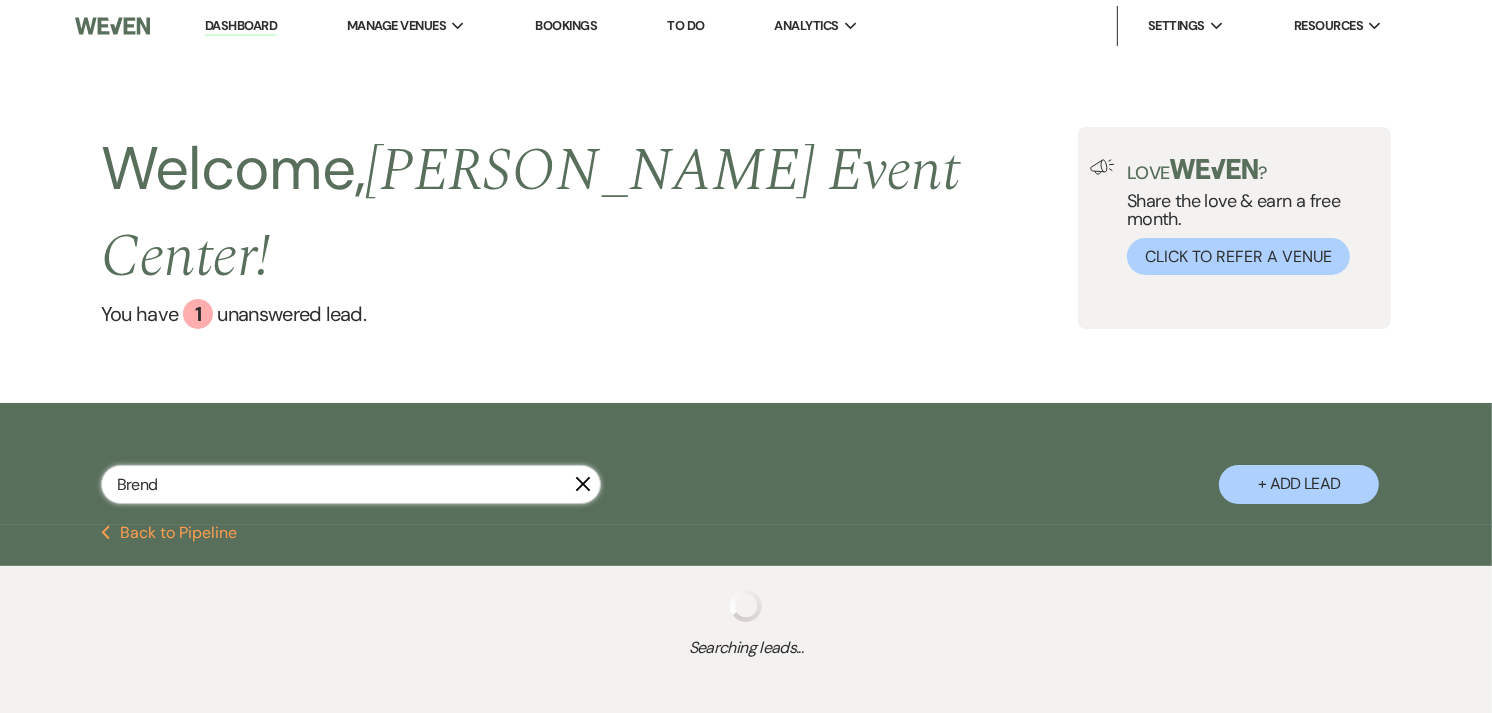 select on "8" 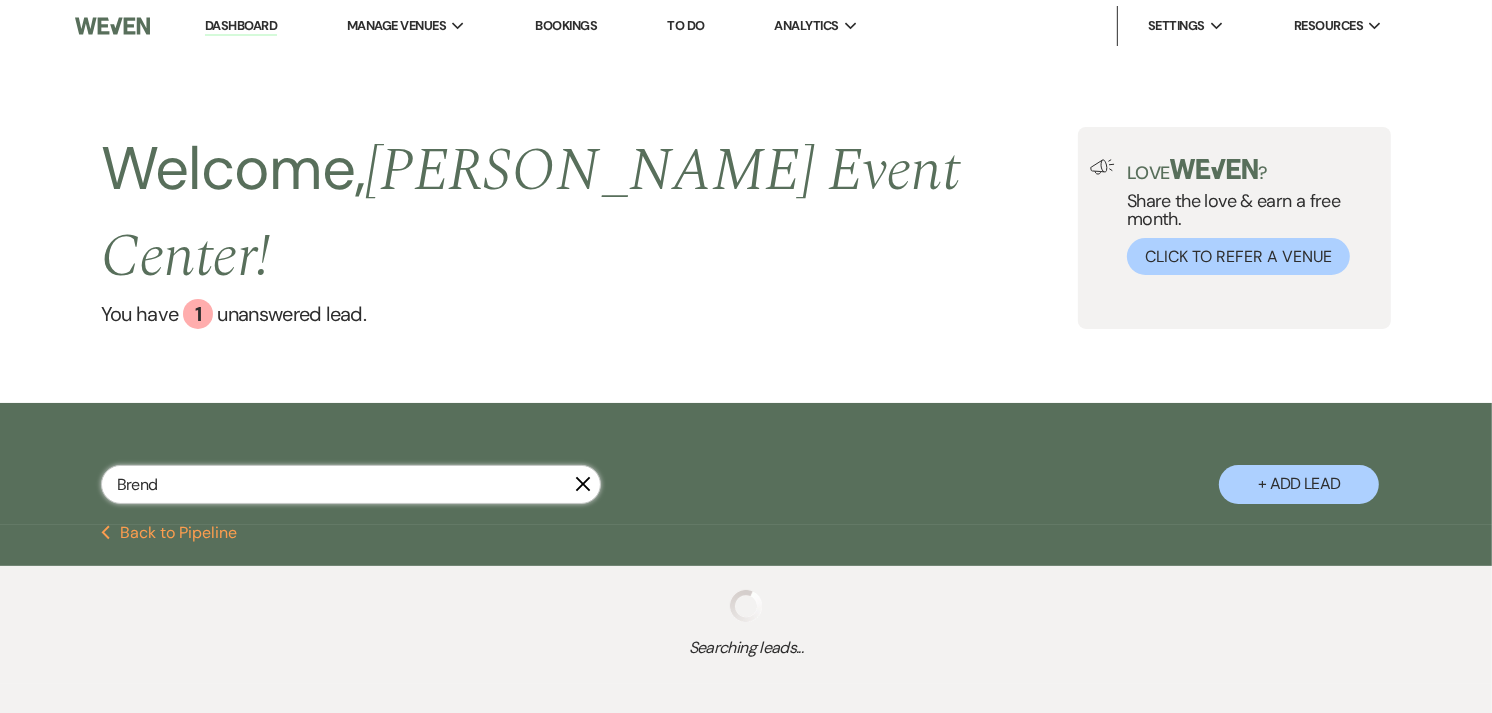 select on "8" 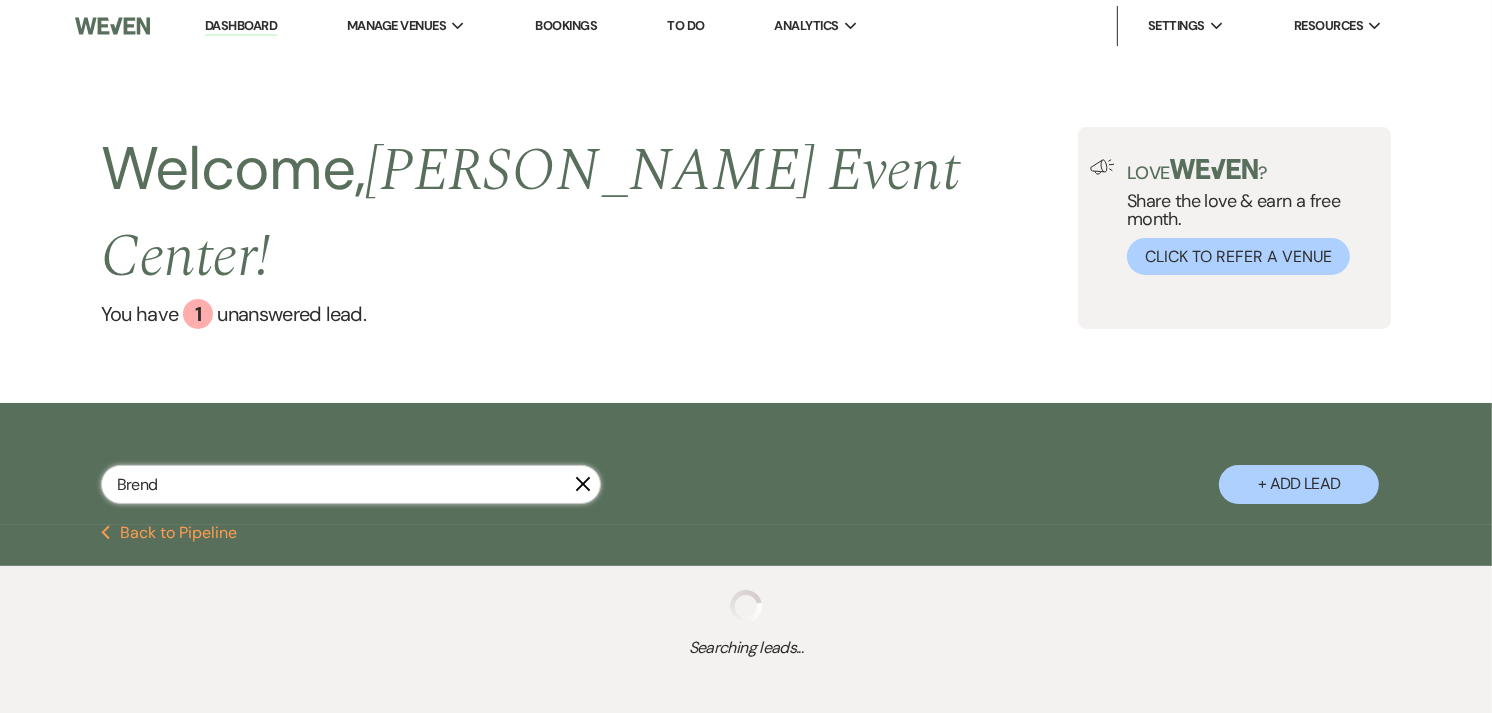 select on "8" 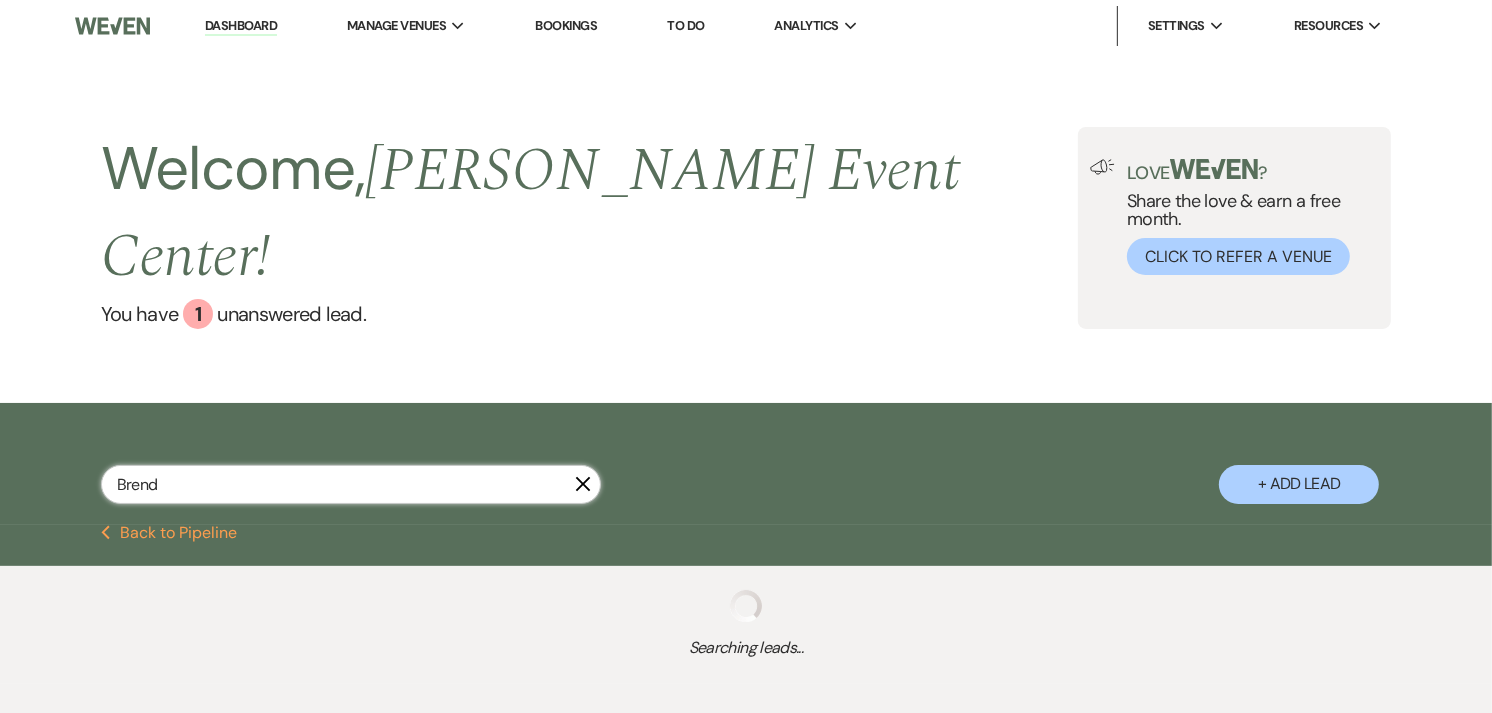 select on "5" 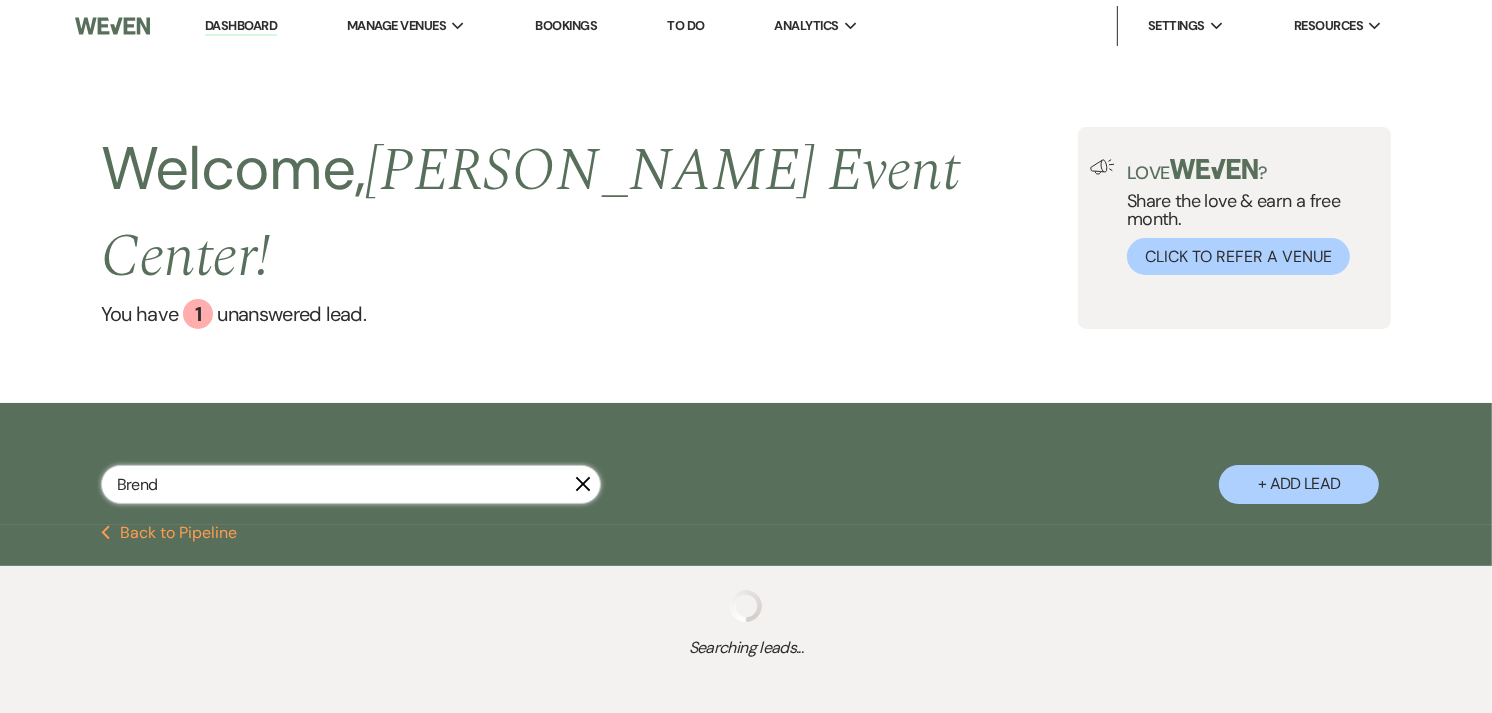 select on "8" 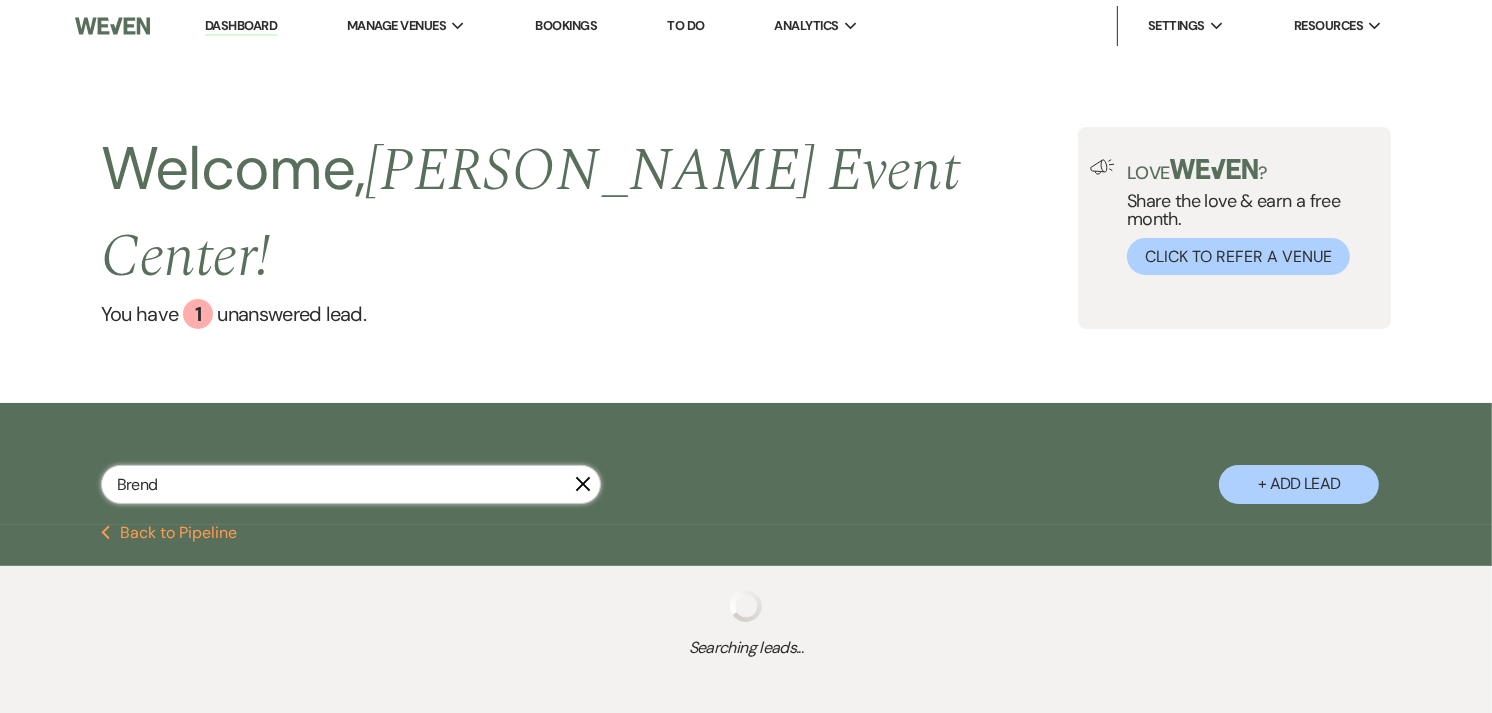 select on "7" 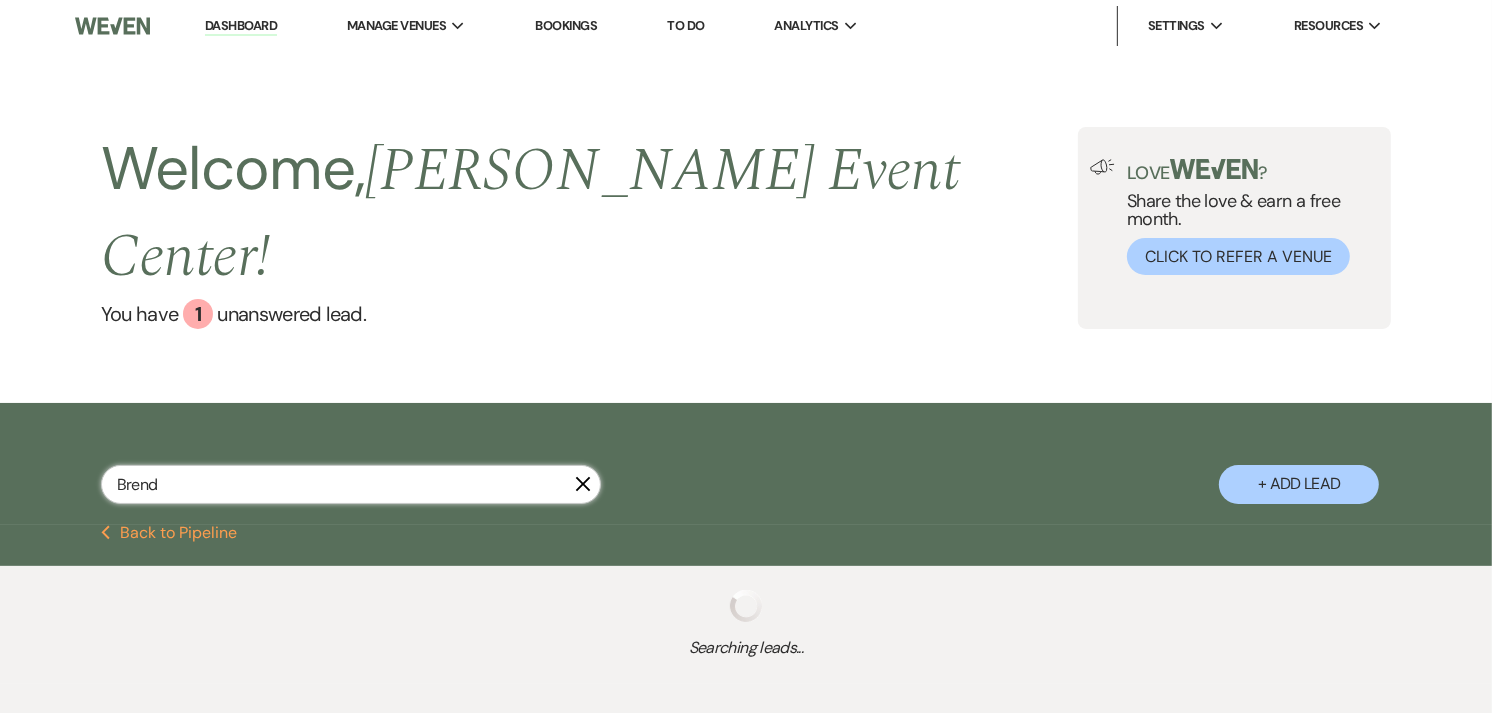 select on "8" 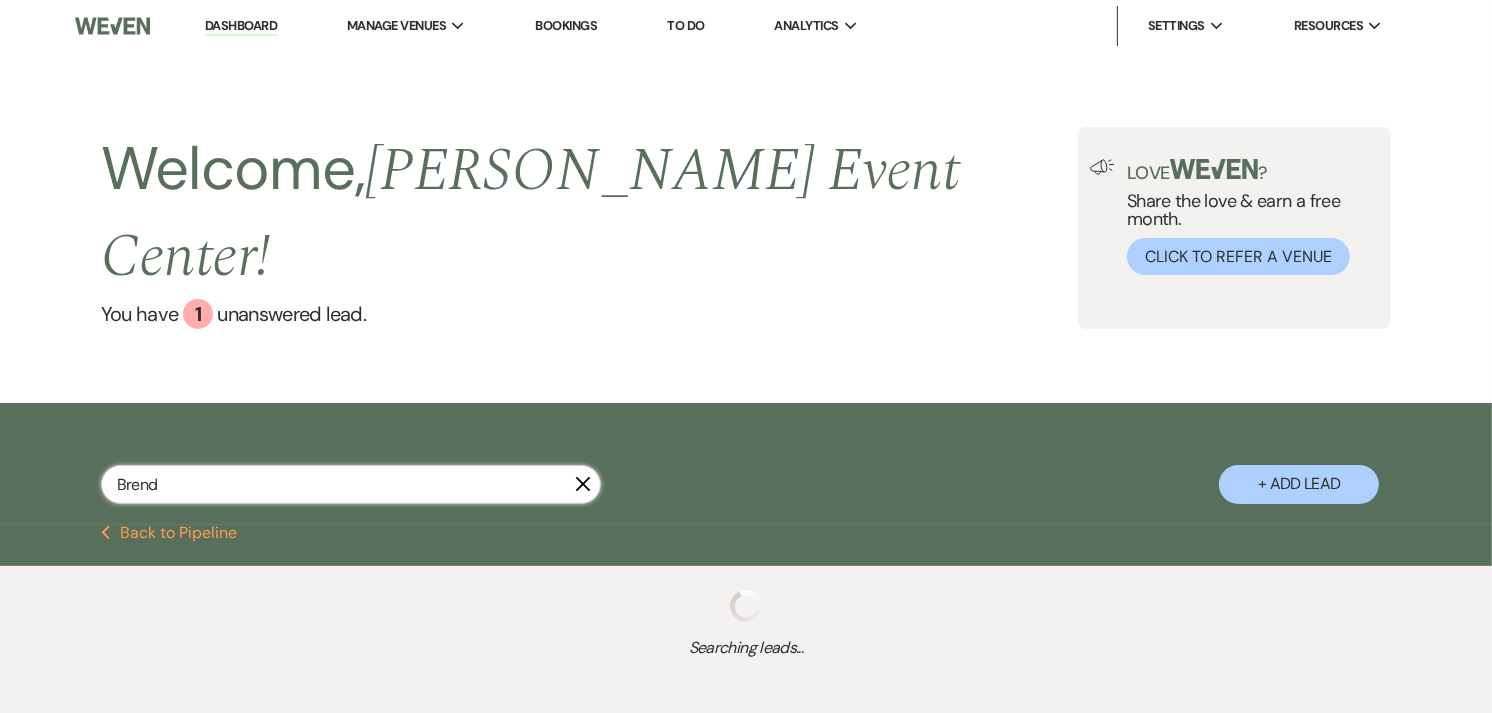 select on "10" 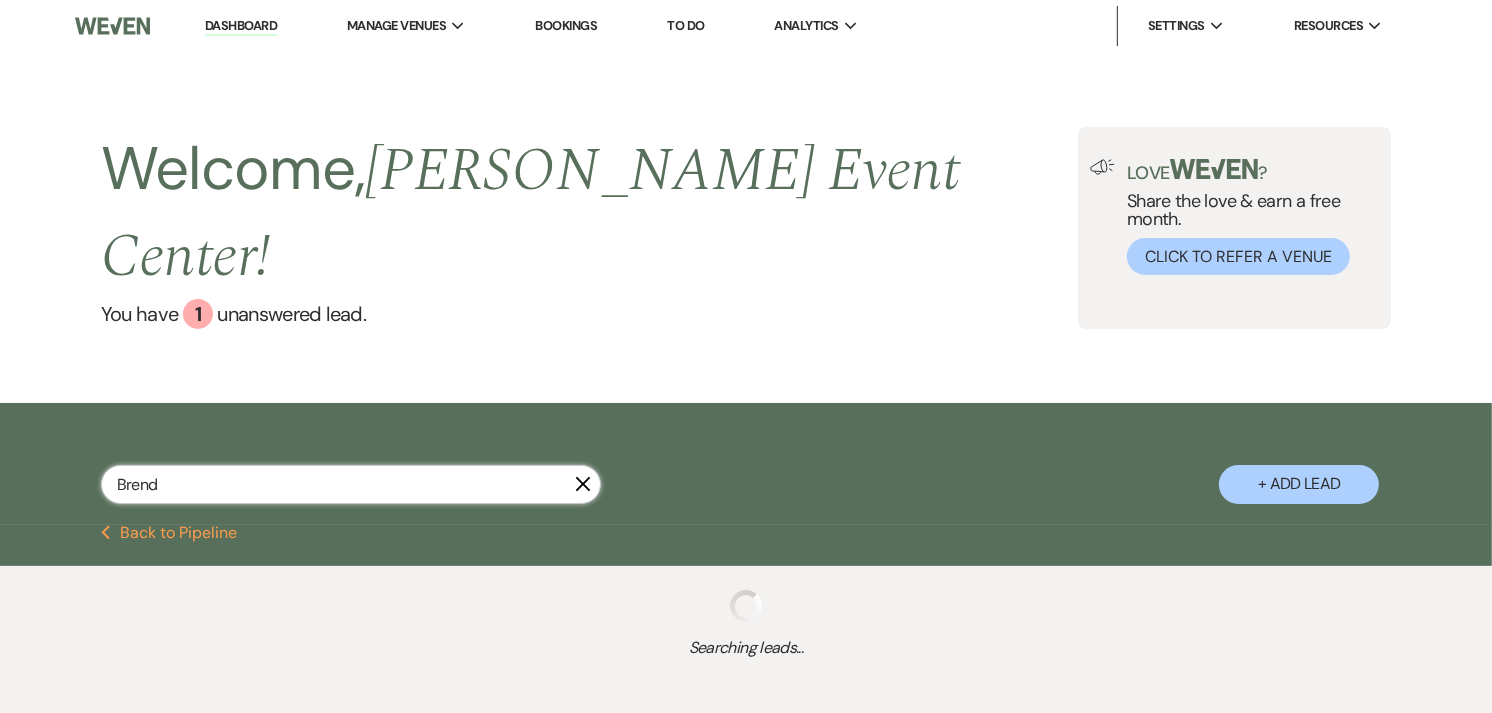 select on "8" 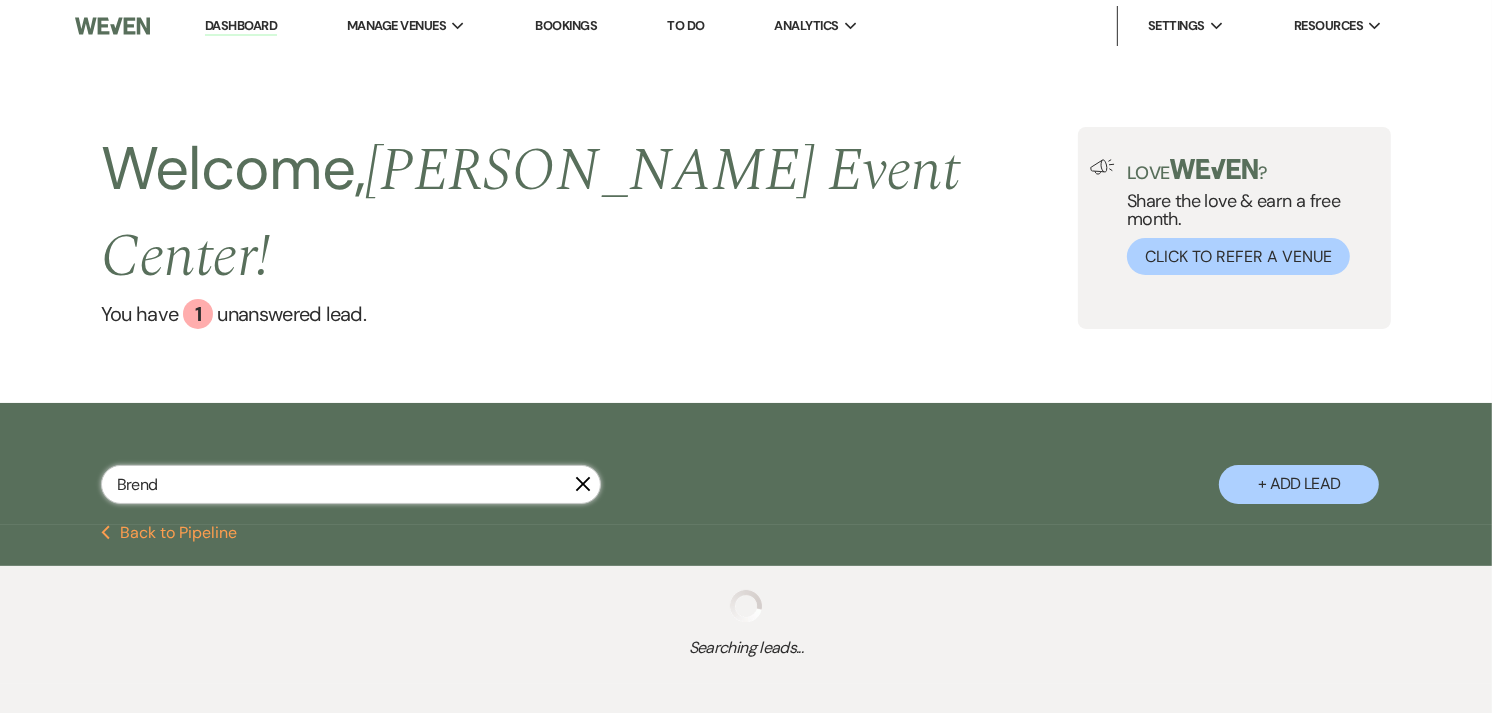 select on "1" 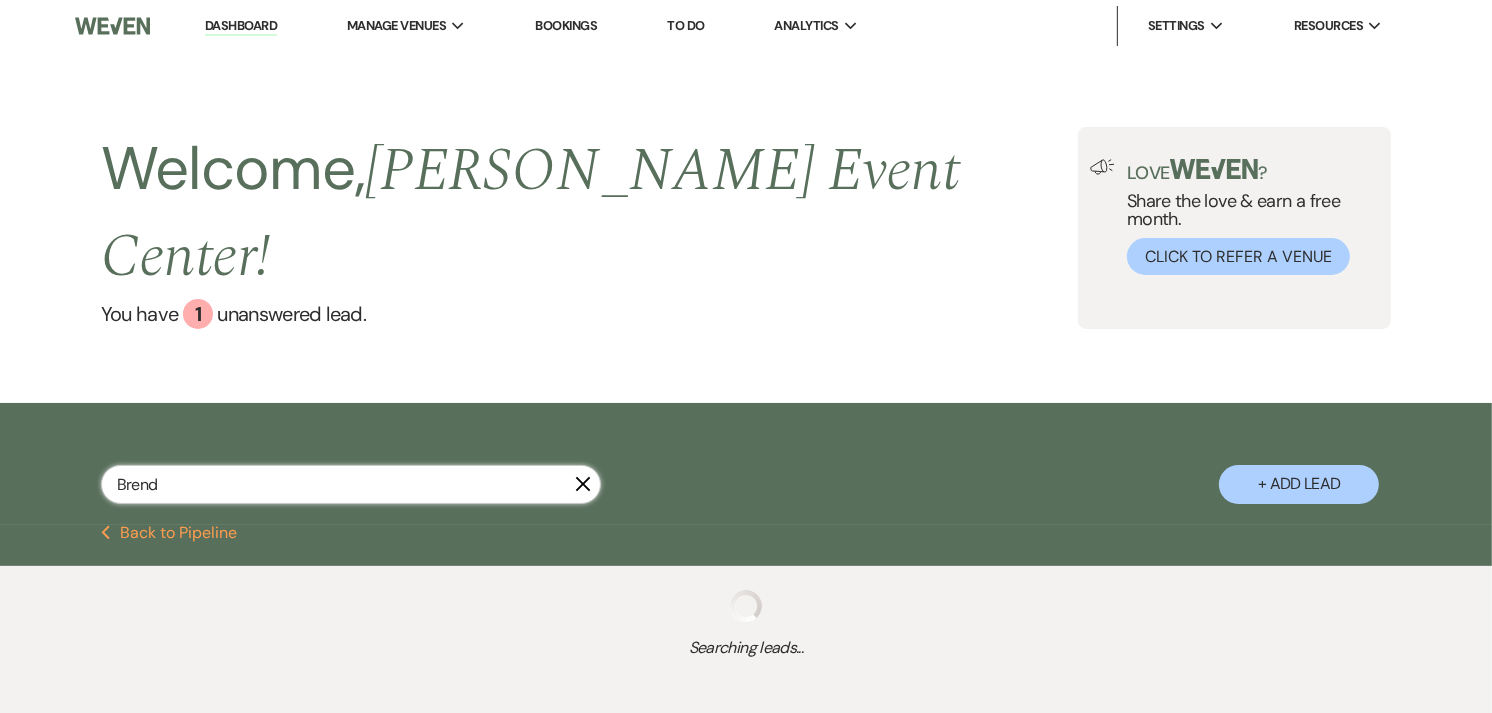 select on "8" 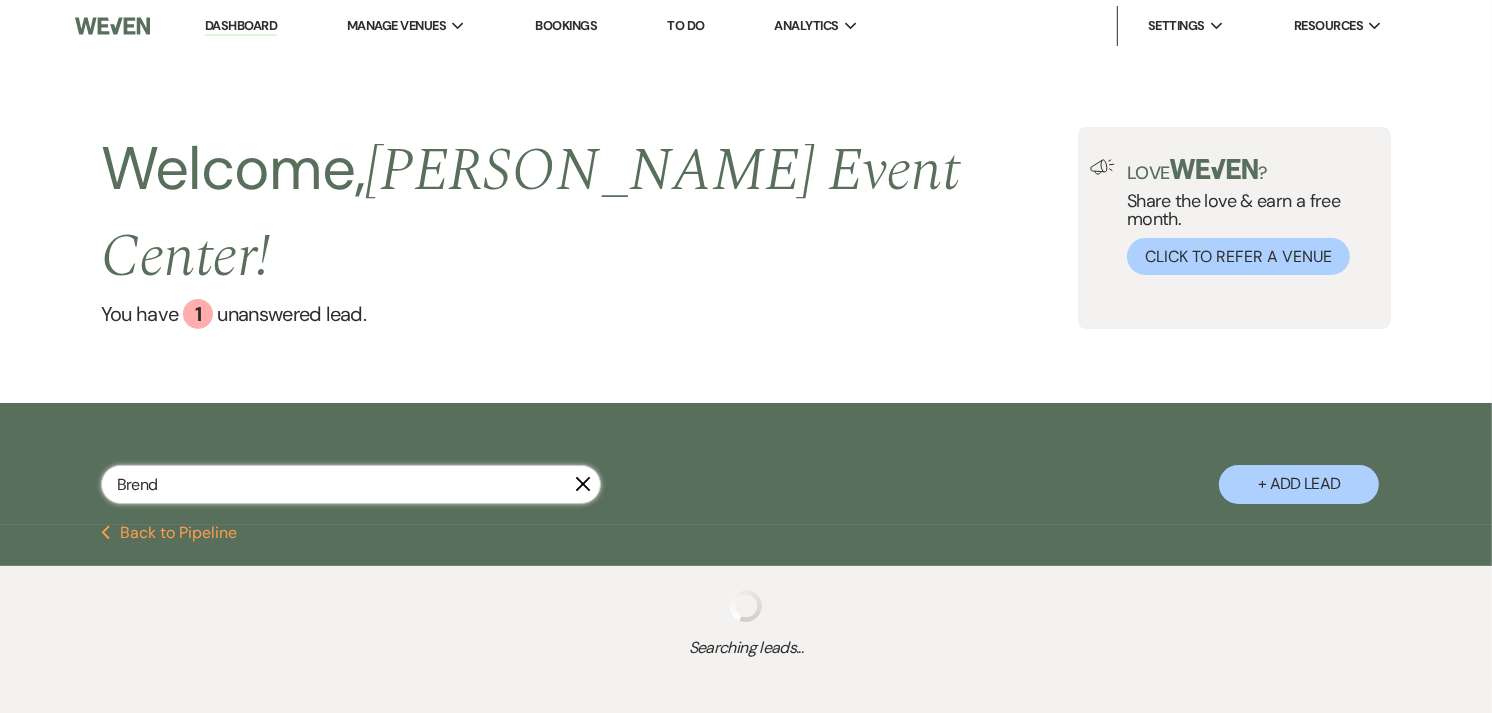 select on "7" 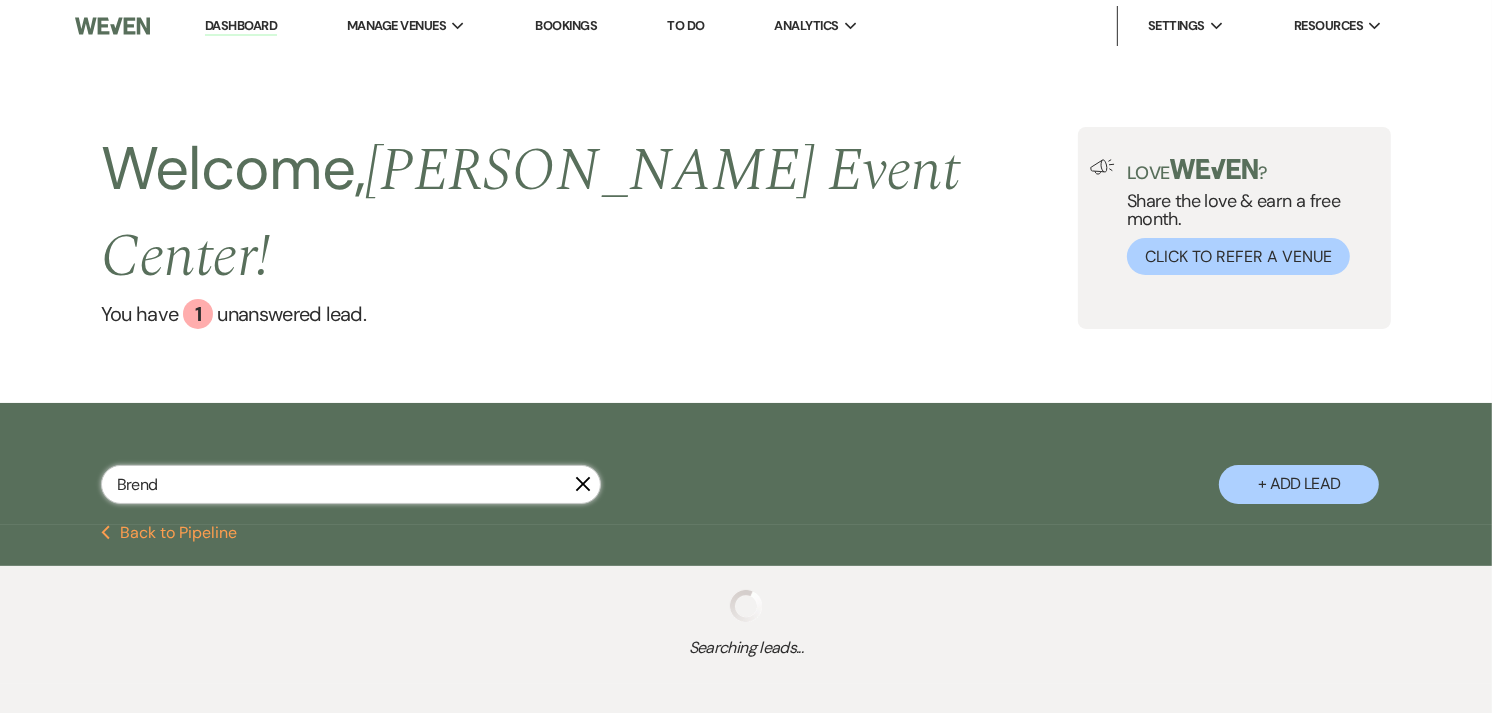select on "2" 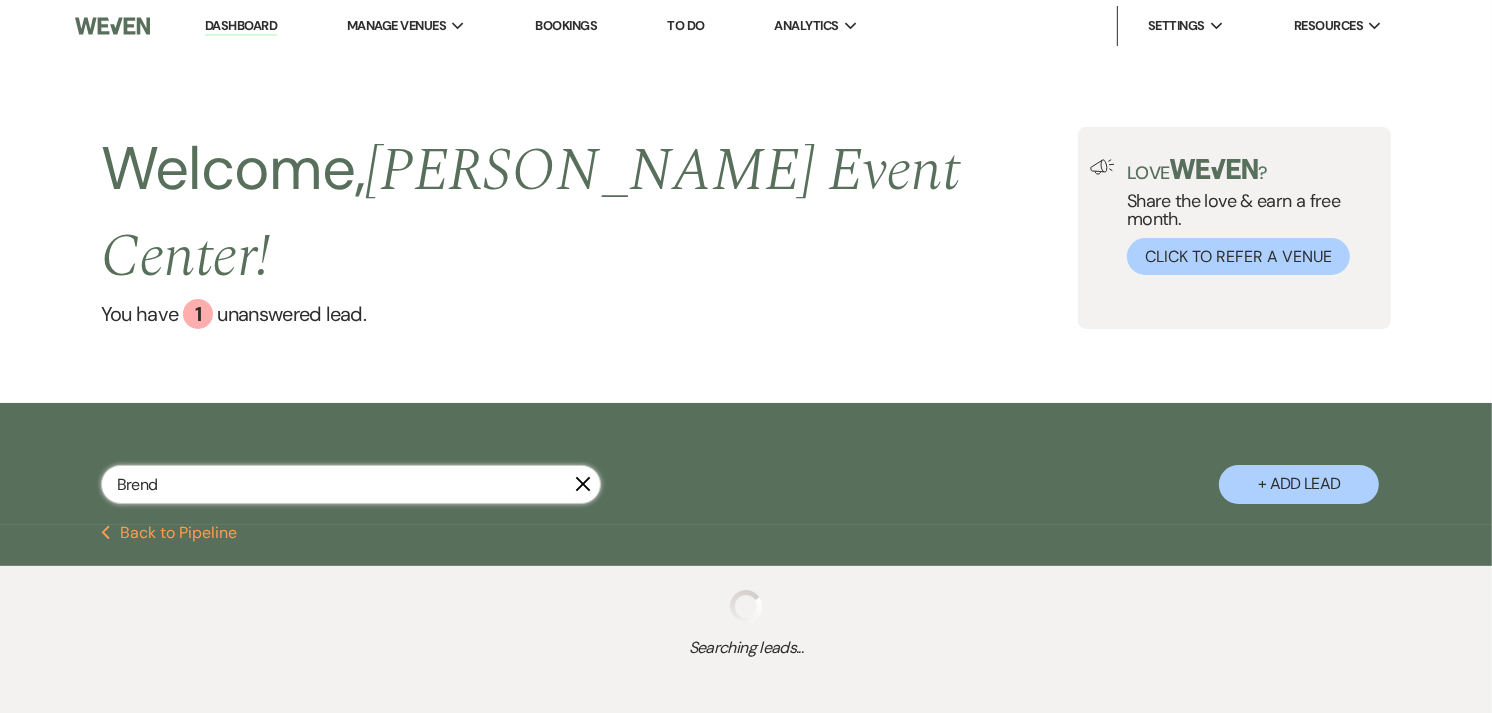 select on "8" 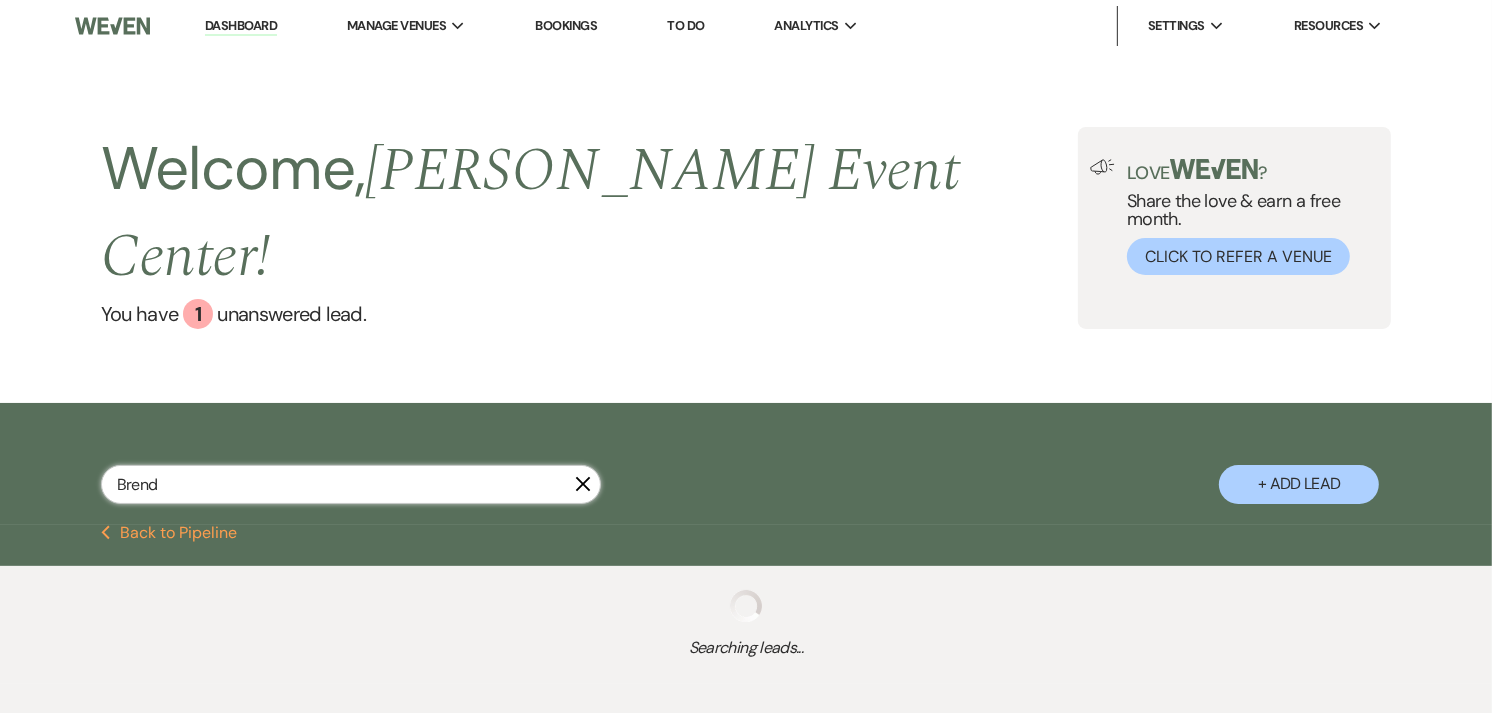 select on "7" 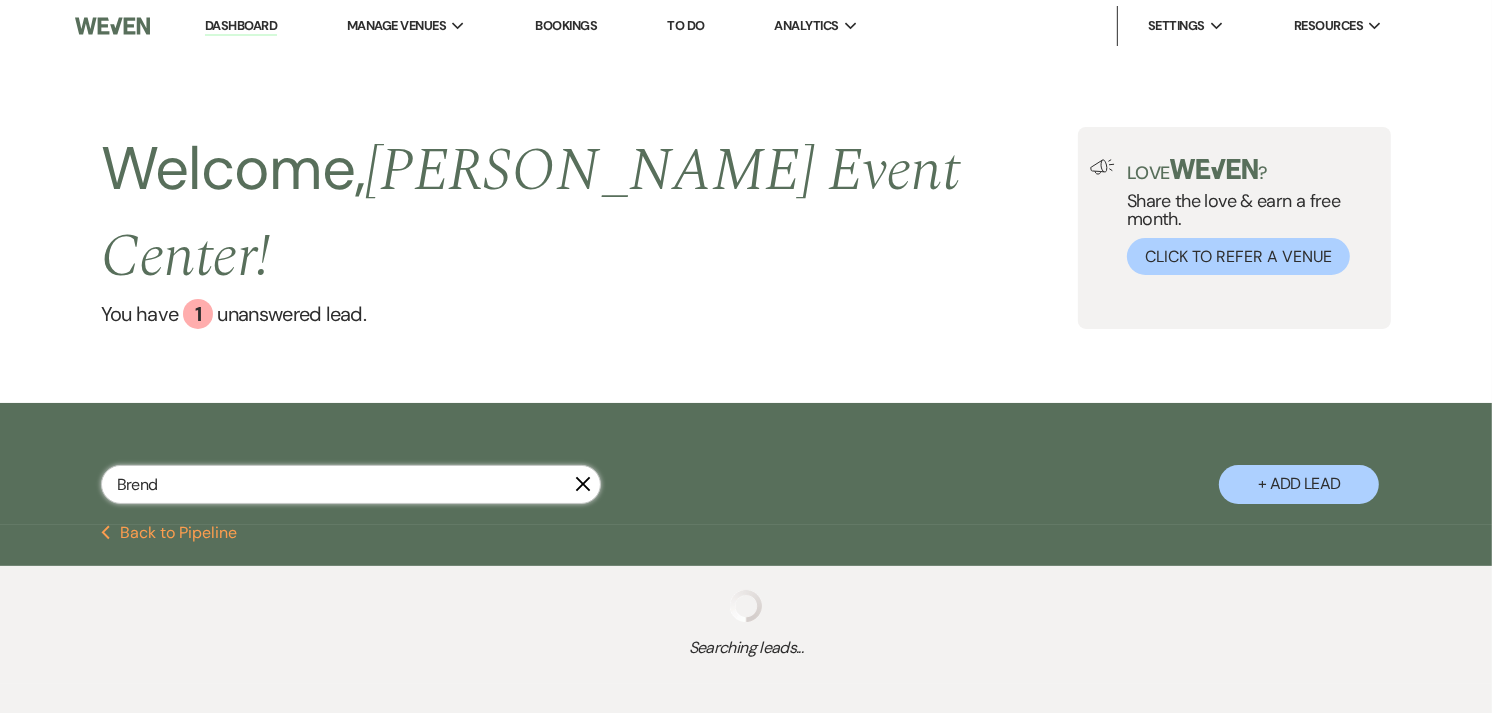 select on "5" 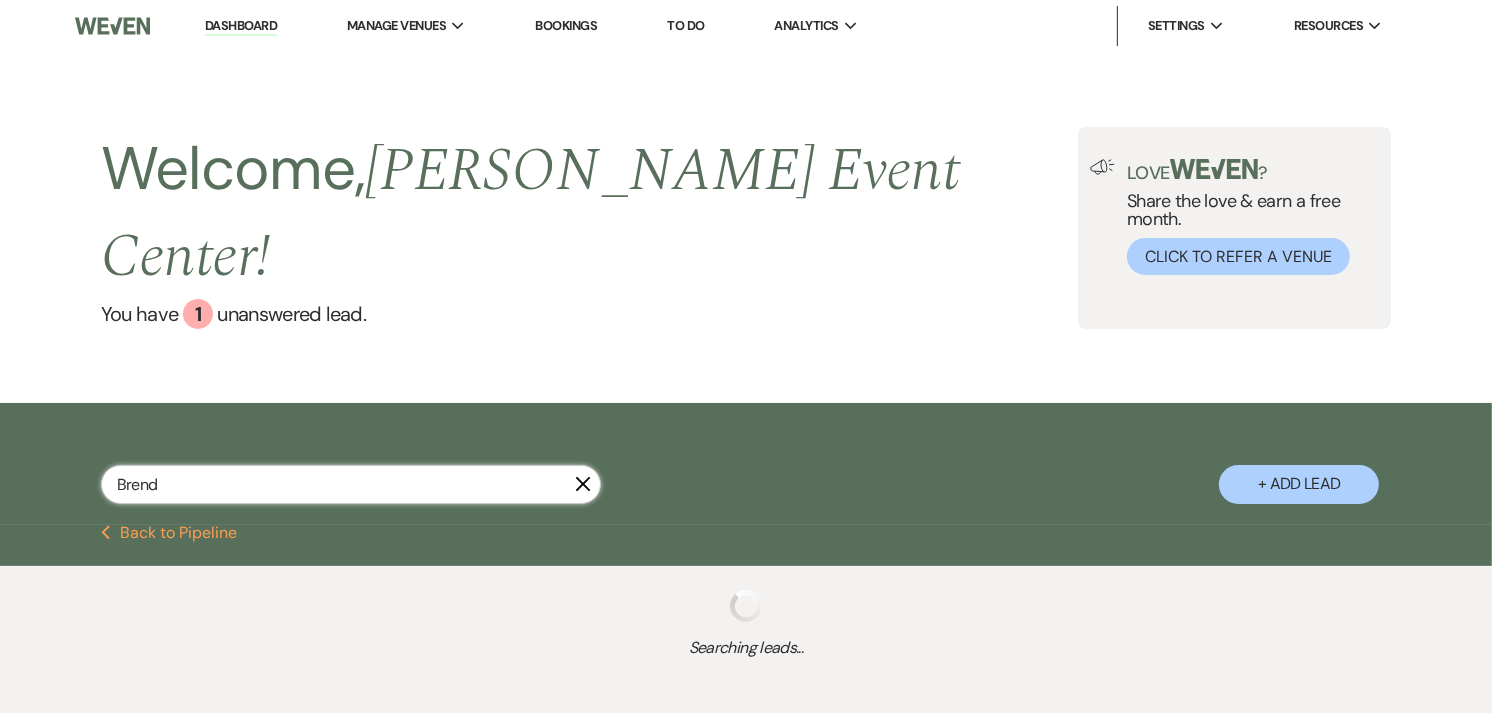 select on "8" 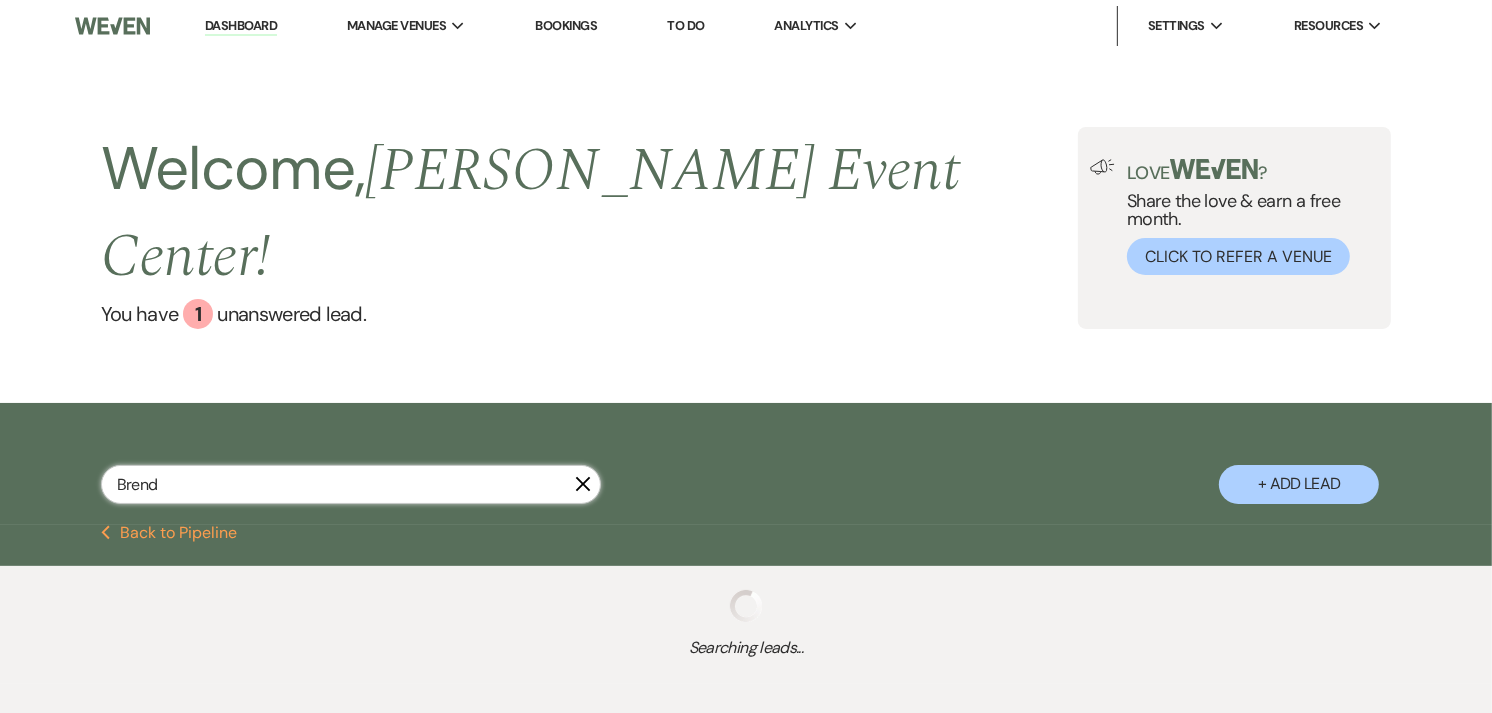 select on "5" 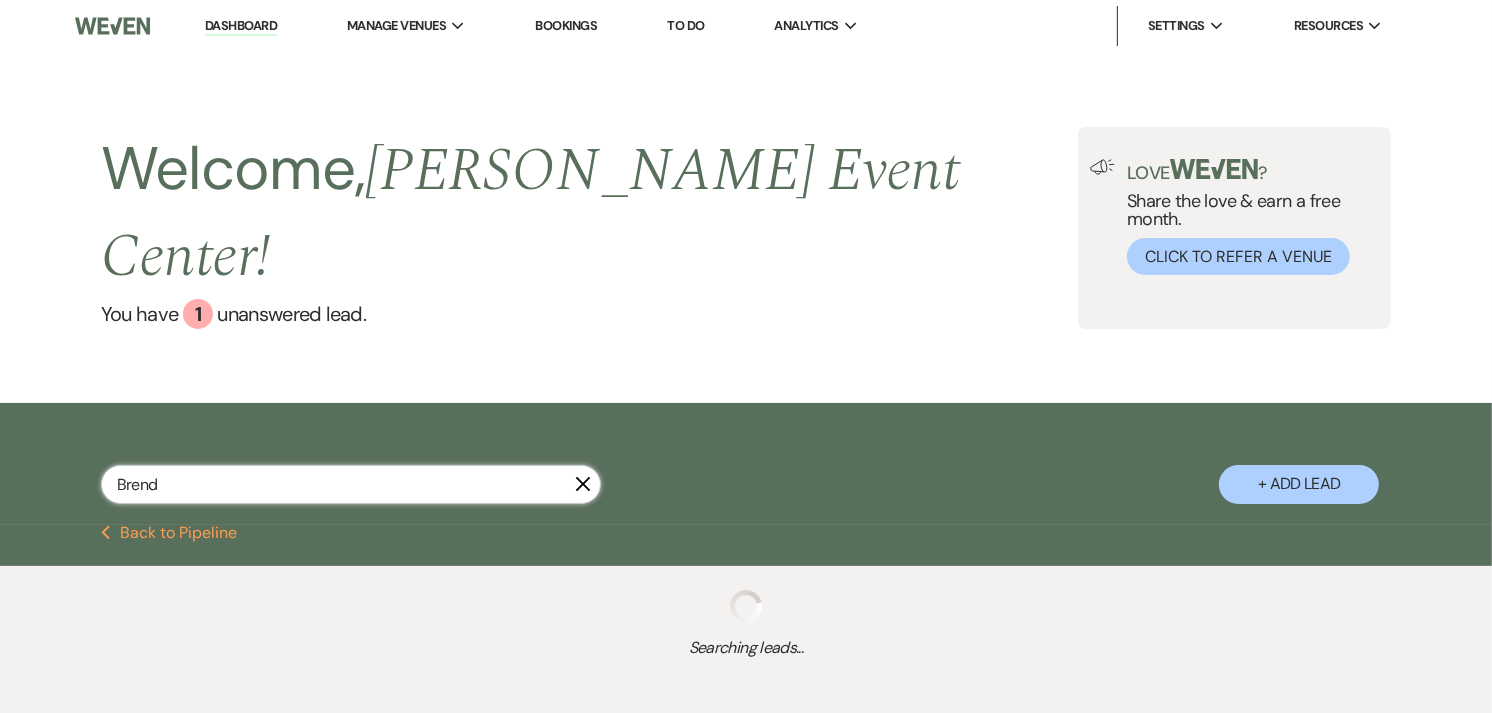 select on "8" 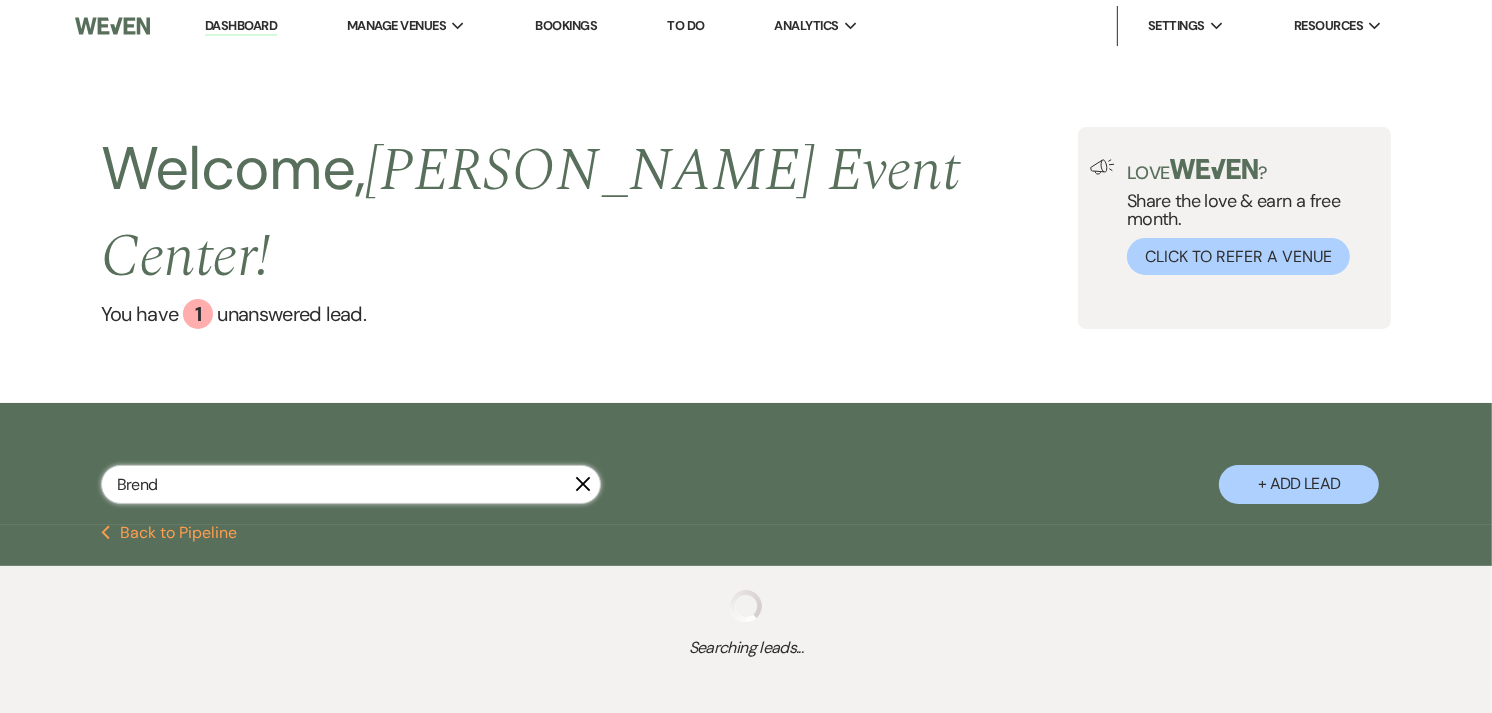 select on "5" 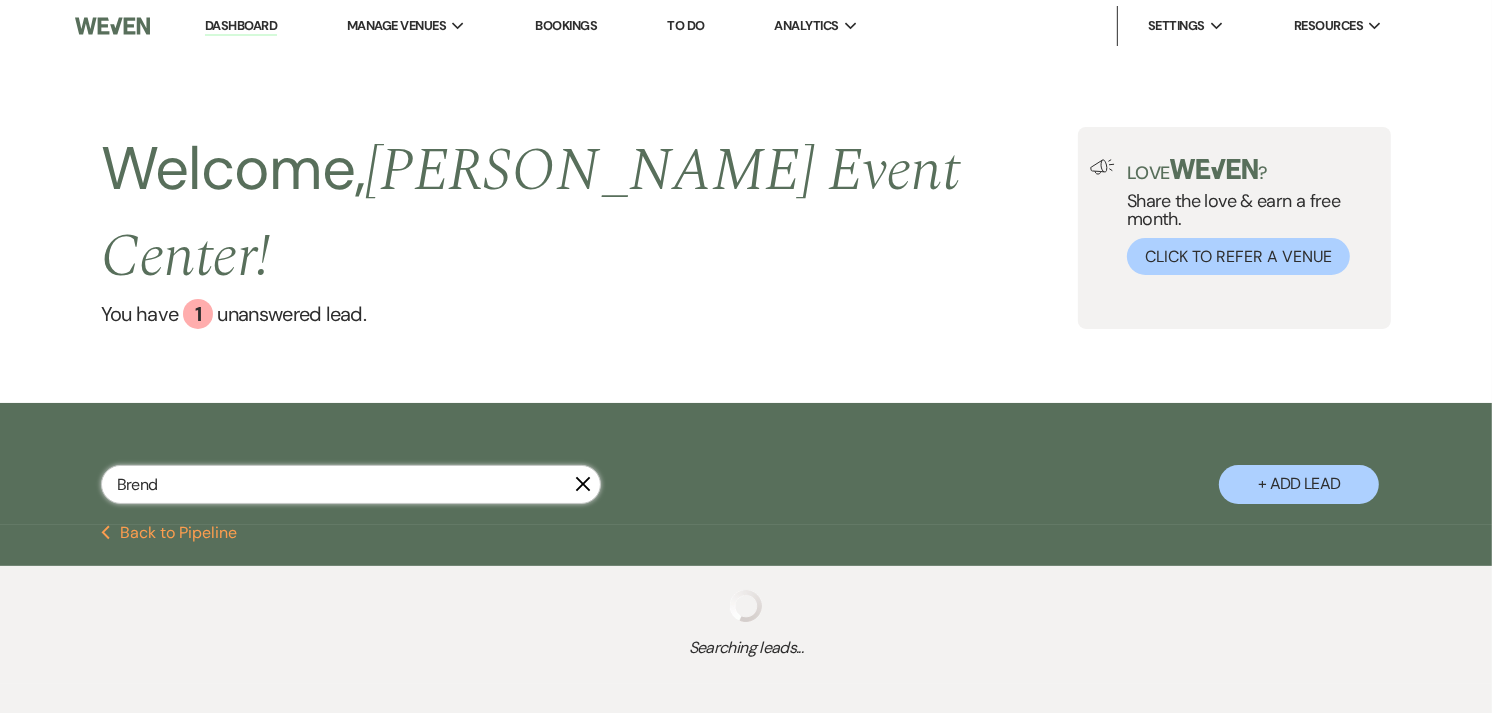 select on "8" 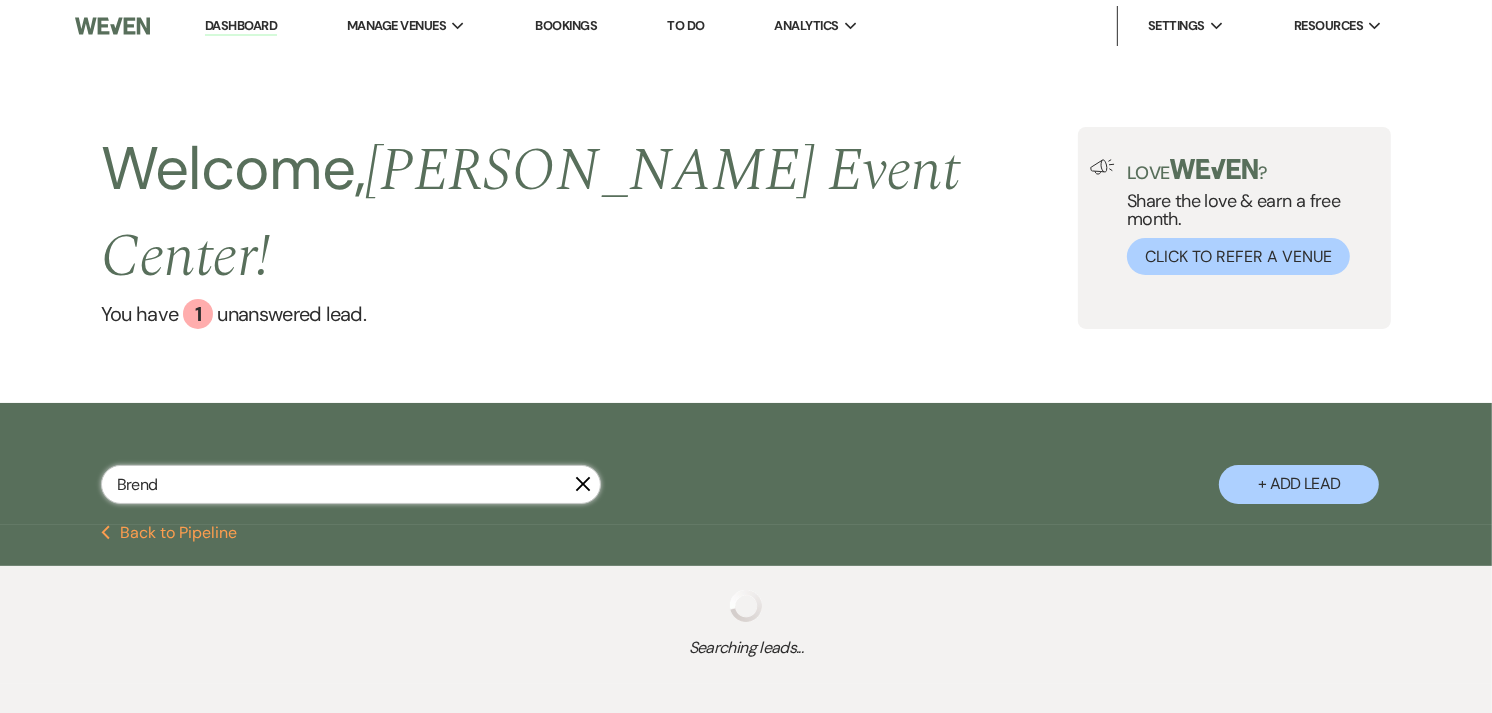 select on "6" 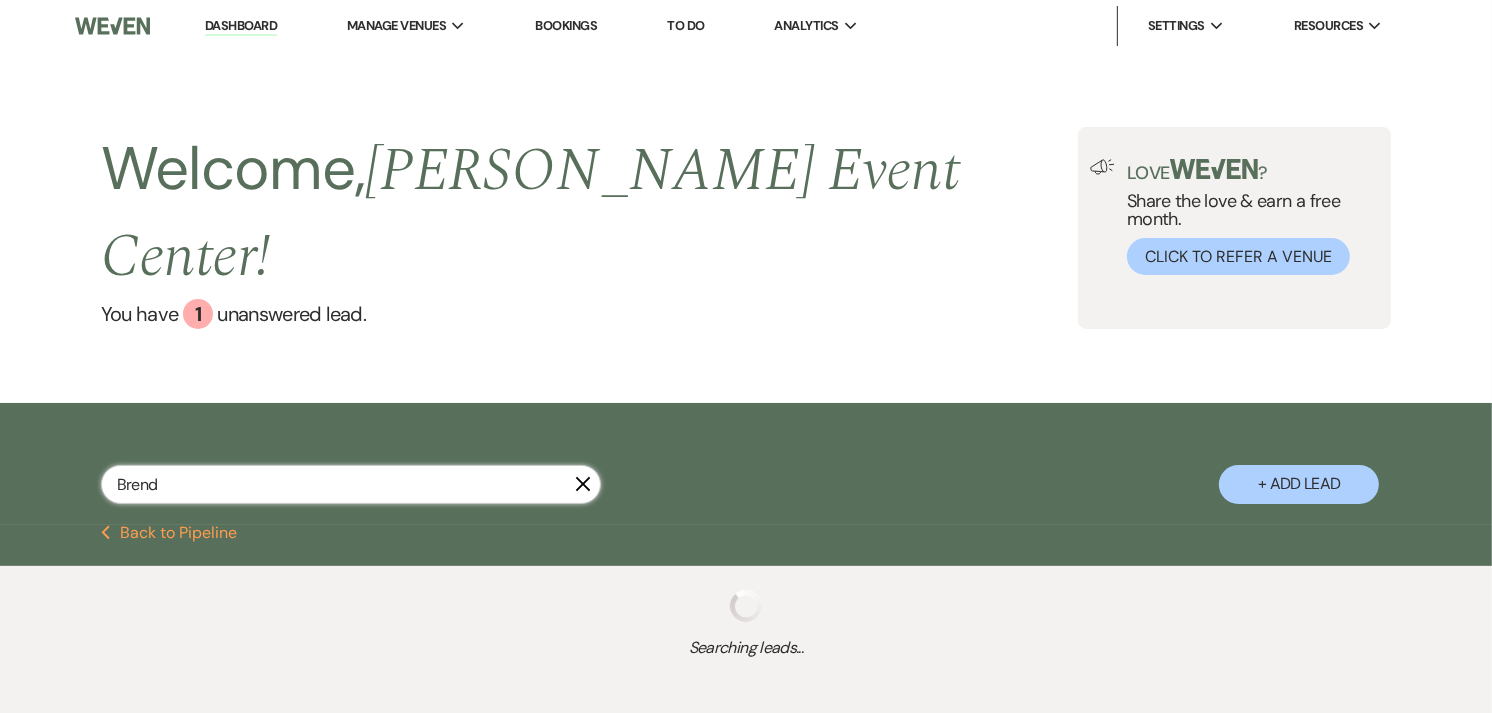 select on "8" 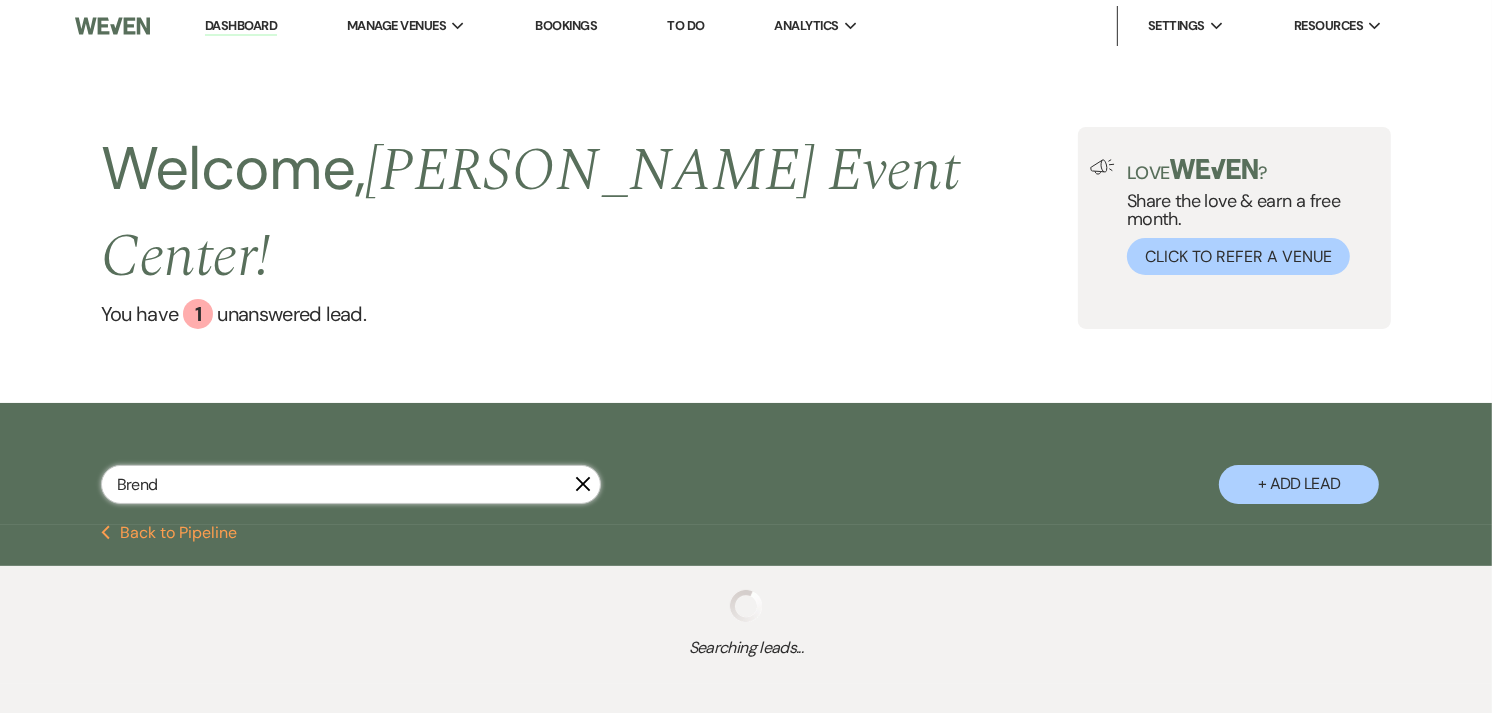 select on "6" 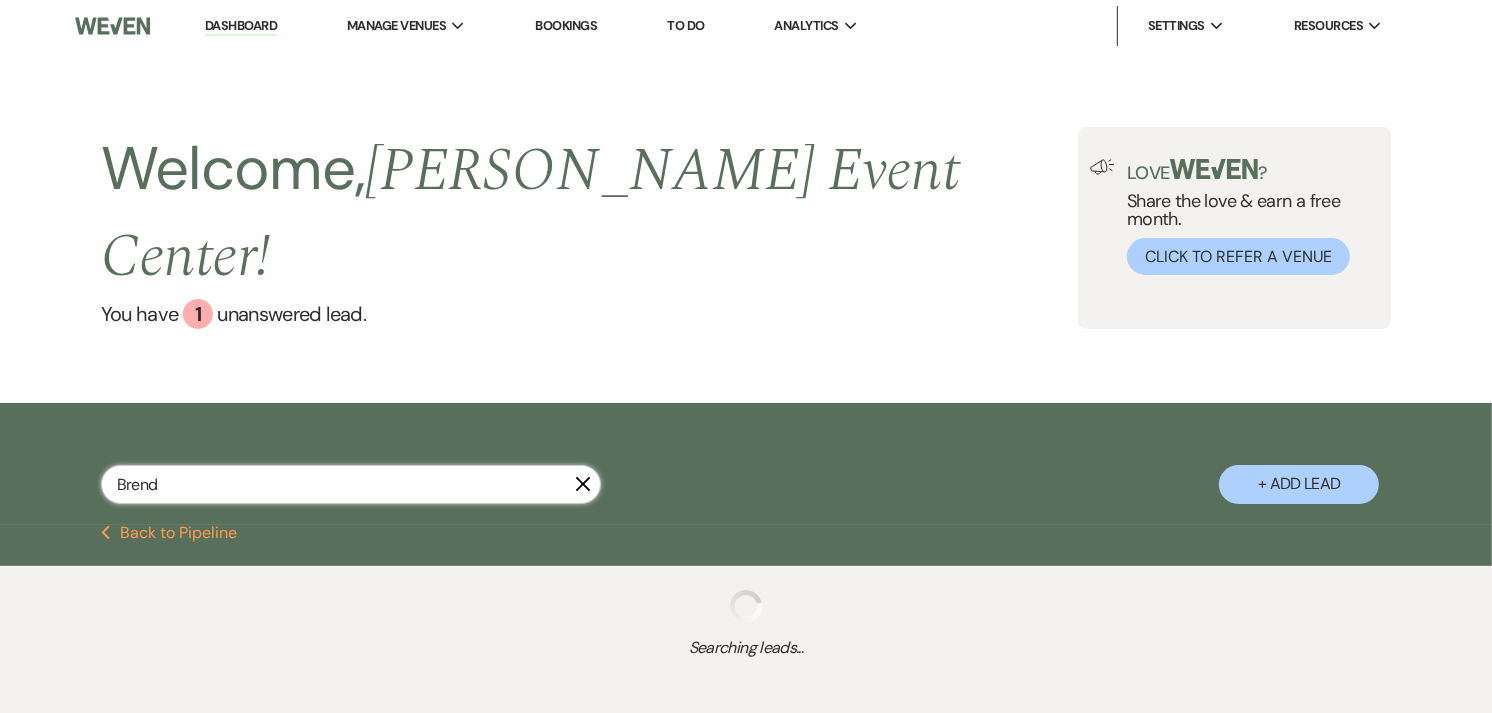 select on "8" 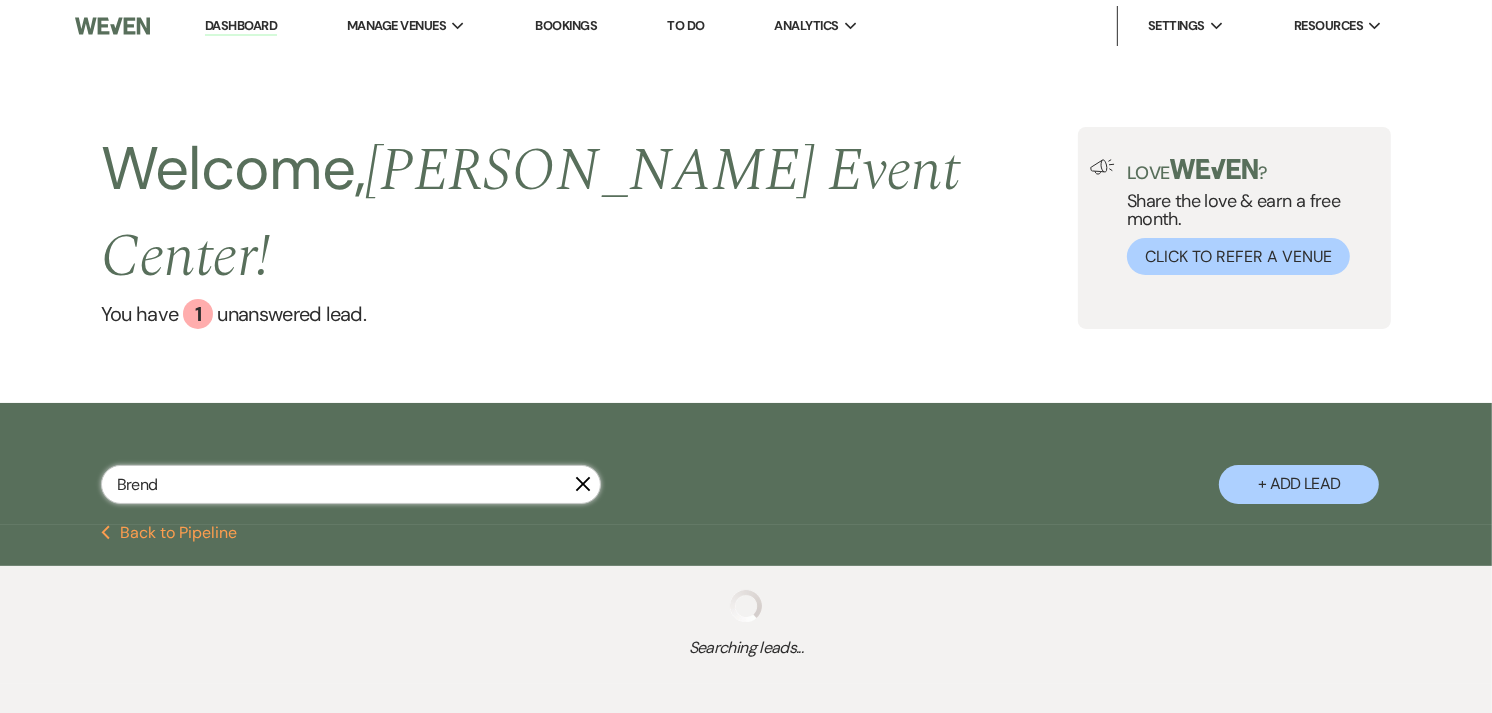 select on "1" 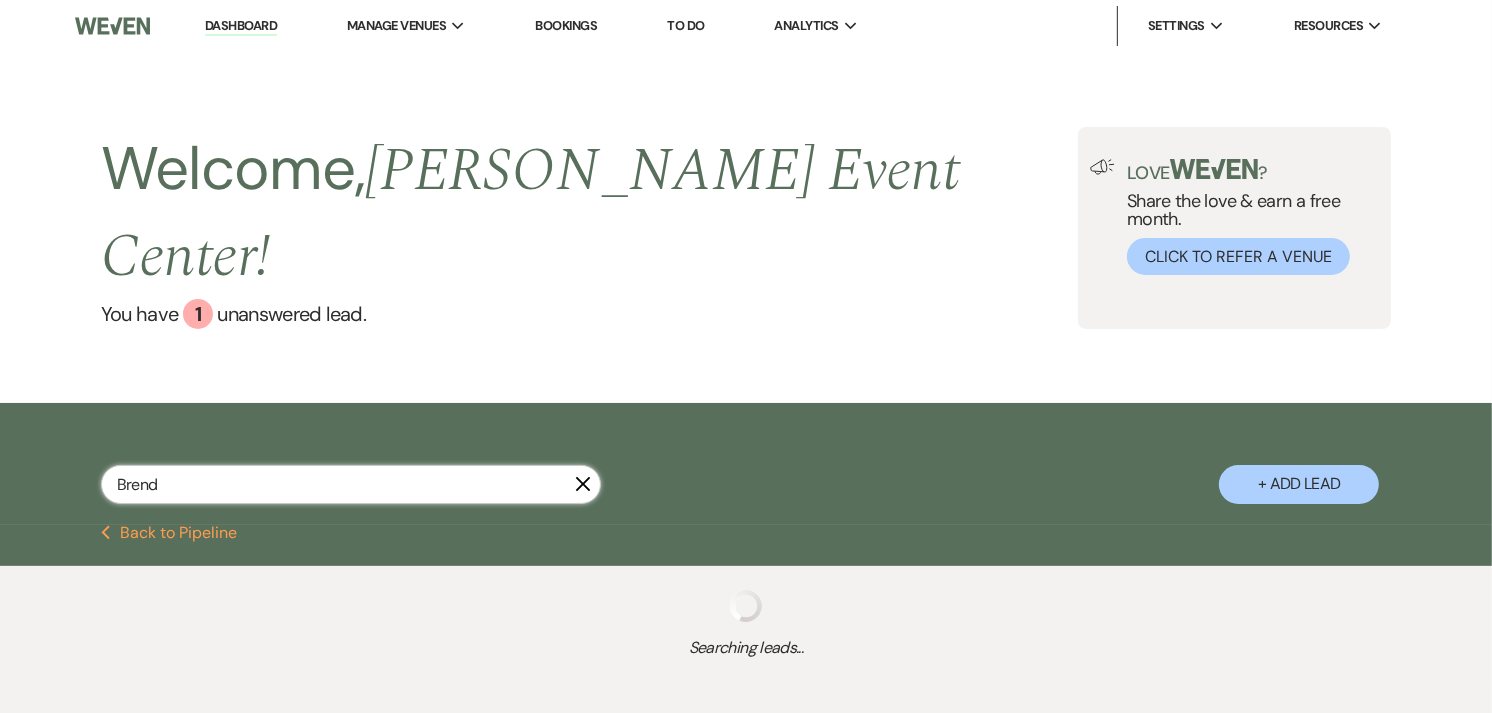 select on "8" 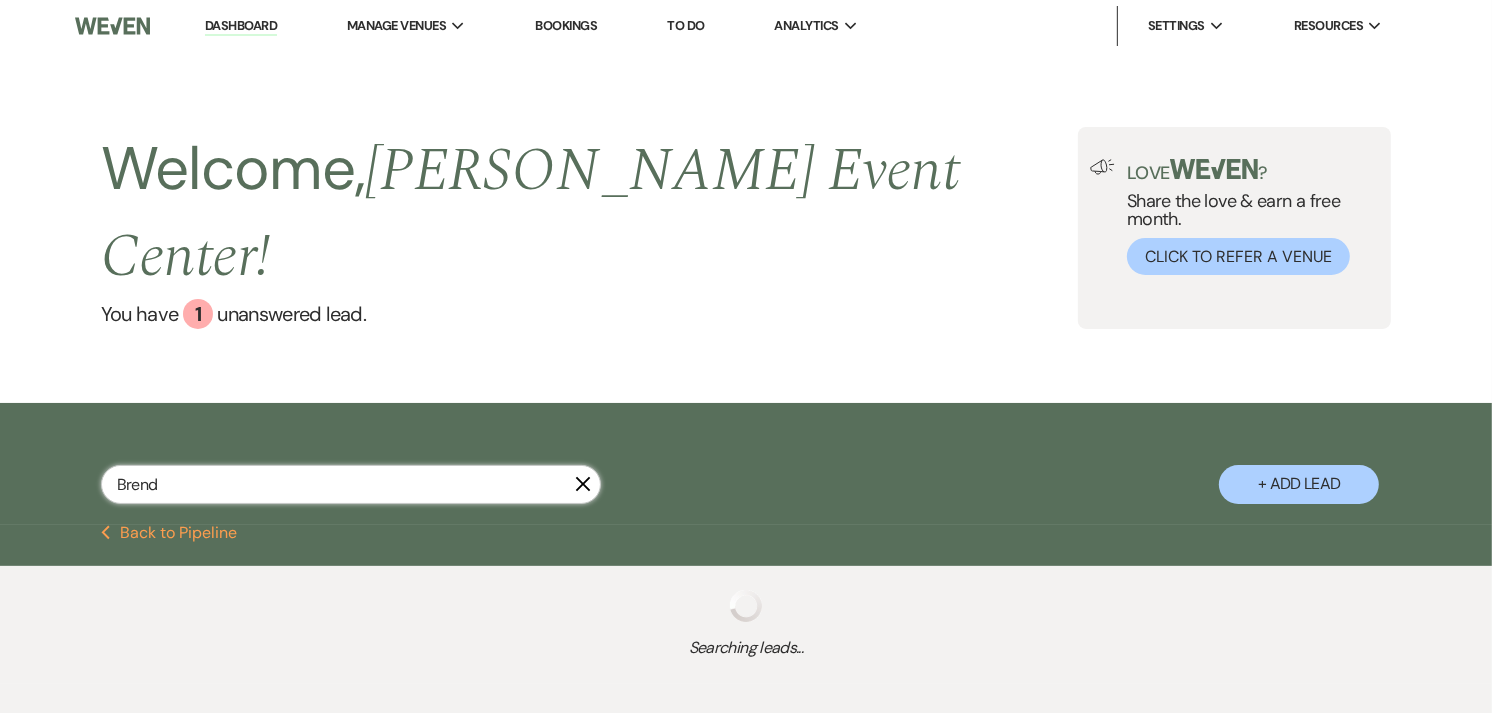 select on "8" 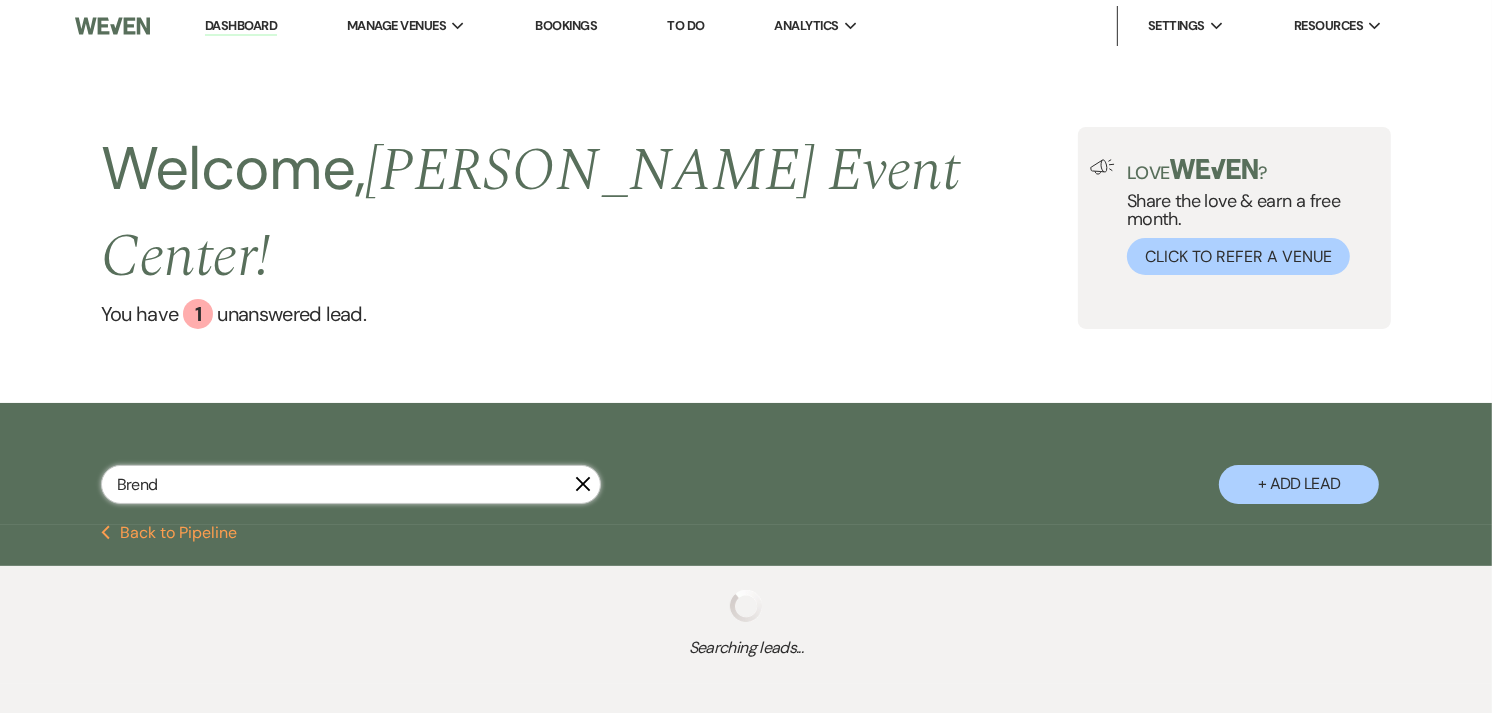 select on "8" 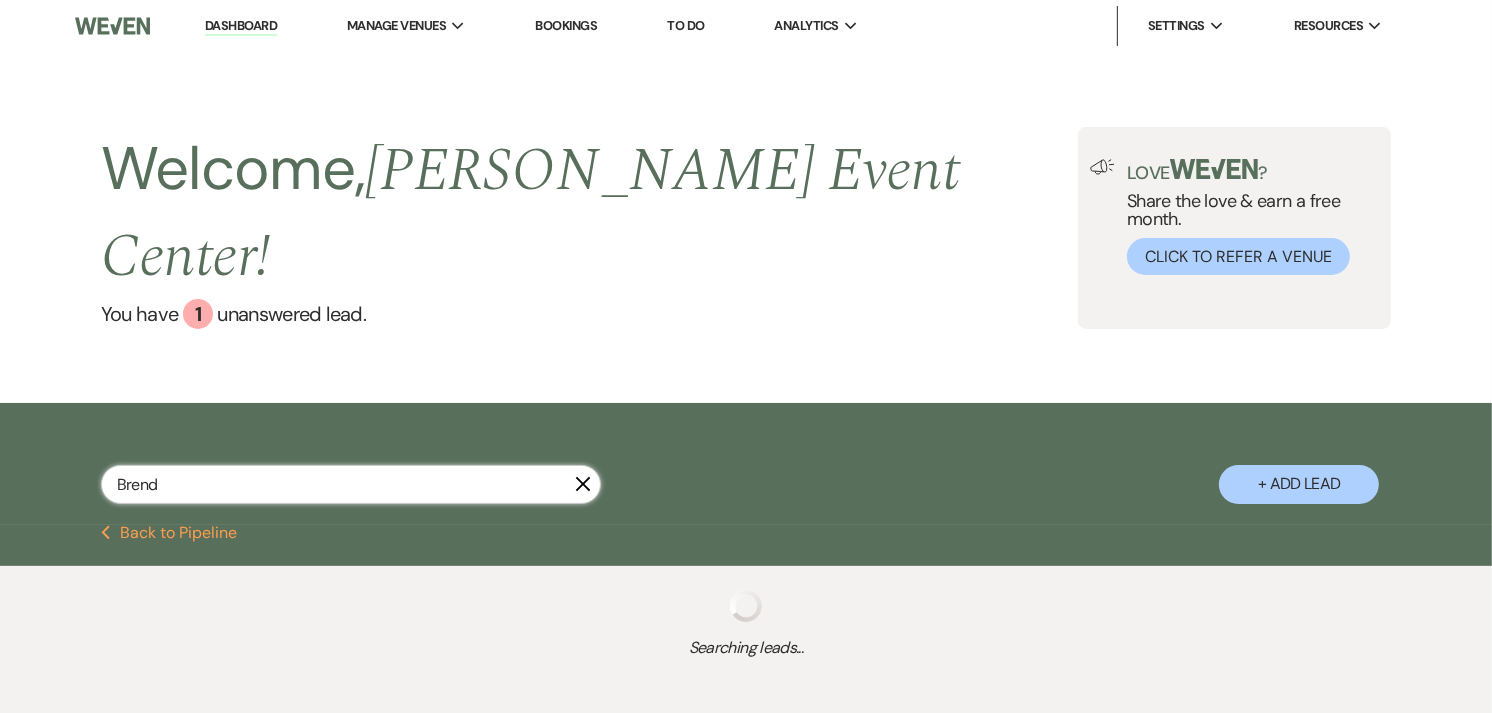 select on "6" 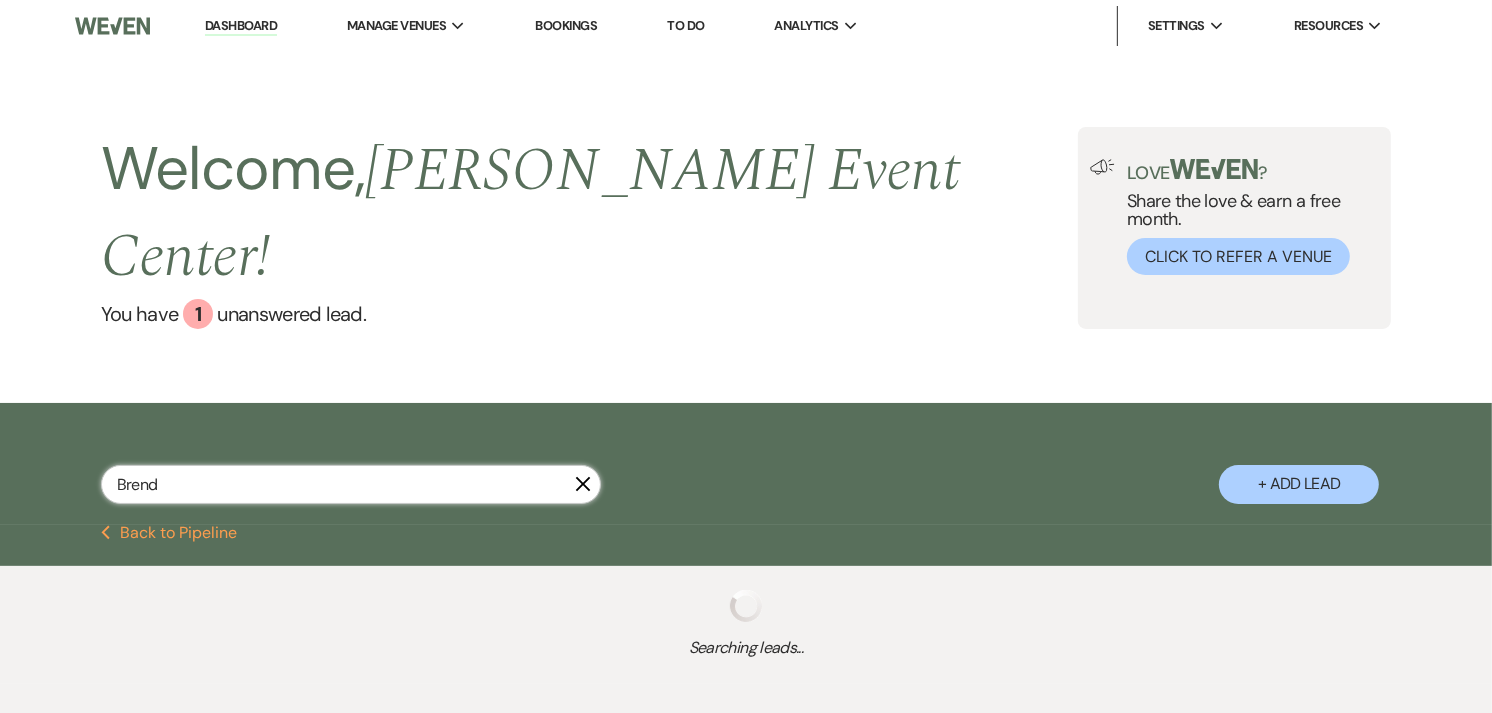 select on "8" 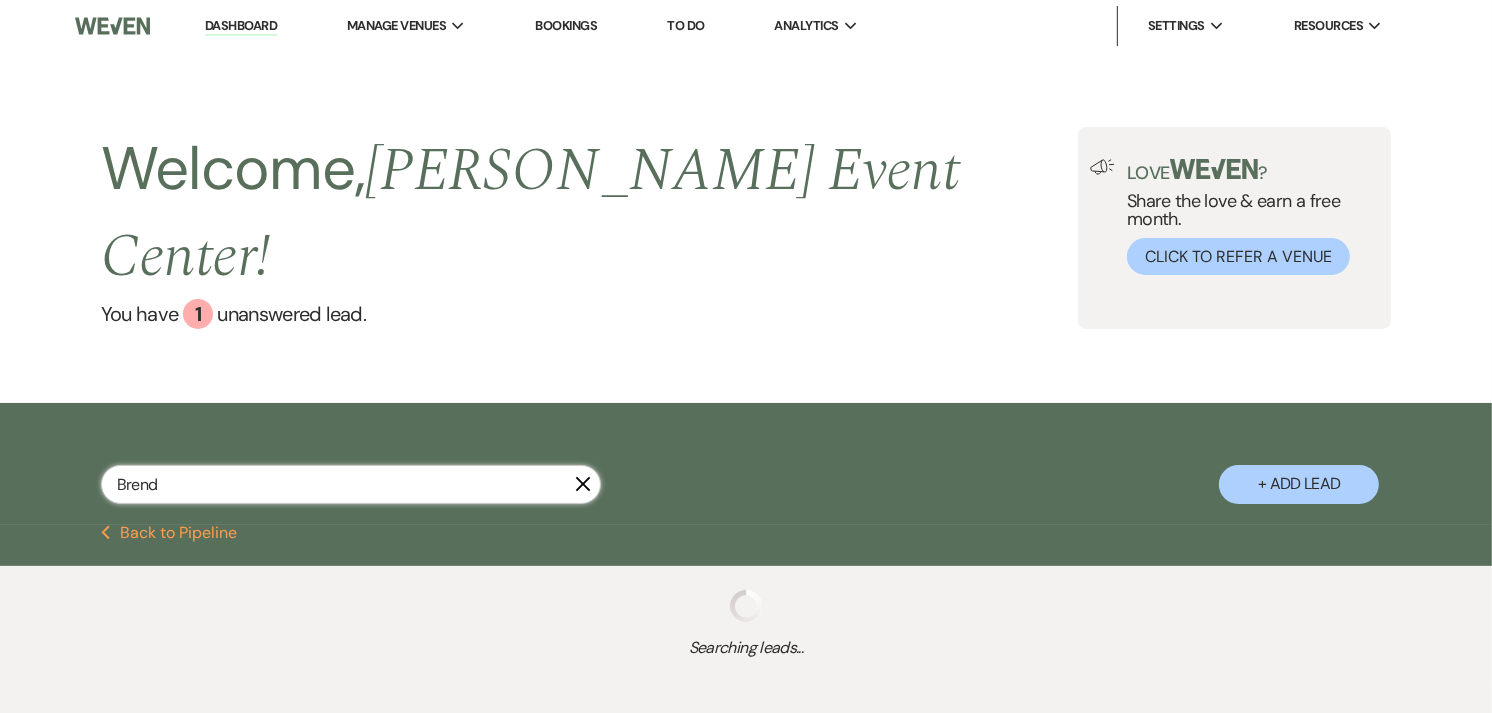 select on "10" 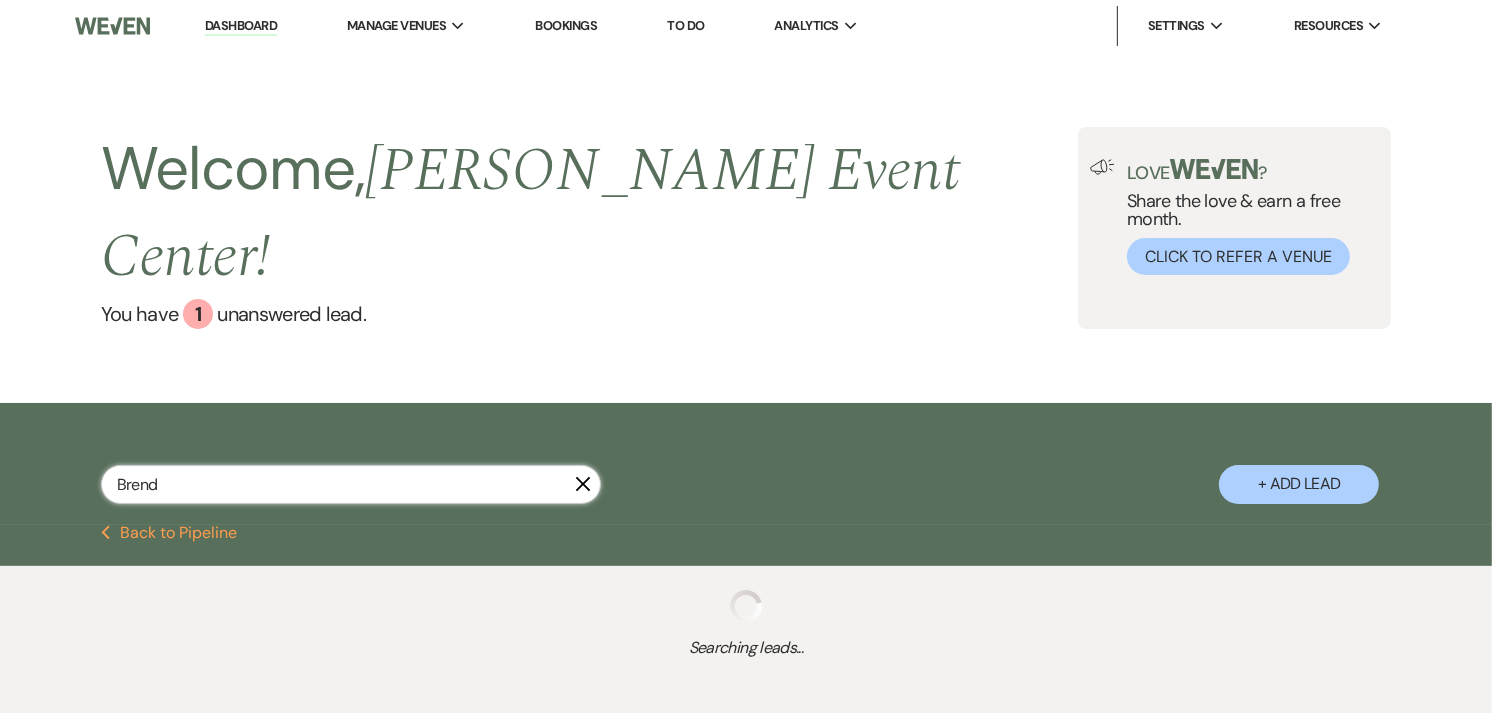 select on "4" 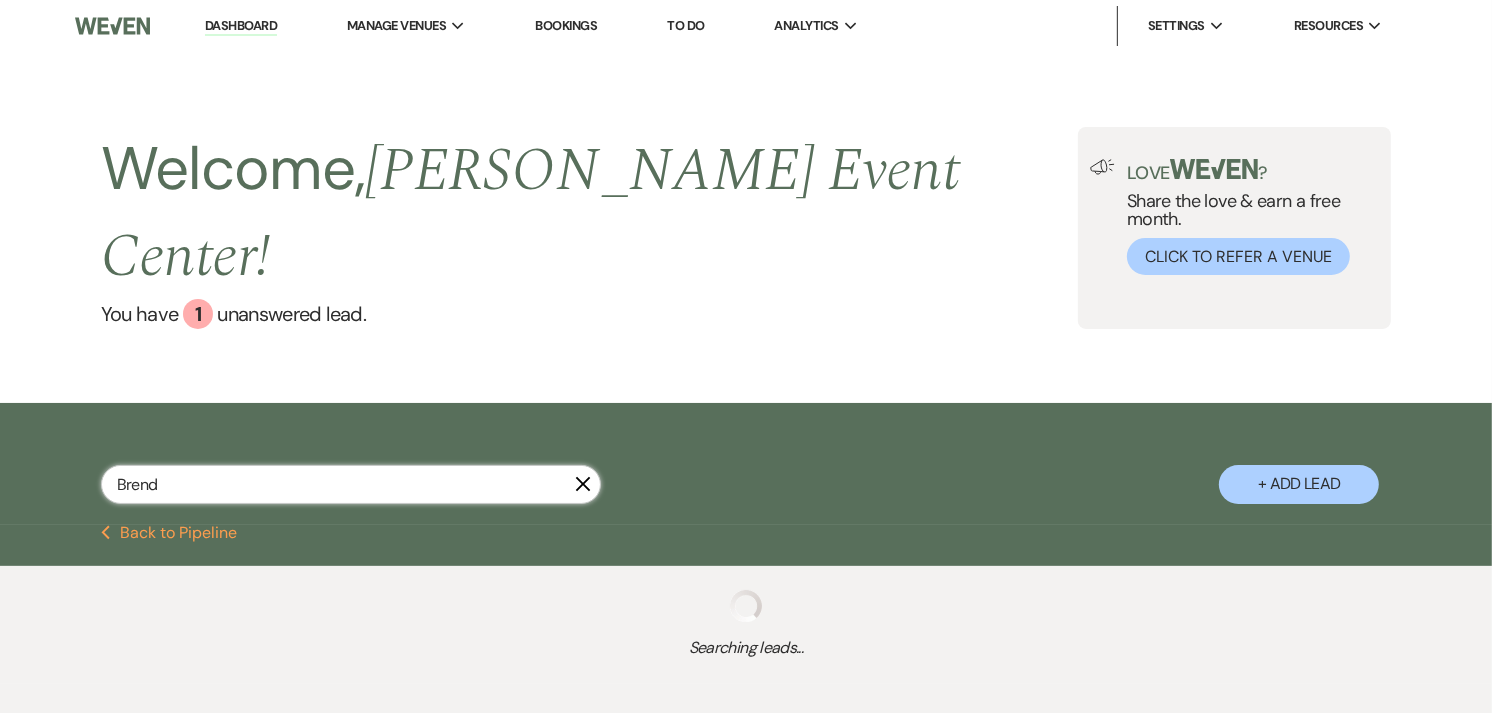 select on "8" 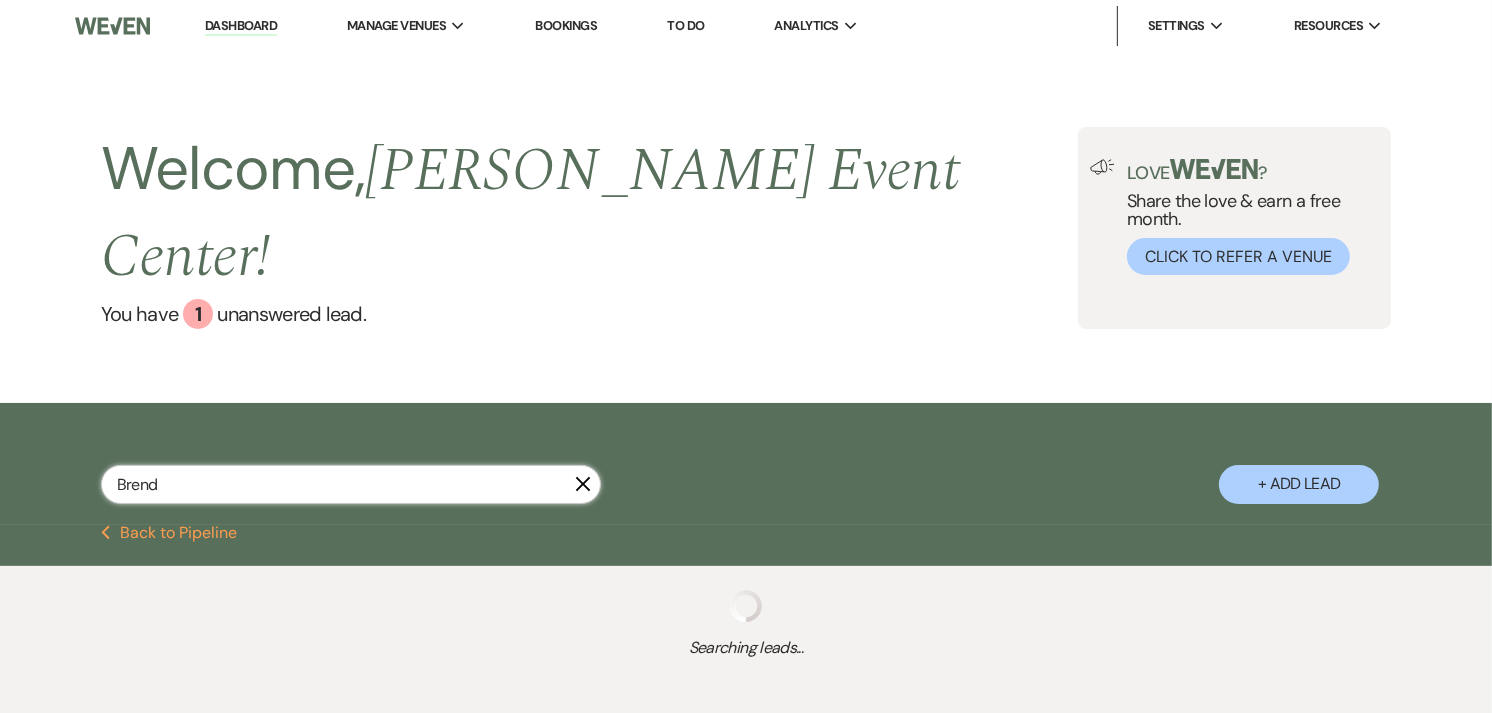 select on "6" 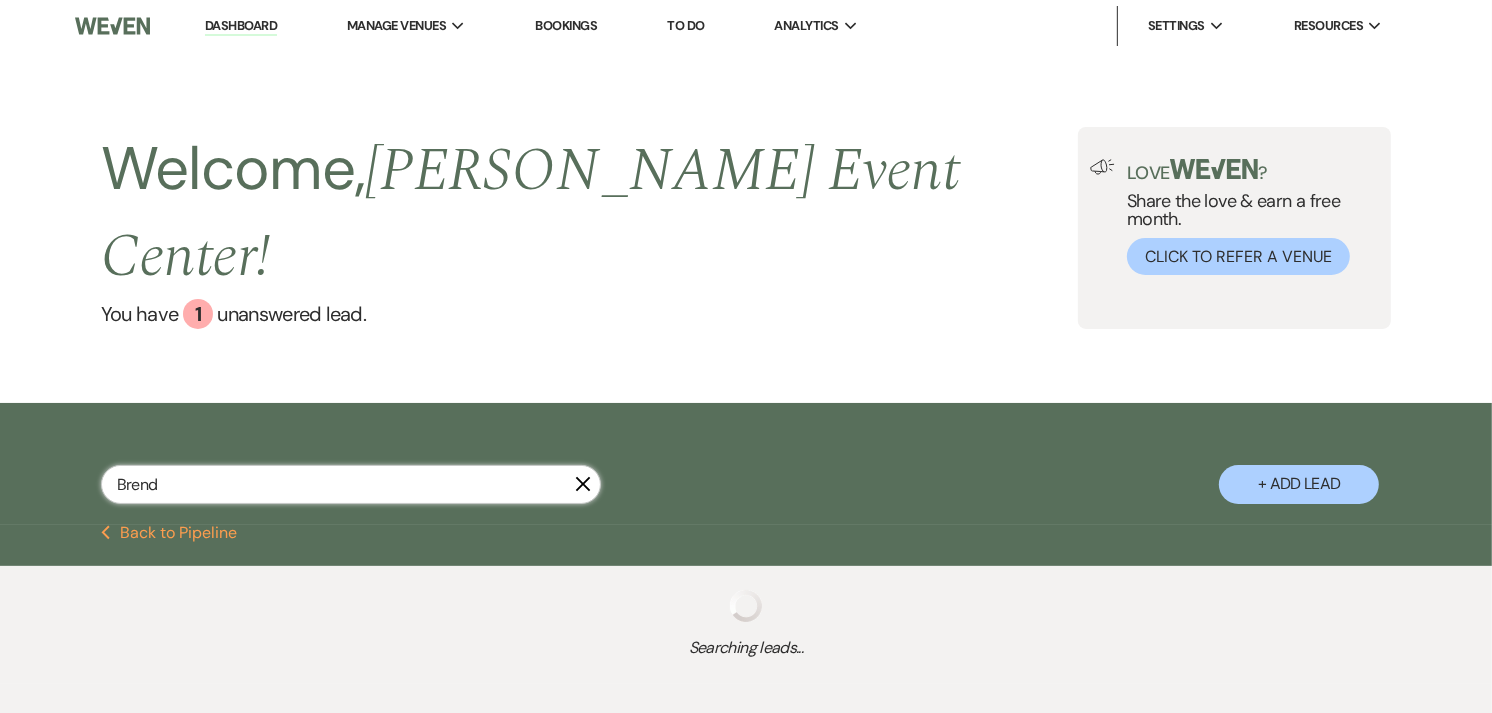 select on "8" 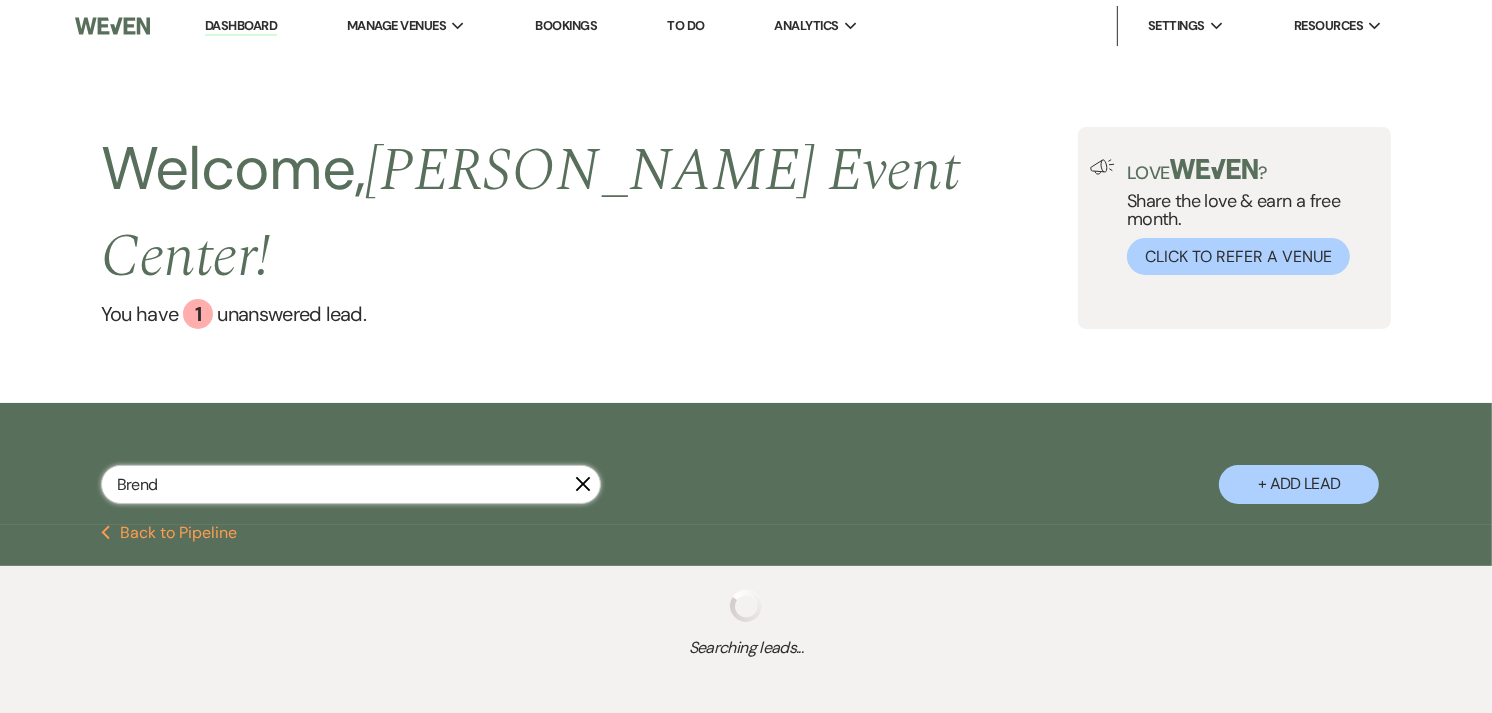 select on "1" 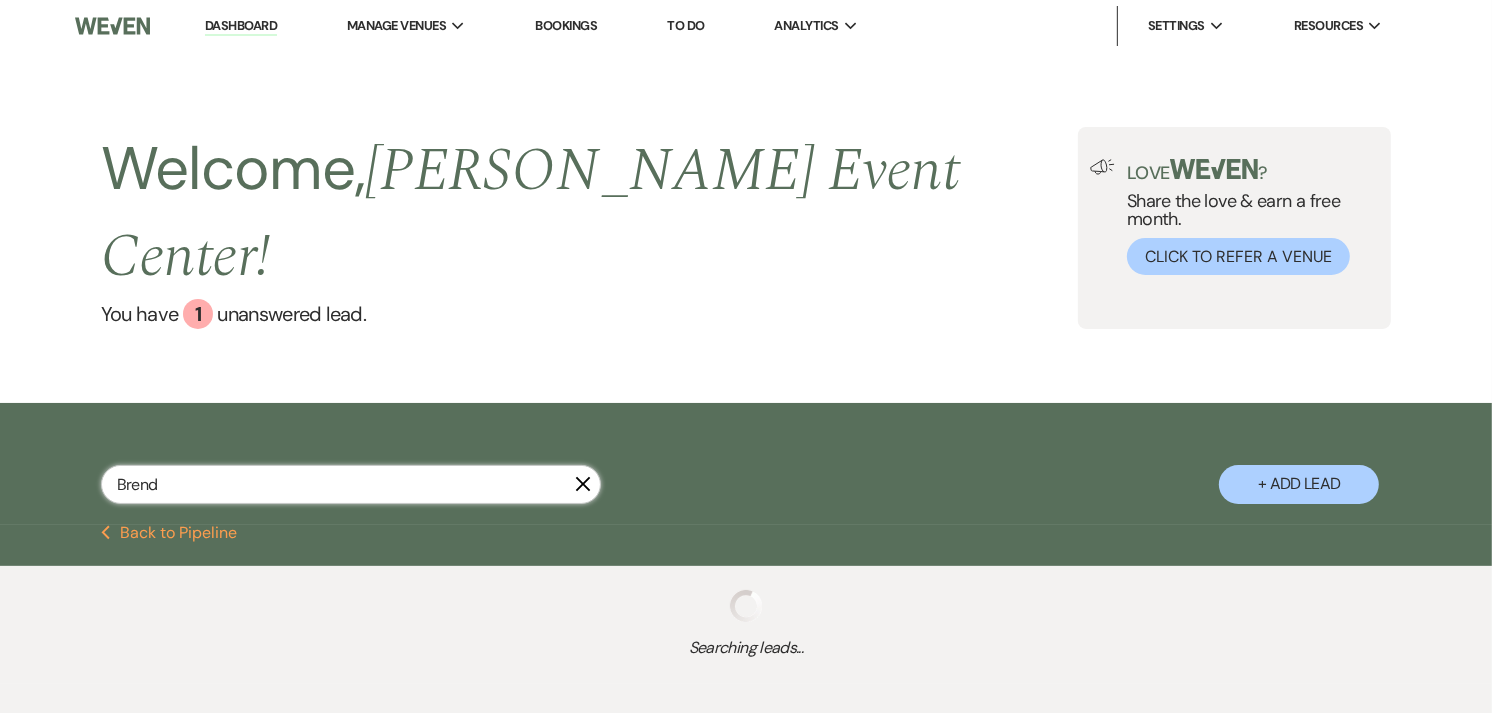 select on "8" 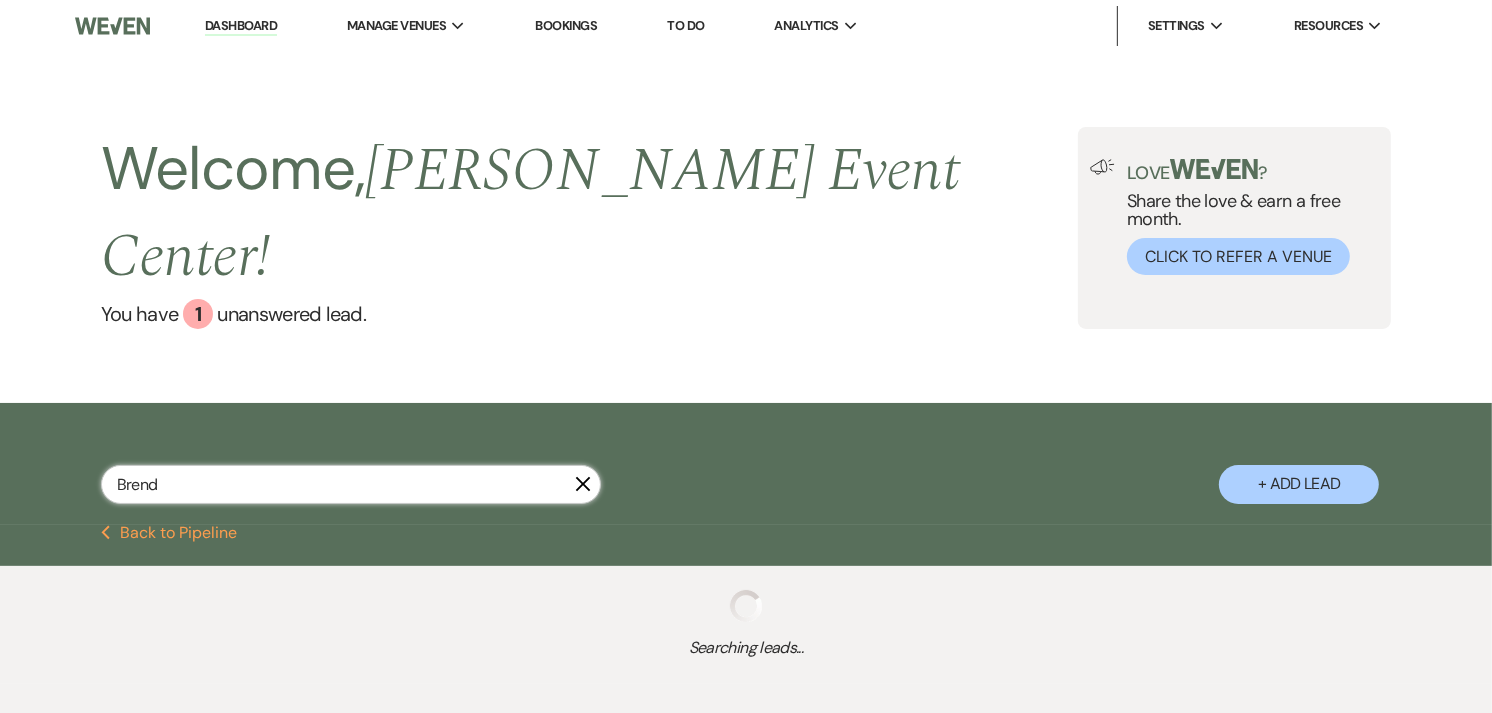 select on "5" 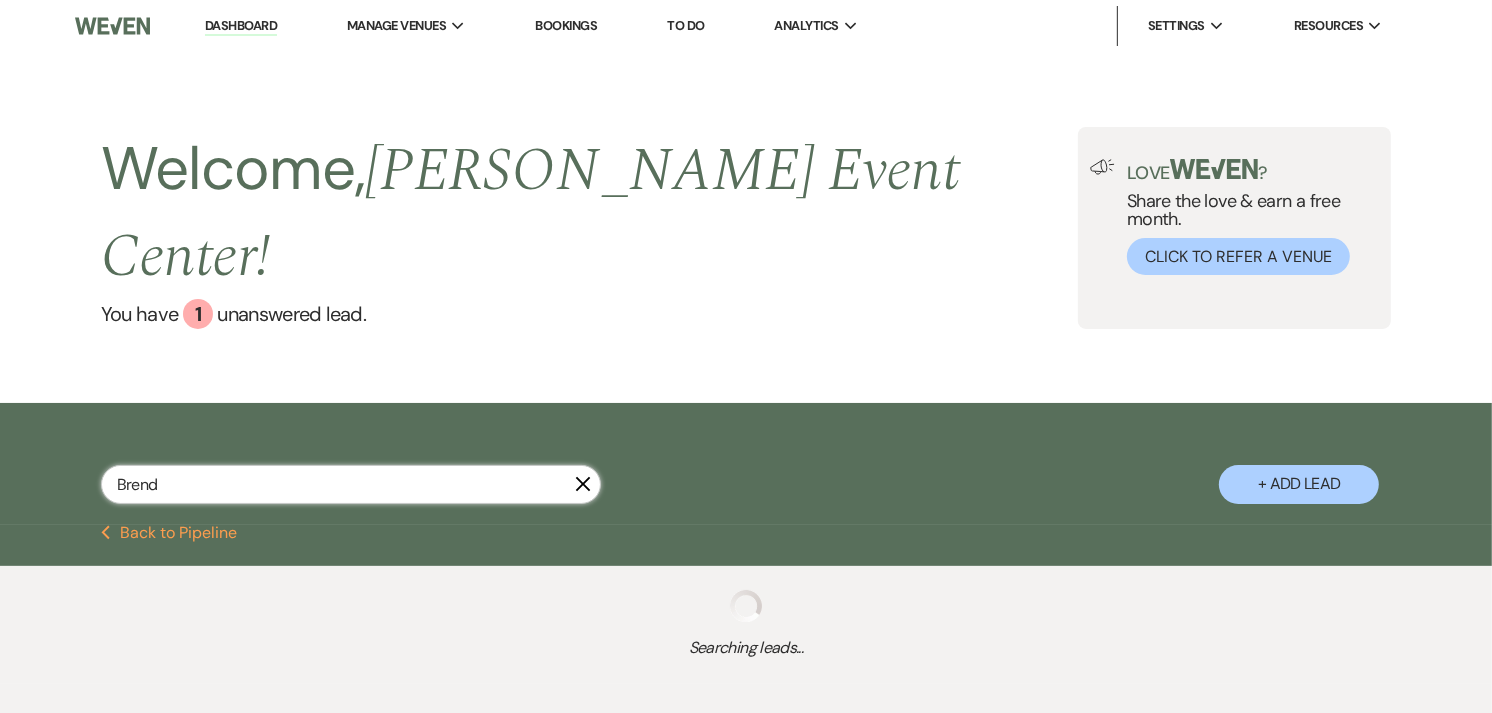 select on "8" 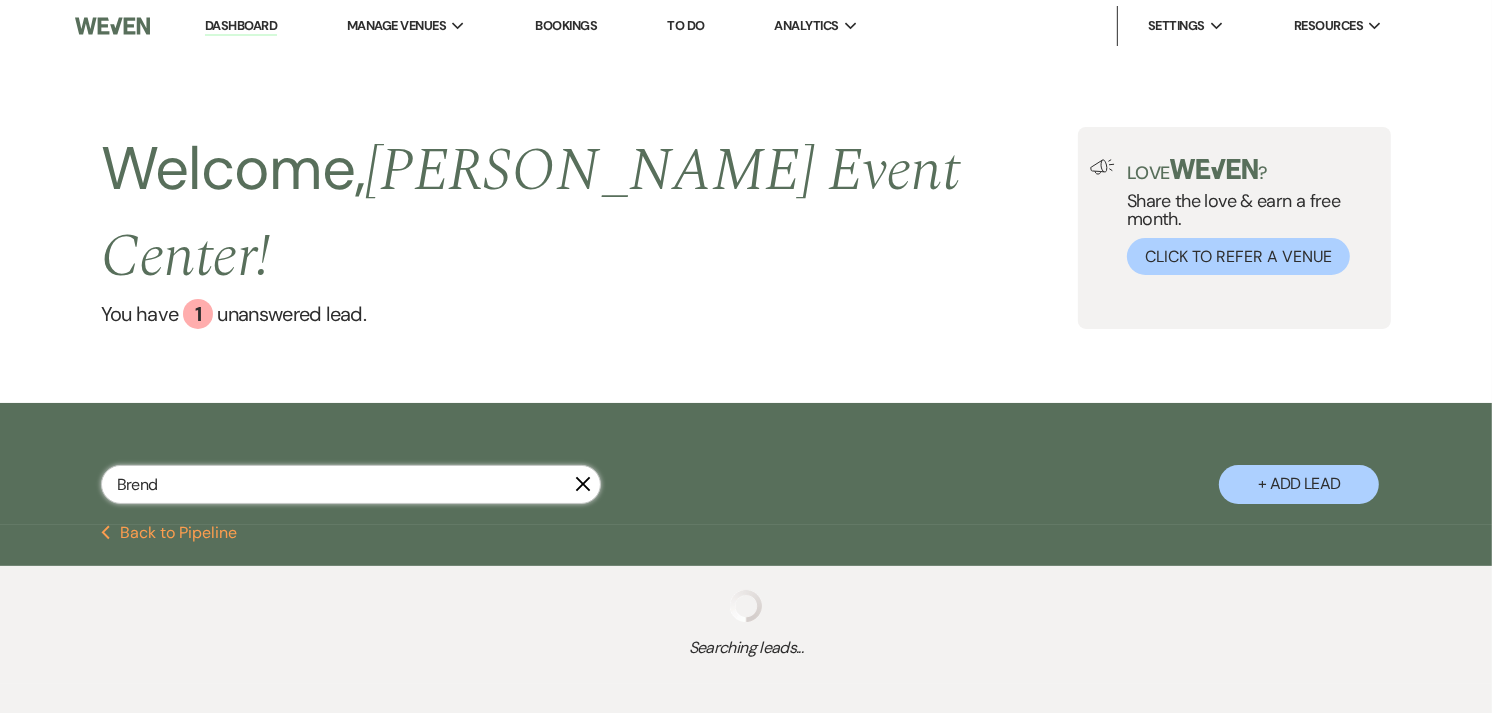 select on "4" 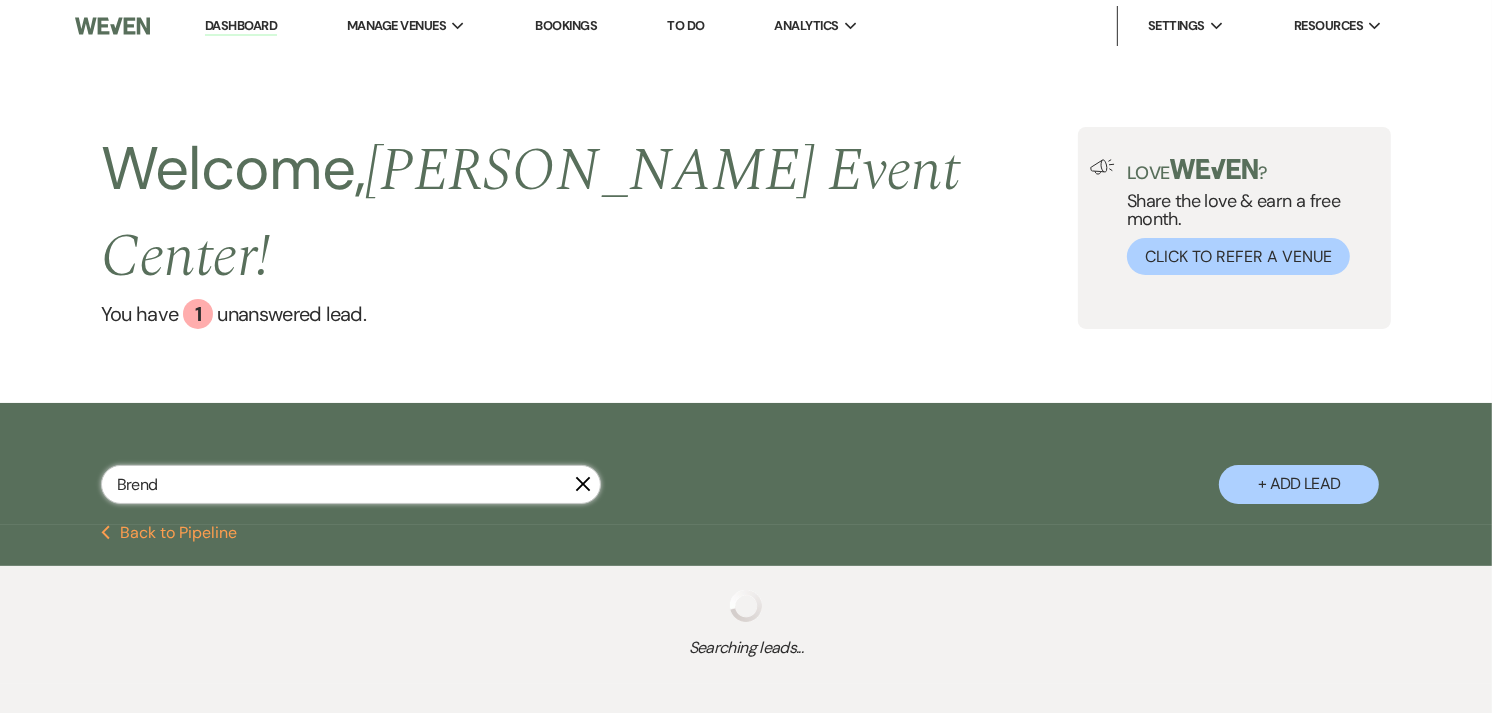 select on "5" 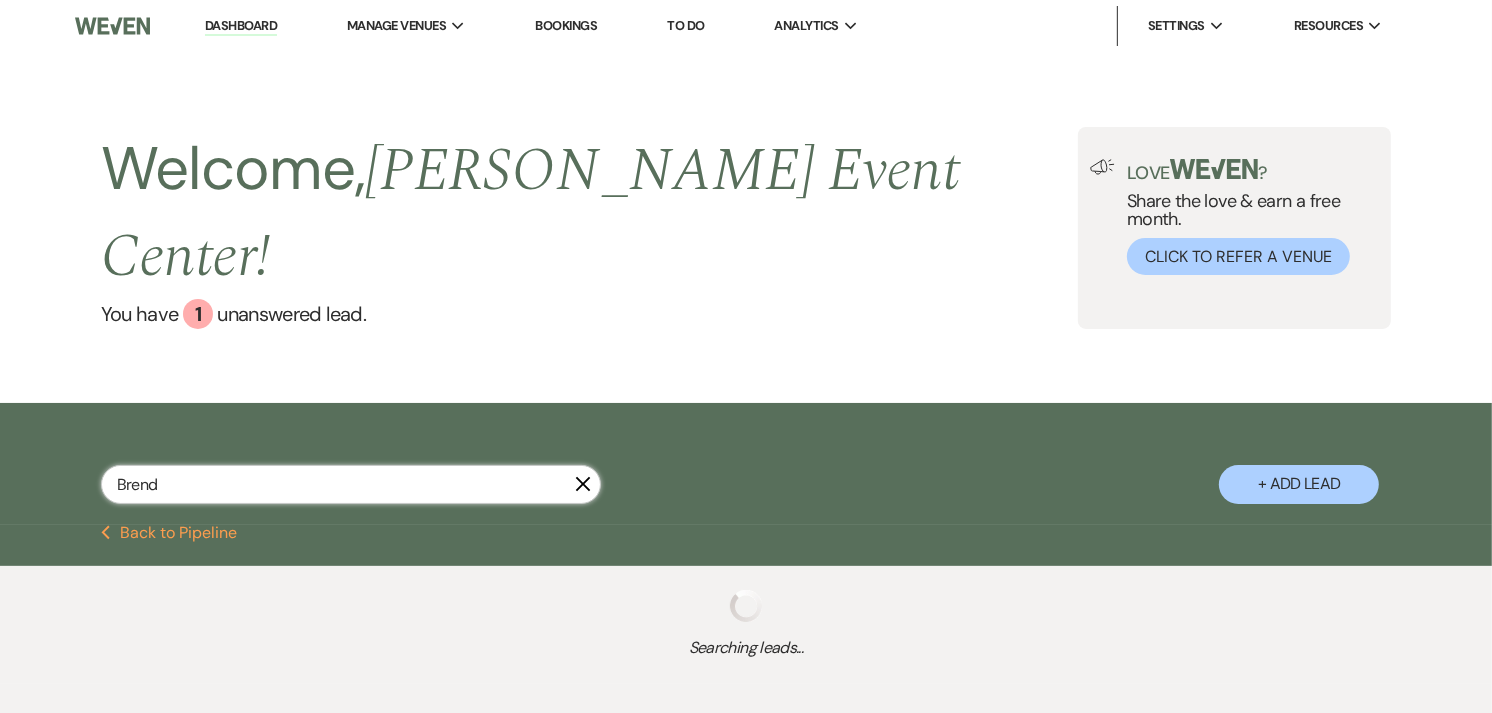 select on "8" 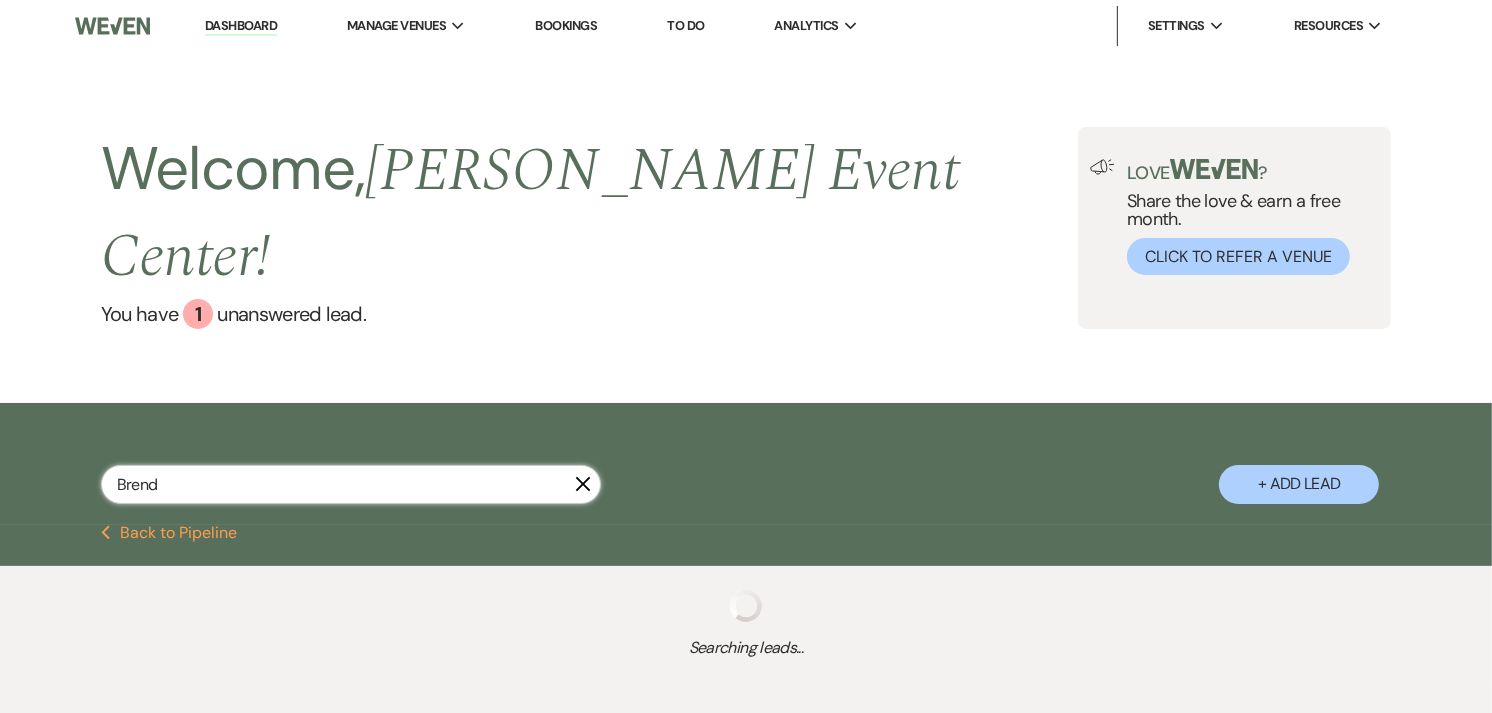 select on "3" 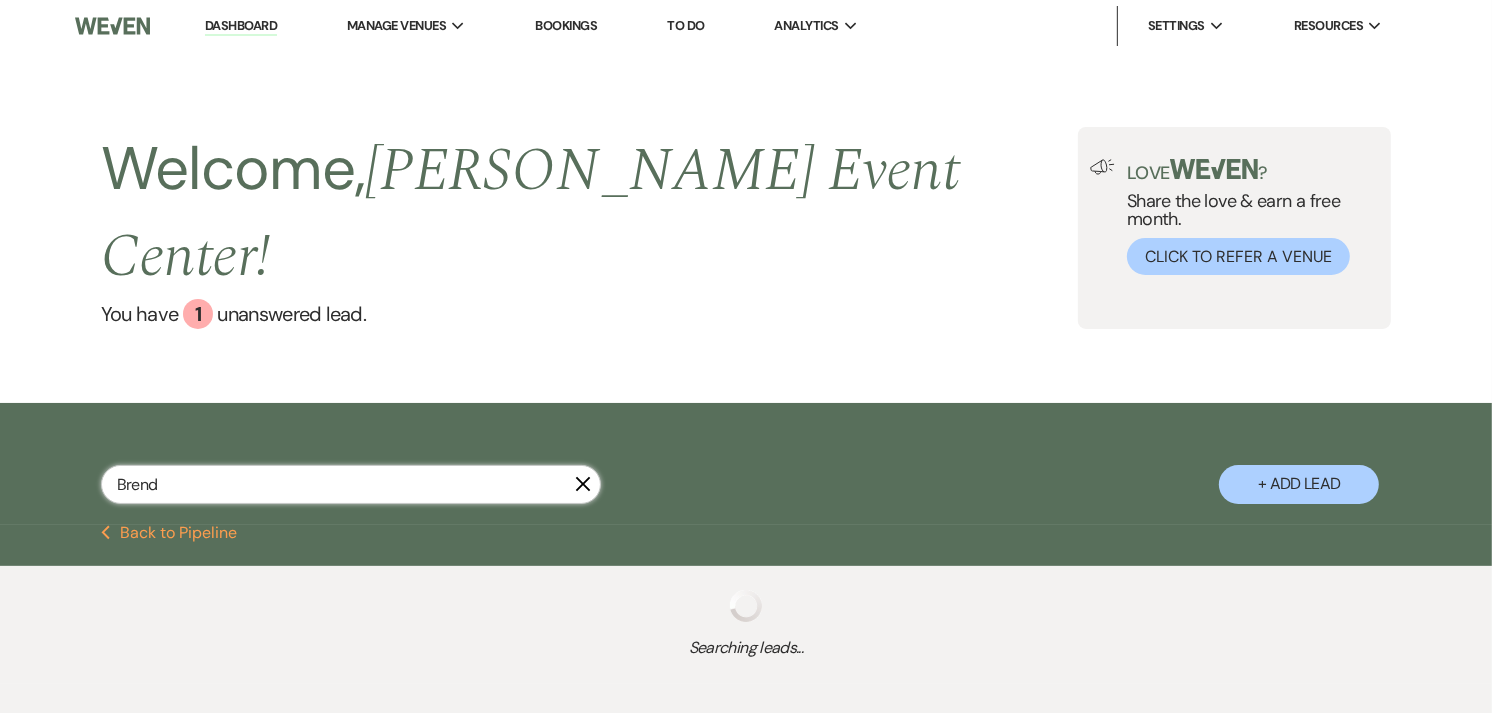 select on "8" 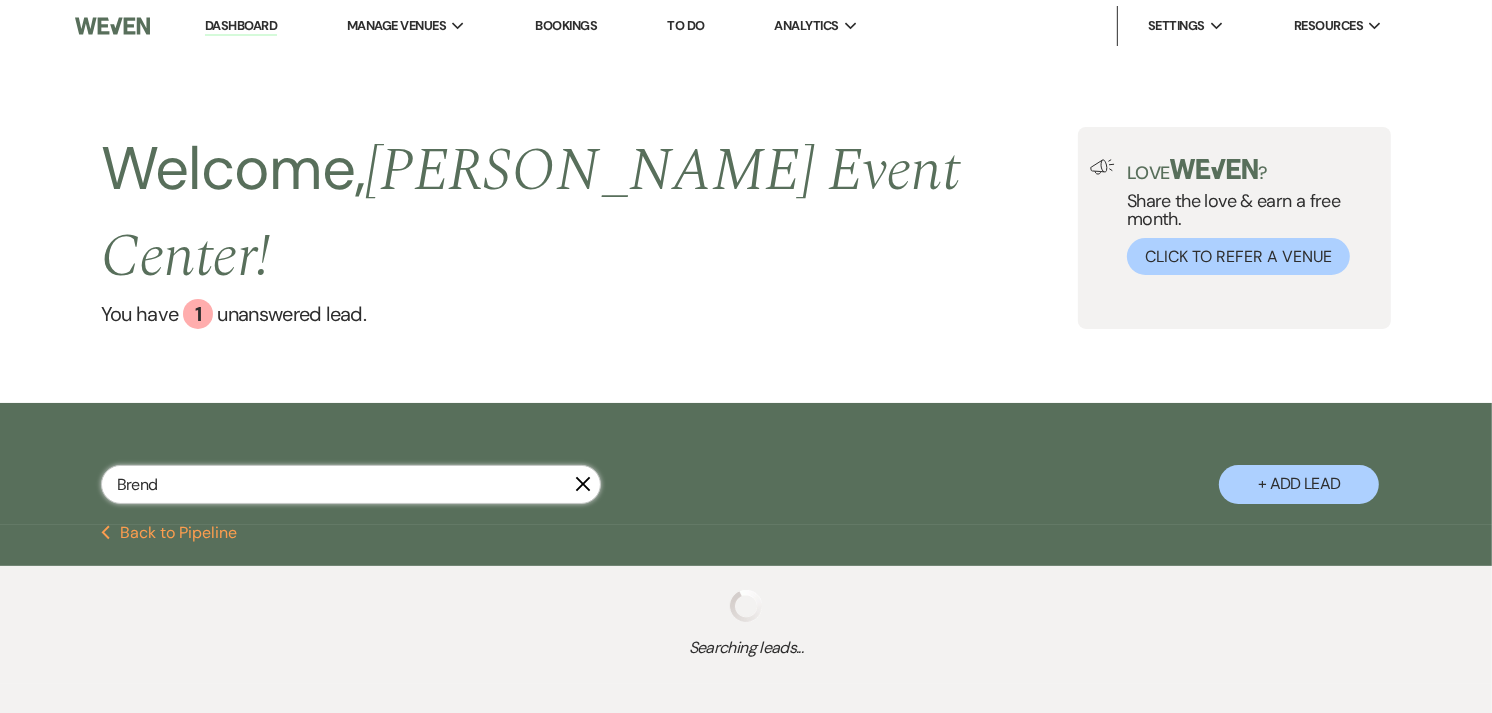 select on "5" 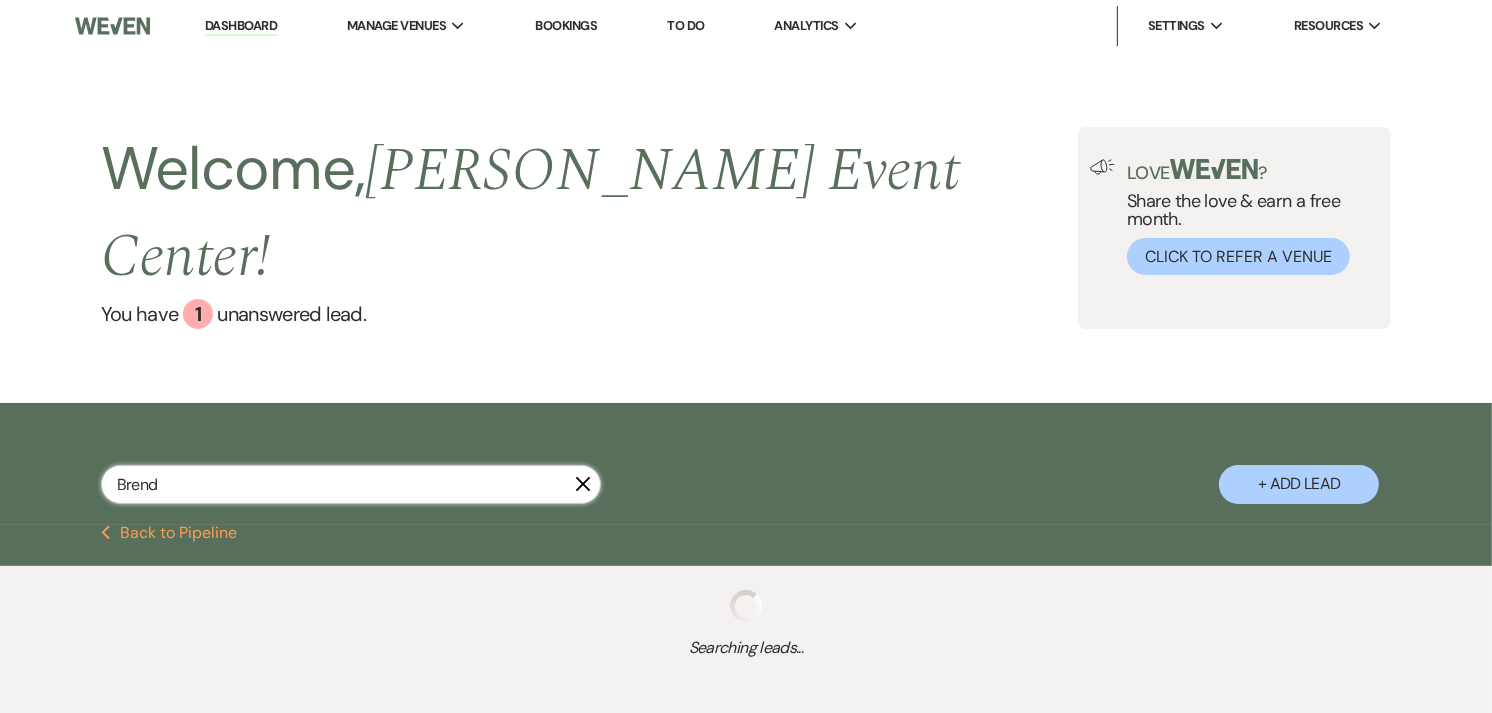 select on "2" 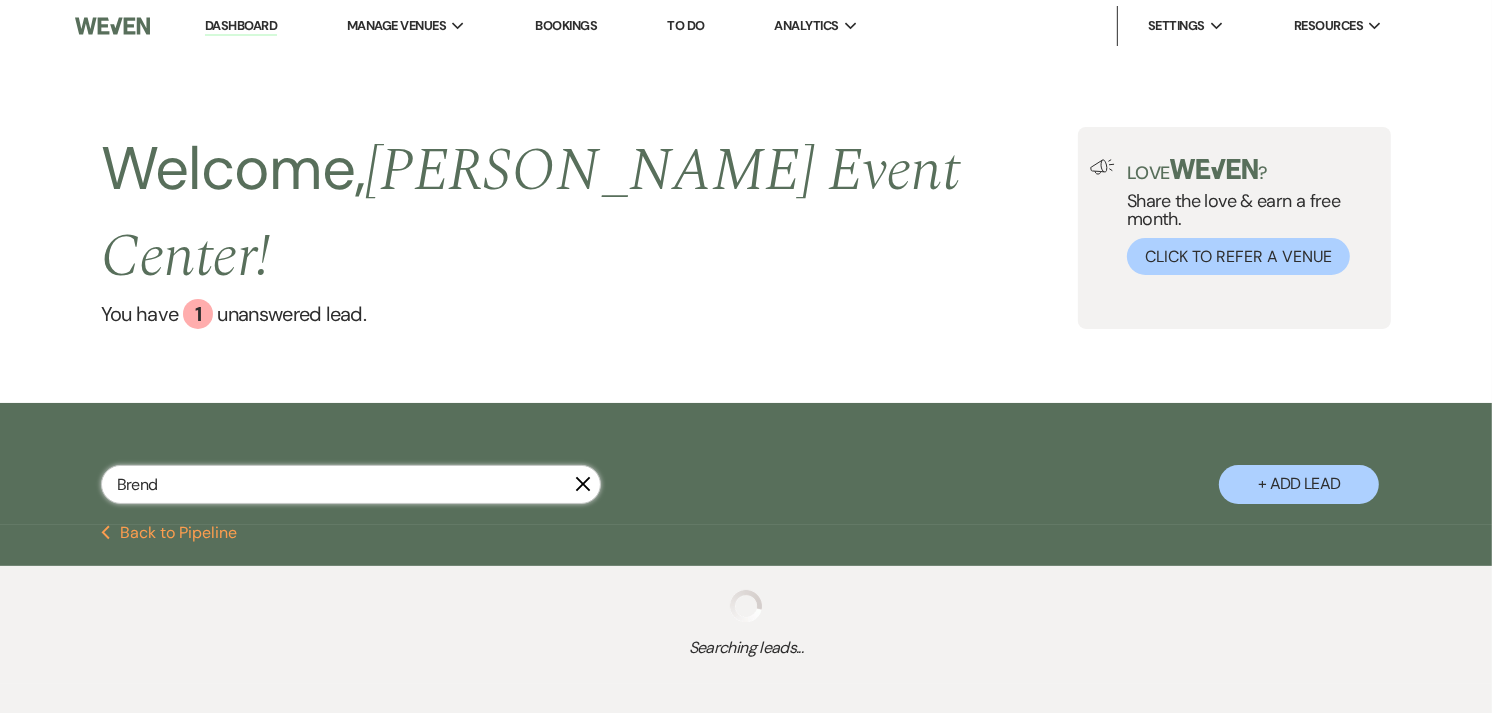 select on "8" 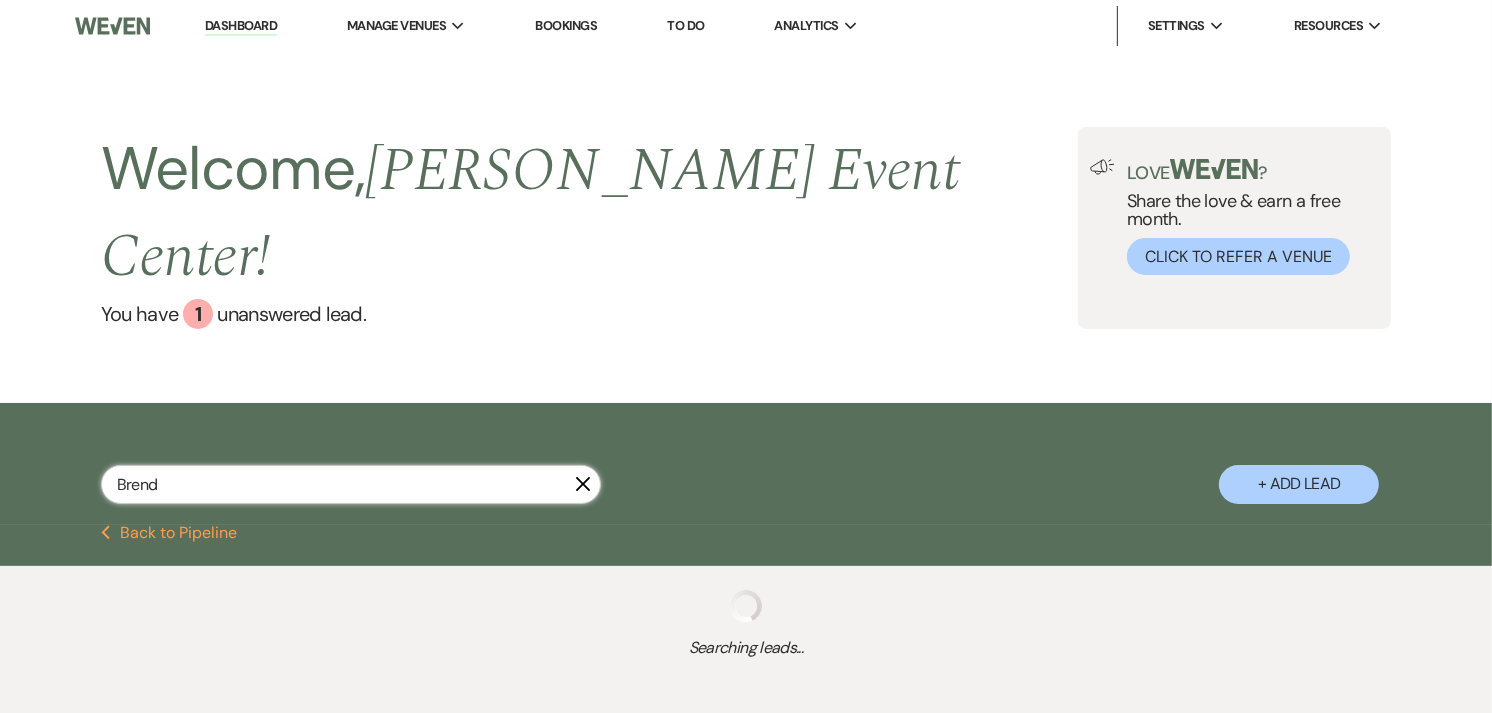 select on "6" 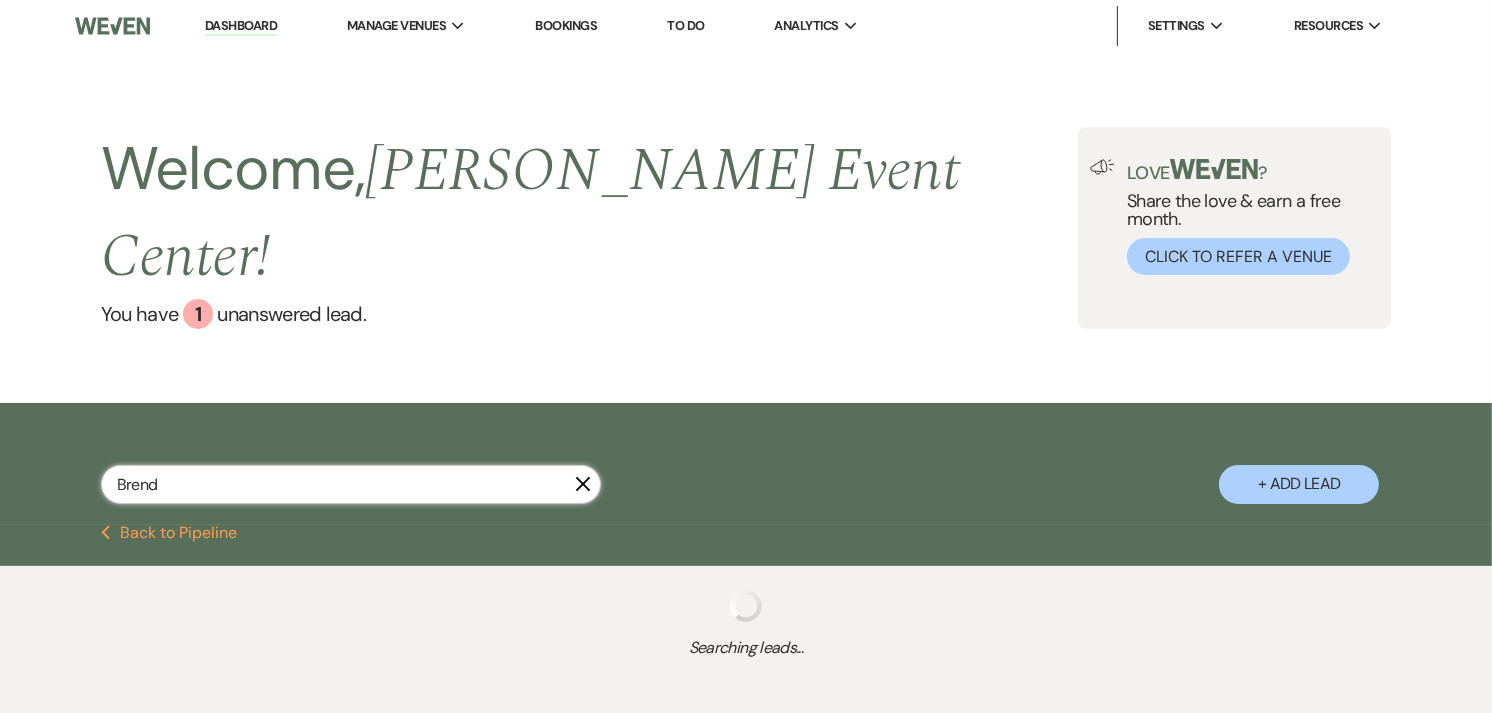 select on "8" 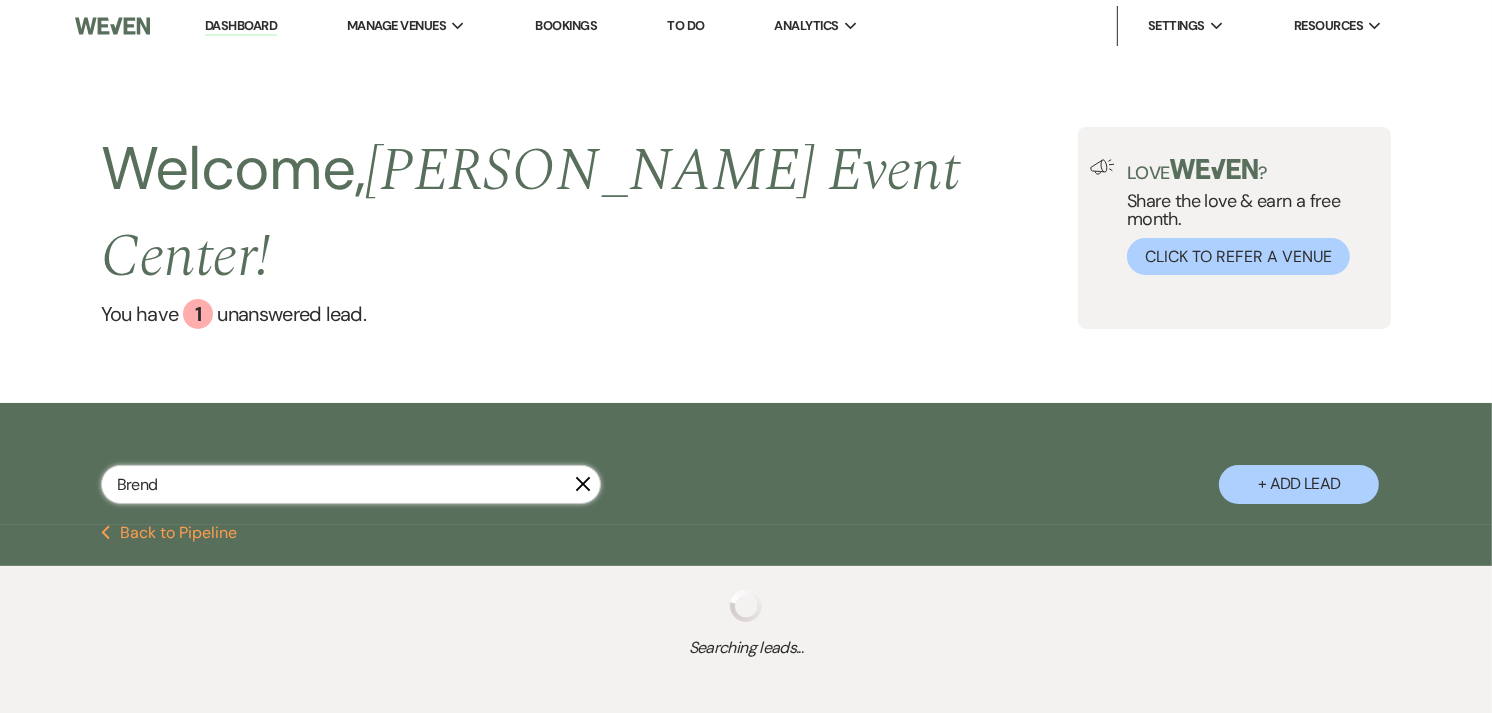 select on "1" 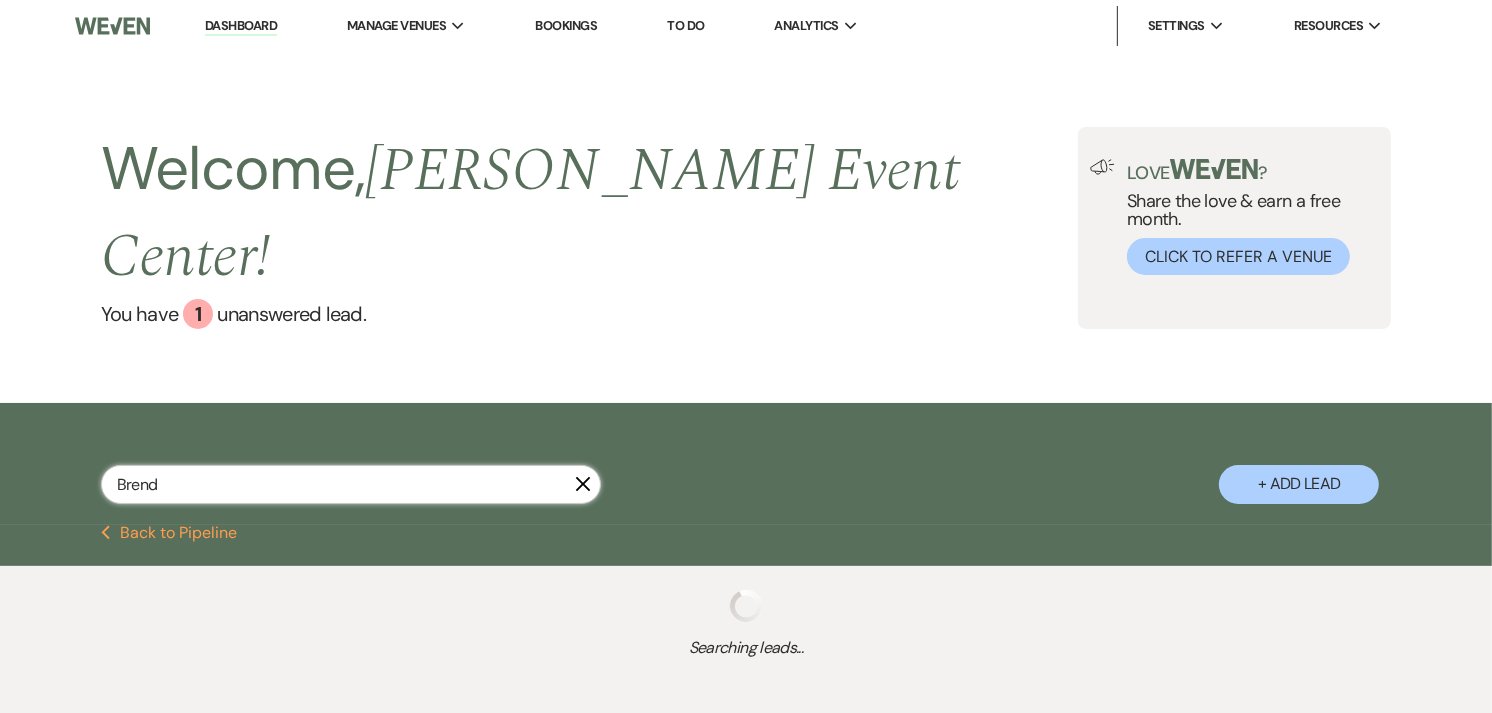 select on "8" 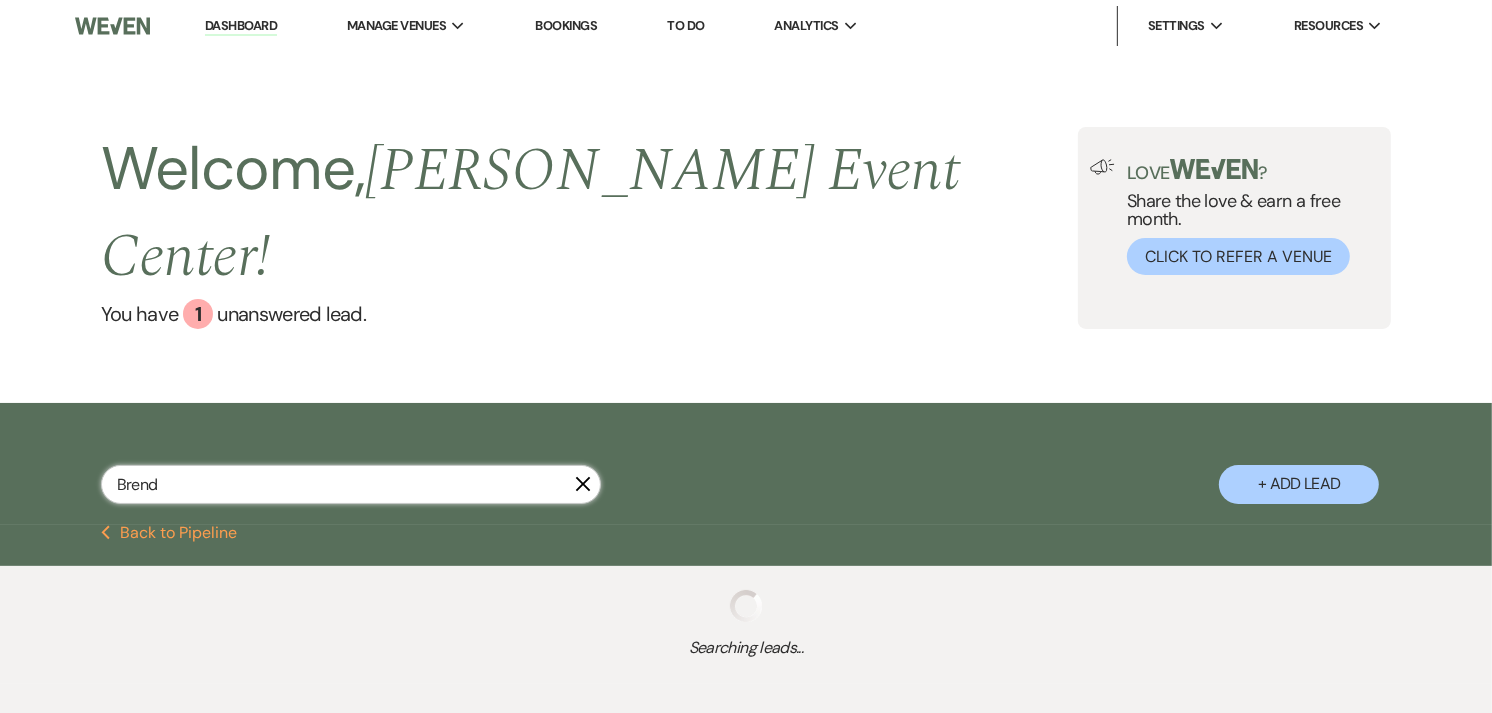 select on "1" 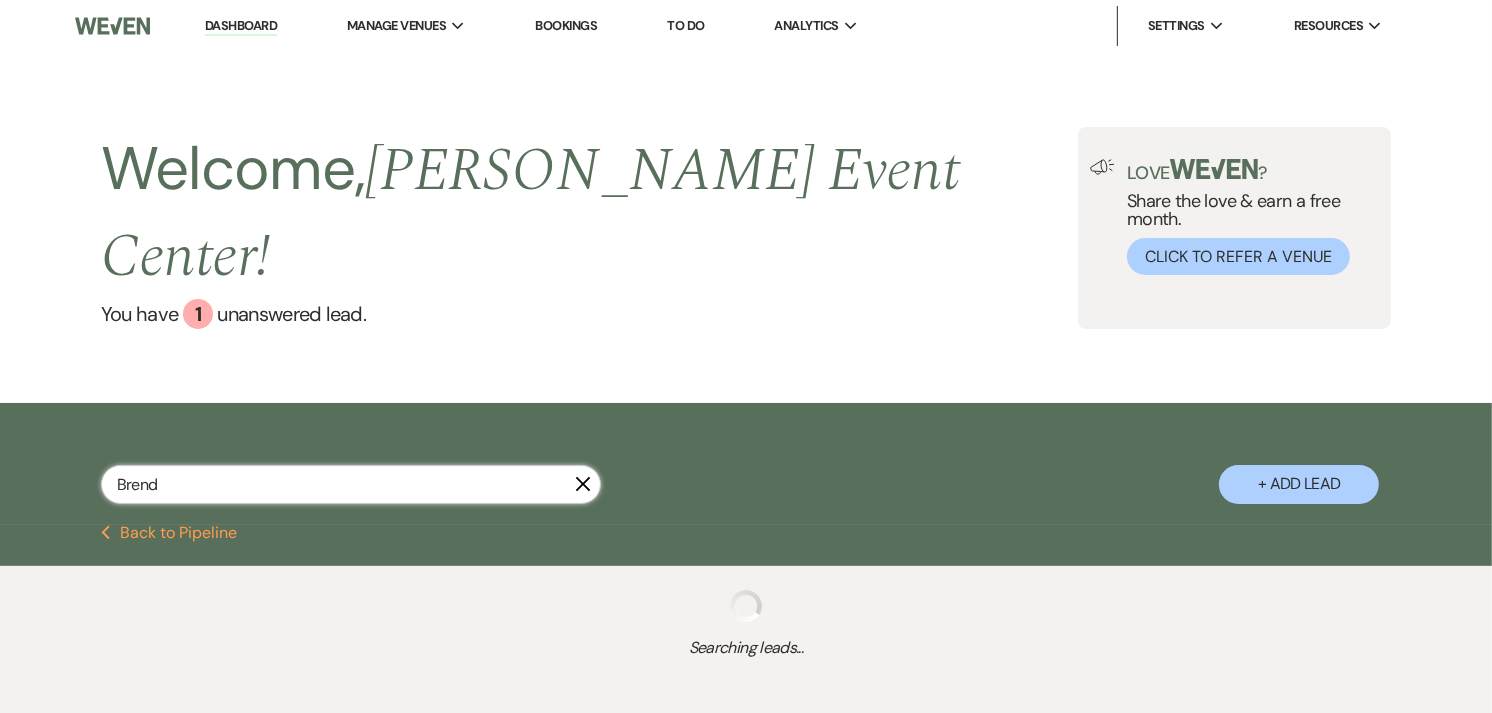 select on "8" 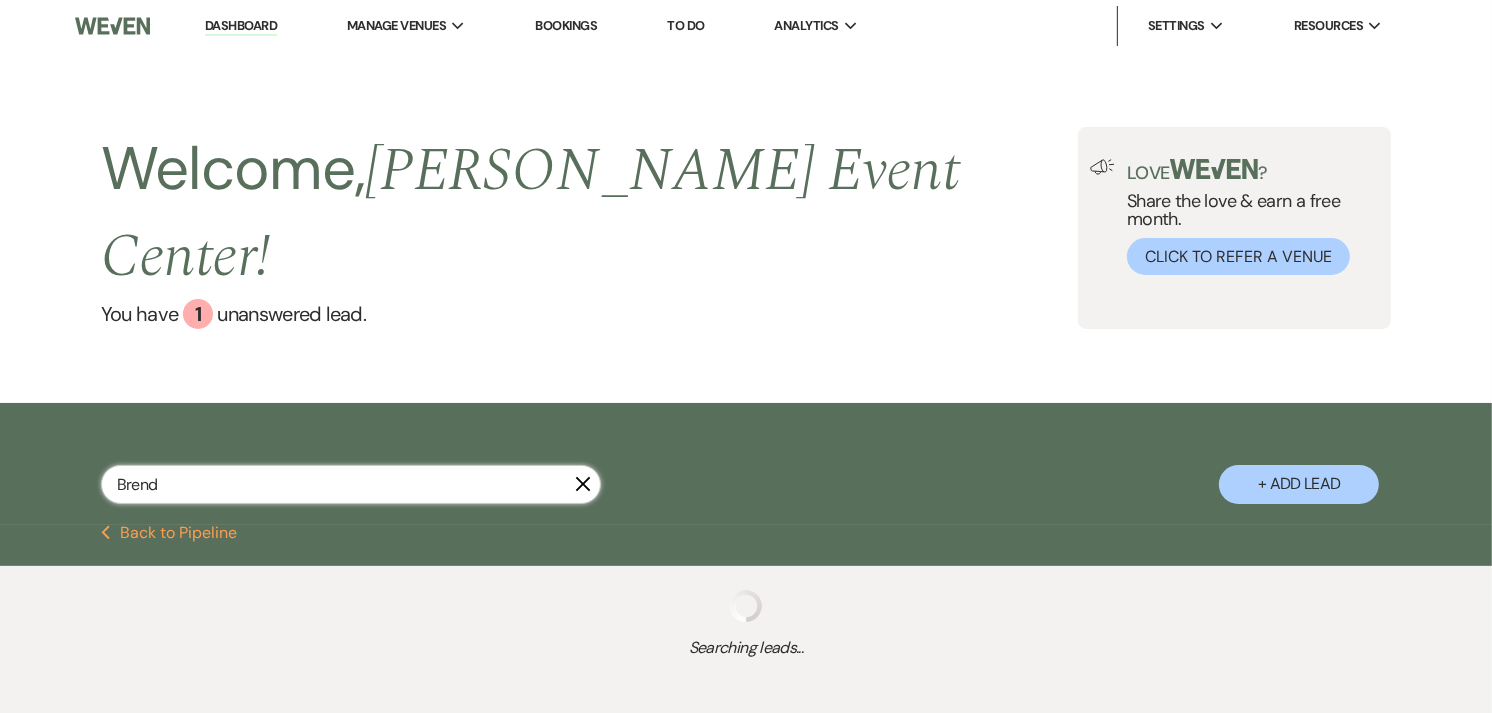 select on "5" 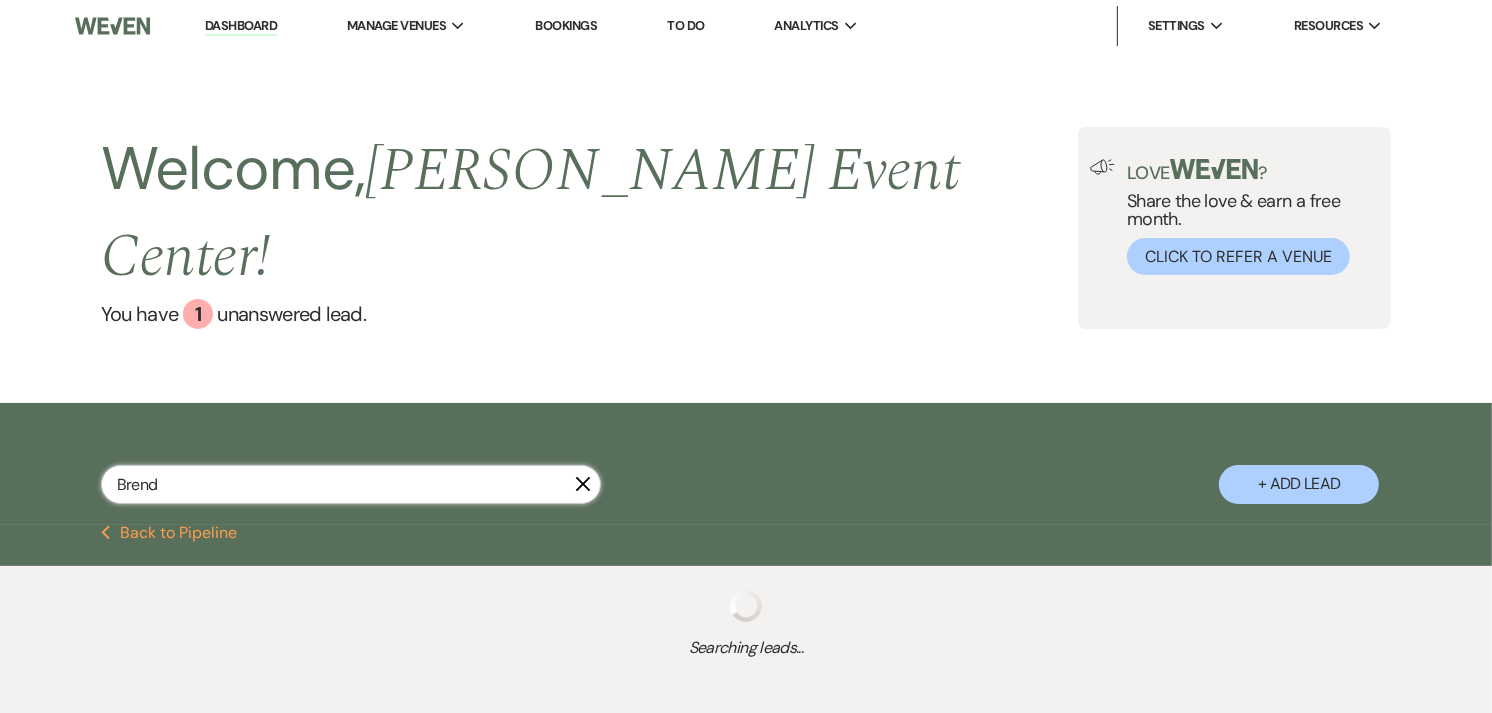 select on "8" 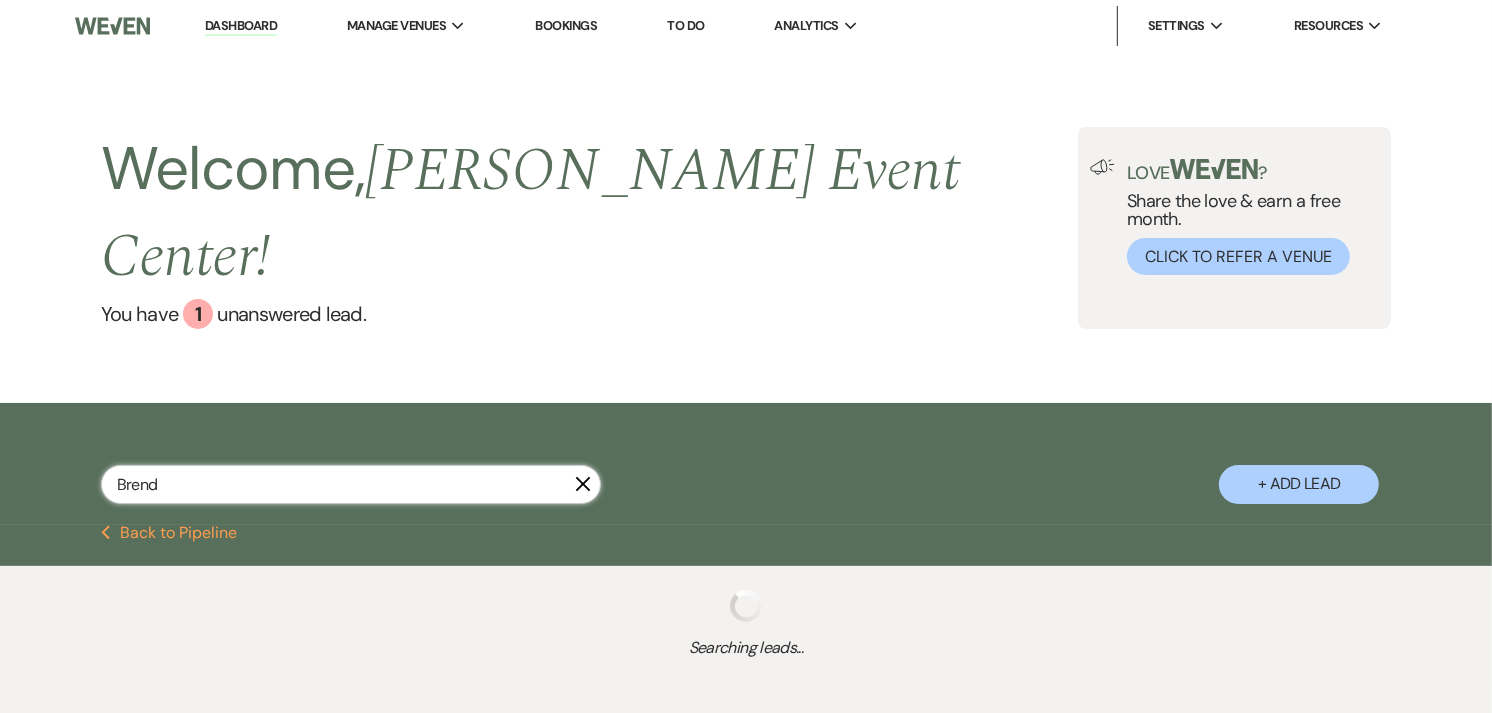 select on "6" 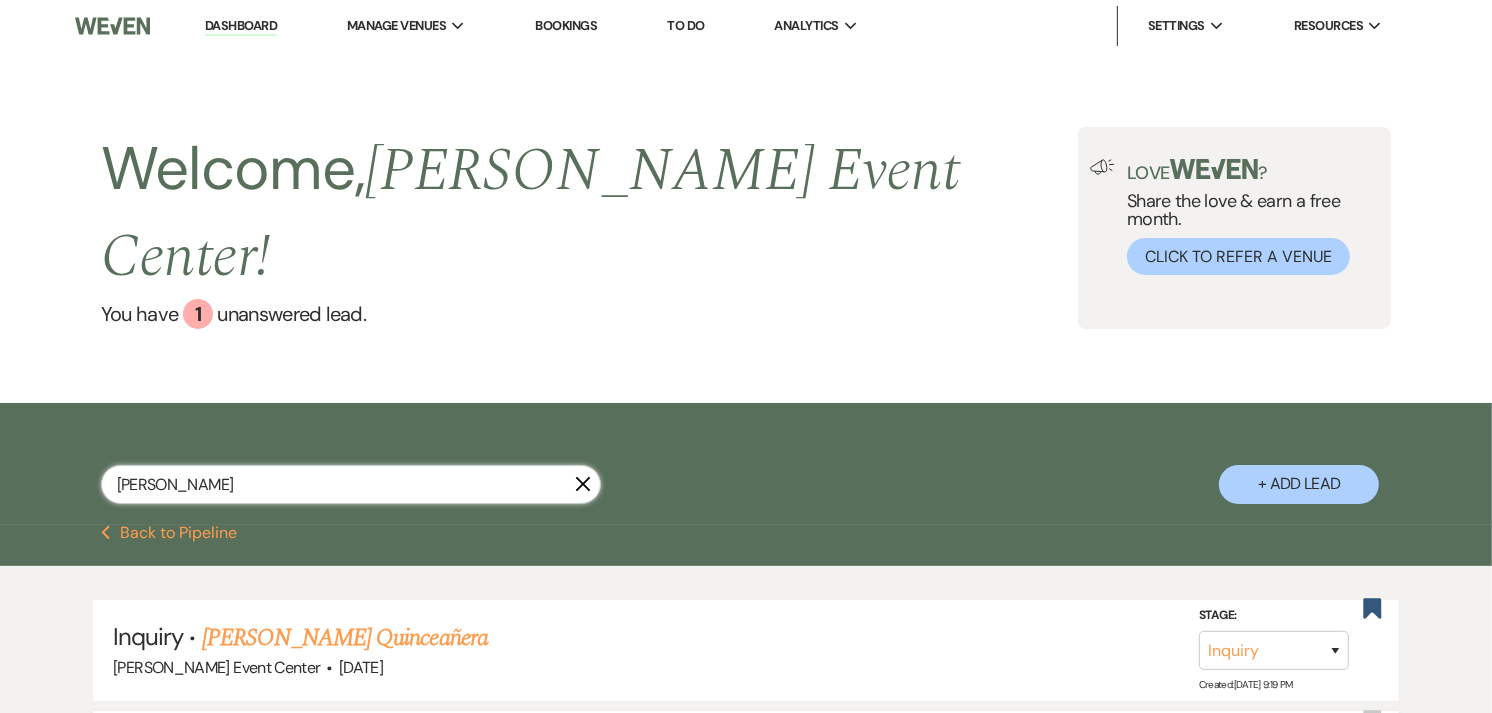 type on "[PERSON_NAME]" 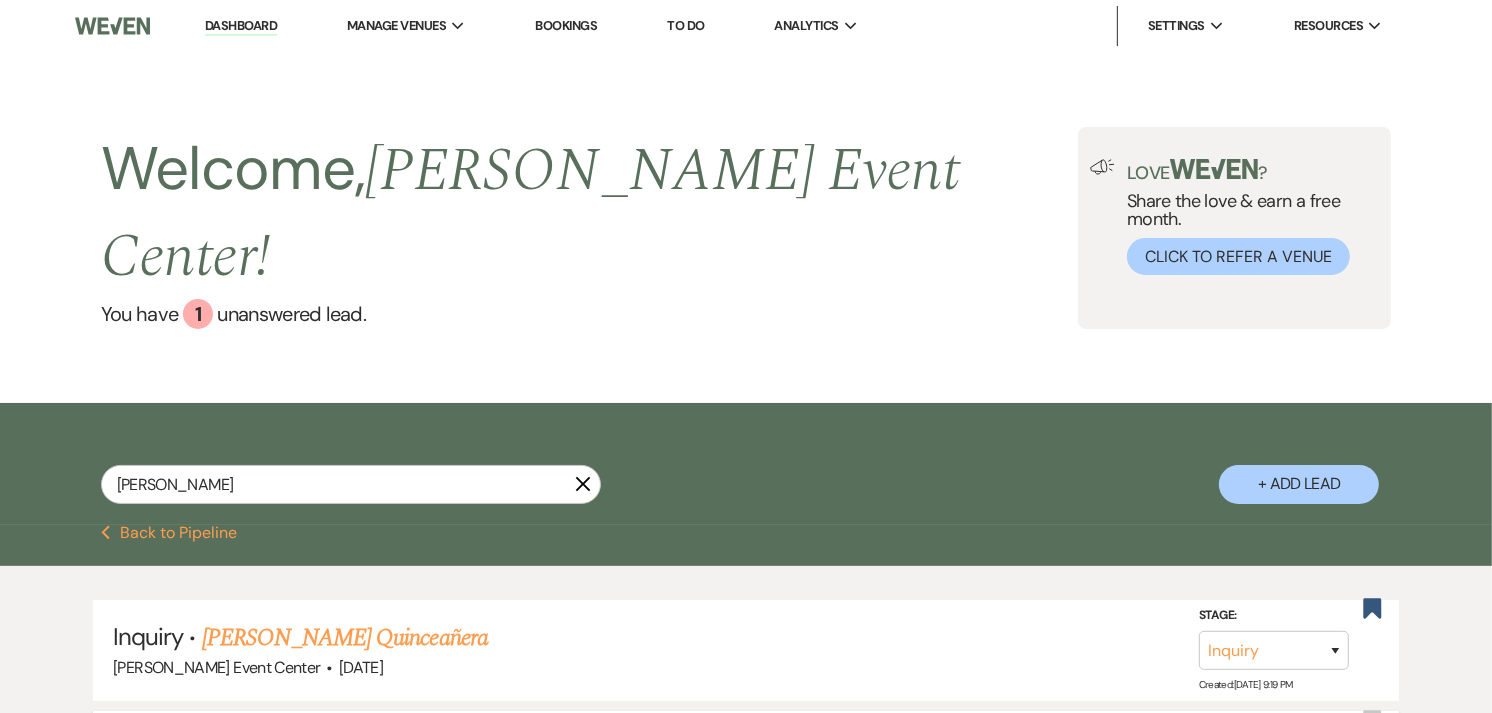 click on "[PERSON_NAME] Quinceañera" at bounding box center [351, 749] 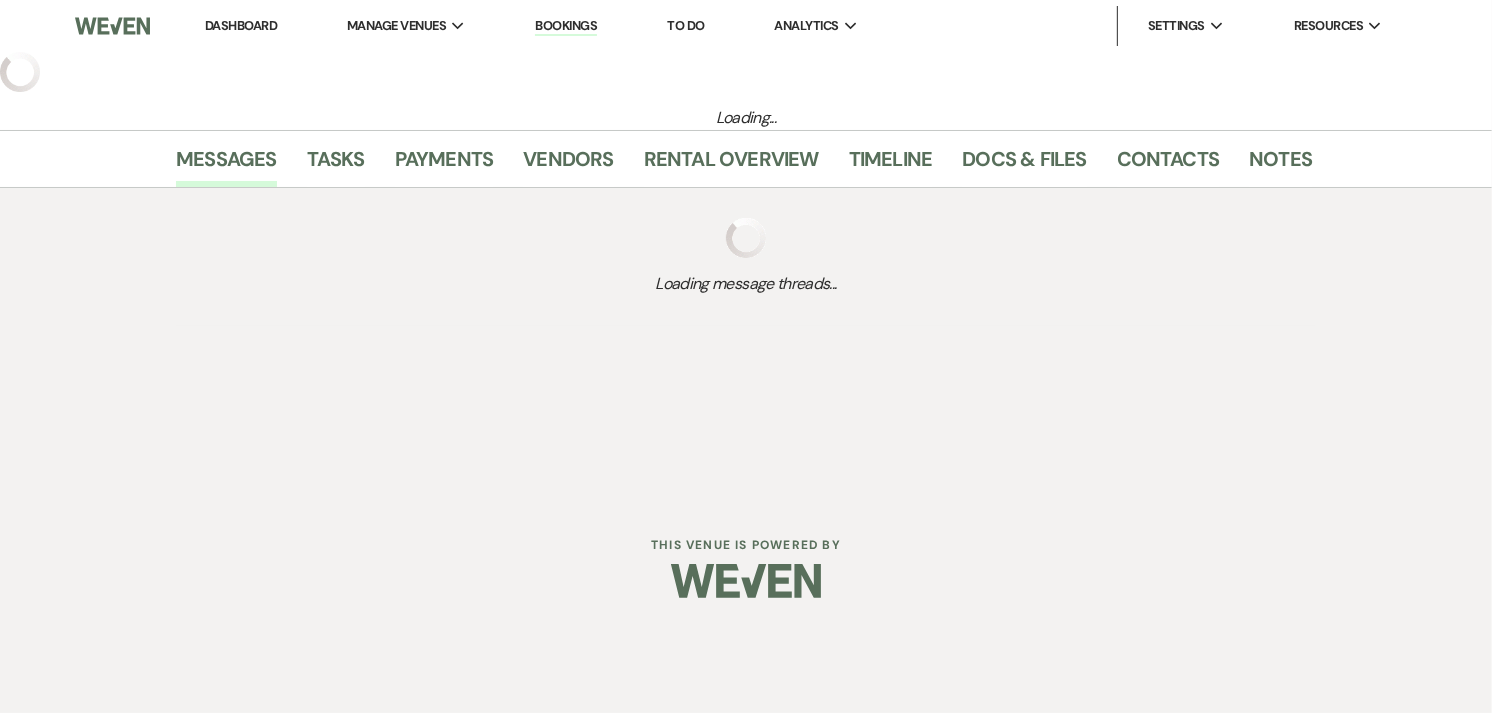select on "5" 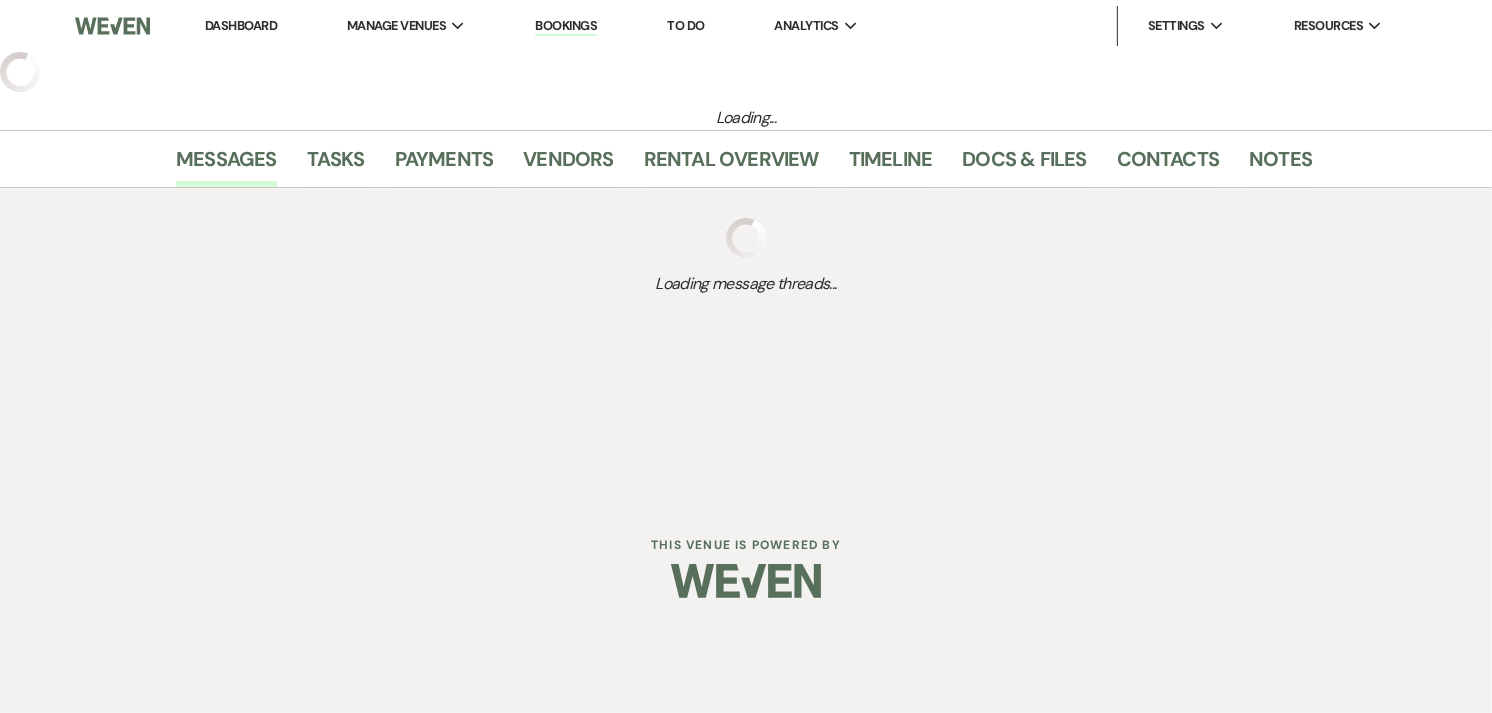 select on "15" 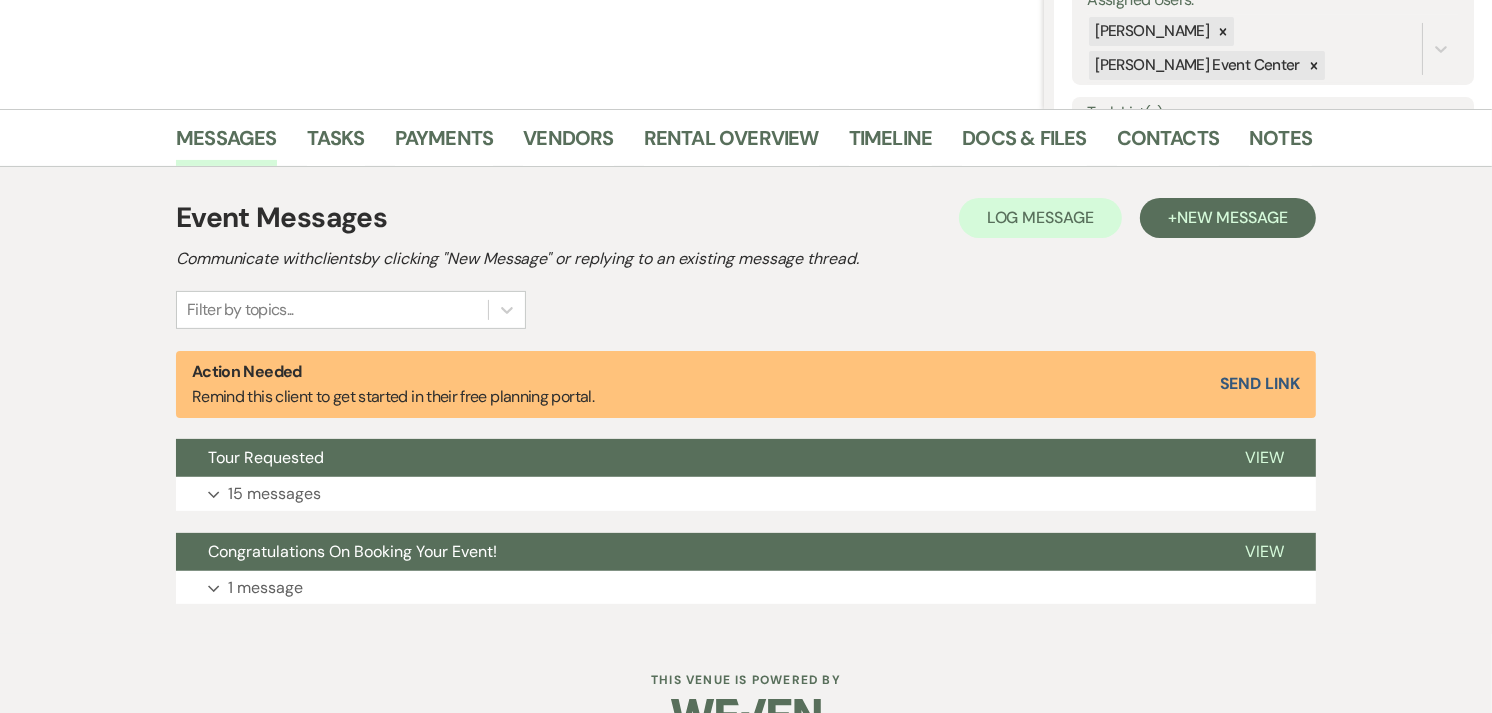 scroll, scrollTop: 397, scrollLeft: 0, axis: vertical 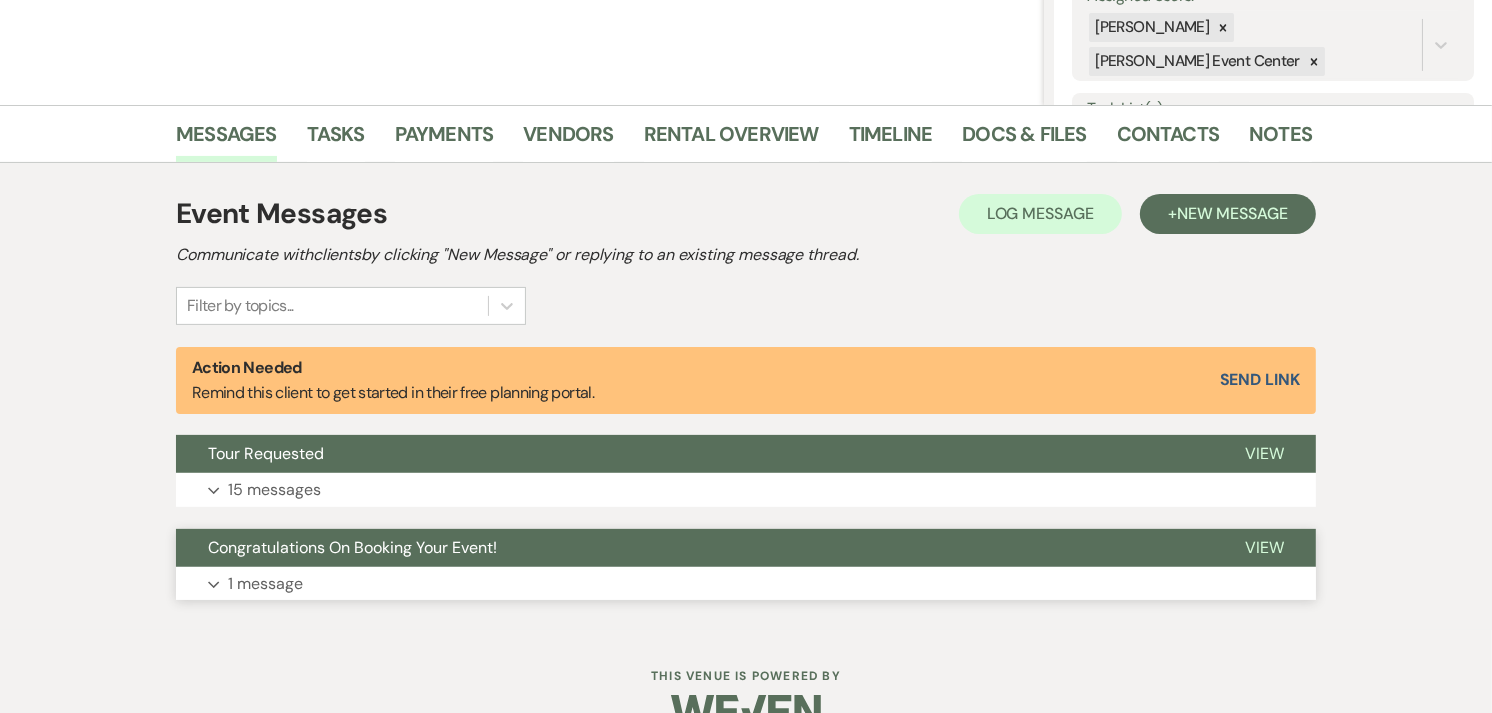 click on "Expand 1 message" at bounding box center (746, 584) 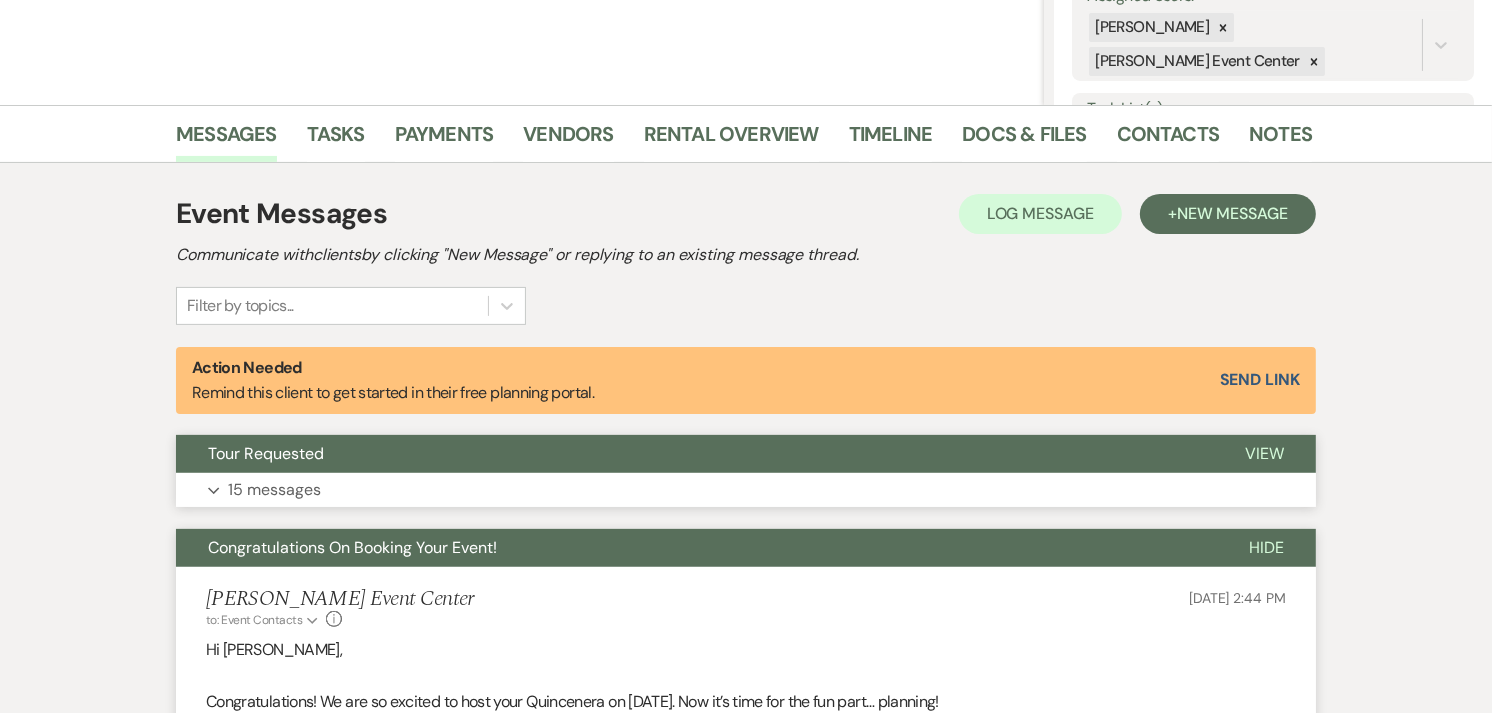 click on "Expand 15 messages" at bounding box center (746, 490) 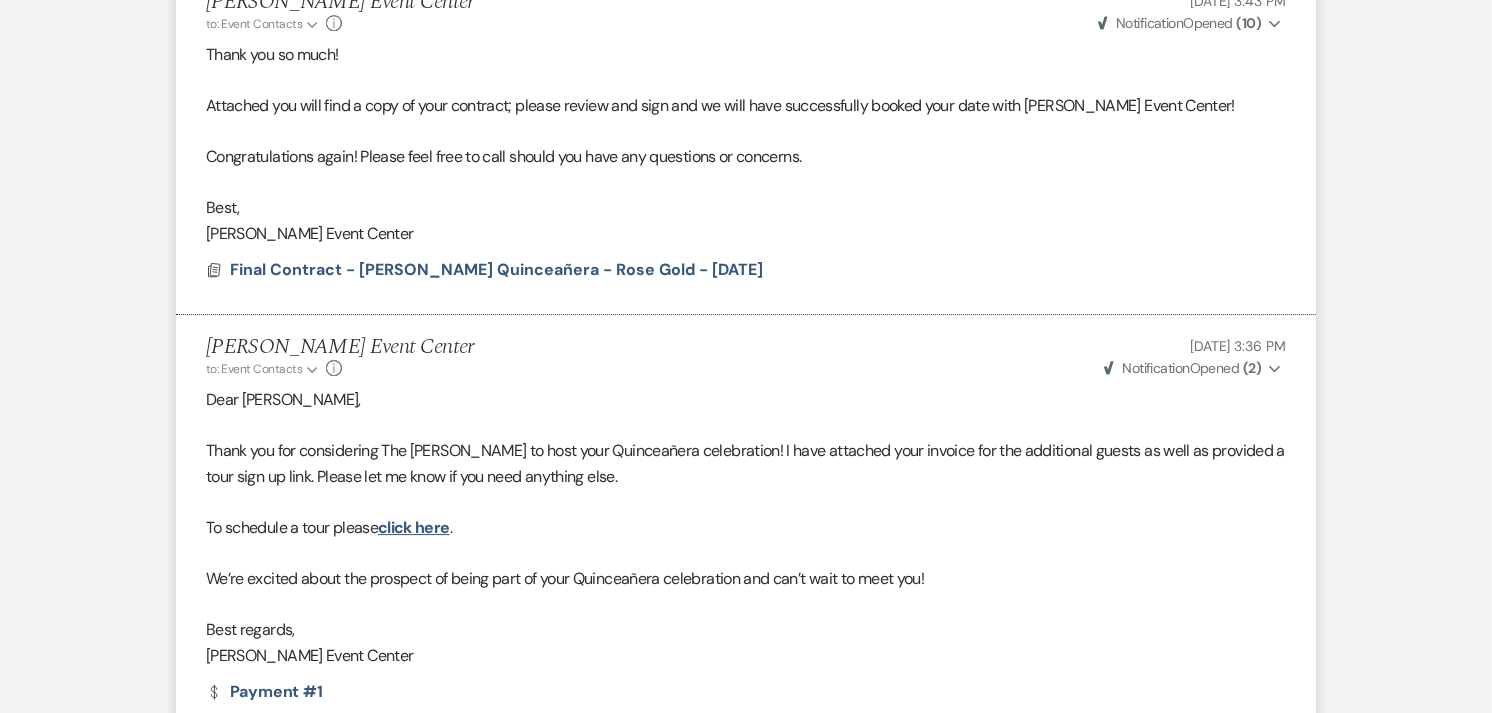 click at bounding box center (746, 502) 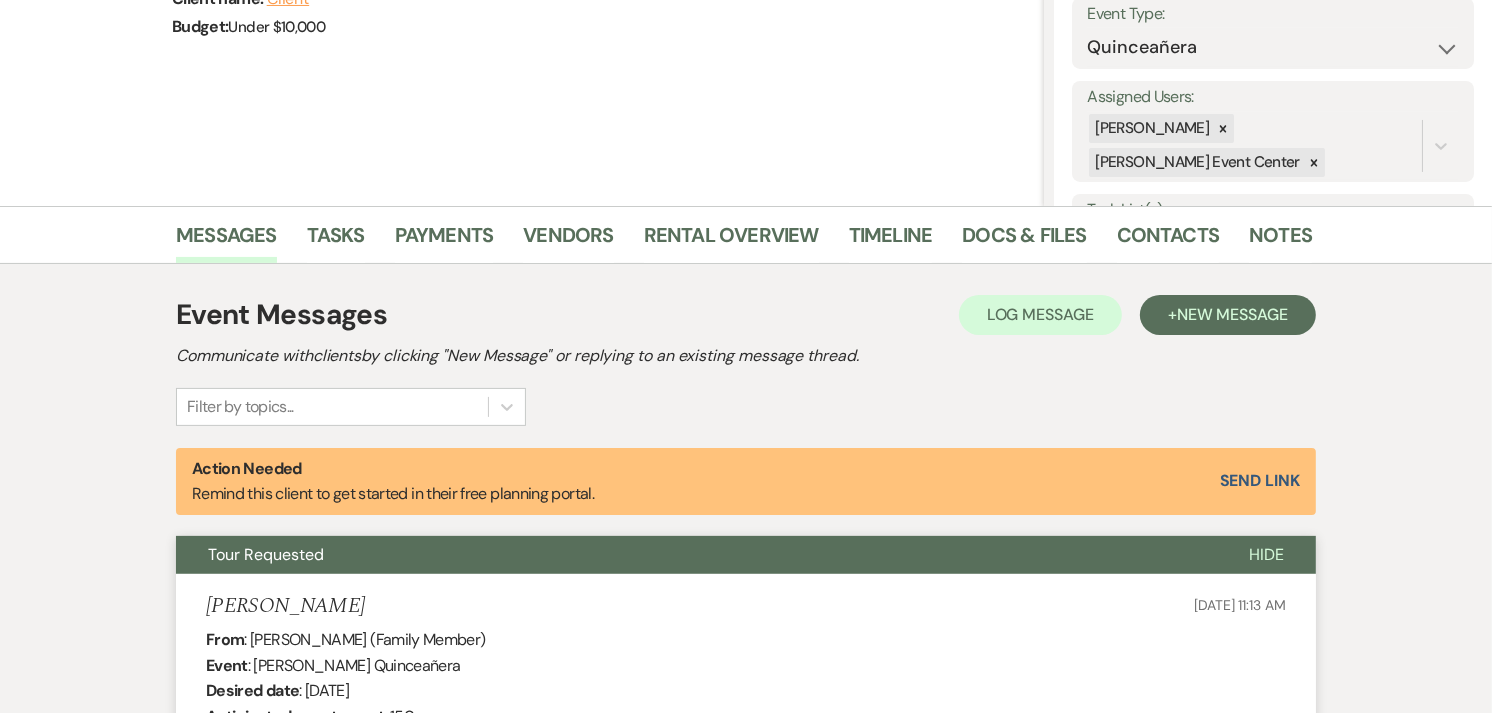 scroll, scrollTop: 295, scrollLeft: 0, axis: vertical 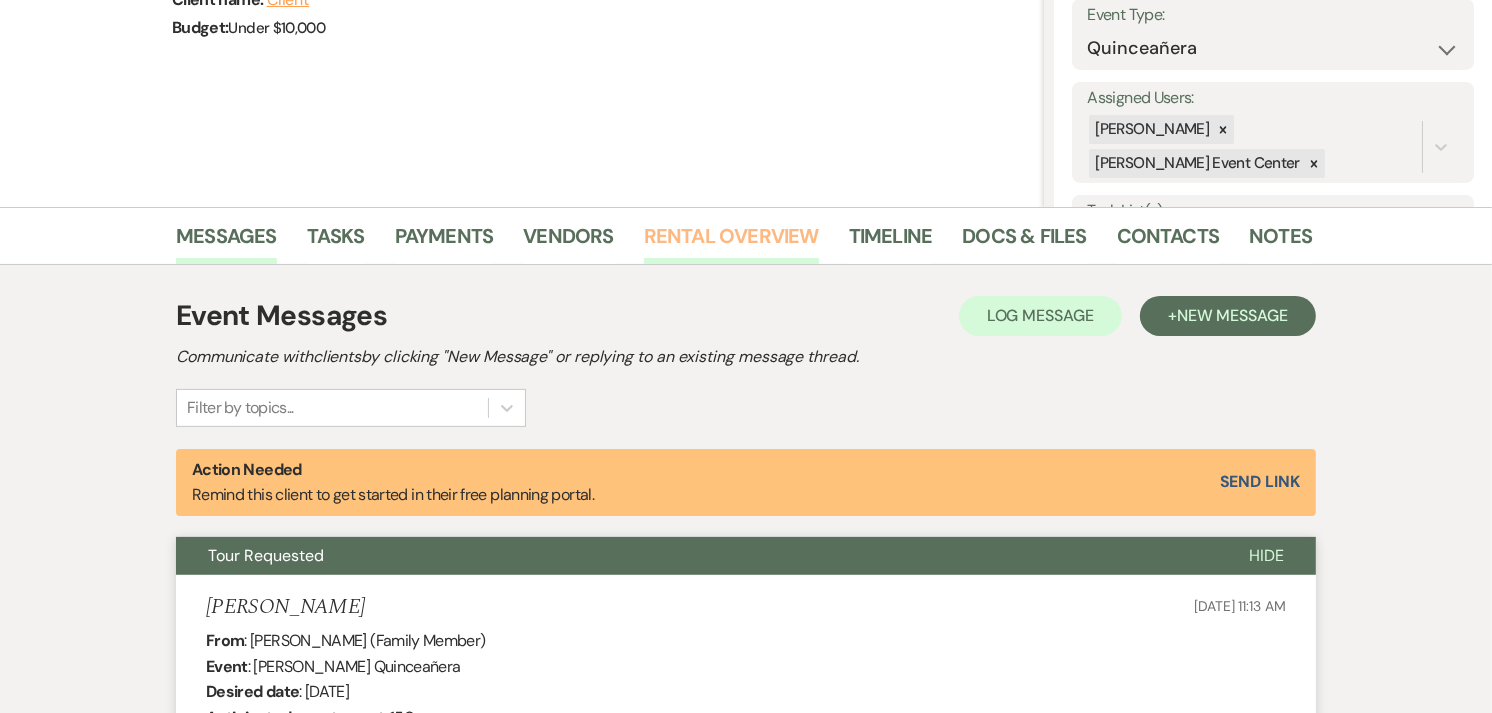 click on "Rental Overview" at bounding box center [731, 242] 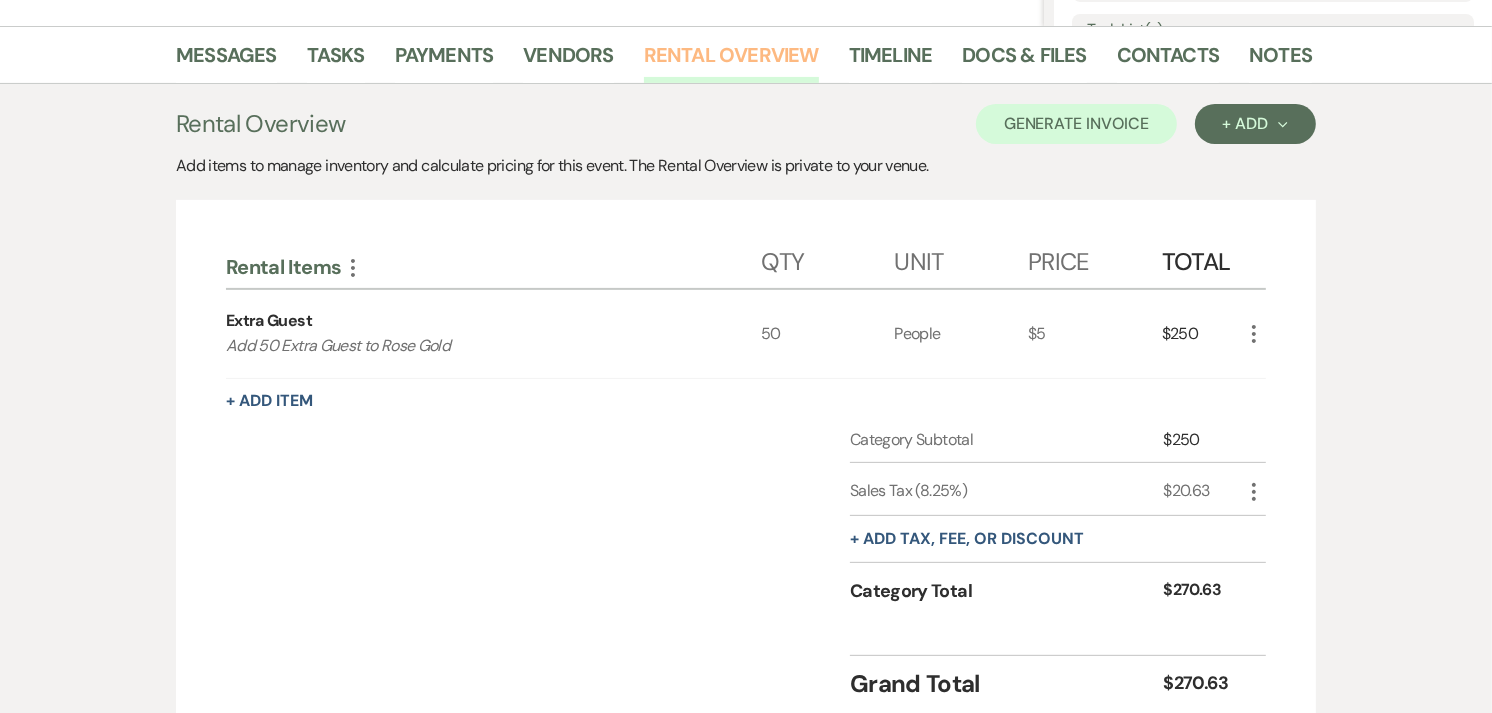 scroll, scrollTop: 478, scrollLeft: 0, axis: vertical 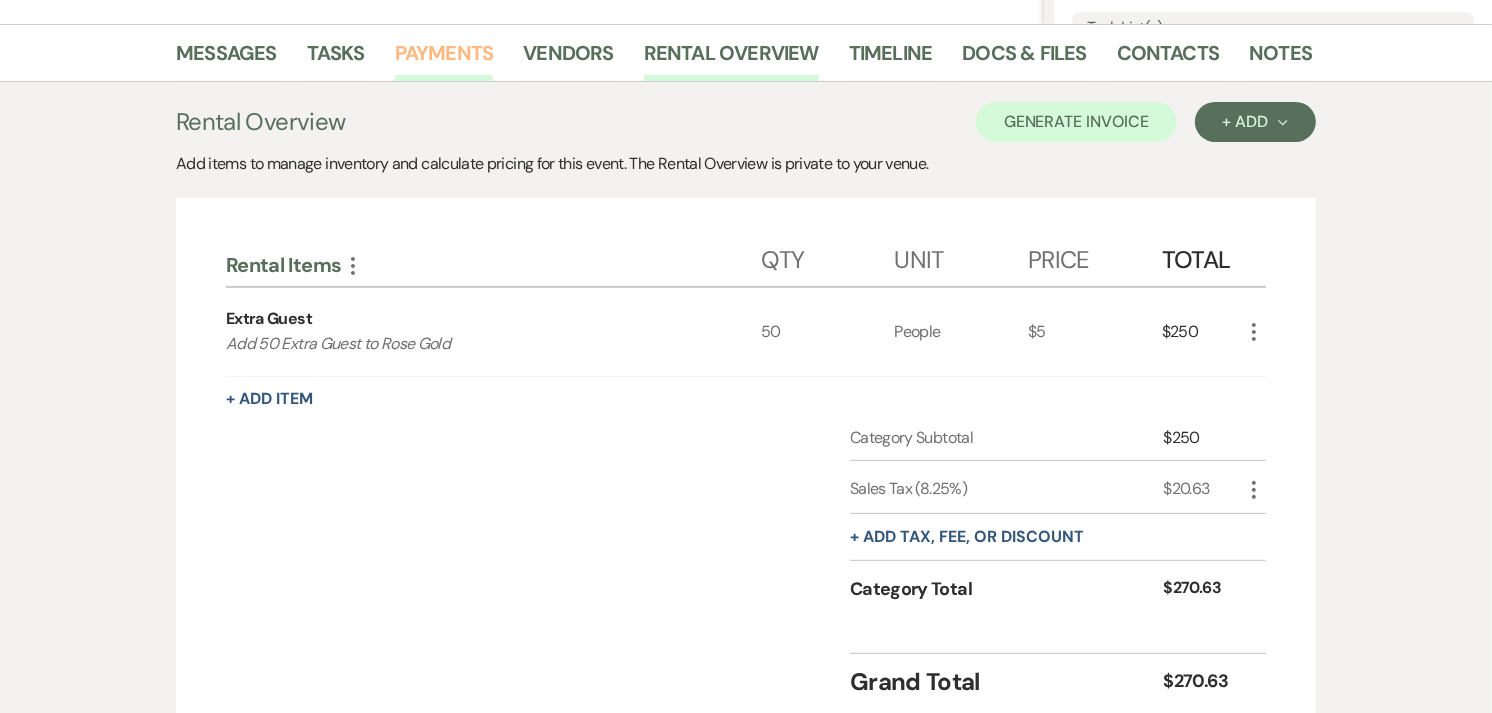 click on "Payments" at bounding box center (444, 59) 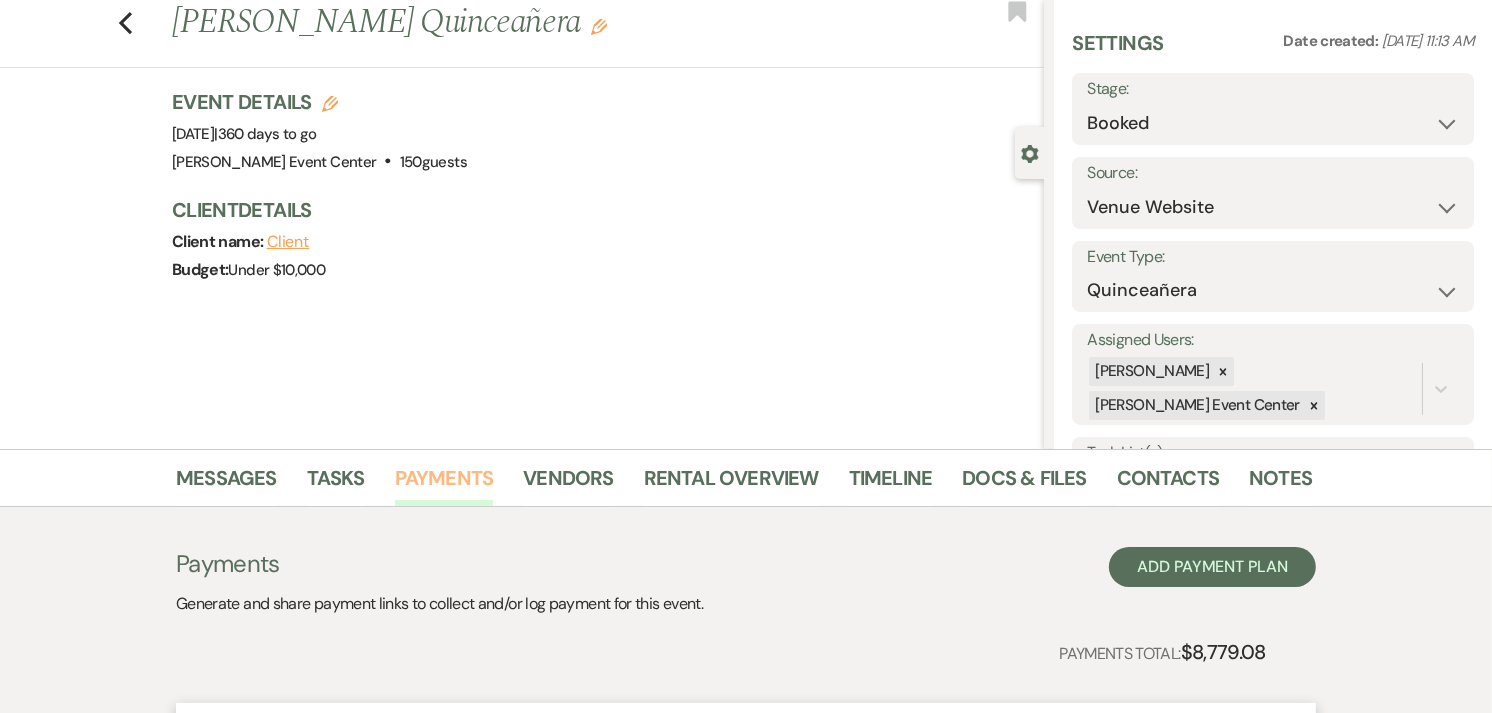 scroll, scrollTop: 0, scrollLeft: 0, axis: both 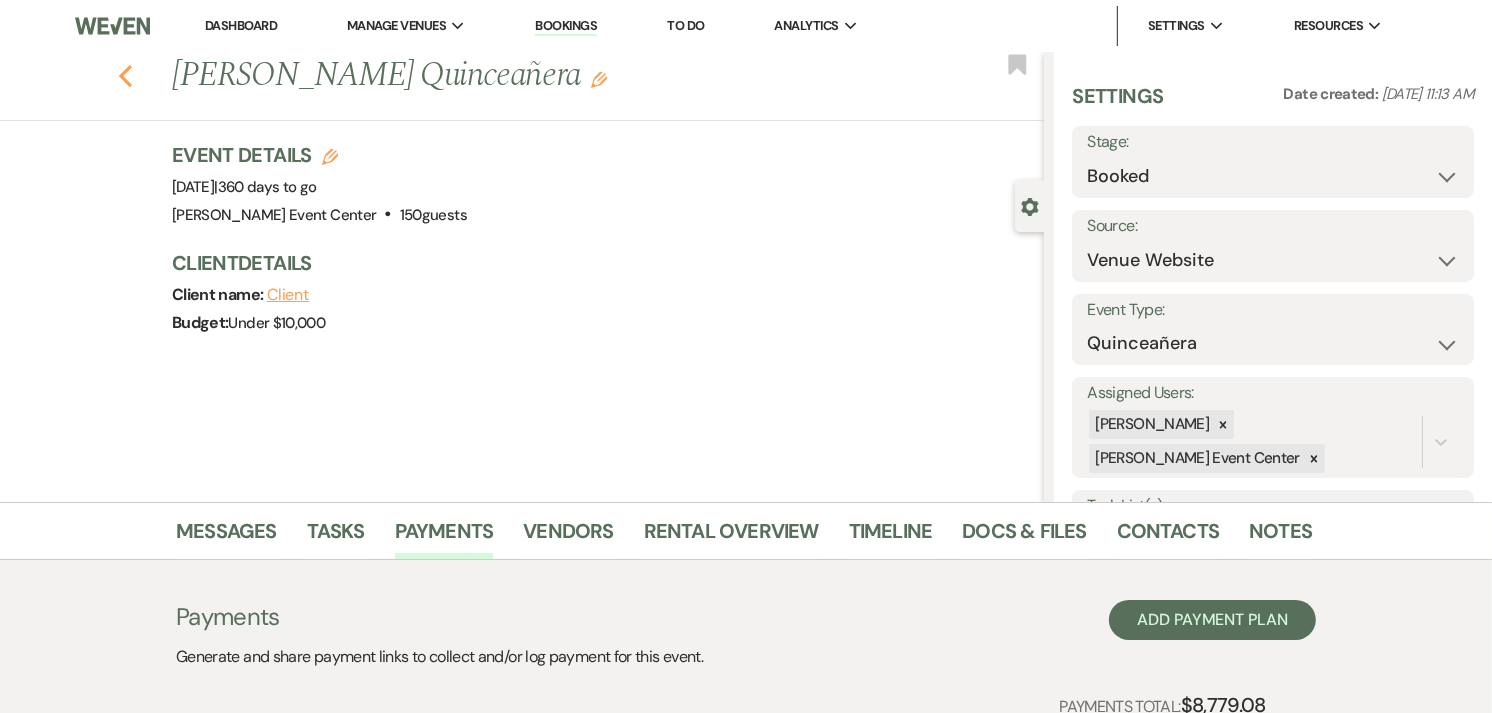 click on "Previous" 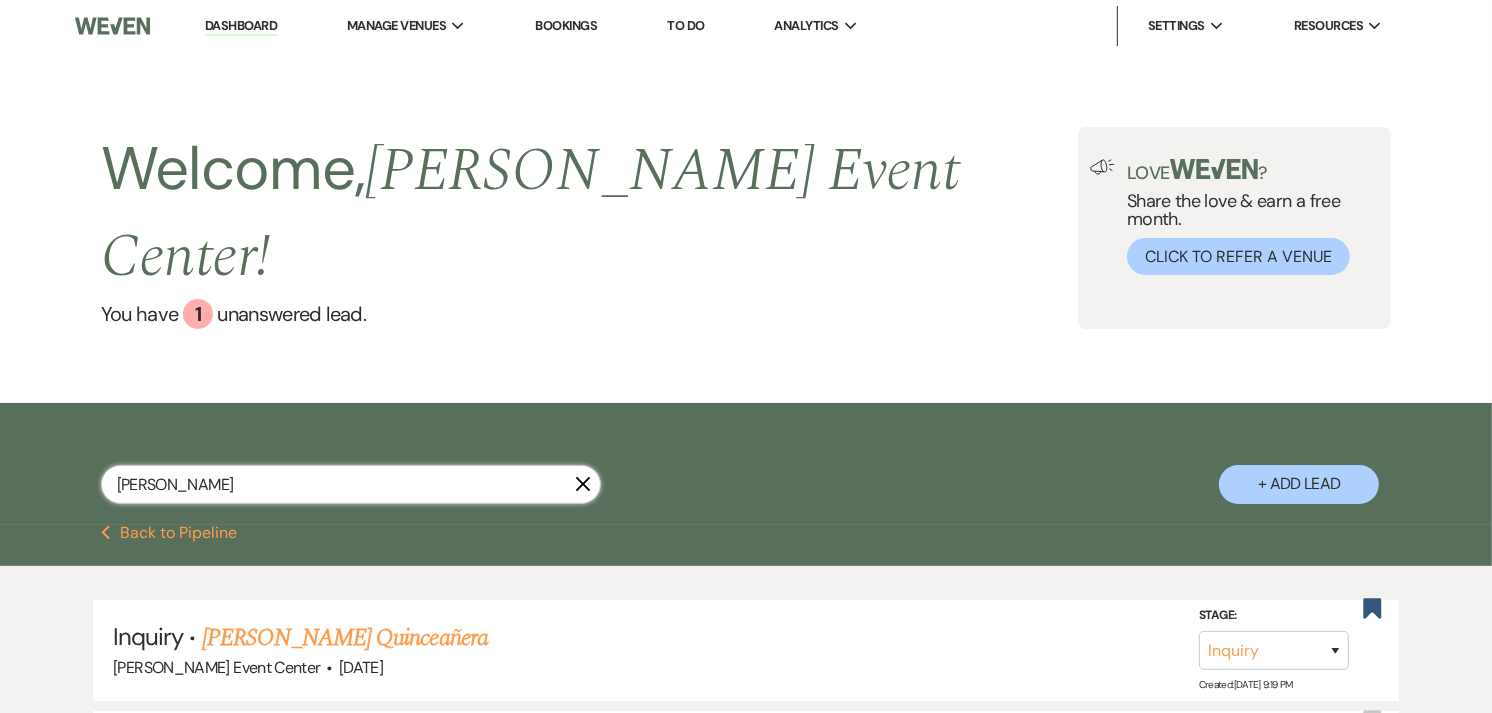 click on "[PERSON_NAME]" at bounding box center [351, 484] 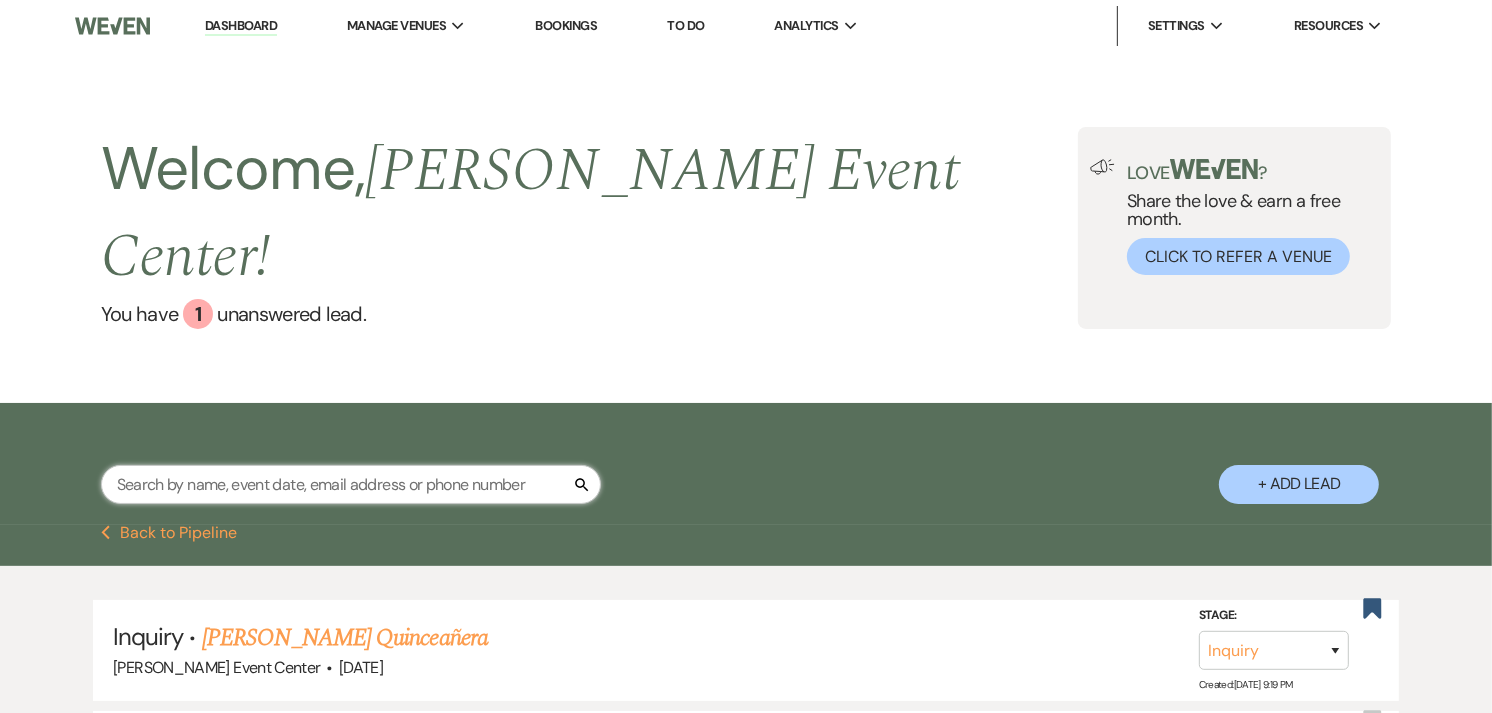 click at bounding box center [351, 484] 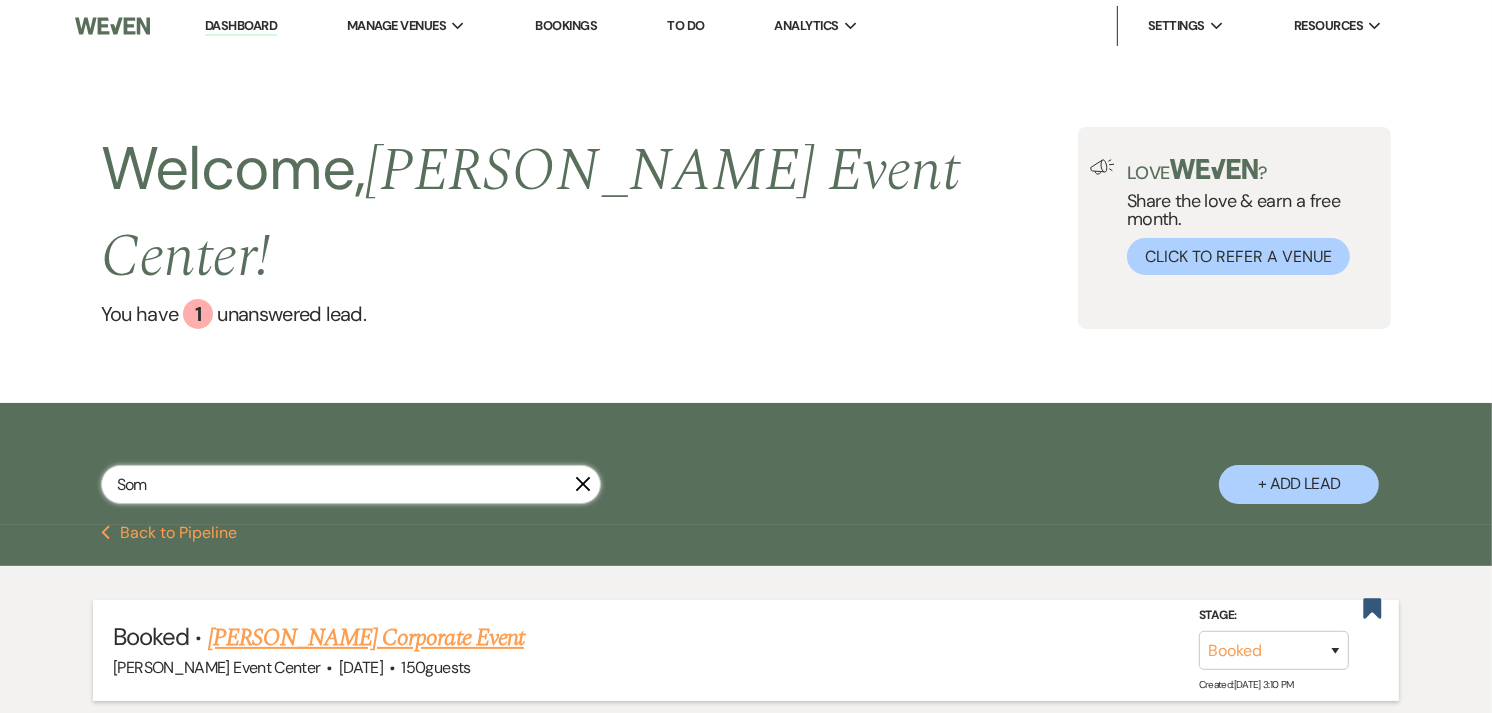type on "Som" 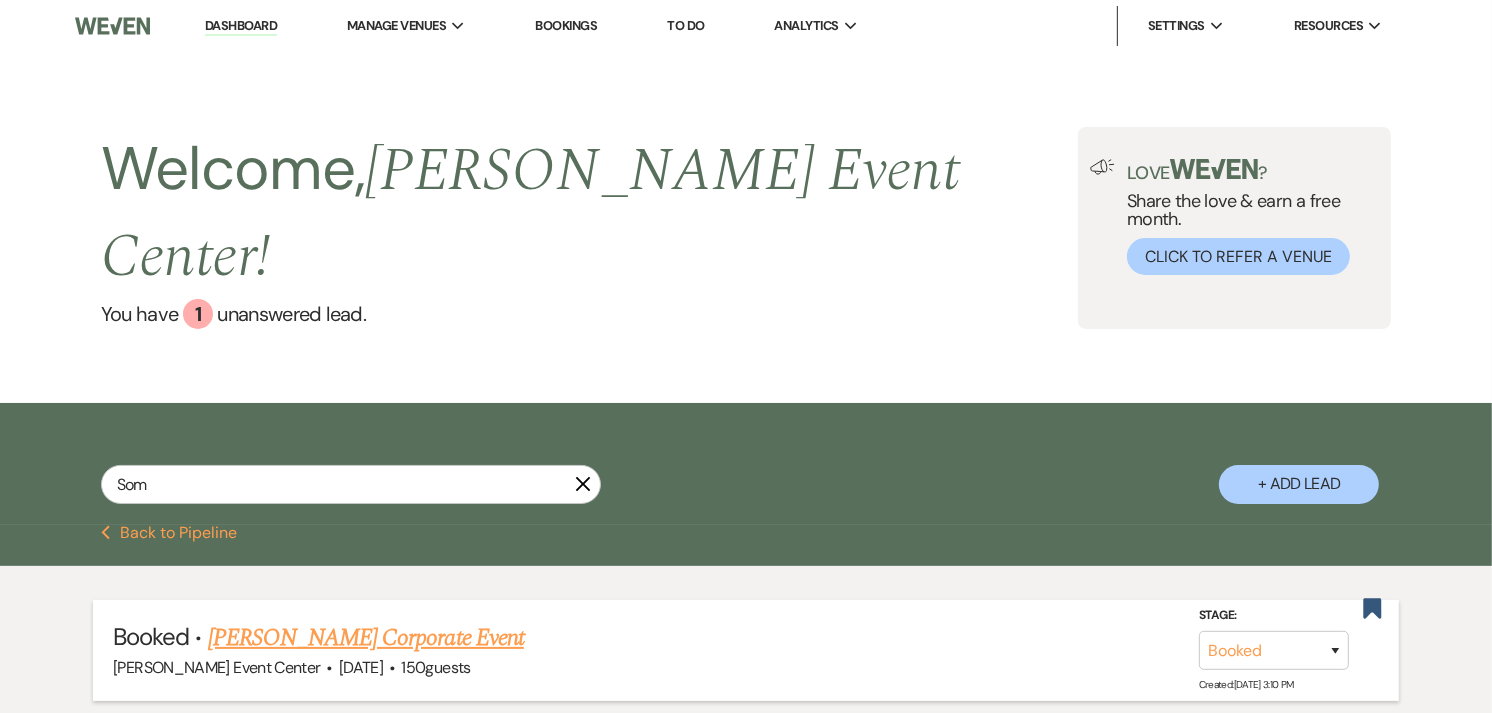 click on "[PERSON_NAME] Corporate Event" at bounding box center [366, 638] 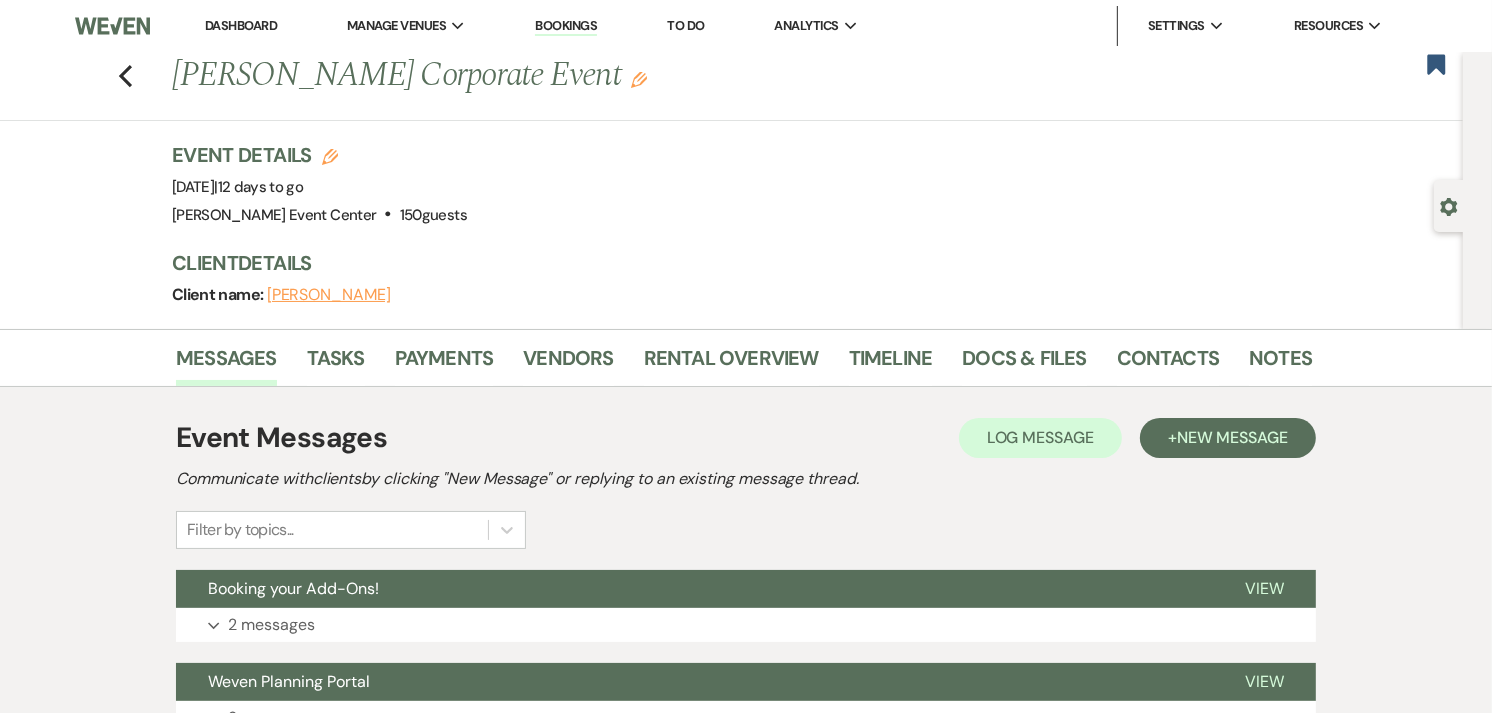 scroll, scrollTop: 273, scrollLeft: 0, axis: vertical 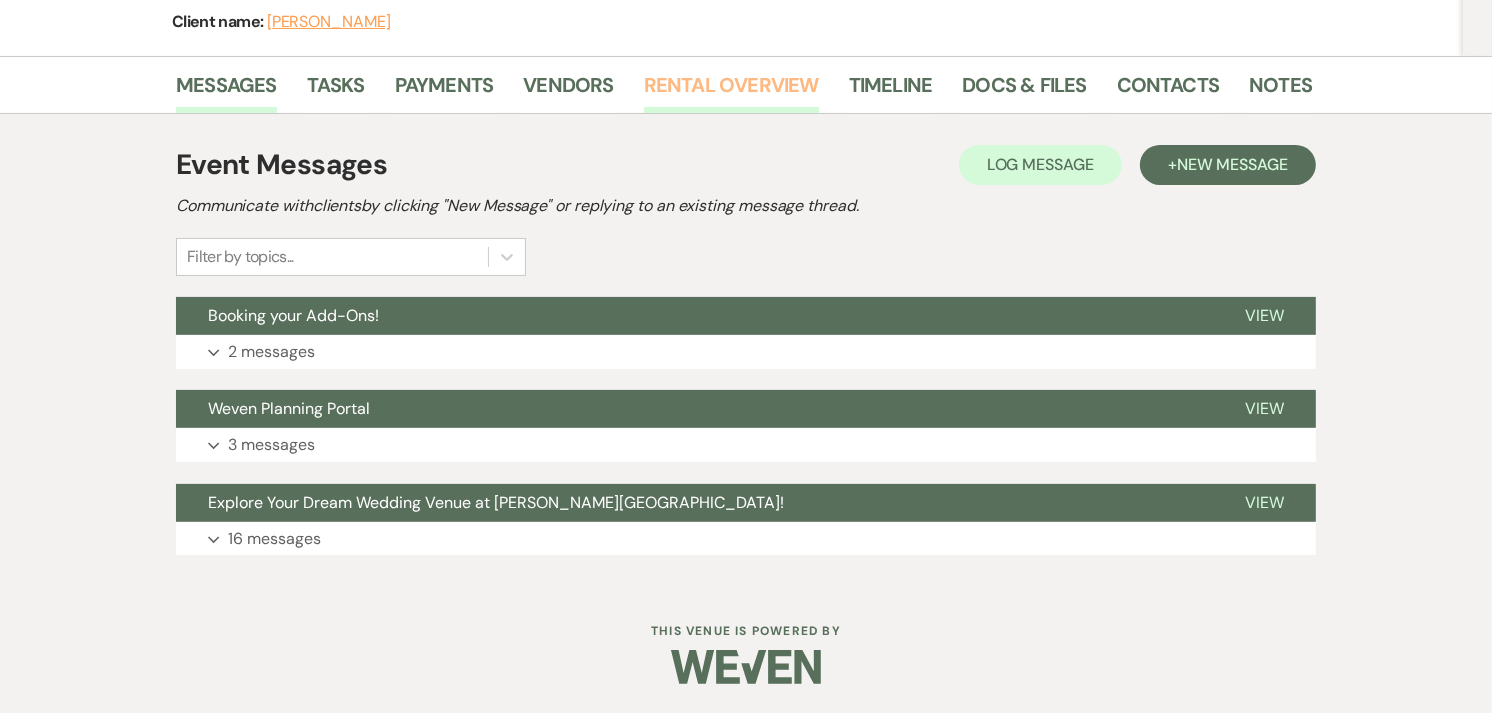 click on "Rental Overview" at bounding box center (731, 91) 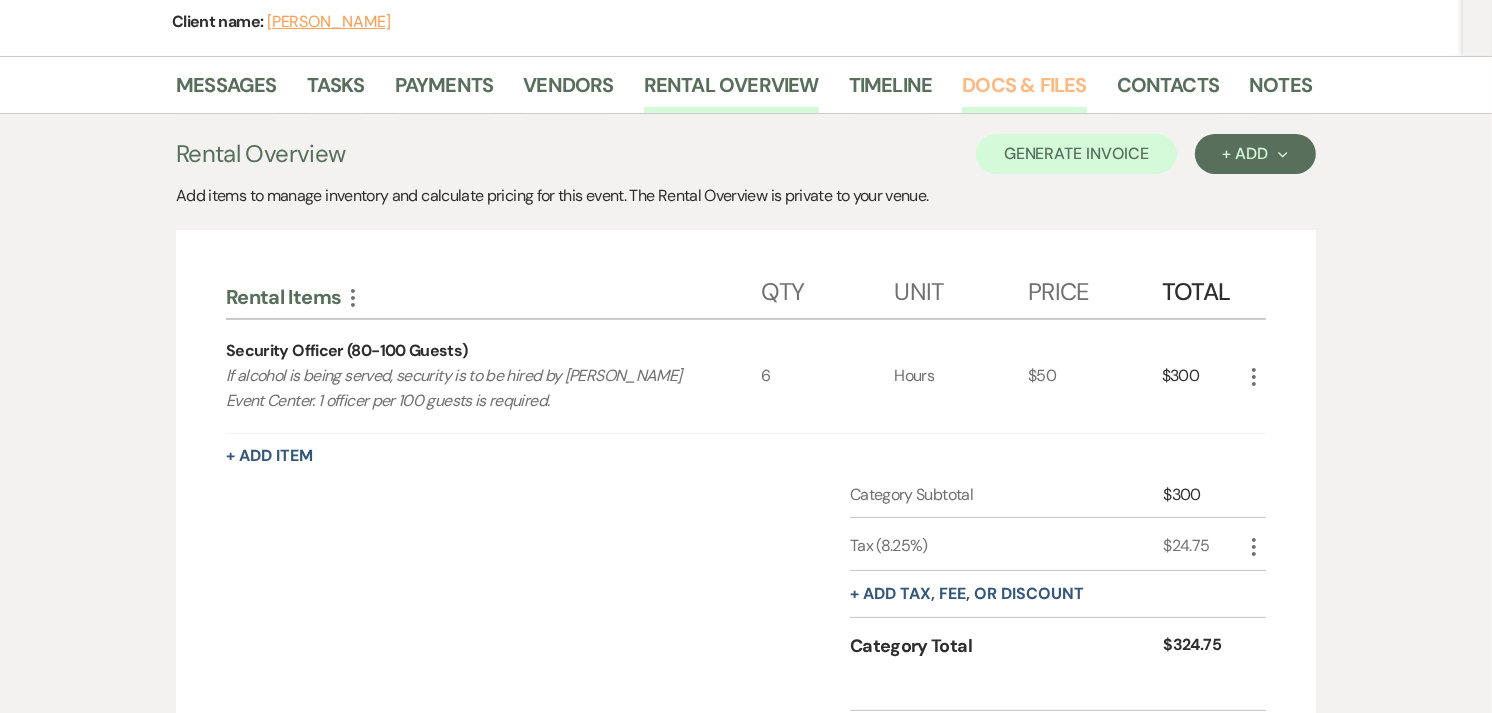 click on "Docs & Files" at bounding box center (1024, 91) 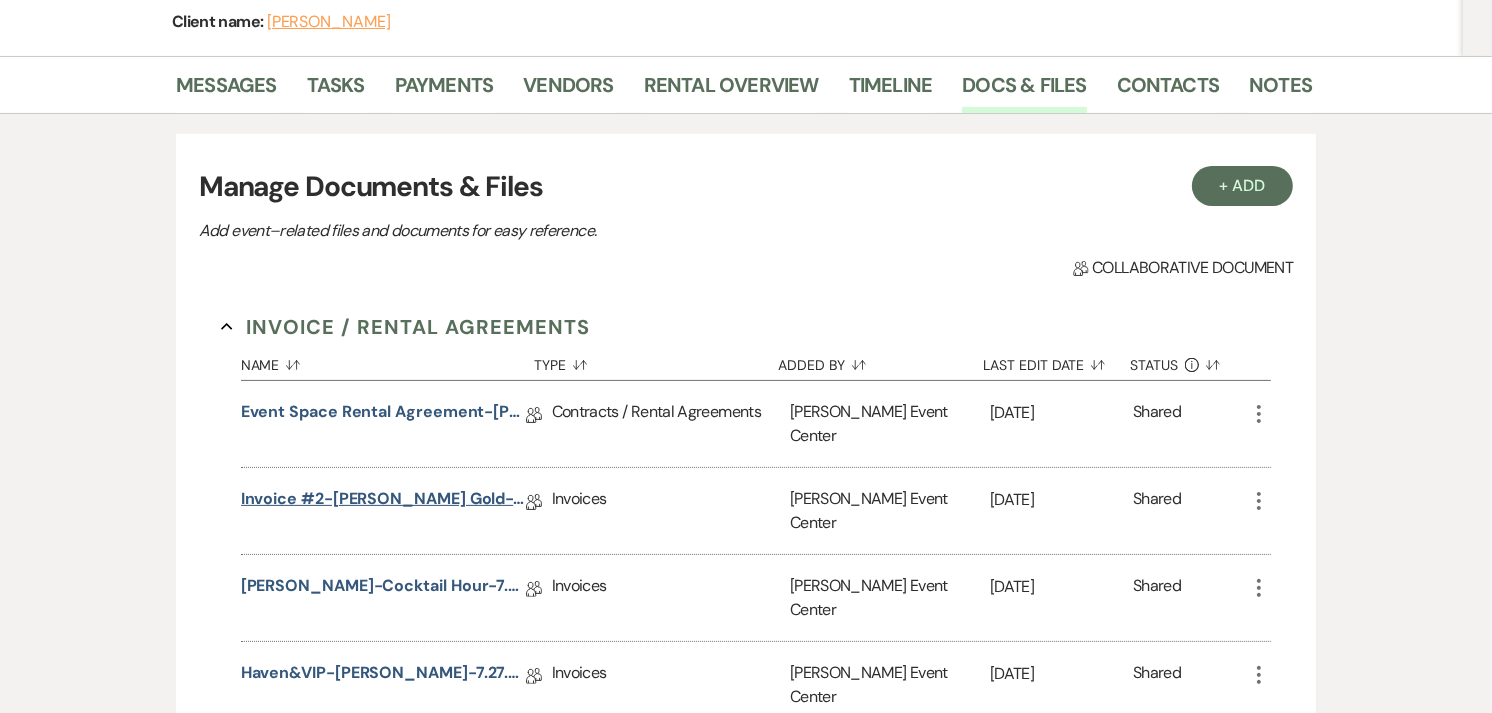 click on "Invoice #2-[PERSON_NAME] Gold-7.27.25" at bounding box center (383, 502) 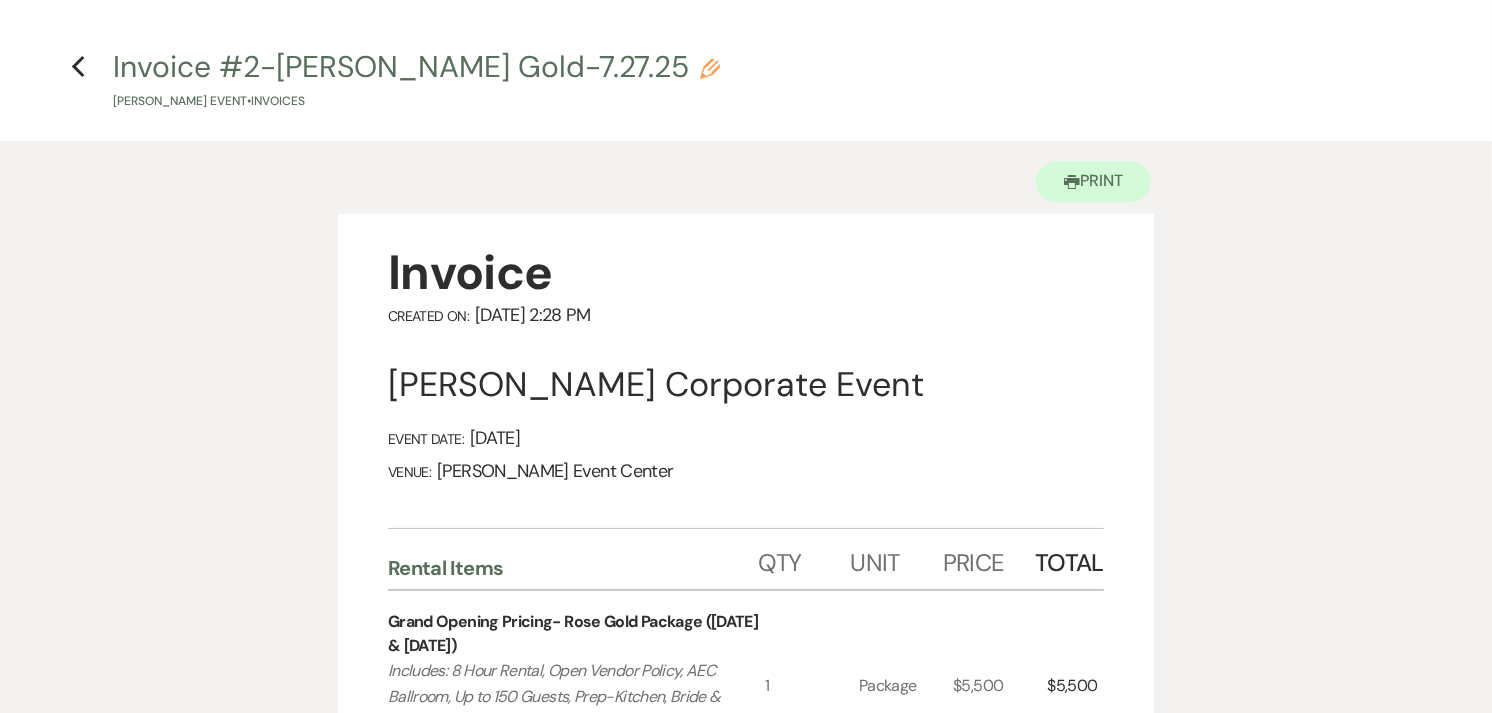 scroll, scrollTop: 0, scrollLeft: 0, axis: both 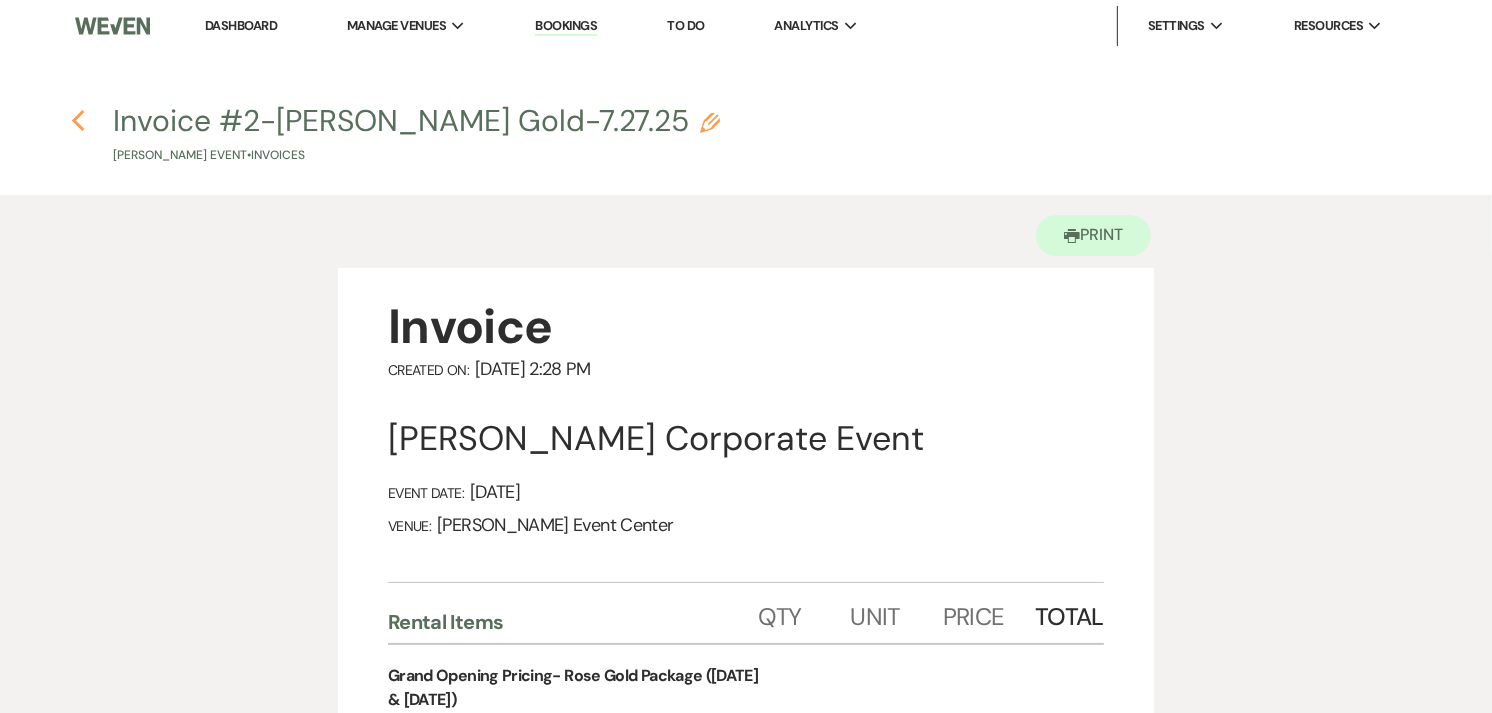 click 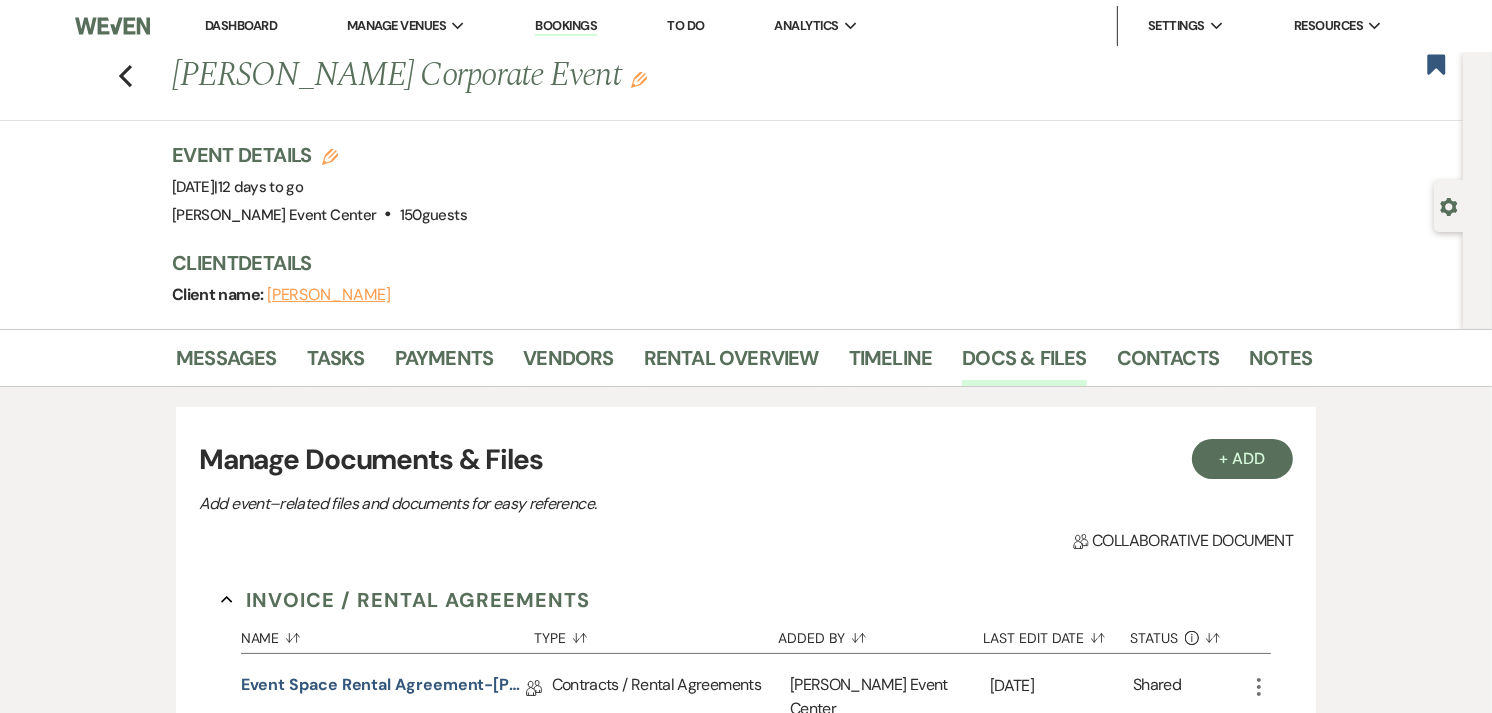 scroll, scrollTop: 273, scrollLeft: 0, axis: vertical 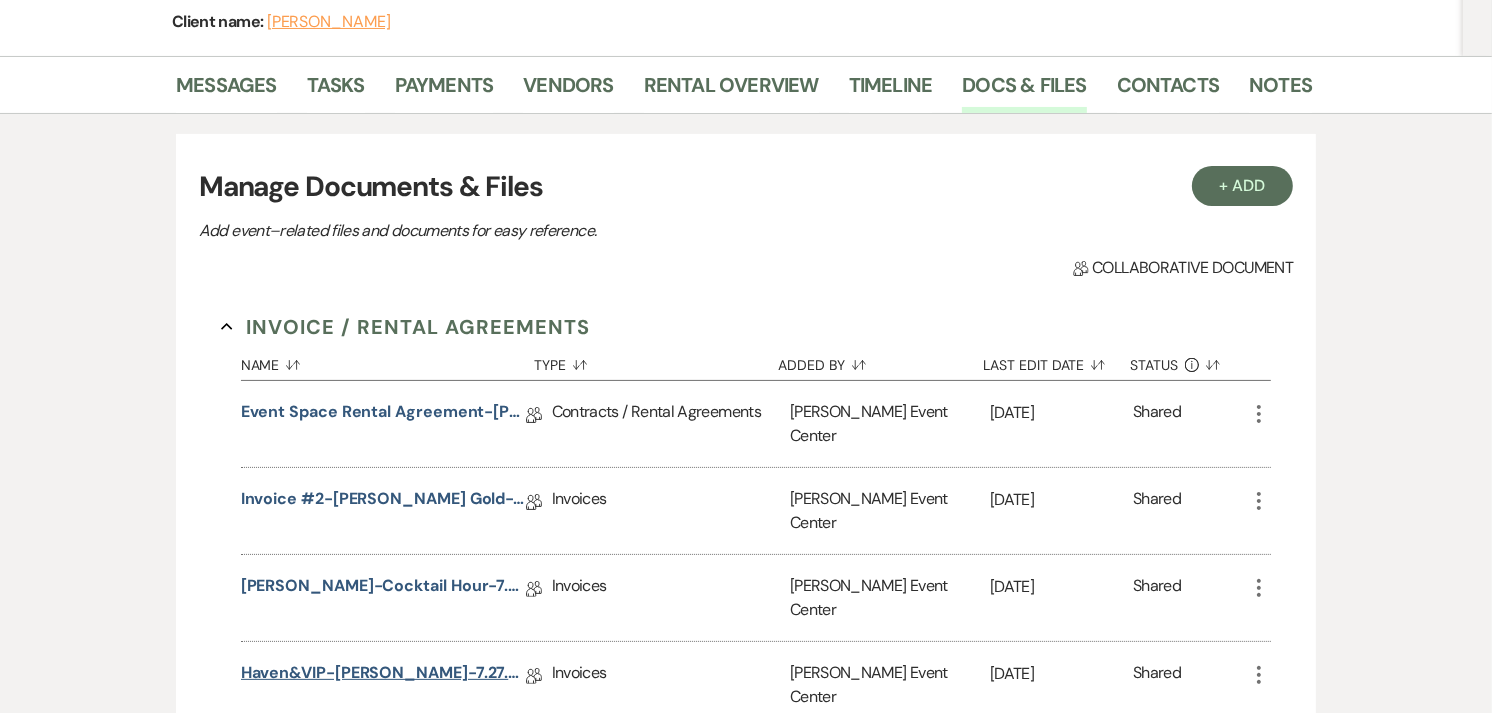 click on "Haven&VIP-[PERSON_NAME]-7.27.25" at bounding box center [383, 676] 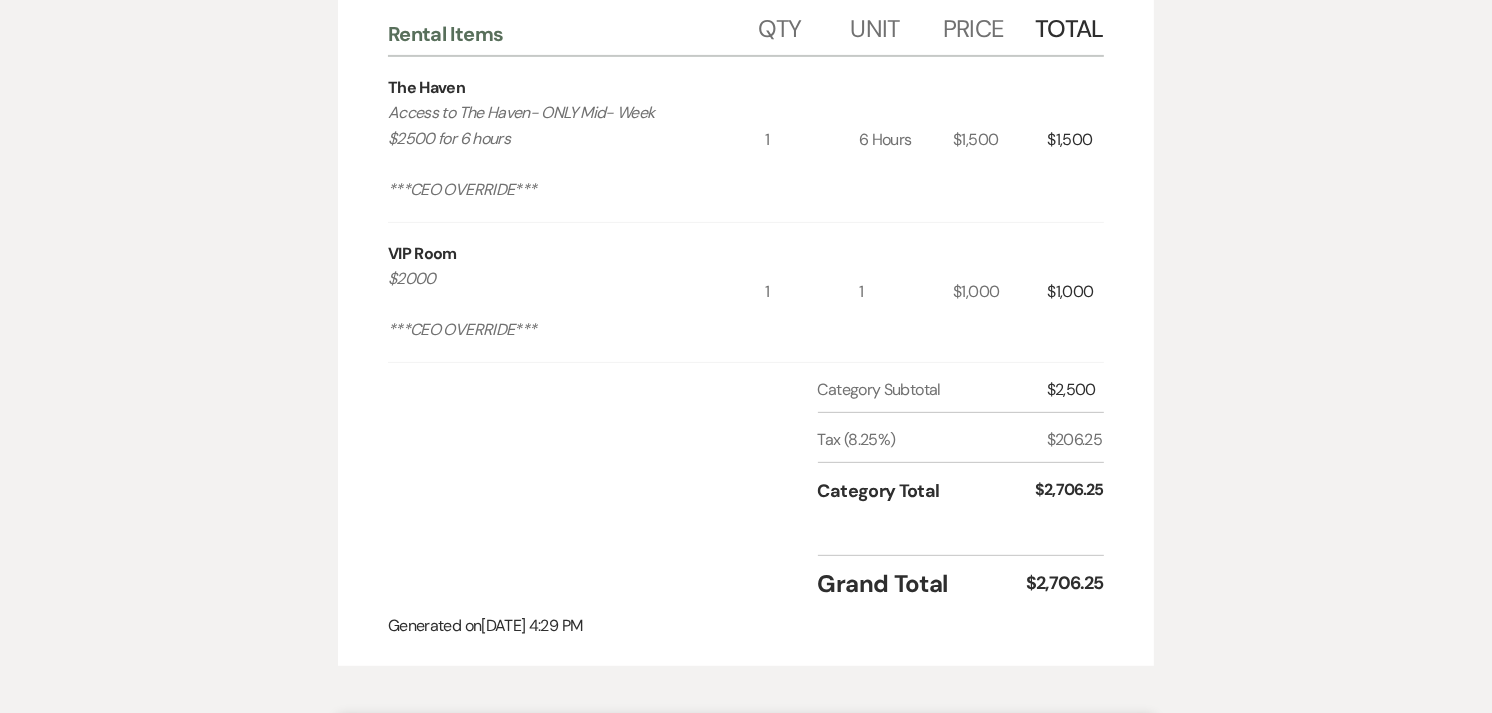 scroll, scrollTop: 0, scrollLeft: 0, axis: both 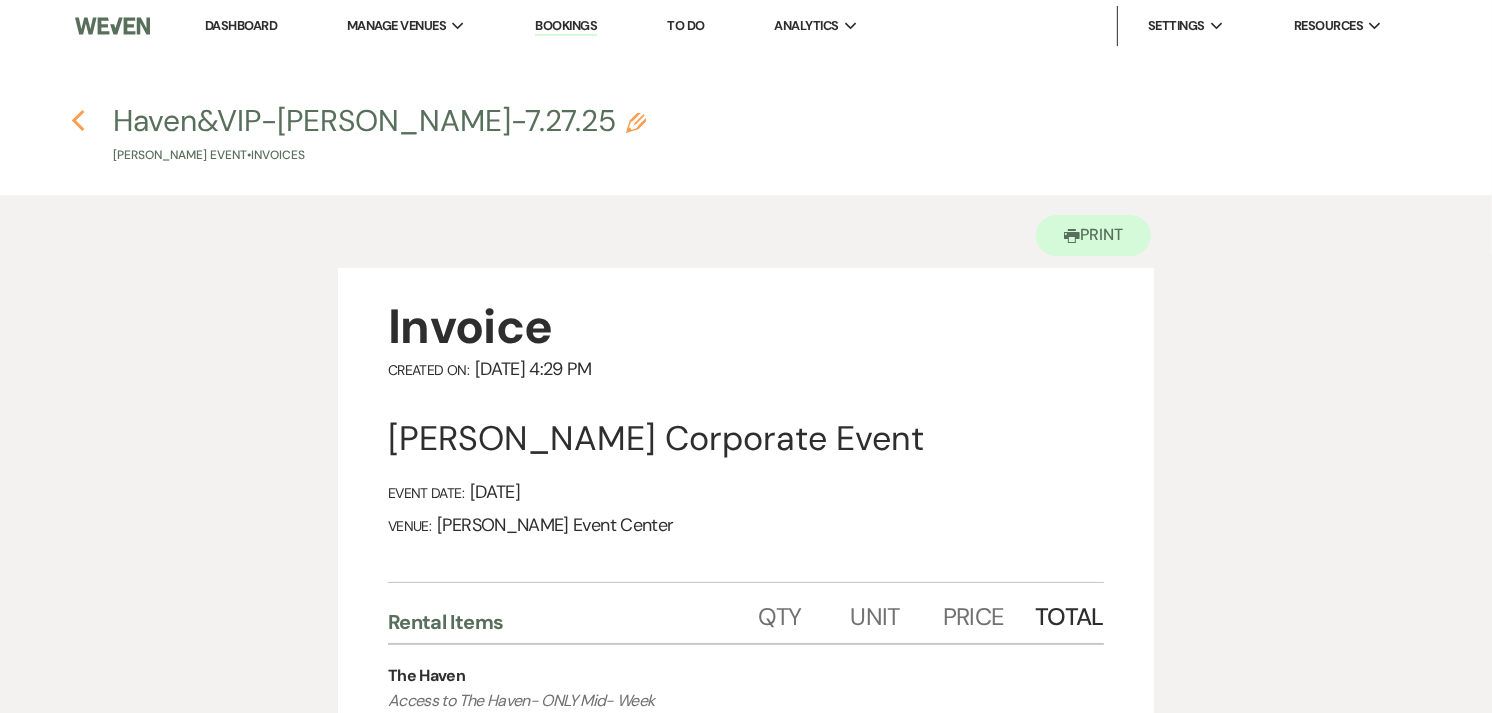 click on "Previous" 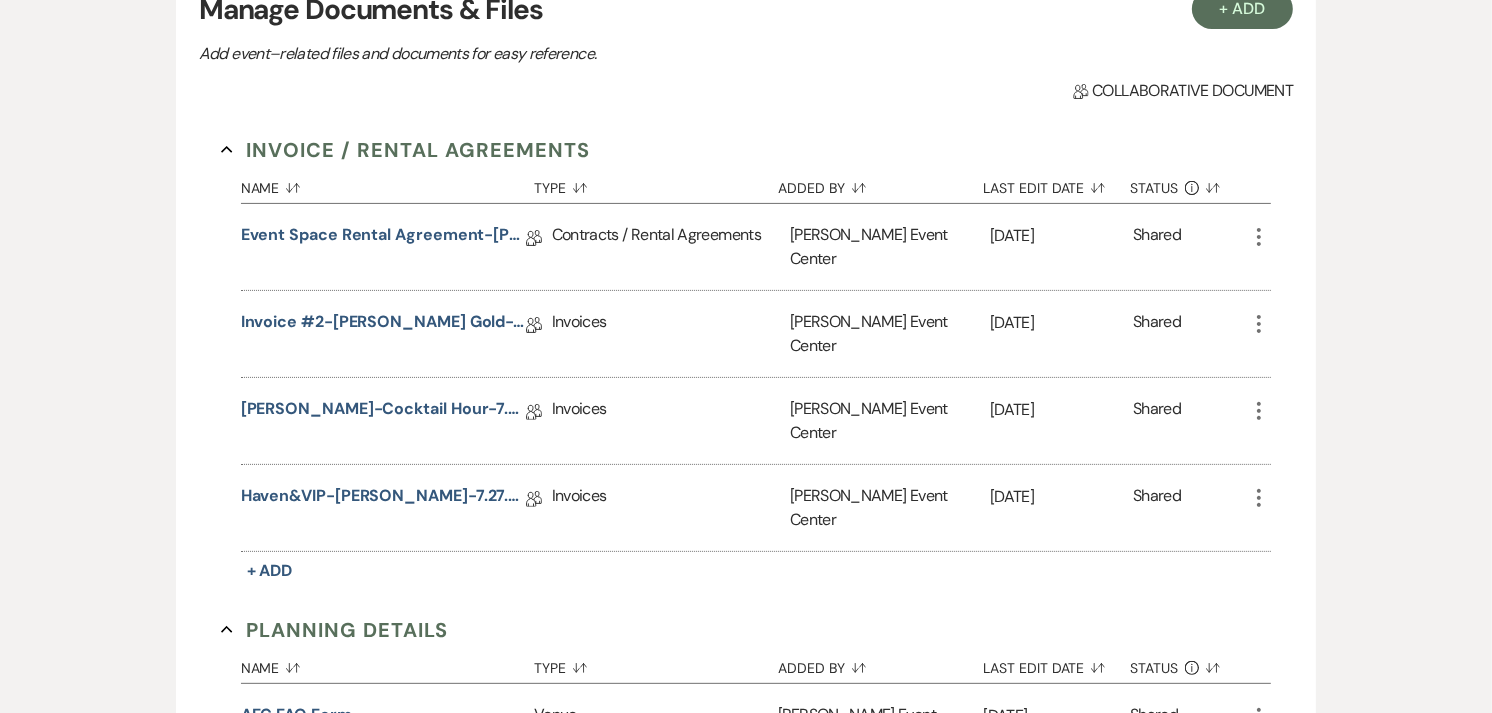 scroll, scrollTop: 424, scrollLeft: 0, axis: vertical 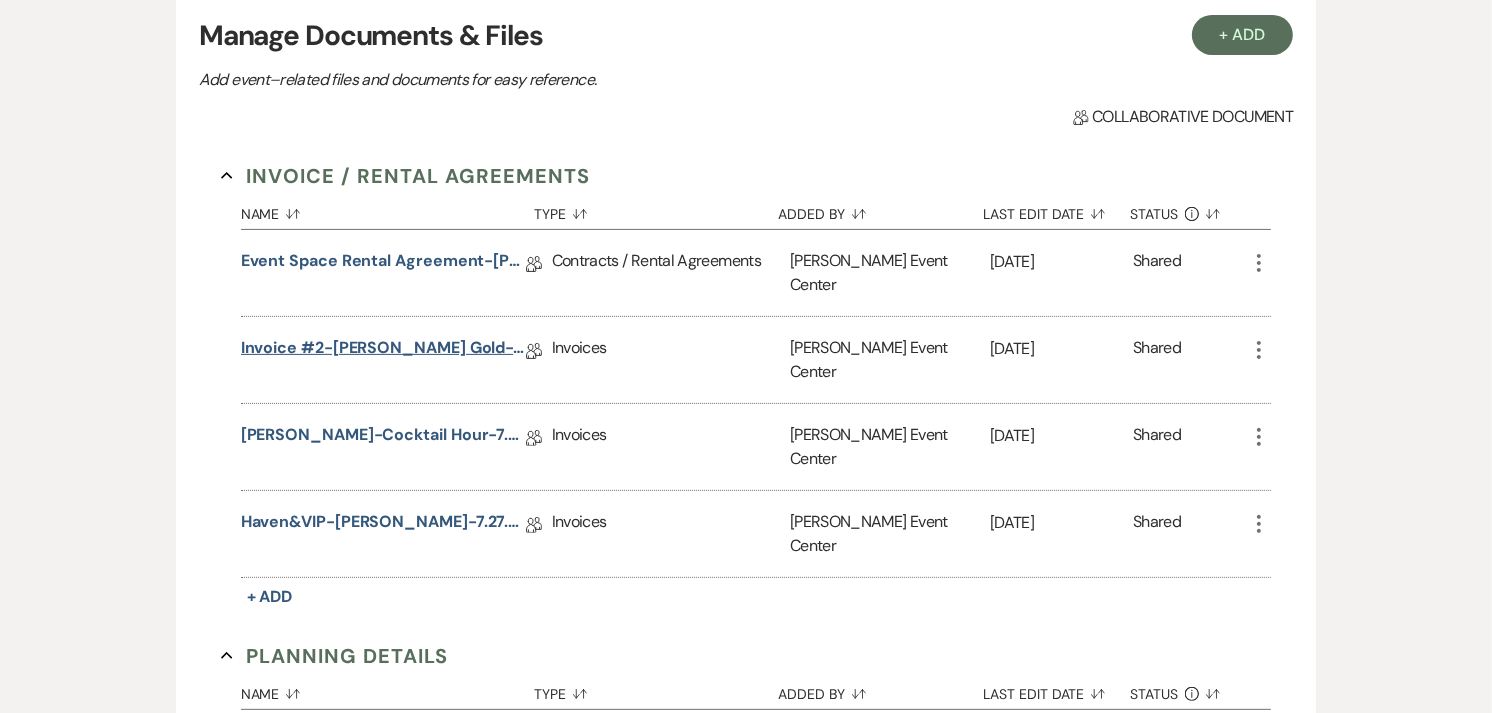 click on "Invoice #2-[PERSON_NAME] Gold-7.27.25" at bounding box center [383, 351] 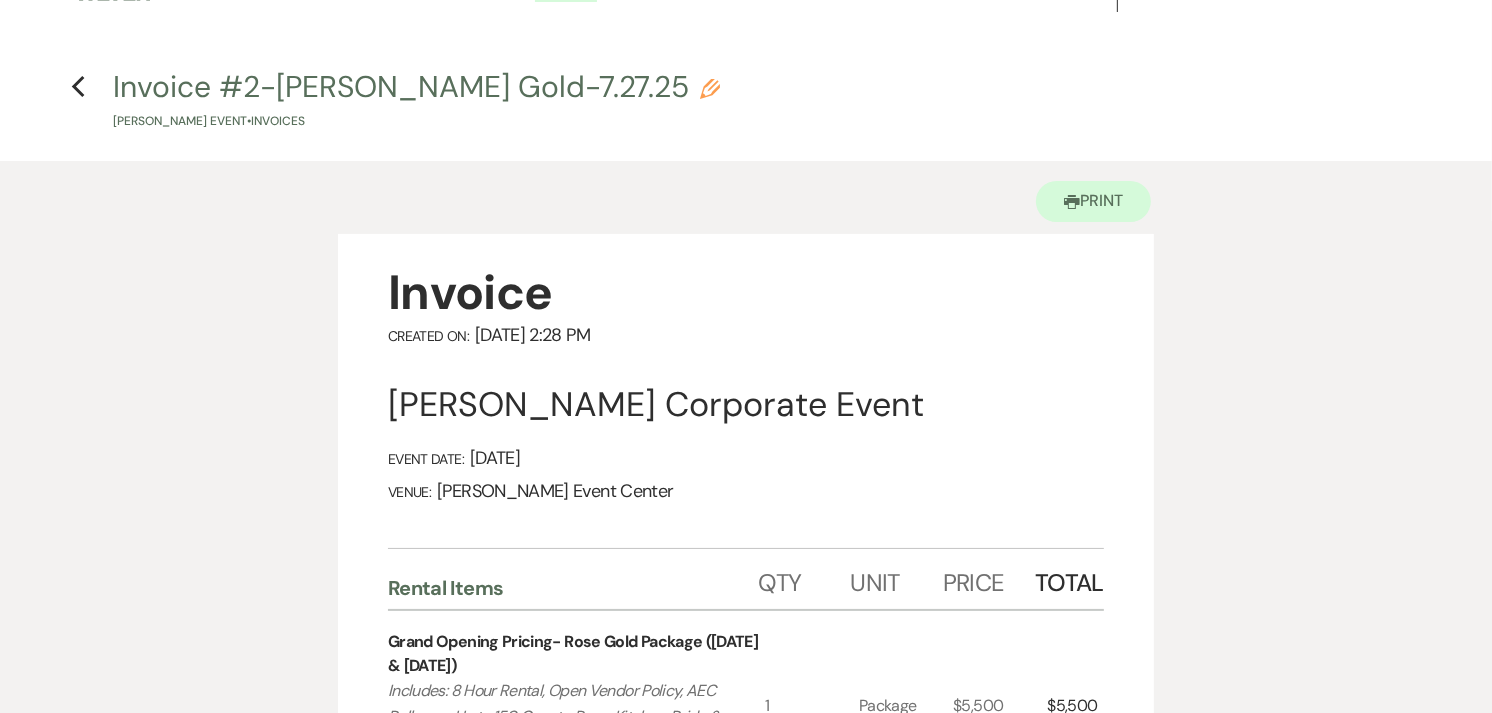 scroll, scrollTop: 0, scrollLeft: 0, axis: both 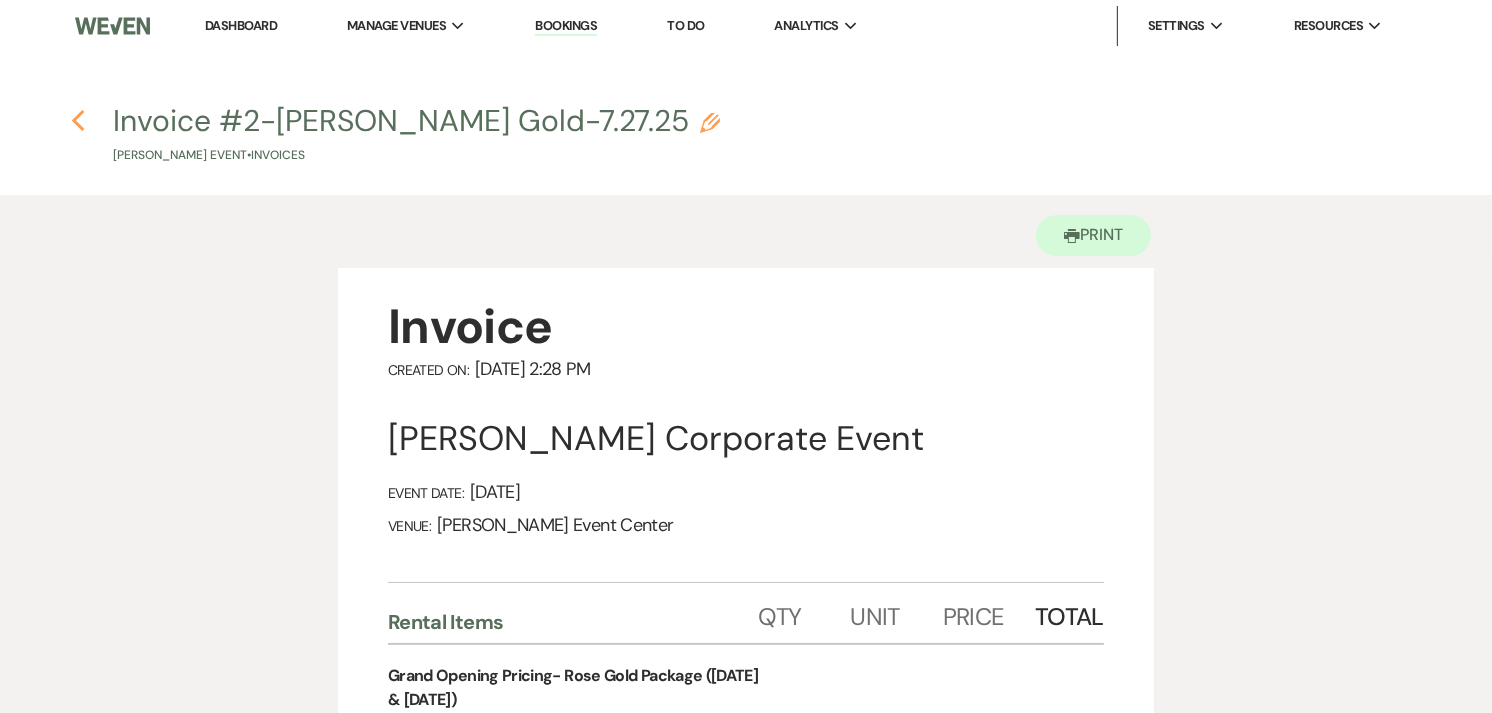 click on "Previous" 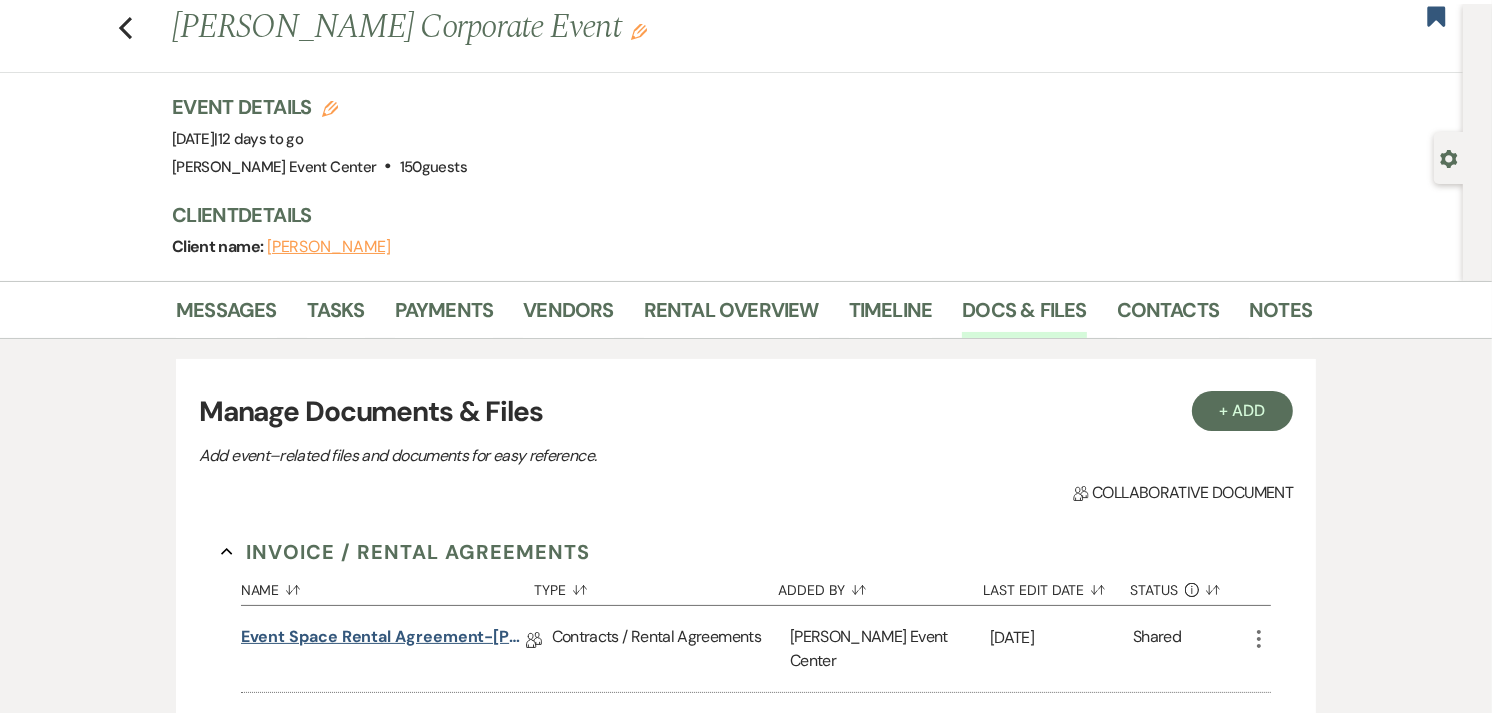 scroll, scrollTop: 41, scrollLeft: 0, axis: vertical 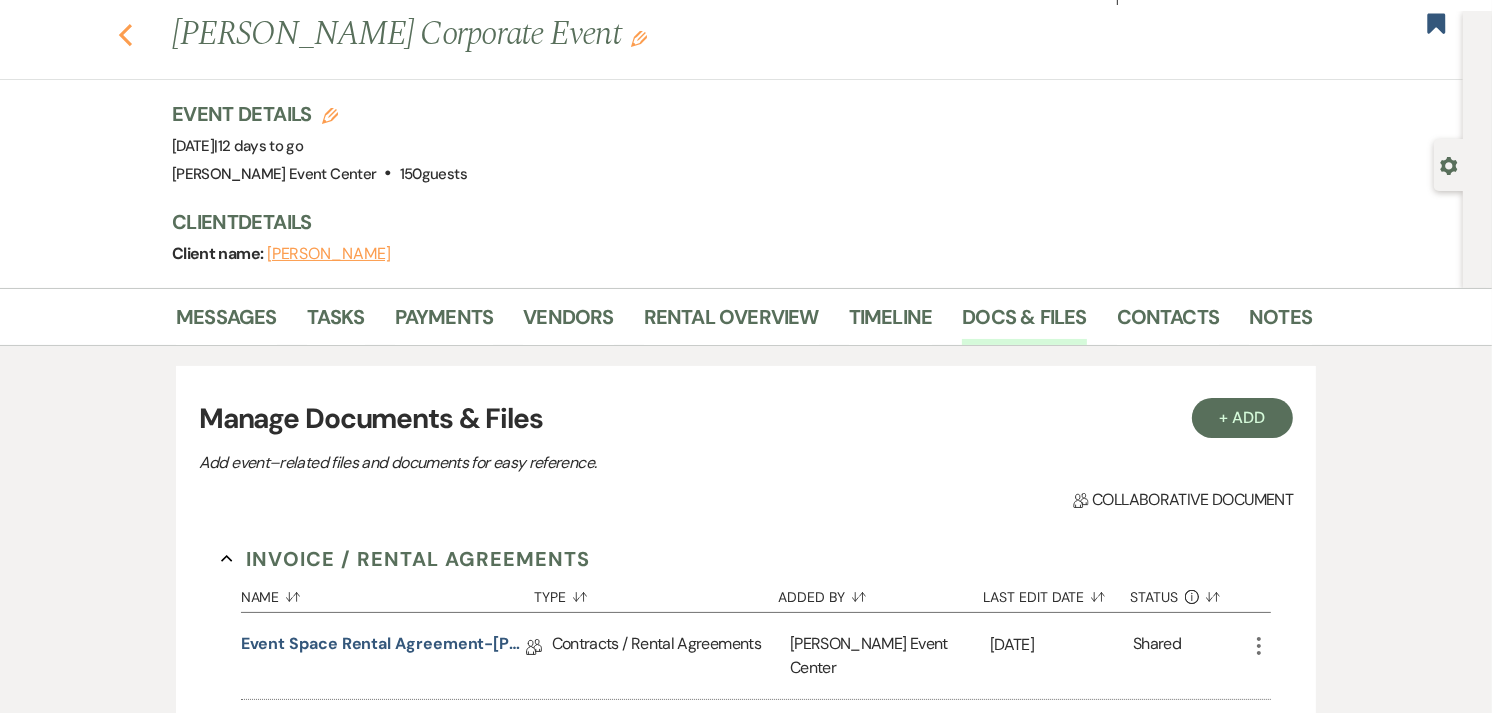 click on "Previous" 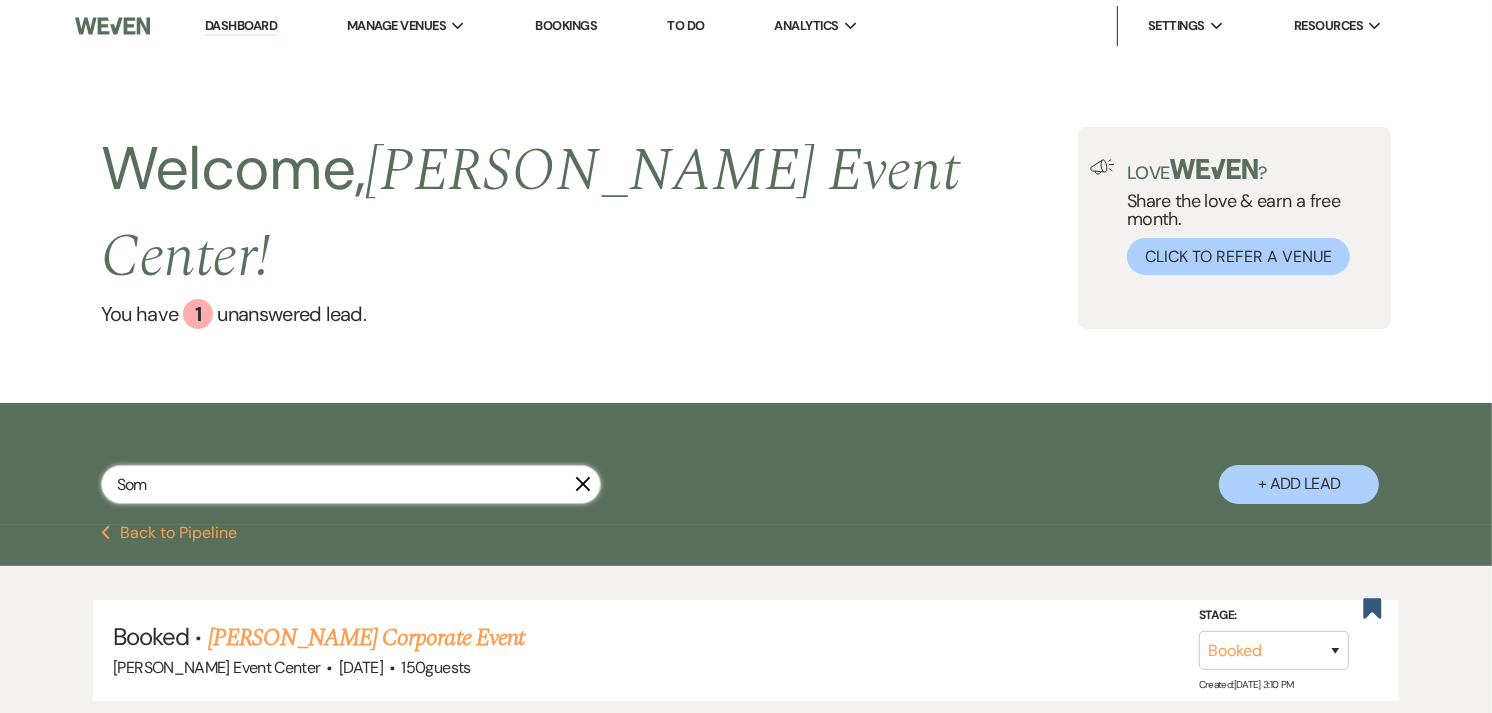 click on "Som" at bounding box center [351, 484] 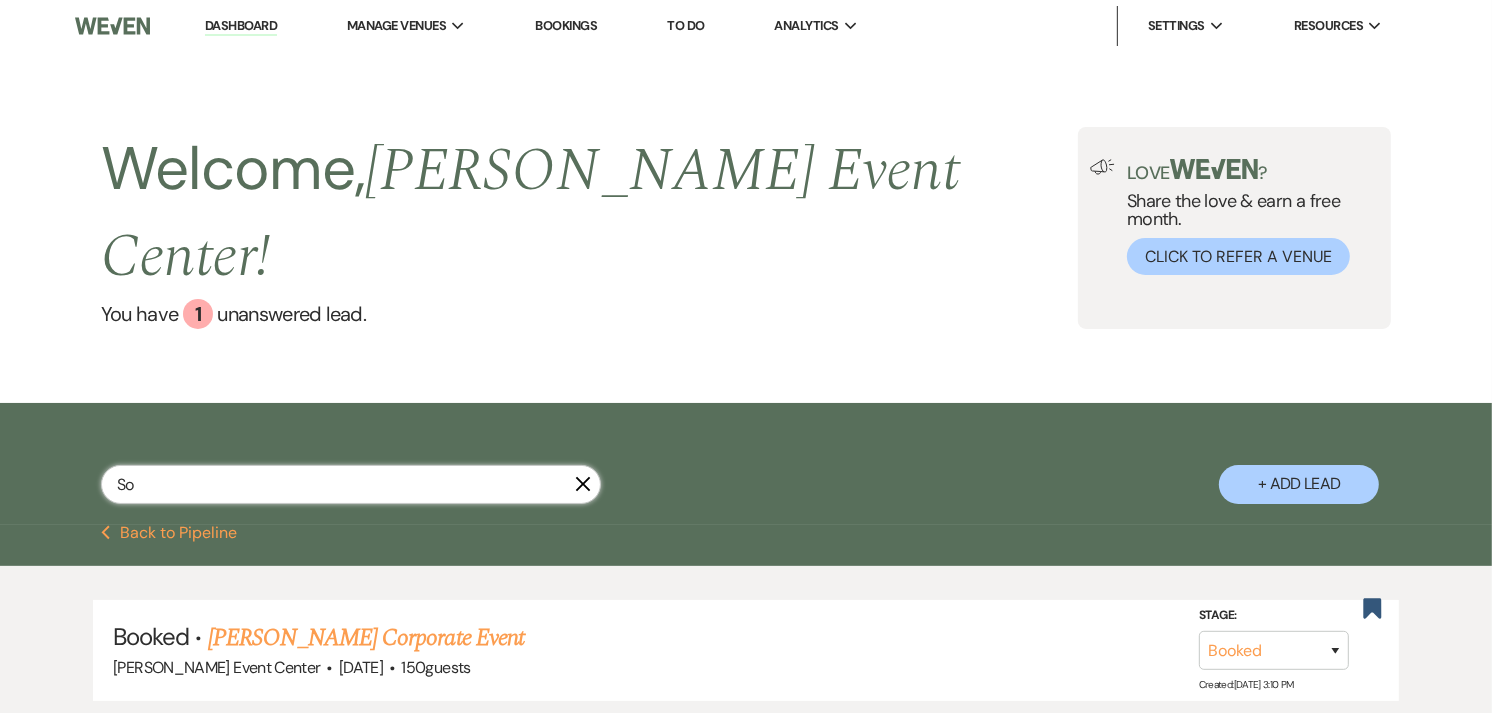 type on "S" 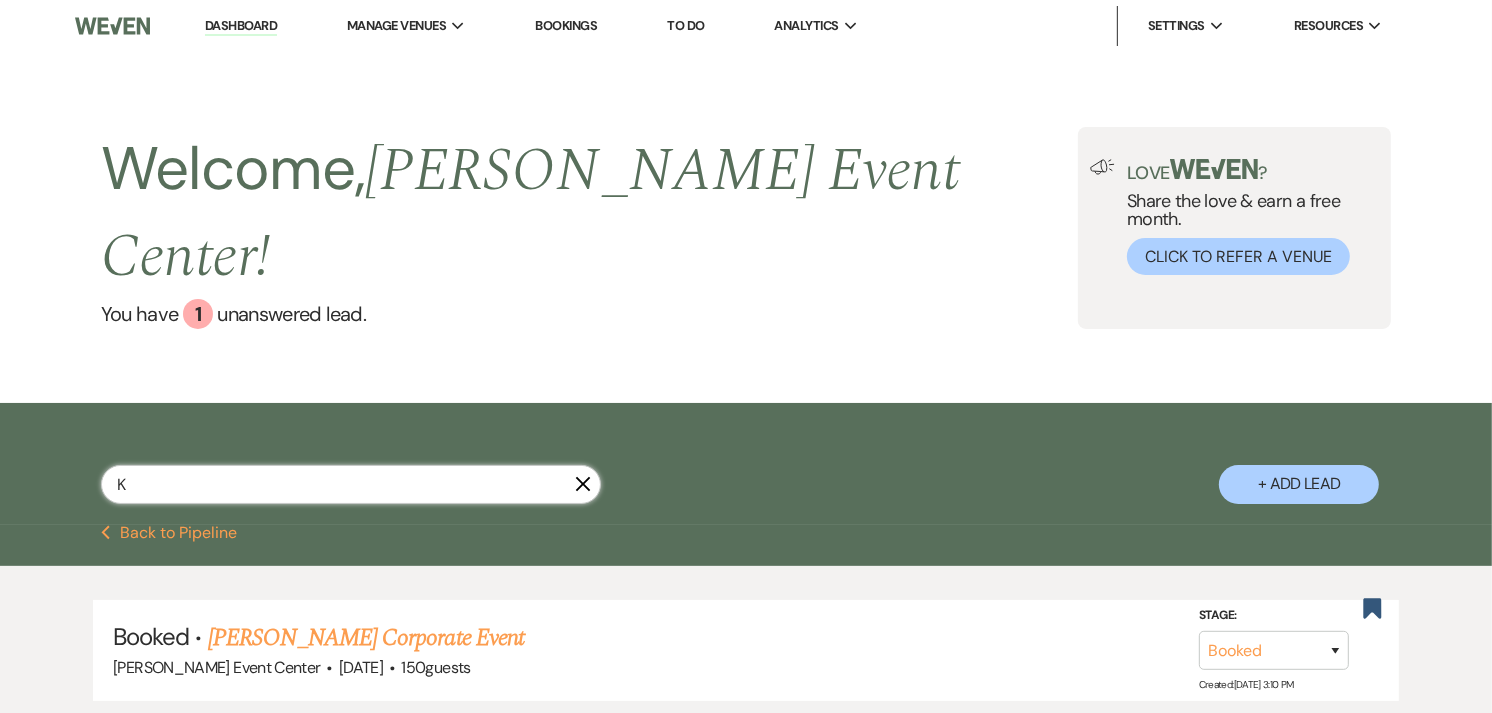 type on "Ke" 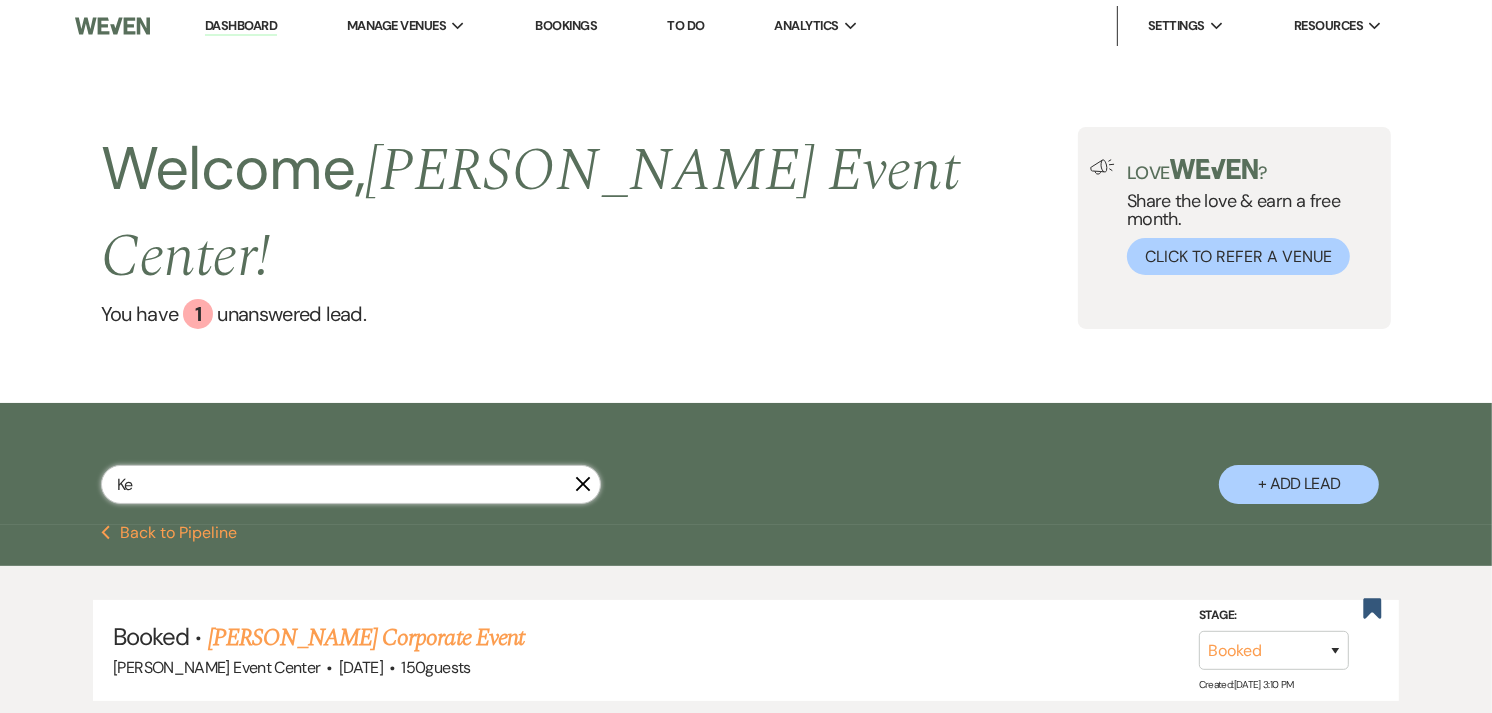 select on "5" 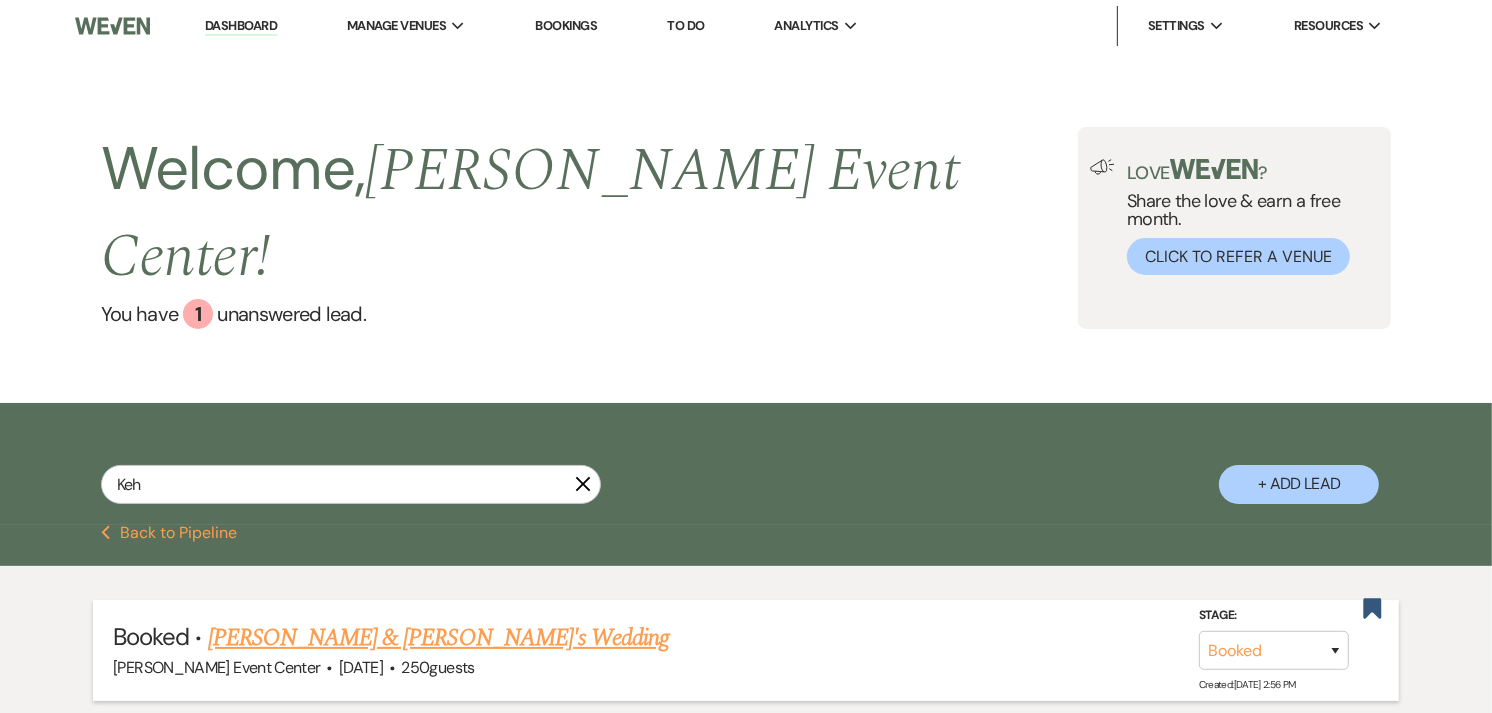 click on "[PERSON_NAME] & [PERSON_NAME]'s Wedding" at bounding box center [439, 638] 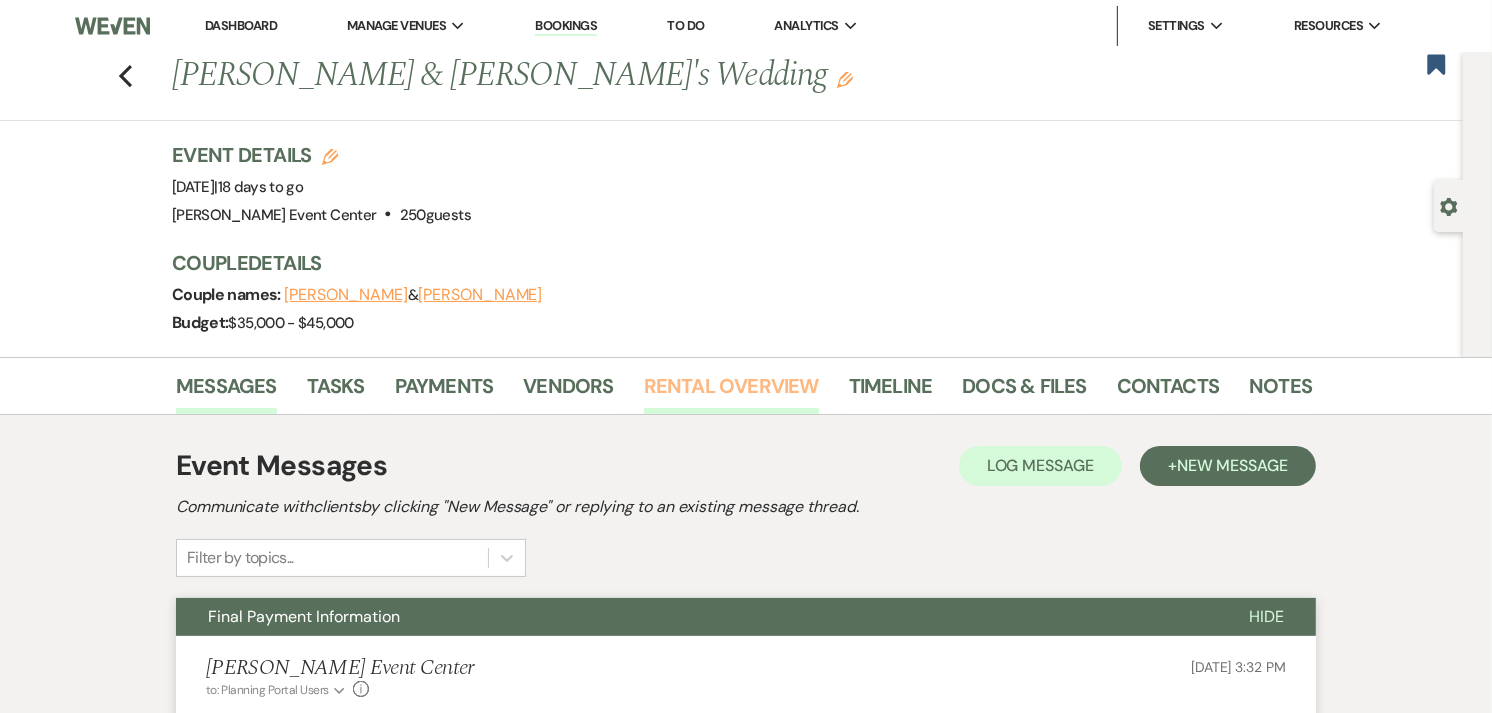 click on "Rental Overview" at bounding box center (731, 392) 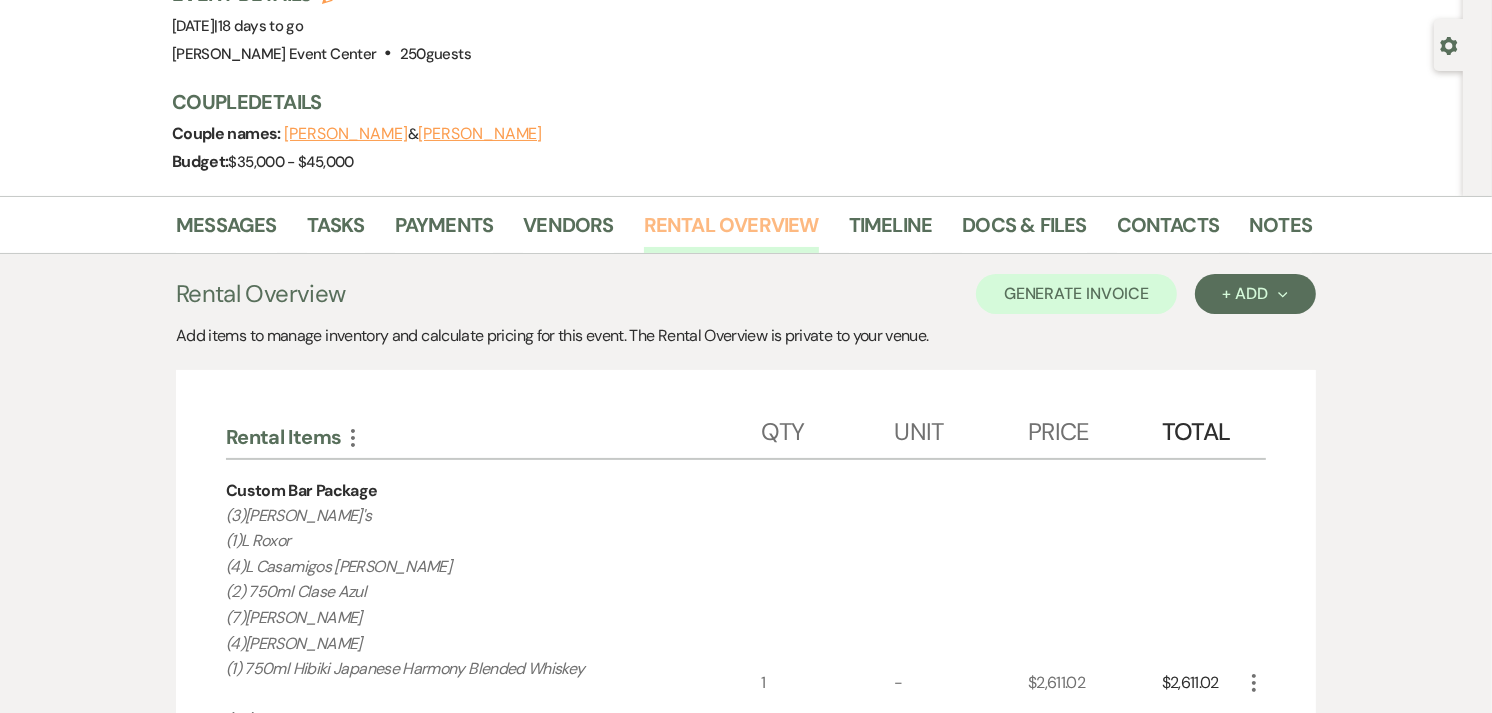 scroll, scrollTop: 0, scrollLeft: 0, axis: both 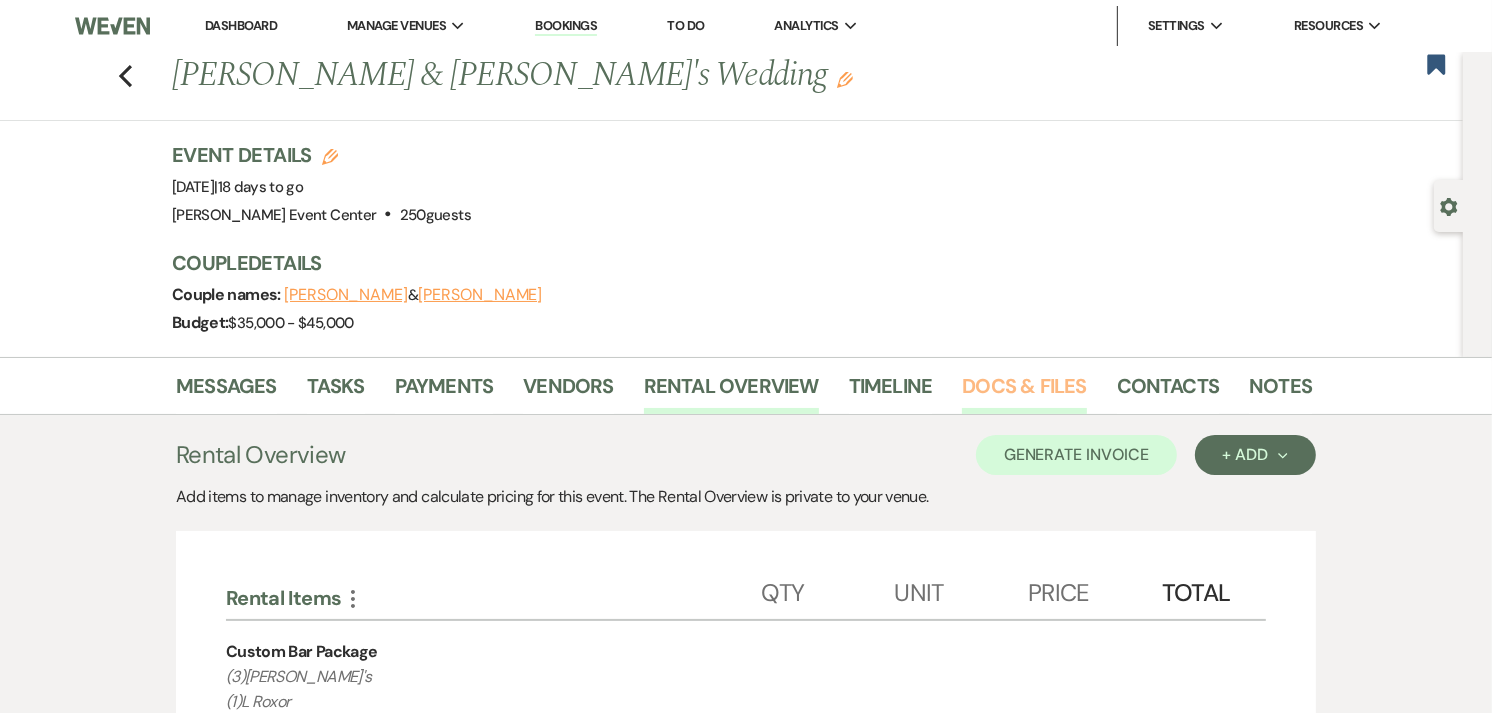click on "Docs & Files" at bounding box center (1024, 392) 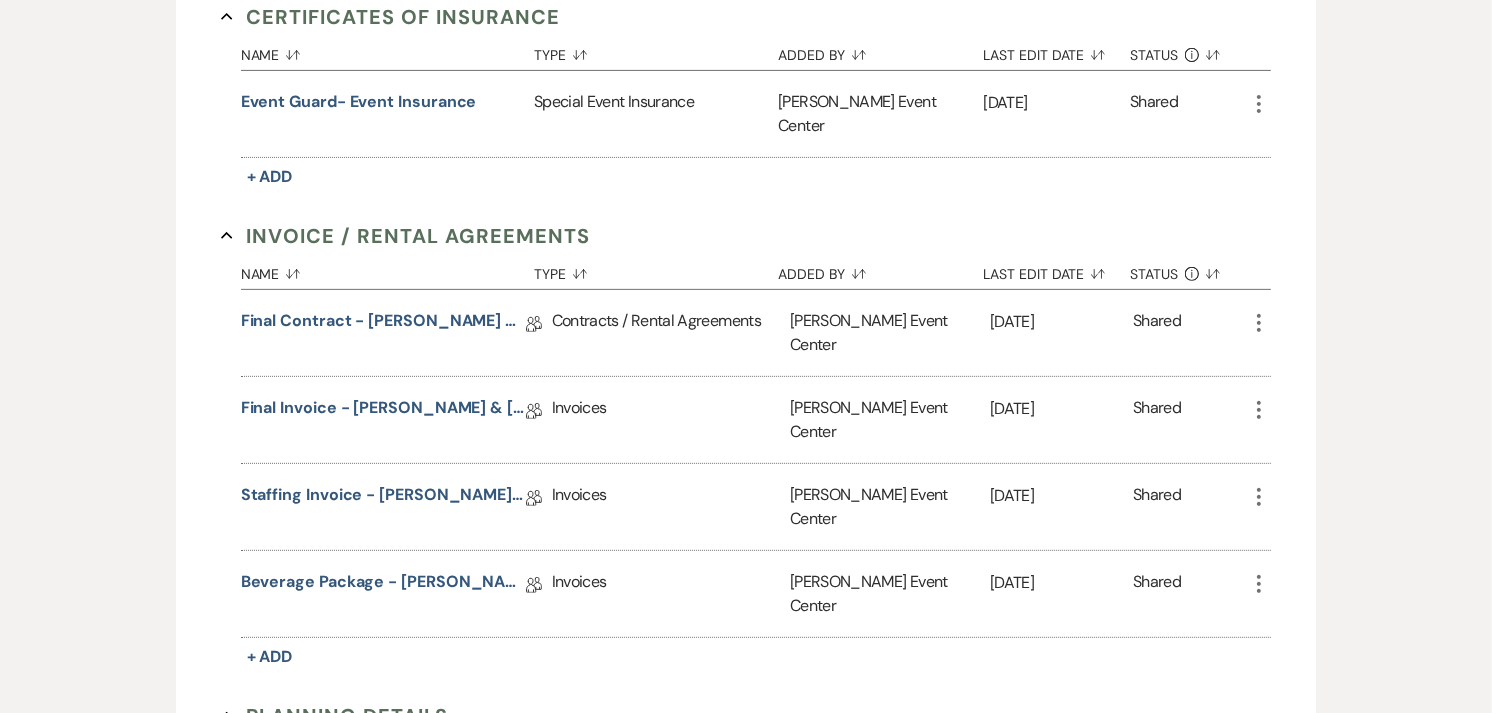 scroll, scrollTop: 612, scrollLeft: 0, axis: vertical 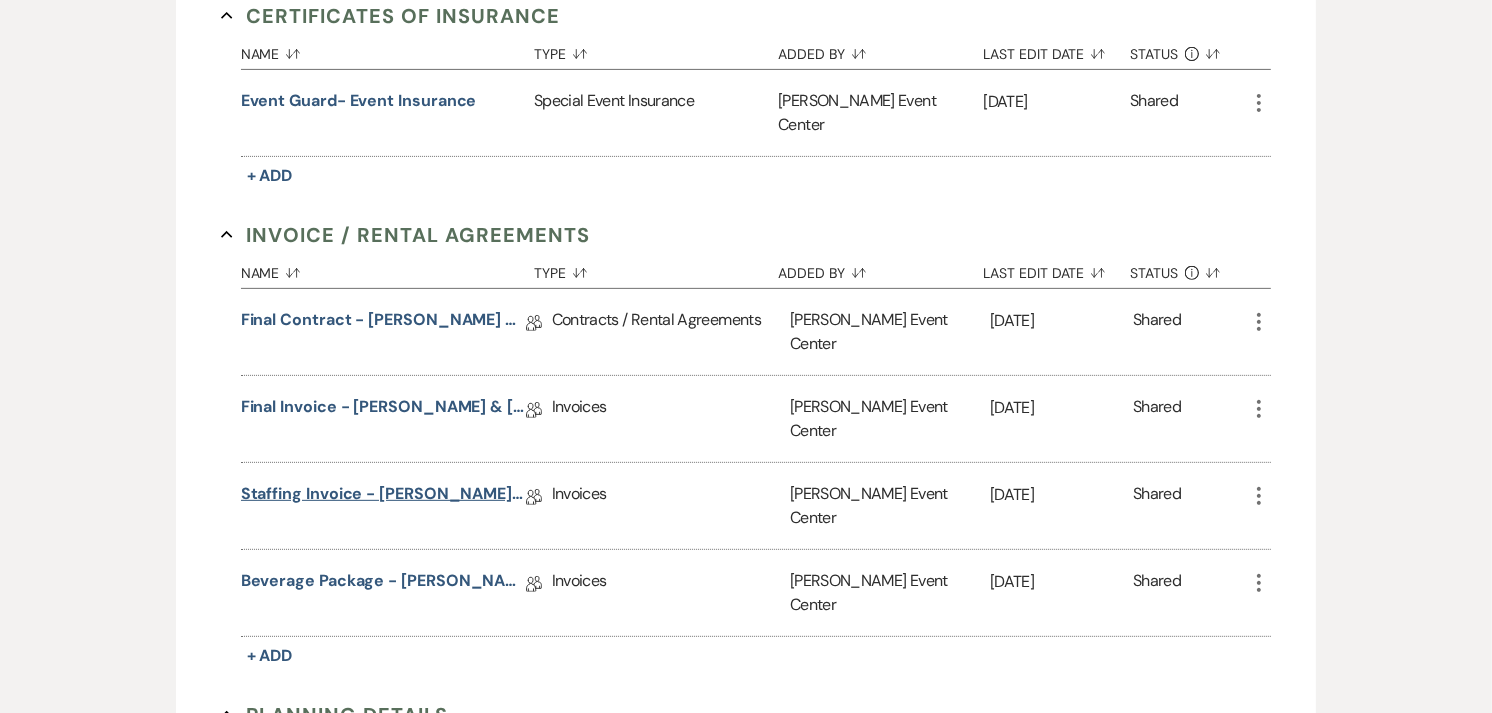 click on "Staffing Invoice - [PERSON_NAME] & [PERSON_NAME]'s Wedding - [DATE]" at bounding box center (383, 497) 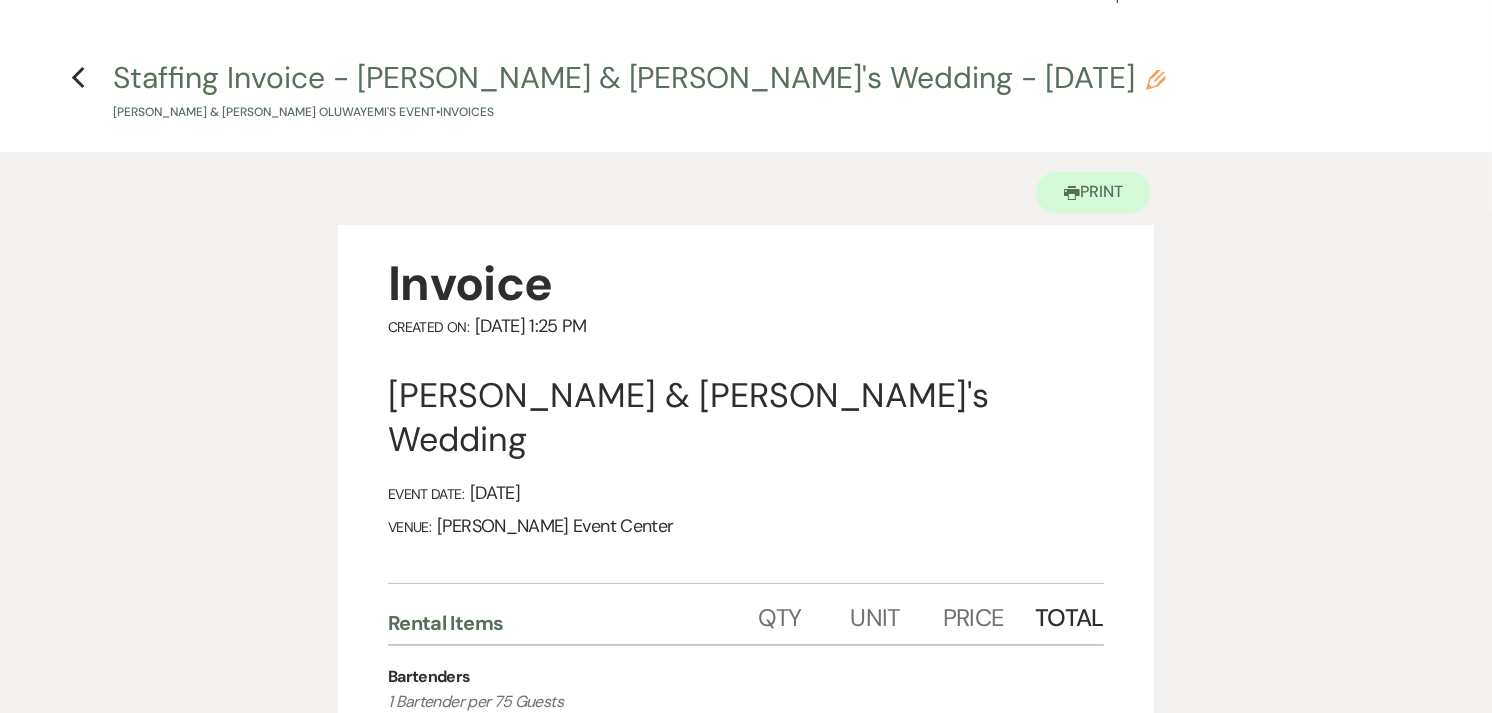 scroll, scrollTop: 0, scrollLeft: 0, axis: both 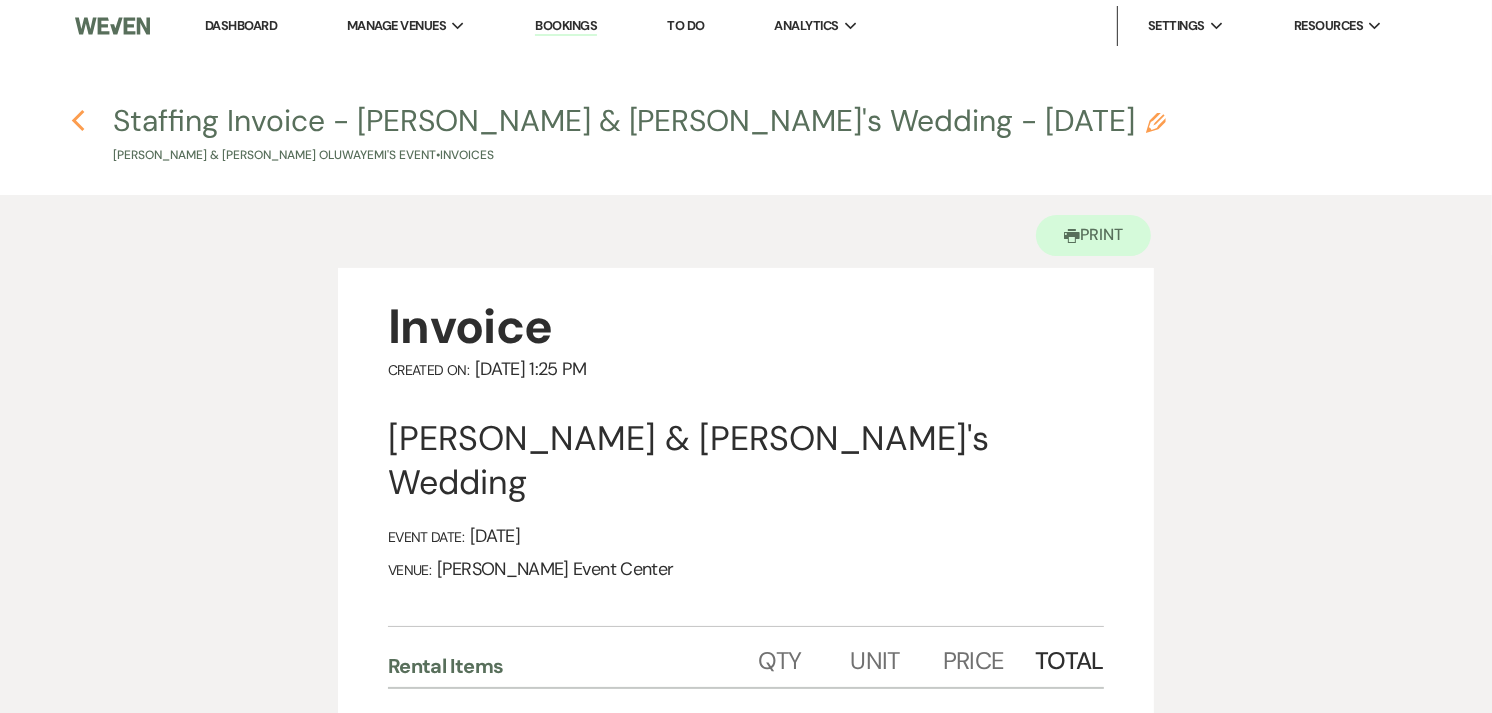 click 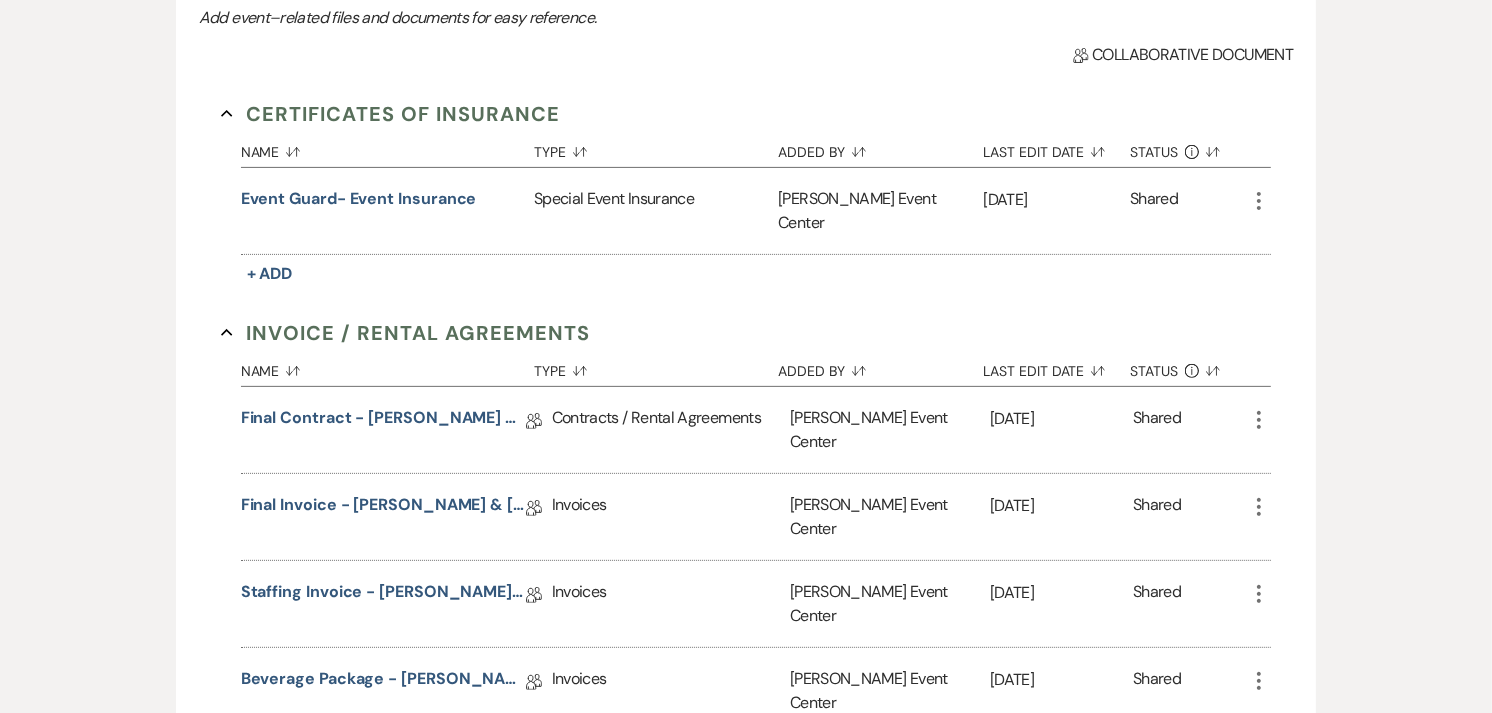 scroll, scrollTop: 515, scrollLeft: 0, axis: vertical 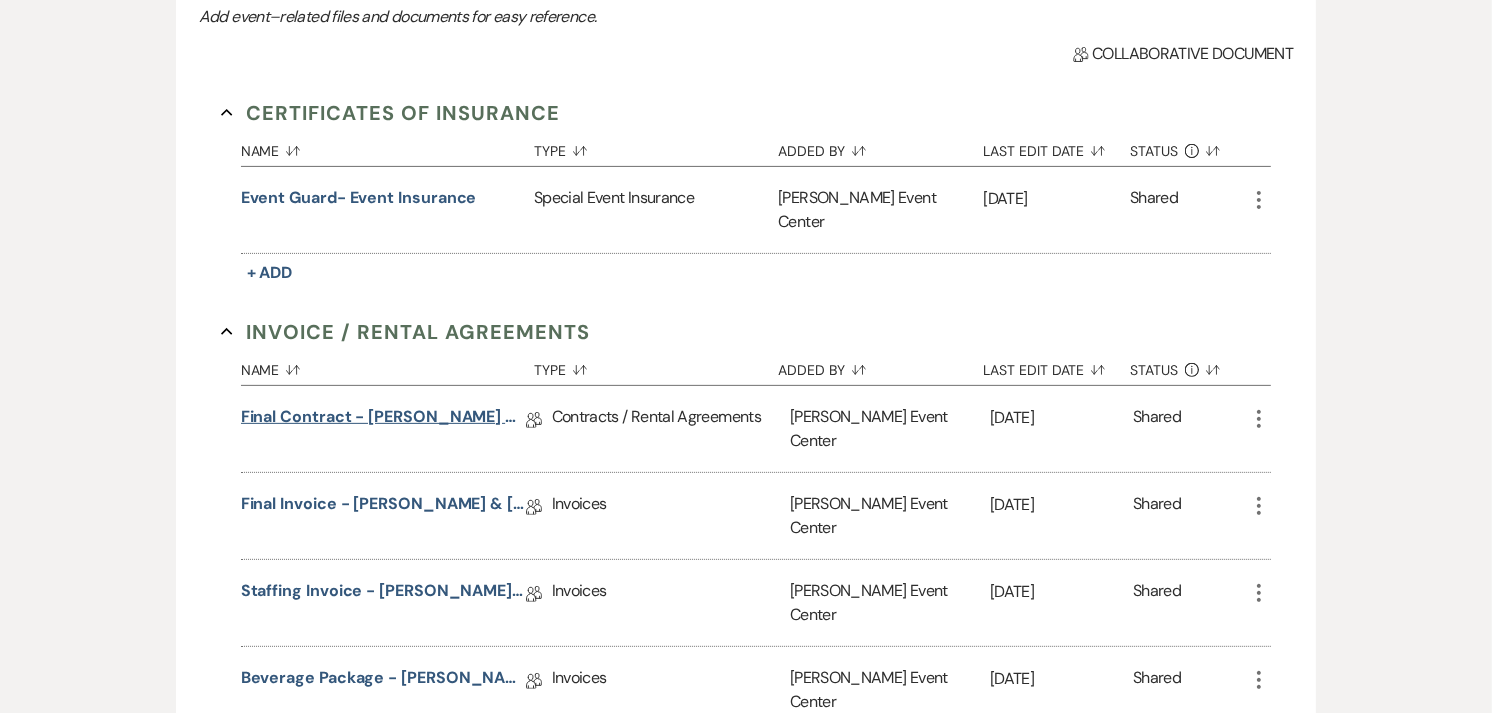 click on "Final Contract - [PERSON_NAME] & [PERSON_NAME]'s Wedding - Platinum - [DATE]" at bounding box center (383, 420) 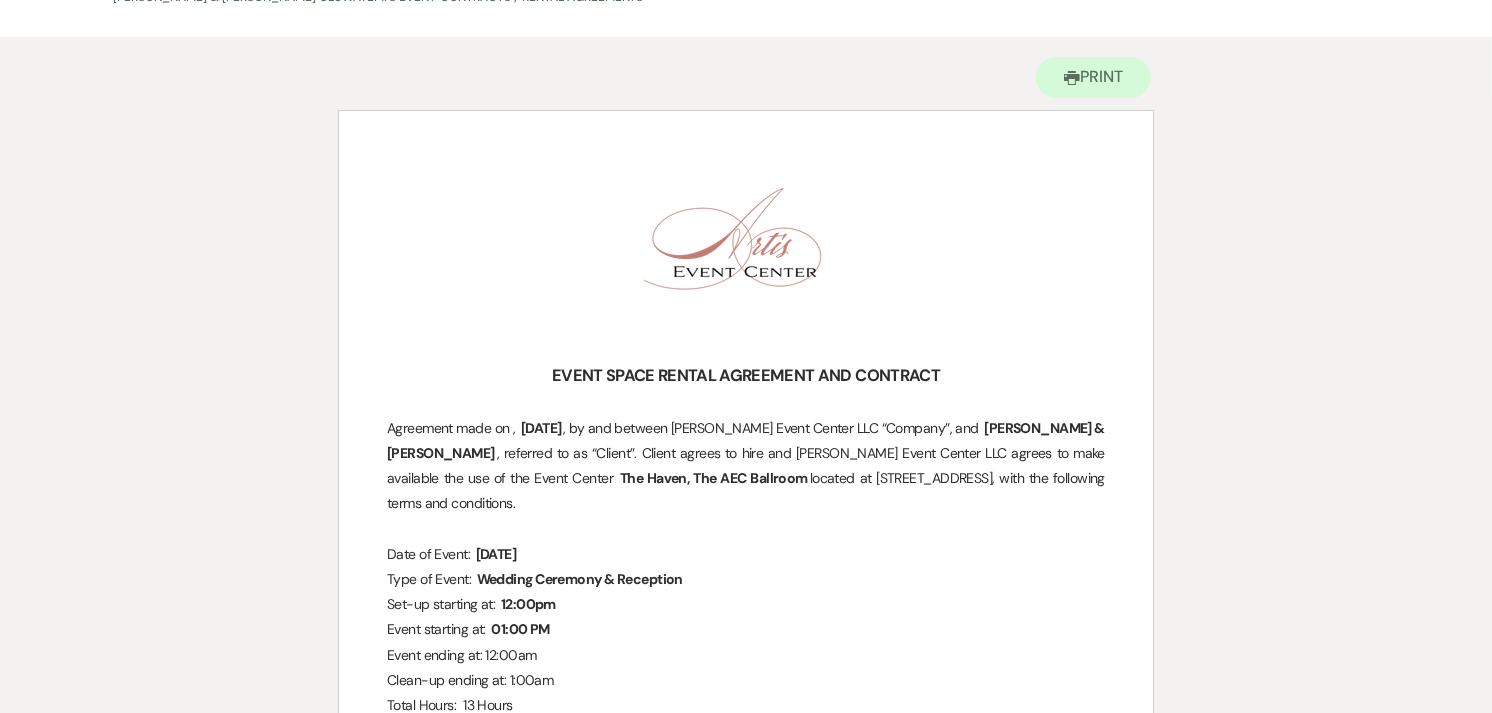 scroll, scrollTop: 88, scrollLeft: 0, axis: vertical 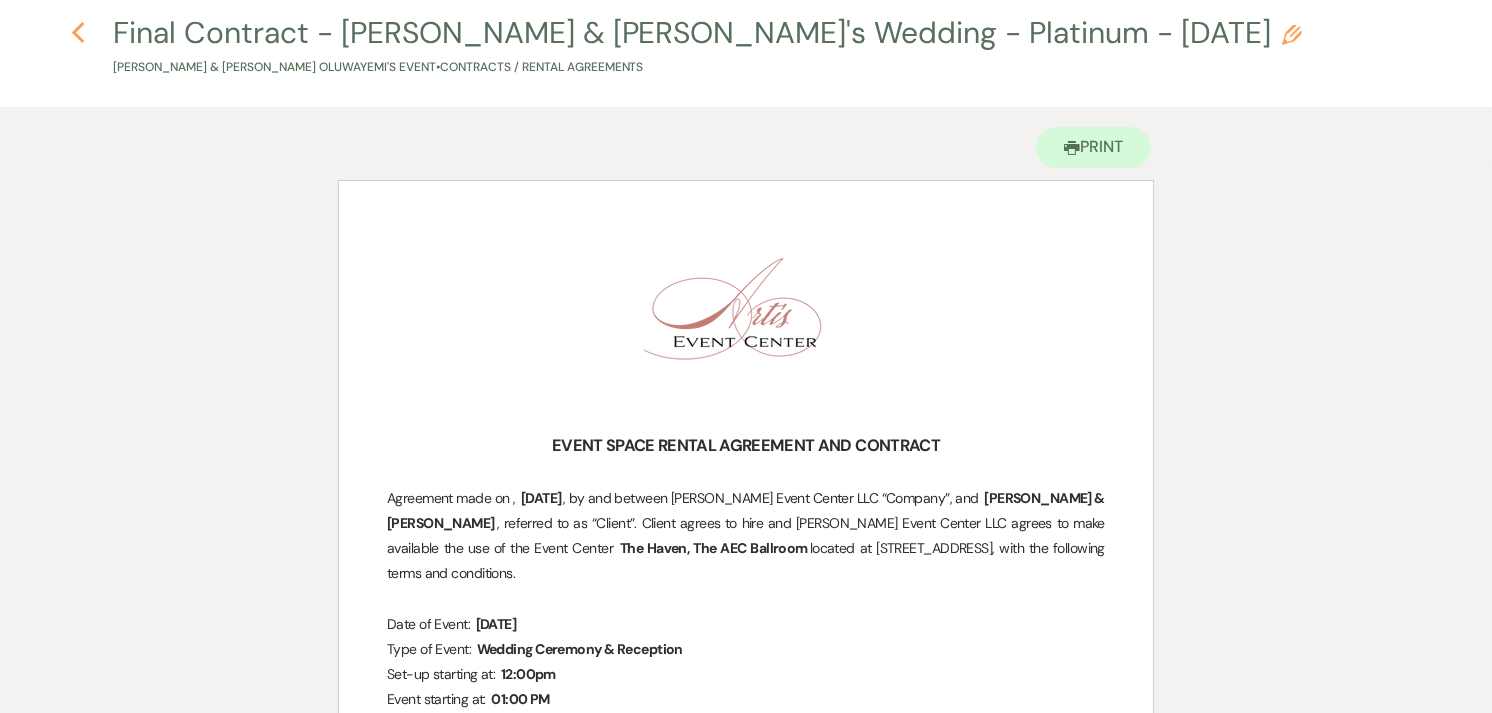 click 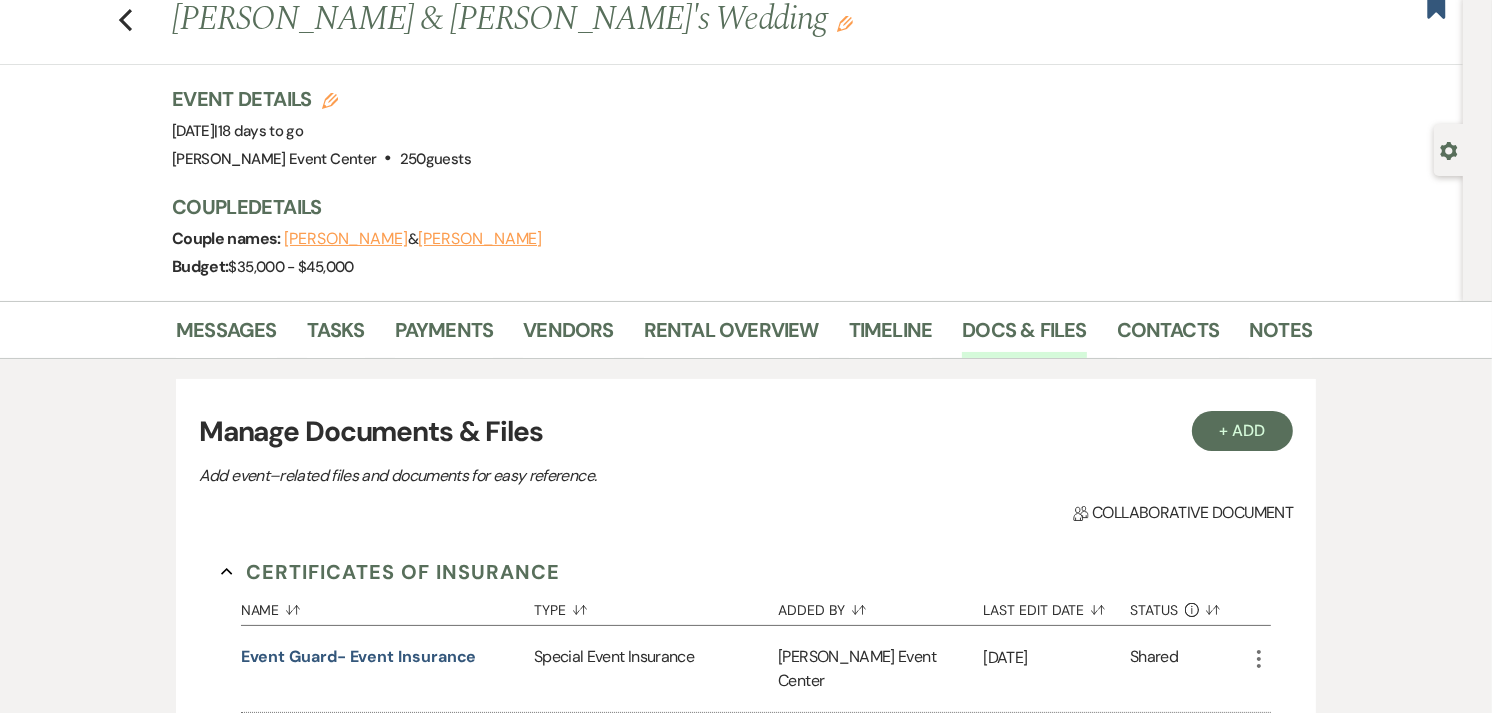 scroll, scrollTop: 0, scrollLeft: 0, axis: both 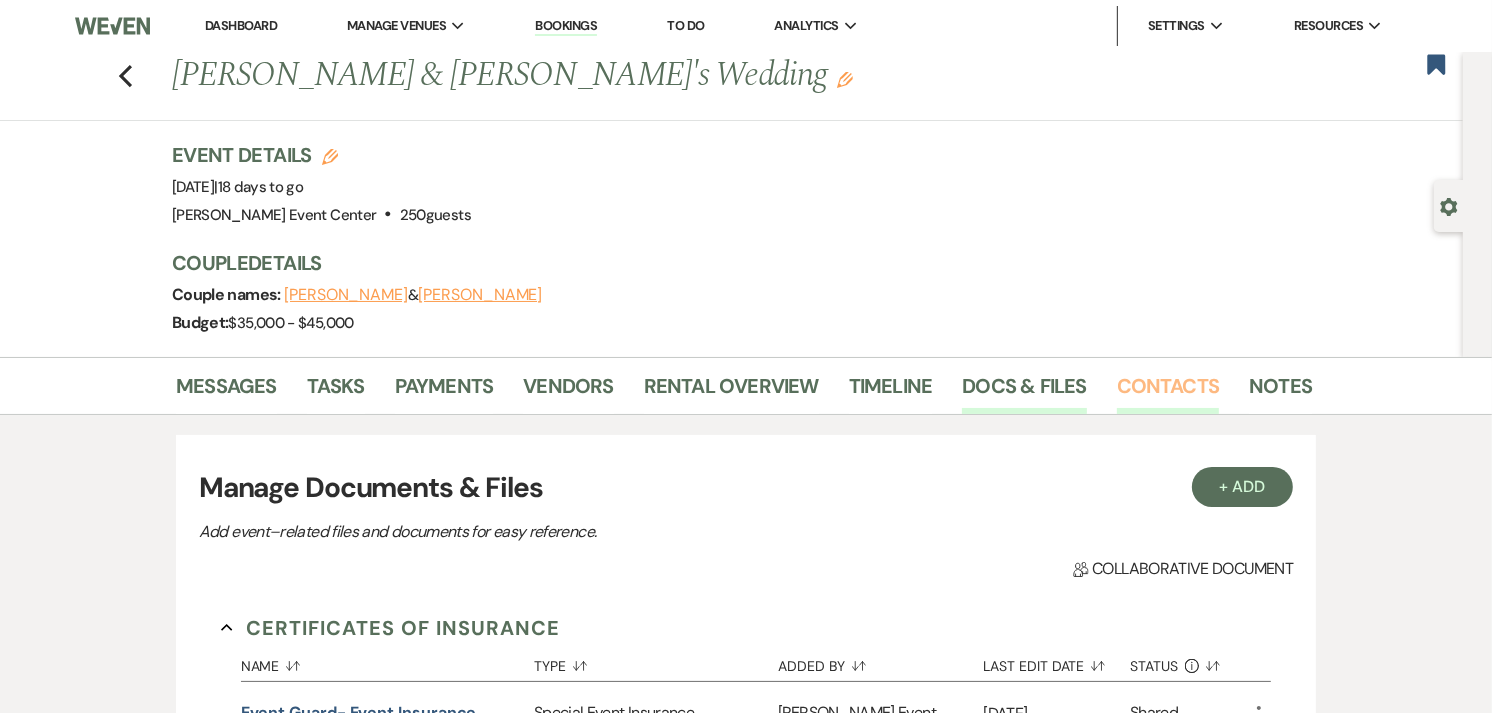 click on "Contacts" at bounding box center (1168, 392) 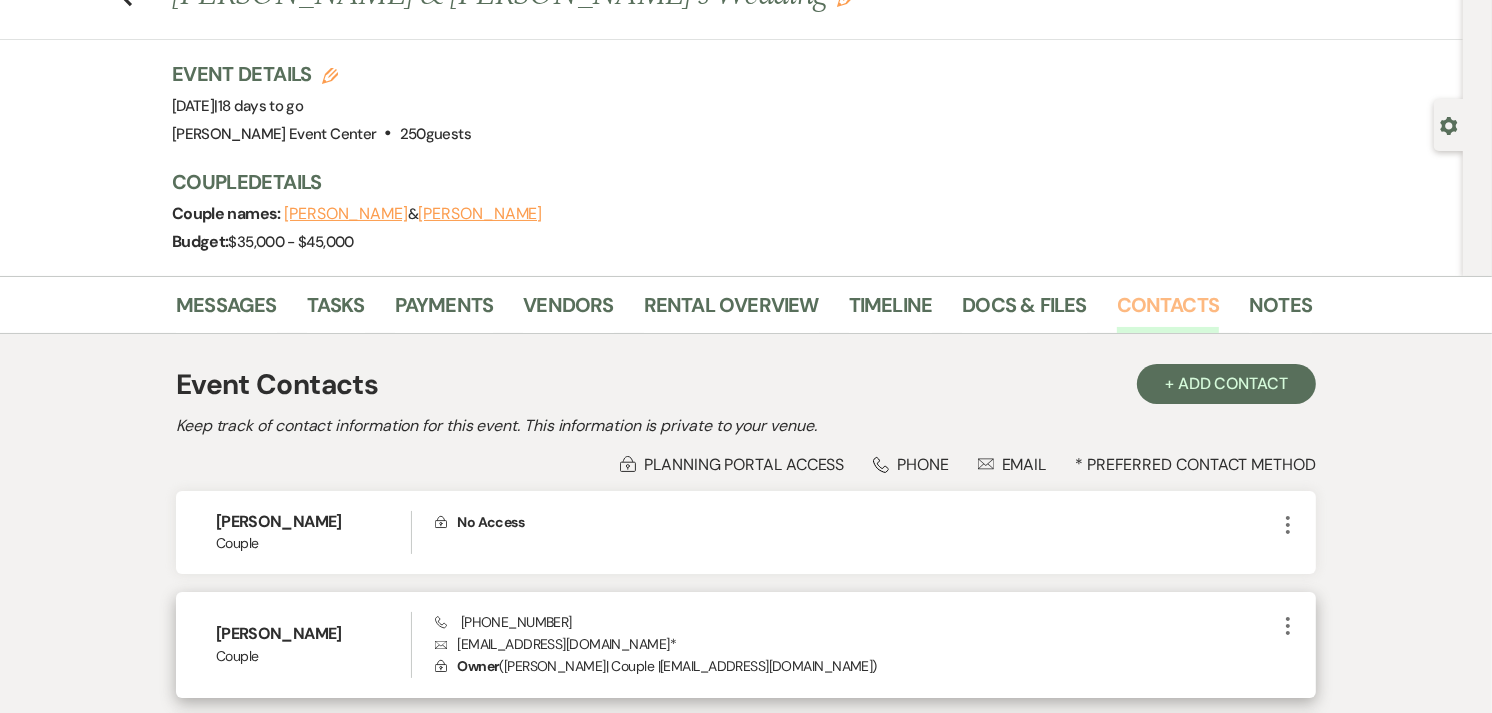 scroll, scrollTop: 0, scrollLeft: 0, axis: both 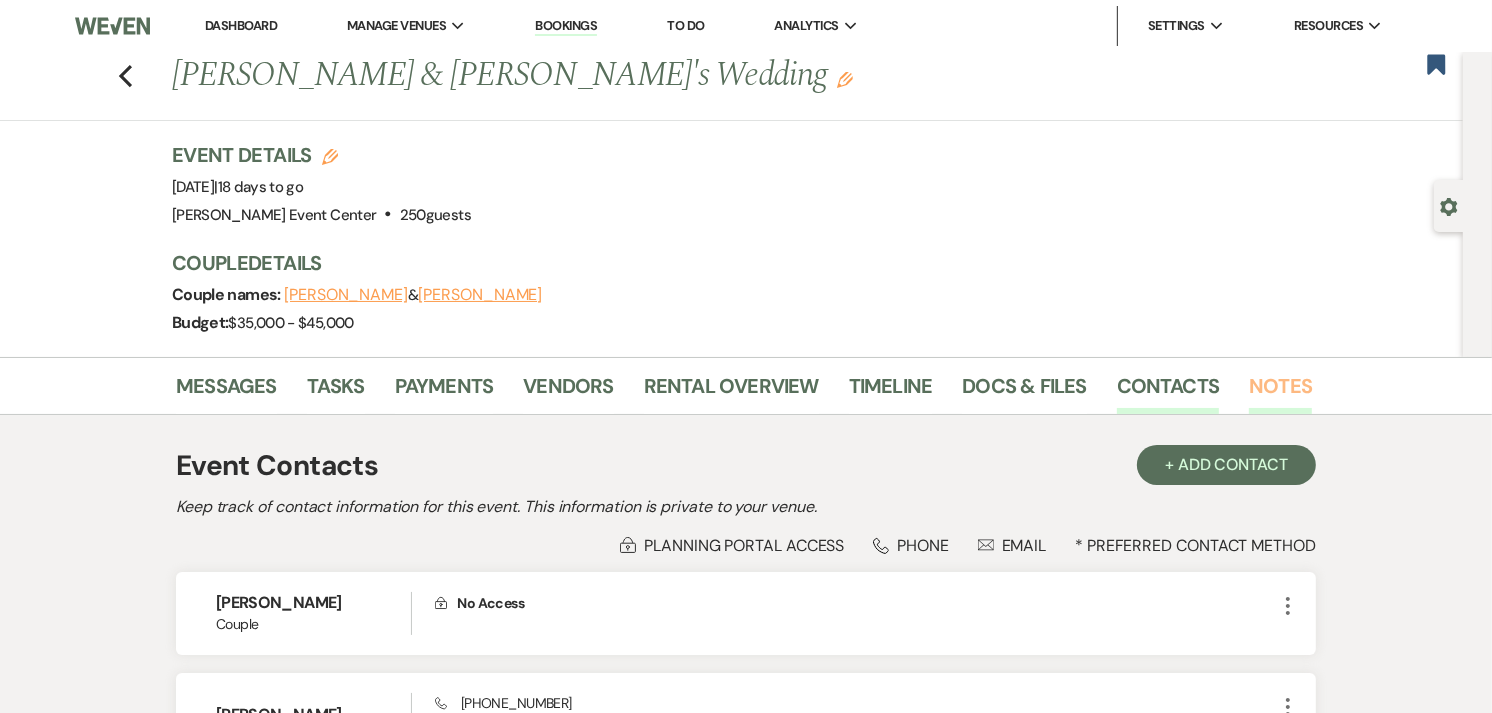 click on "Notes" at bounding box center (1280, 392) 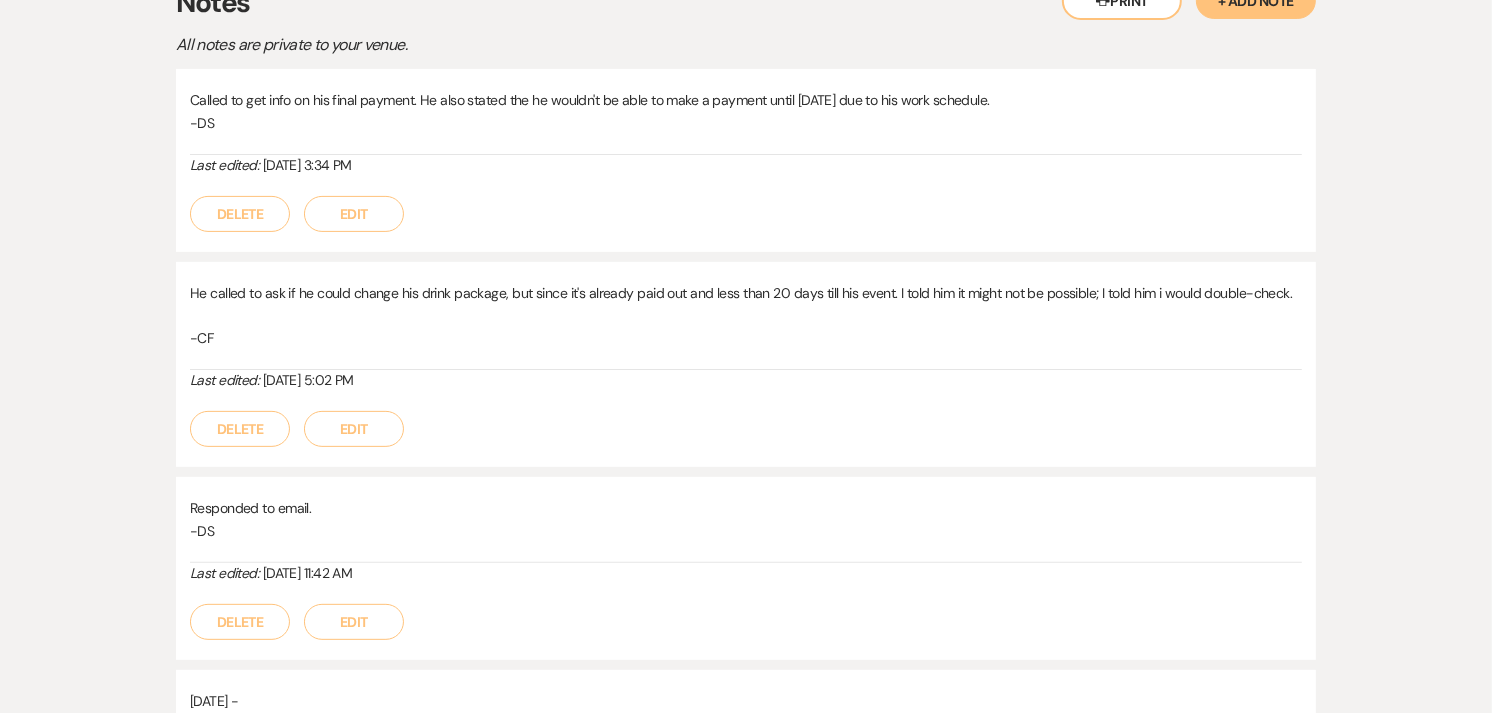 scroll, scrollTop: 465, scrollLeft: 0, axis: vertical 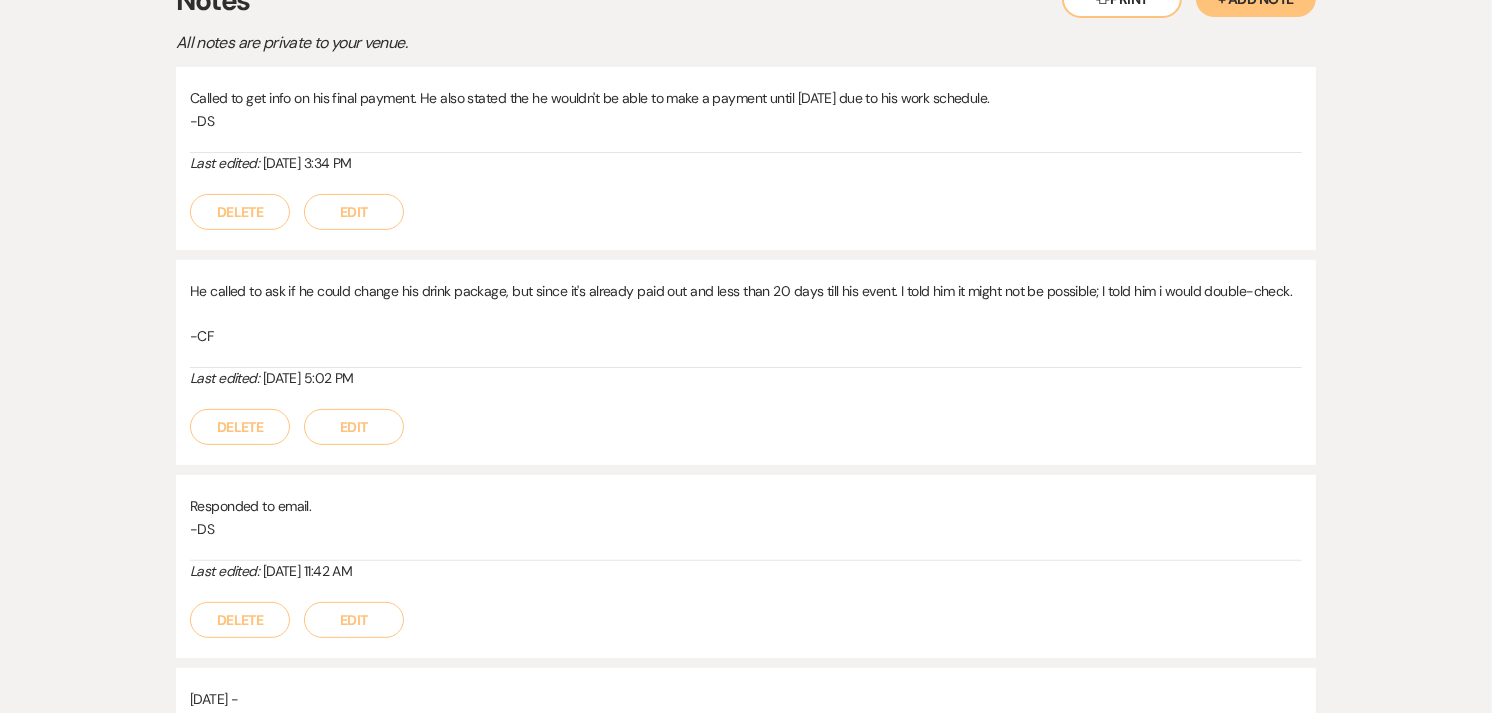 click on "+ Add Note" at bounding box center (1256, -1) 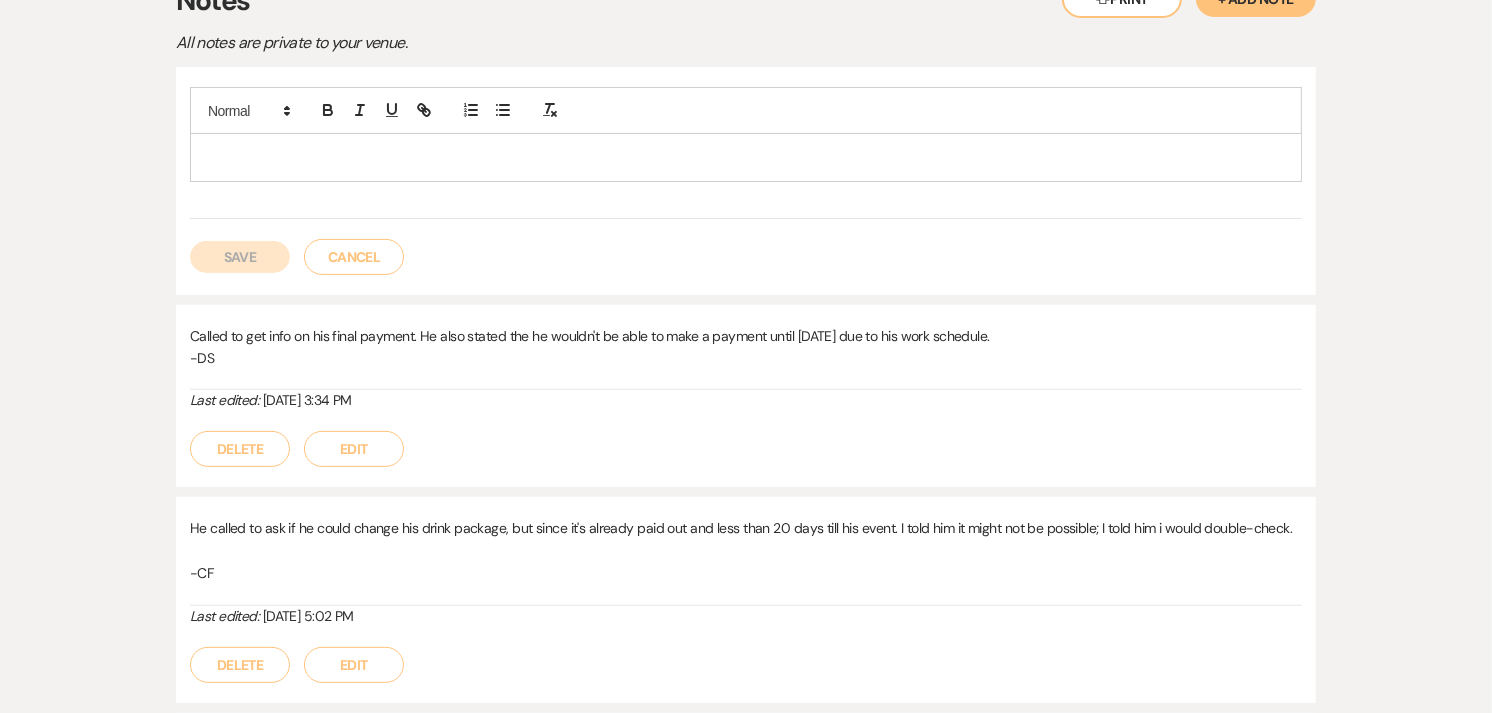 click at bounding box center (746, 157) 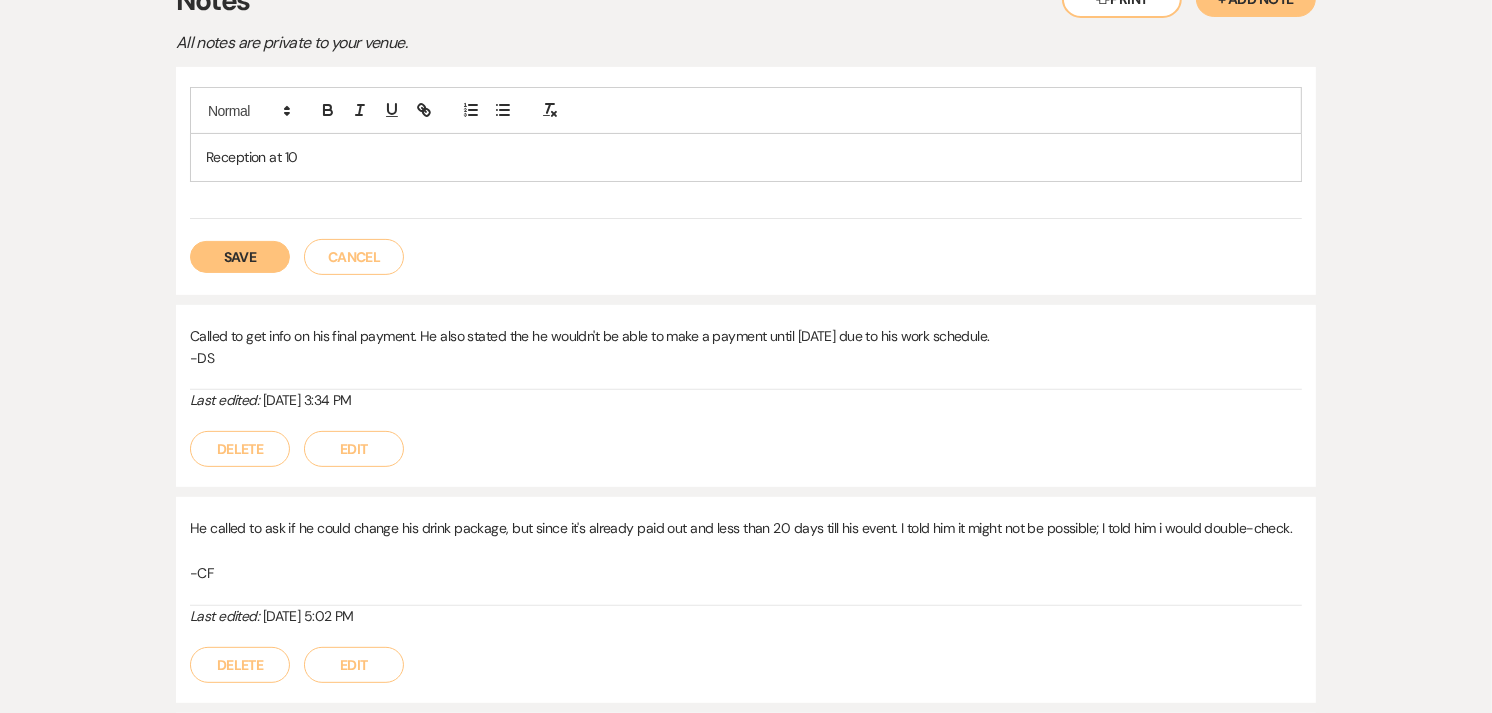 click on "Save" at bounding box center (240, 257) 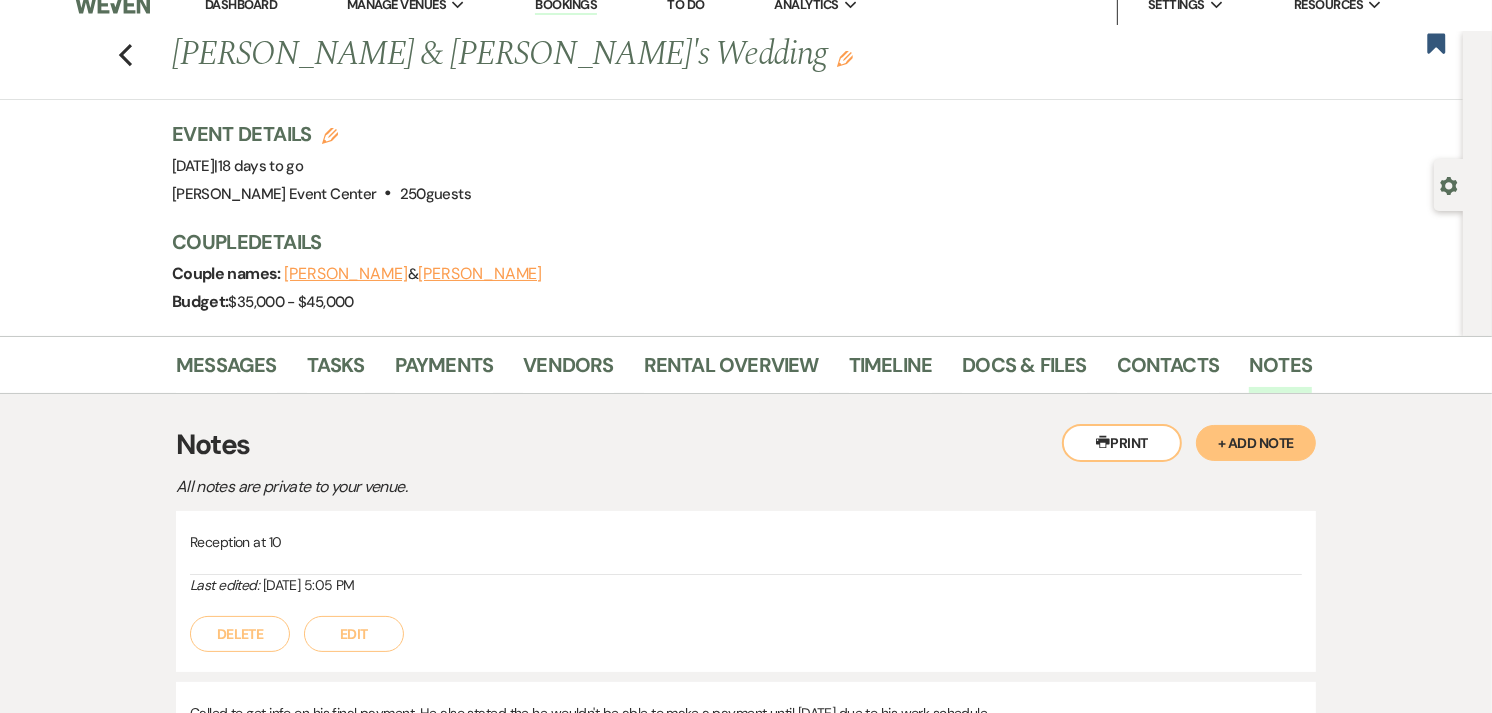 scroll, scrollTop: 0, scrollLeft: 0, axis: both 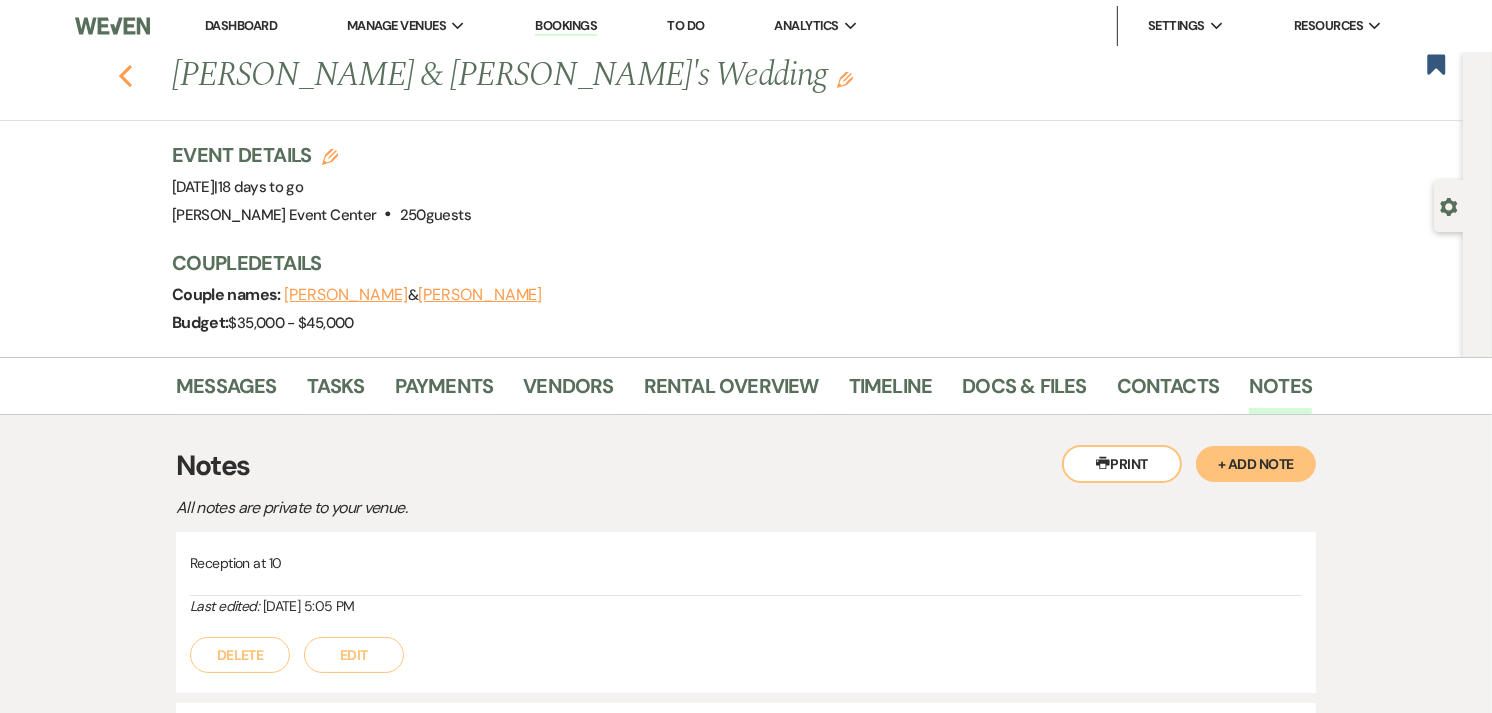 click on "Previous" 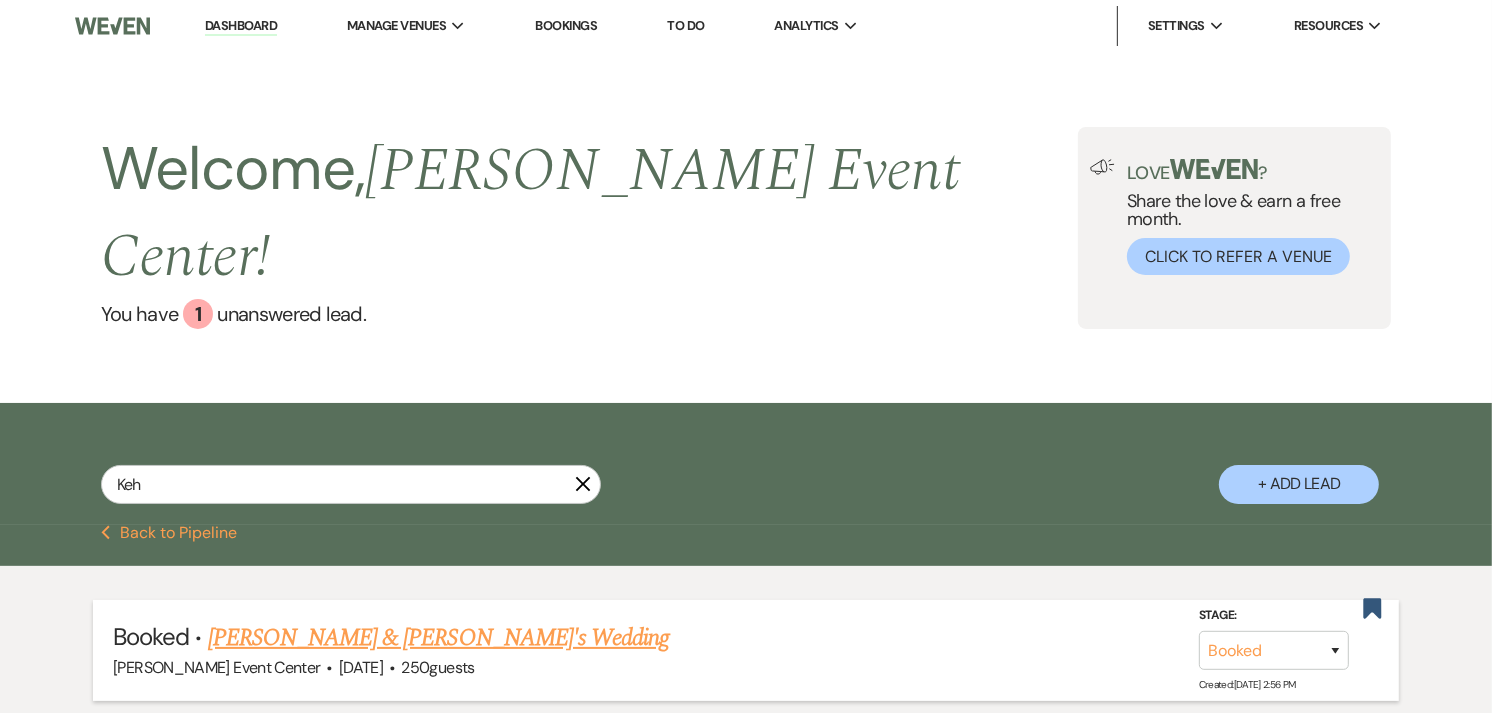 click on "[PERSON_NAME] & [PERSON_NAME]'s Wedding" at bounding box center [439, 638] 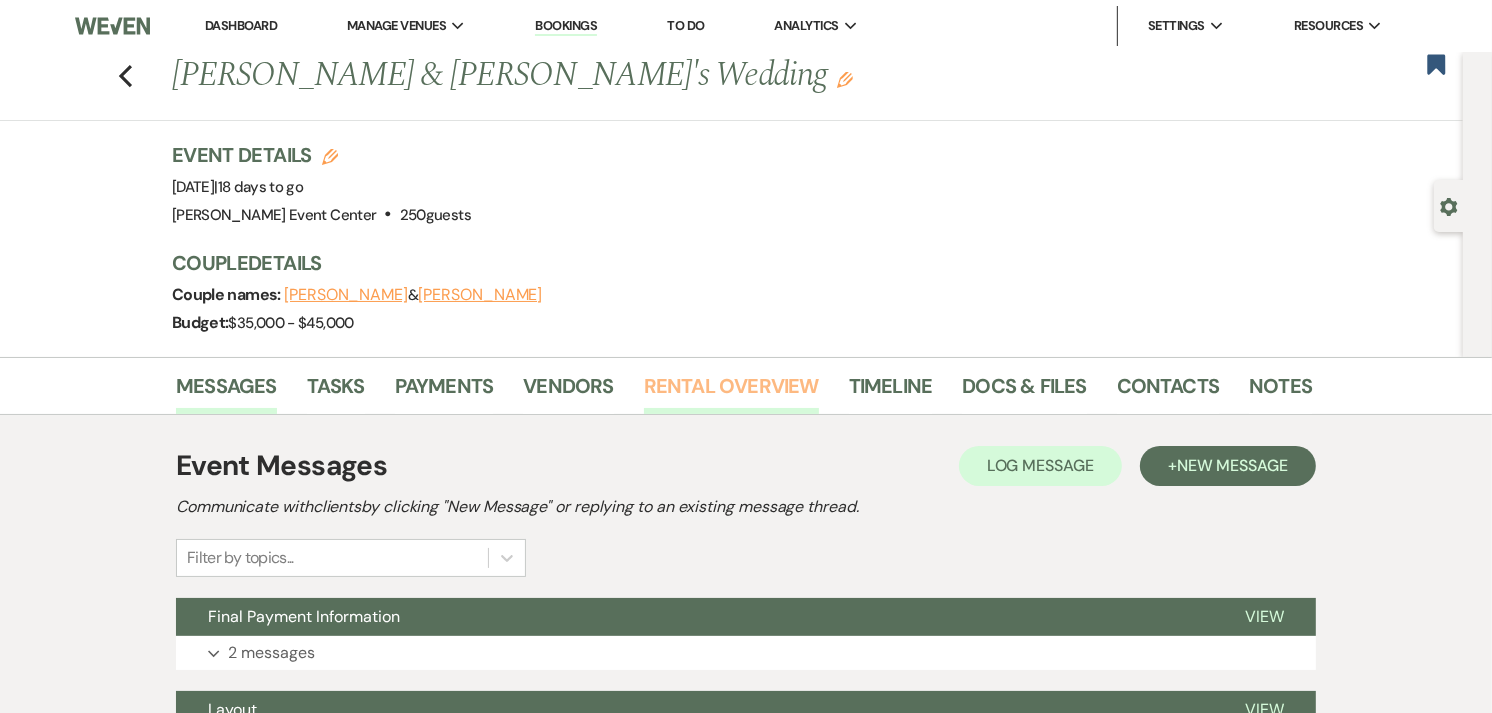 click on "Rental Overview" at bounding box center [731, 392] 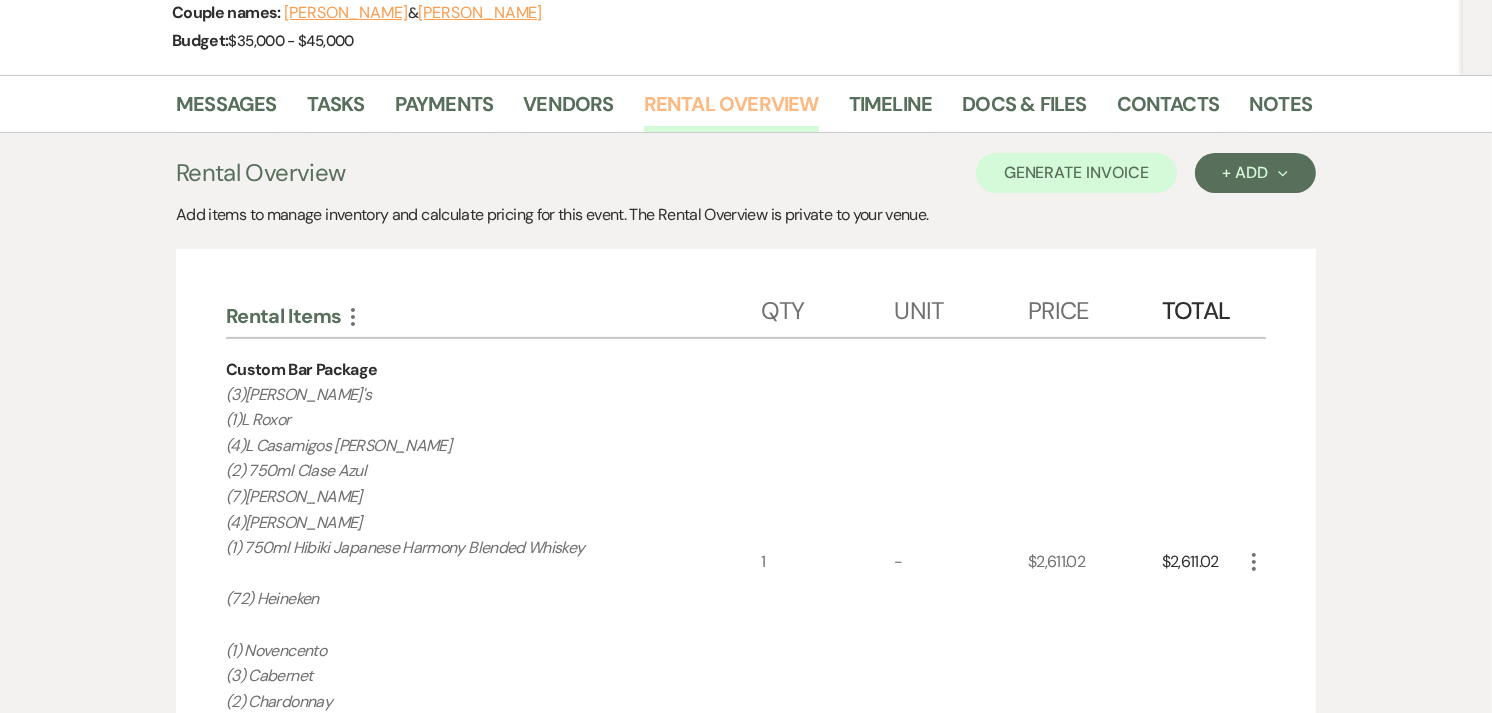 scroll, scrollTop: 101, scrollLeft: 0, axis: vertical 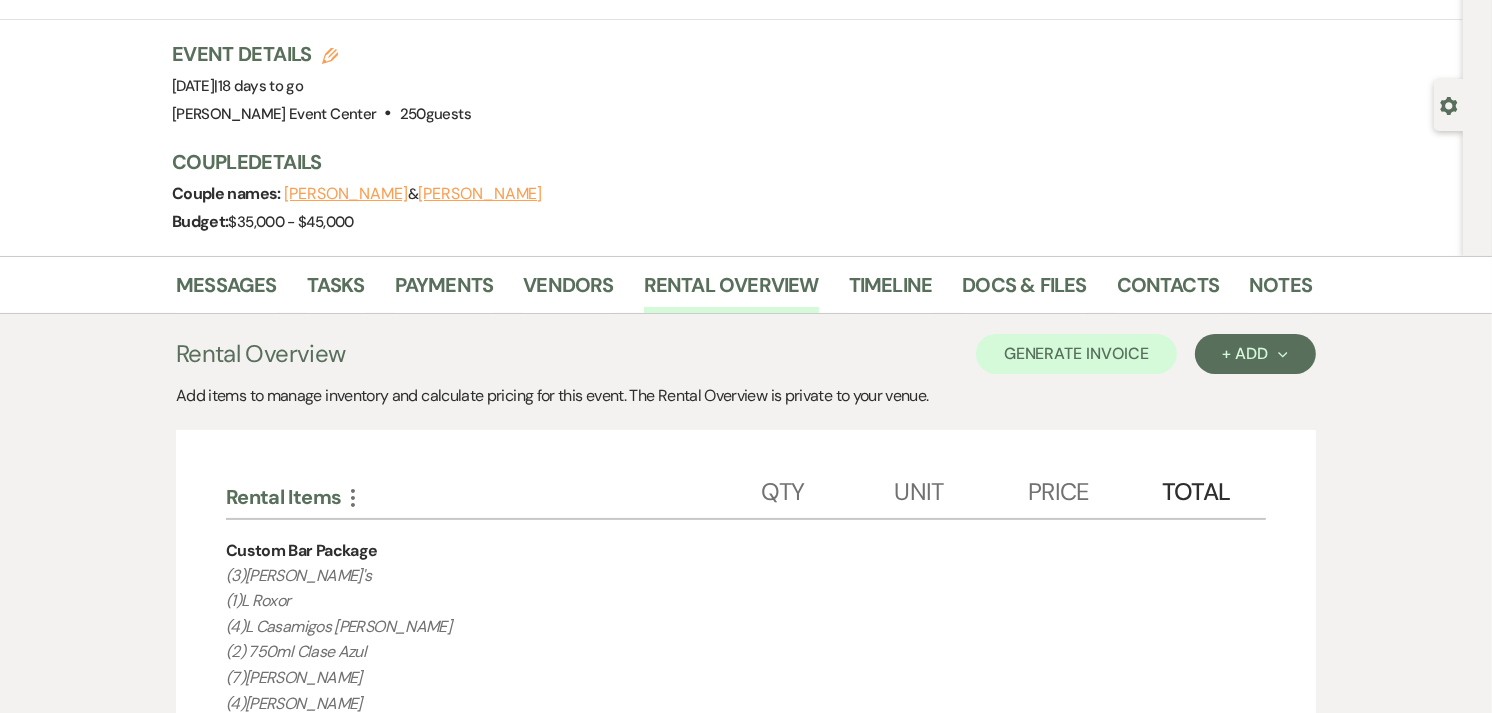 click on "Messages Tasks Payments Vendors Rental Overview Timeline Docs & Files Contacts Notes" at bounding box center (746, 285) 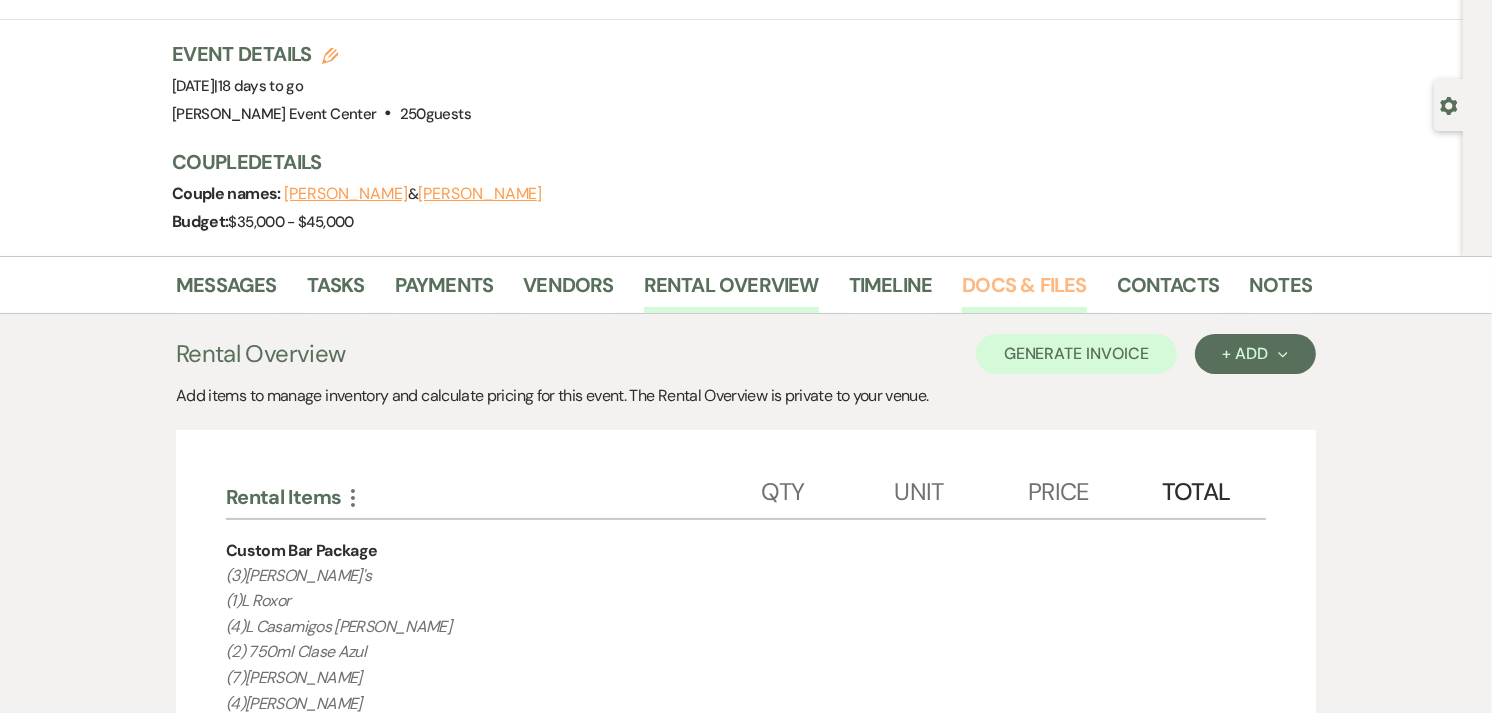 click on "Docs & Files" at bounding box center (1024, 291) 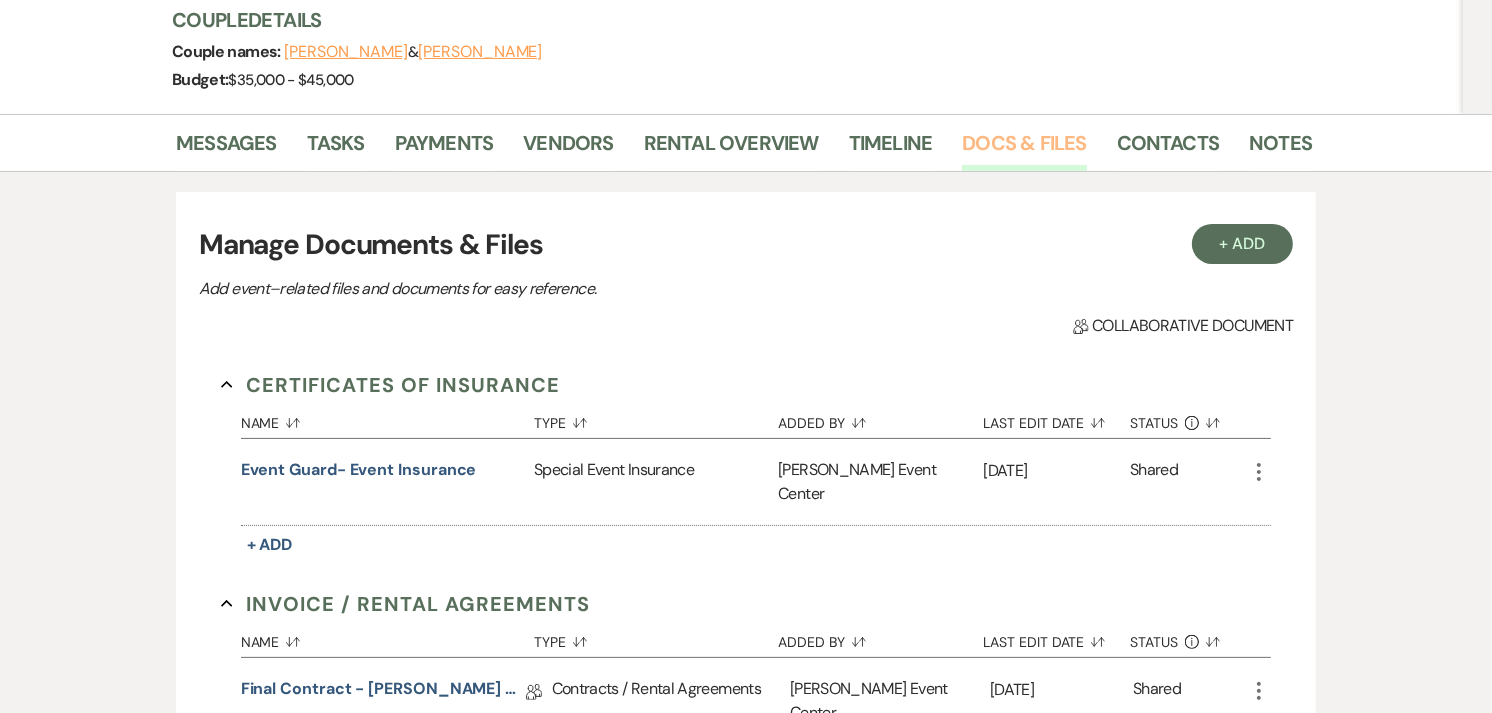 scroll, scrollTop: 242, scrollLeft: 0, axis: vertical 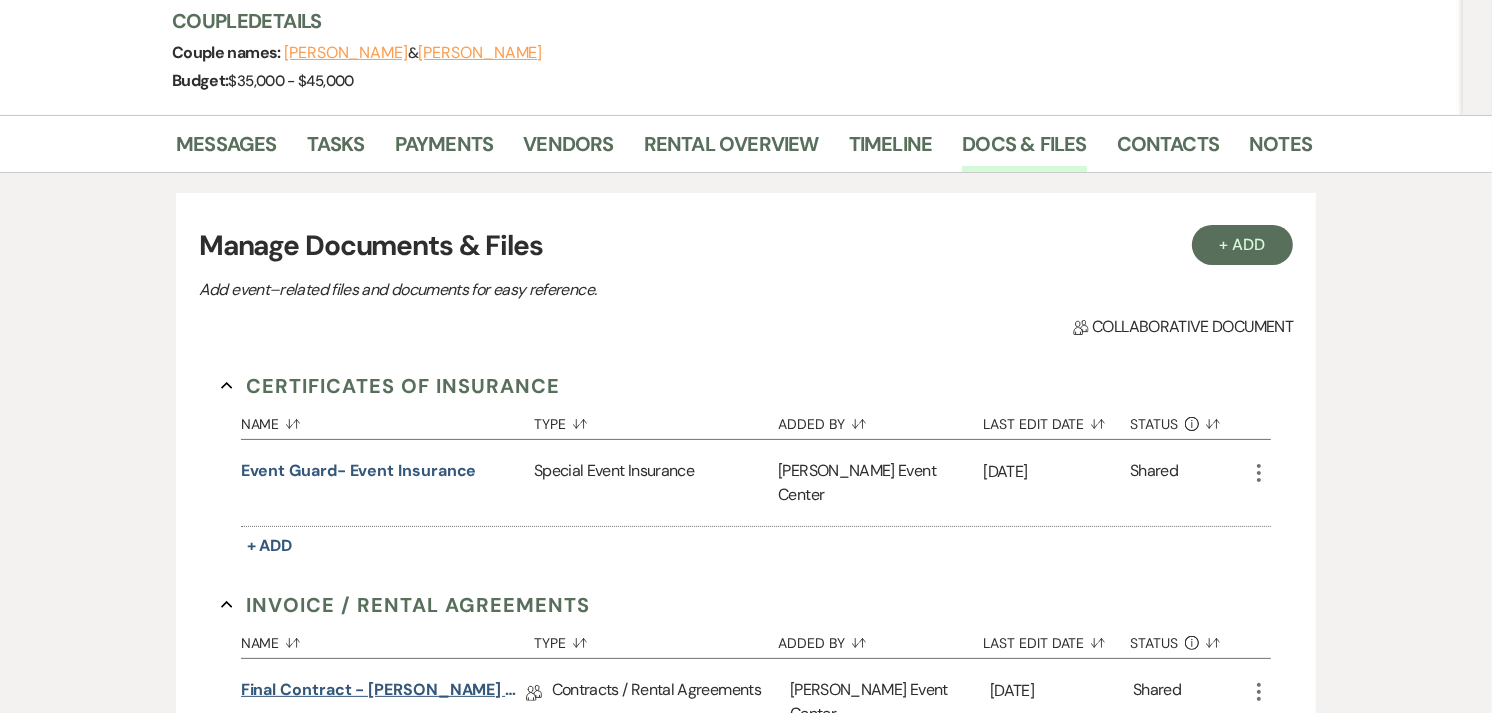 click on "Final Contract - [PERSON_NAME] & [PERSON_NAME]'s Wedding - Platinum - [DATE]" at bounding box center (383, 693) 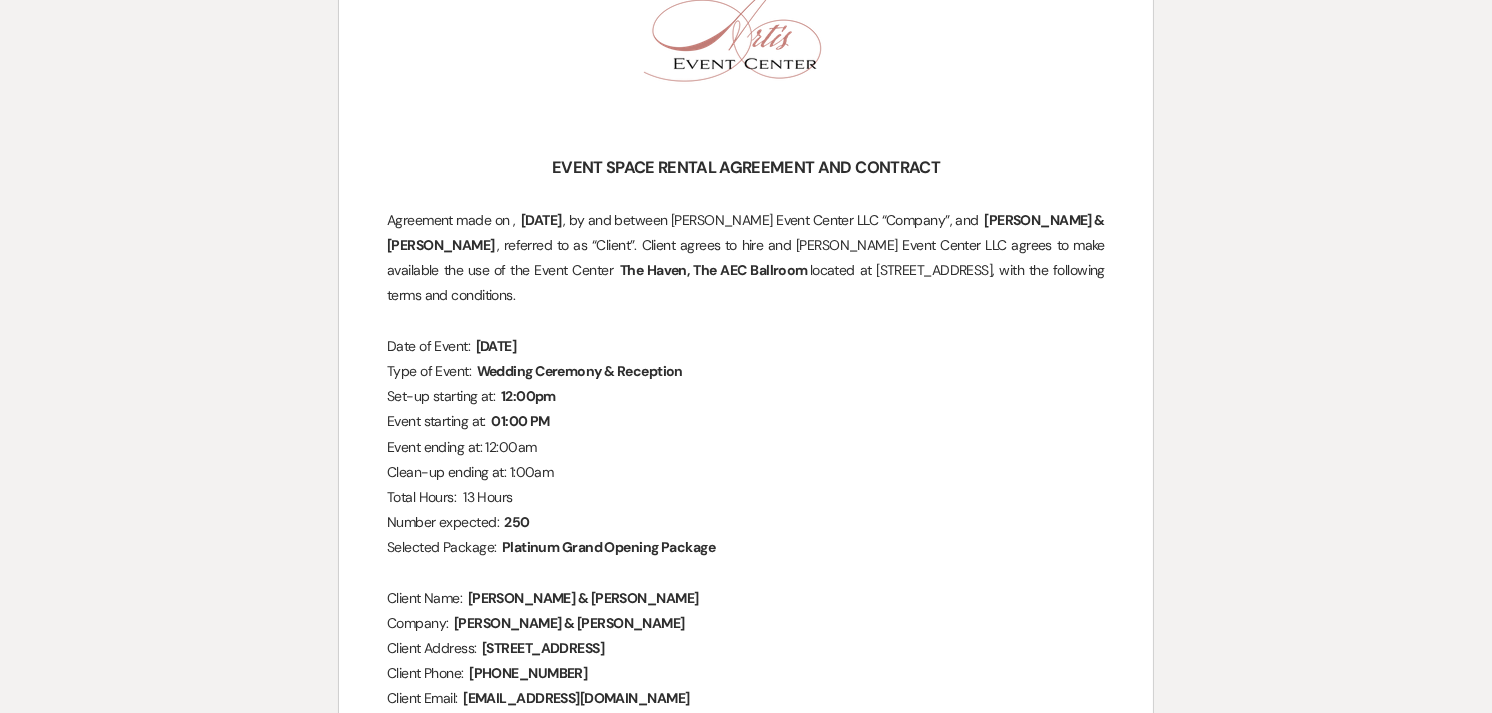 scroll, scrollTop: 442, scrollLeft: 0, axis: vertical 